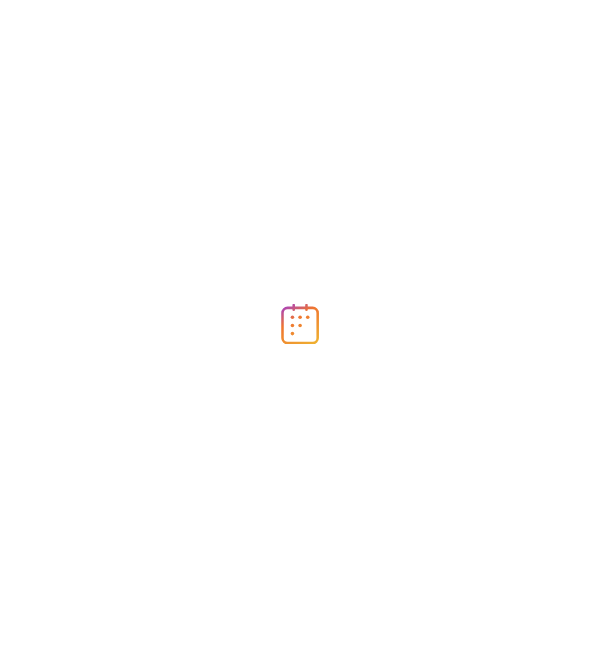 scroll, scrollTop: 0, scrollLeft: 0, axis: both 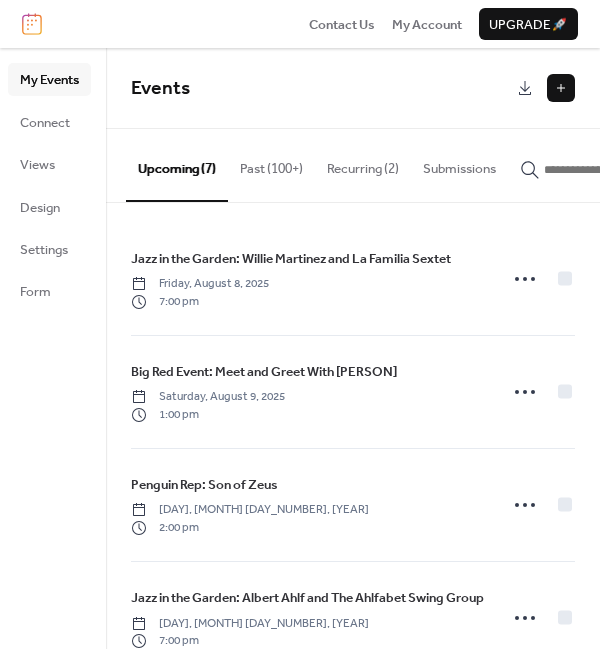 click at bounding box center [561, 88] 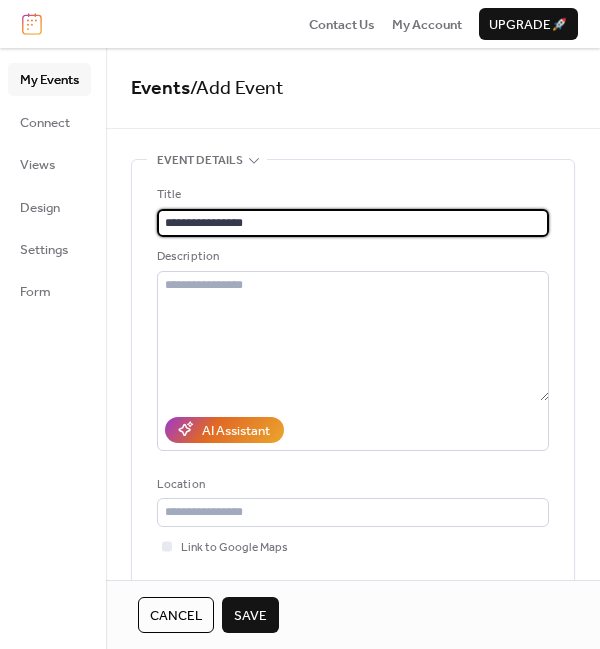 type on "**********" 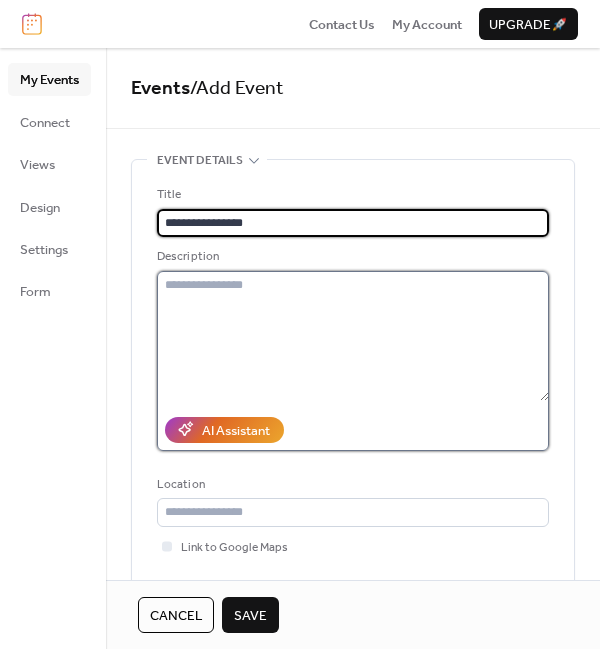 click at bounding box center (353, 336) 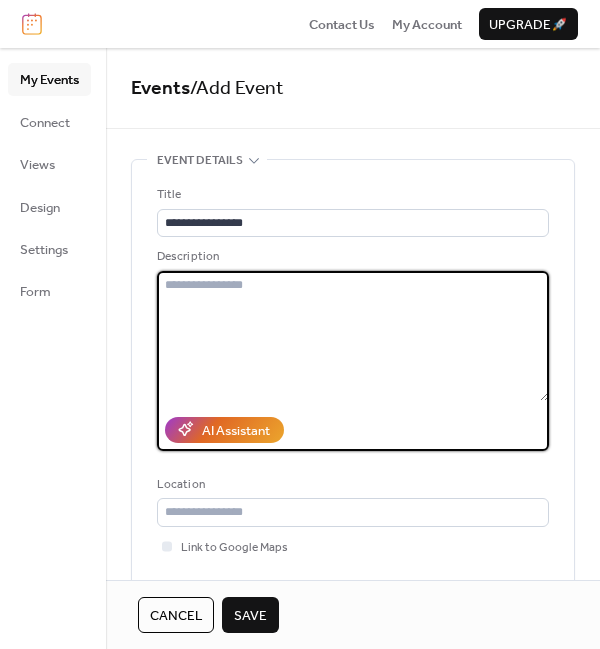 paste on "**********" 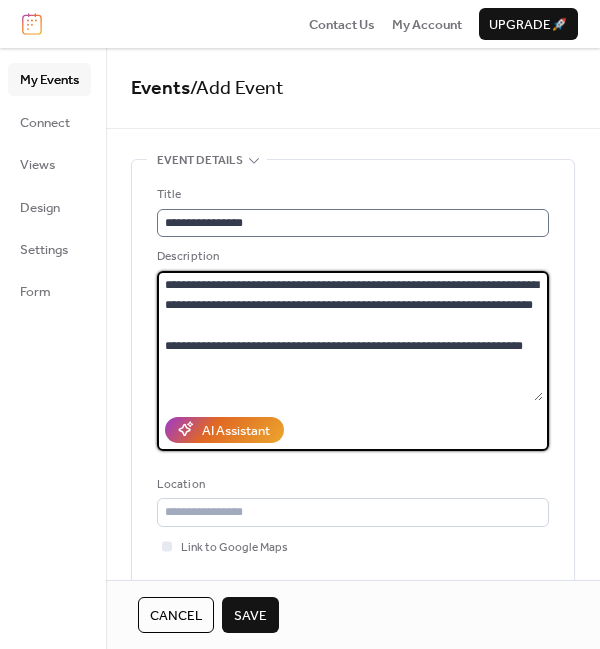 type on "**********" 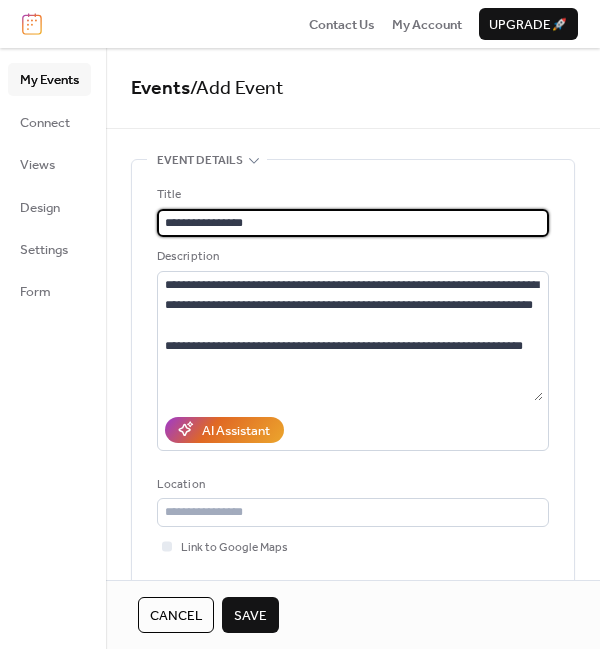 click on "**********" at bounding box center (353, 223) 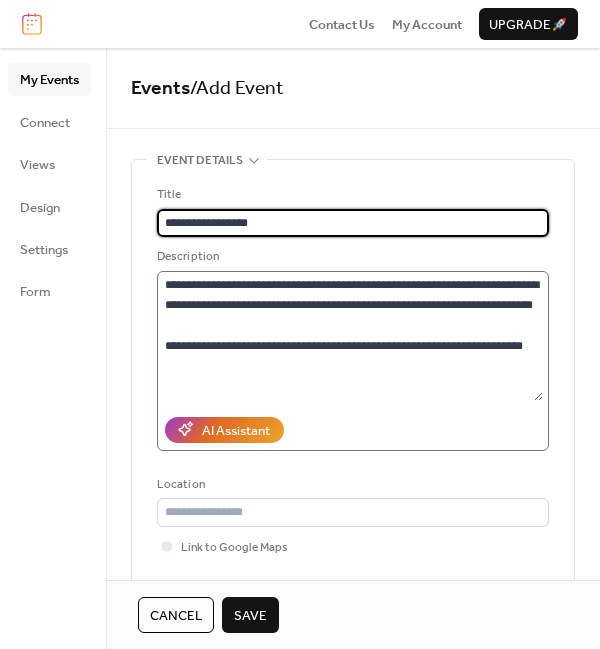 type on "**********" 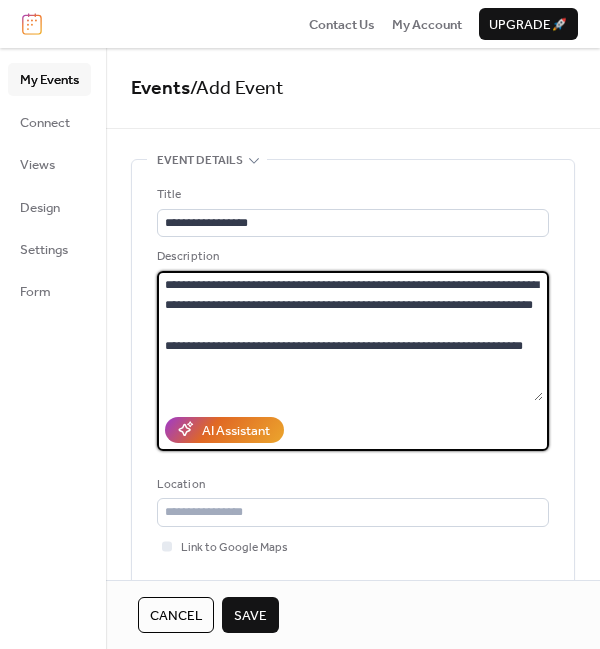 click on "**********" at bounding box center [350, 336] 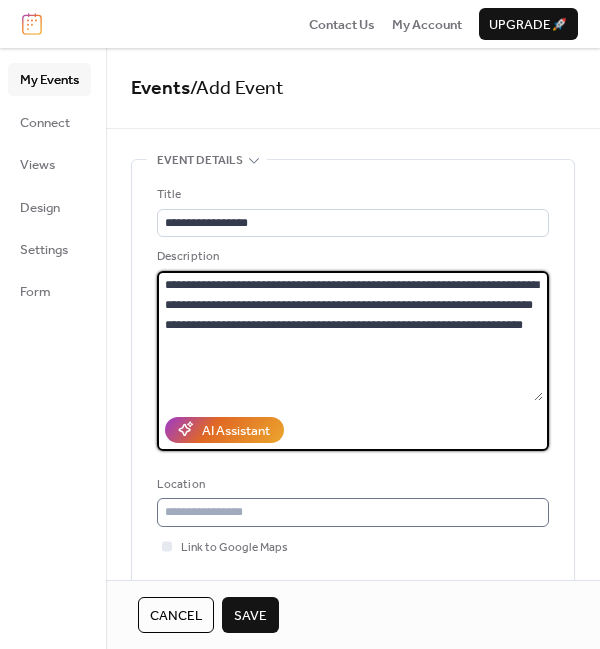 type on "**********" 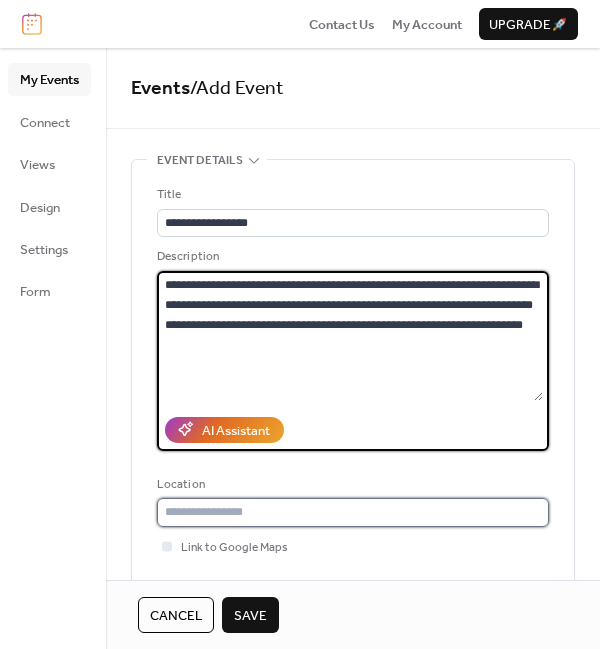 click at bounding box center [353, 512] 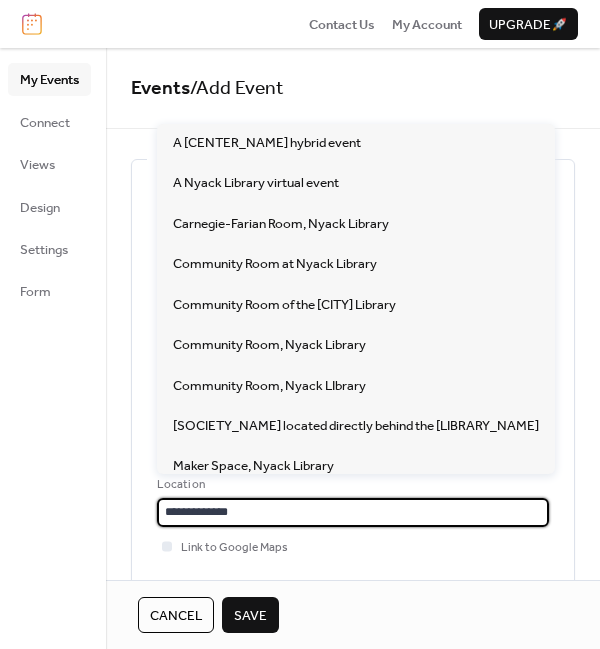 scroll, scrollTop: 0, scrollLeft: 0, axis: both 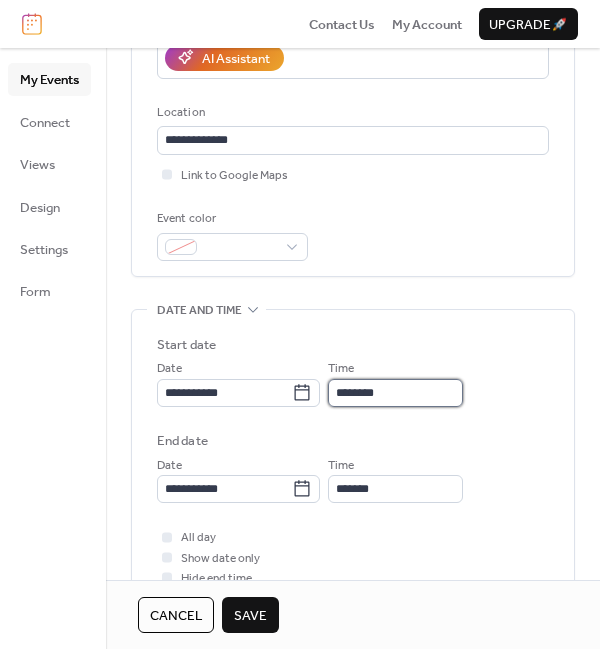 click on "********" at bounding box center [395, 393] 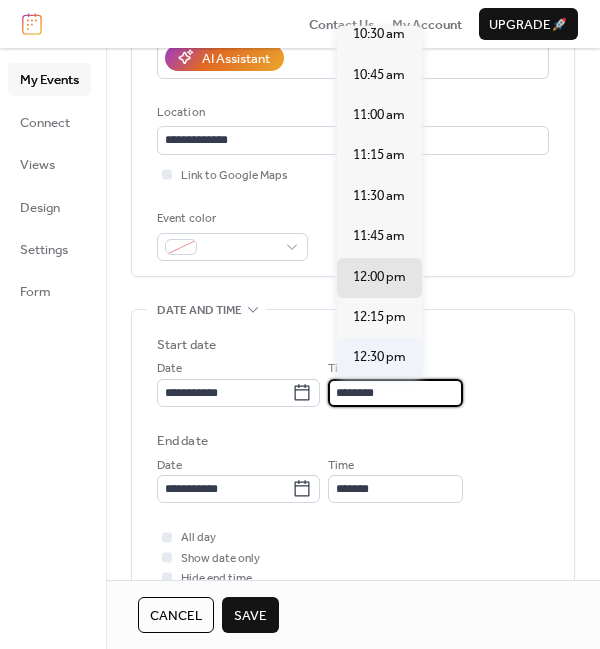 scroll, scrollTop: 1673, scrollLeft: 0, axis: vertical 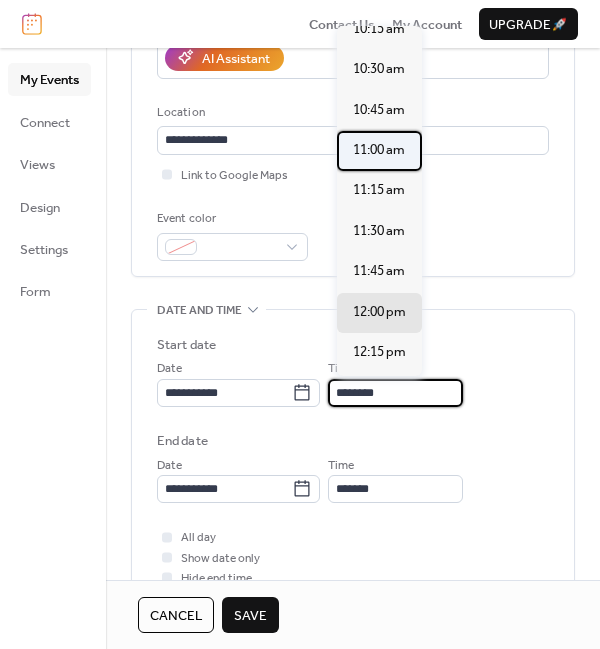 click on "11:00 am" at bounding box center (379, 150) 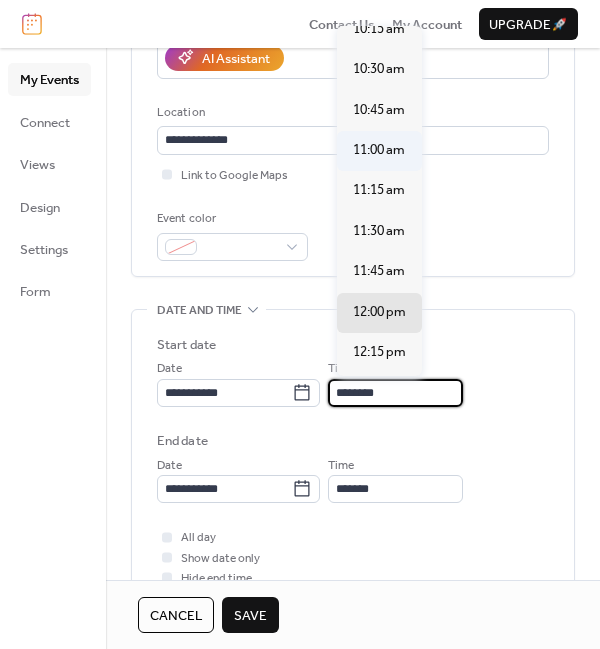 type on "********" 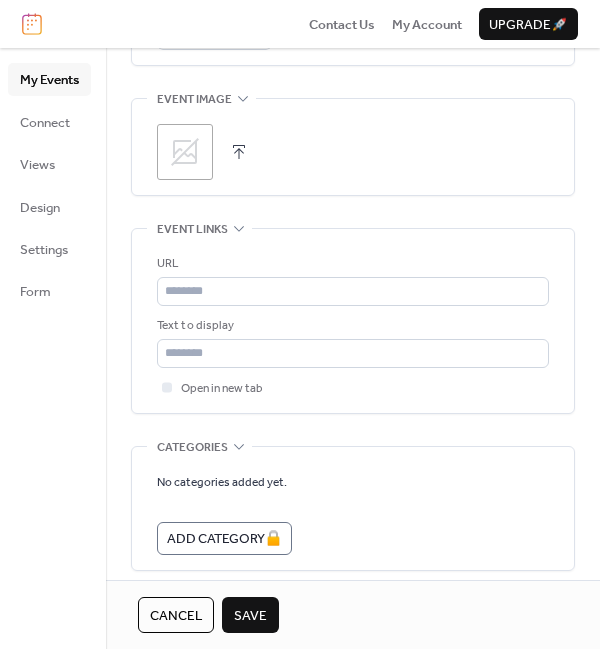 scroll, scrollTop: 1015, scrollLeft: 0, axis: vertical 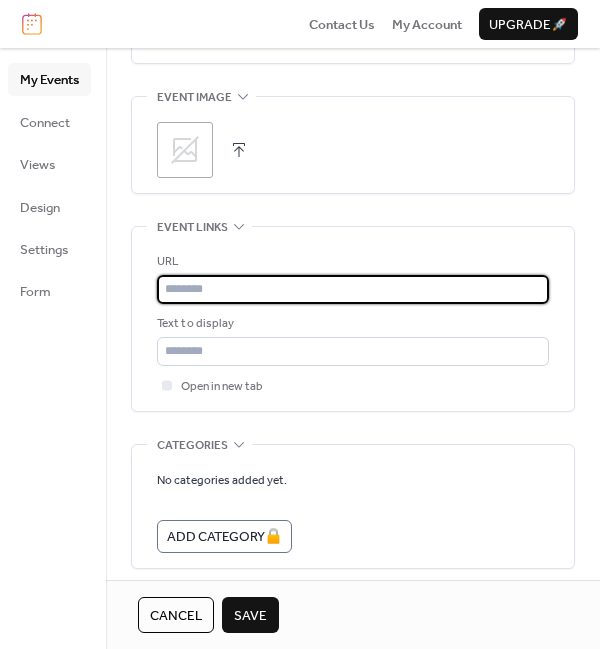 click at bounding box center (353, 289) 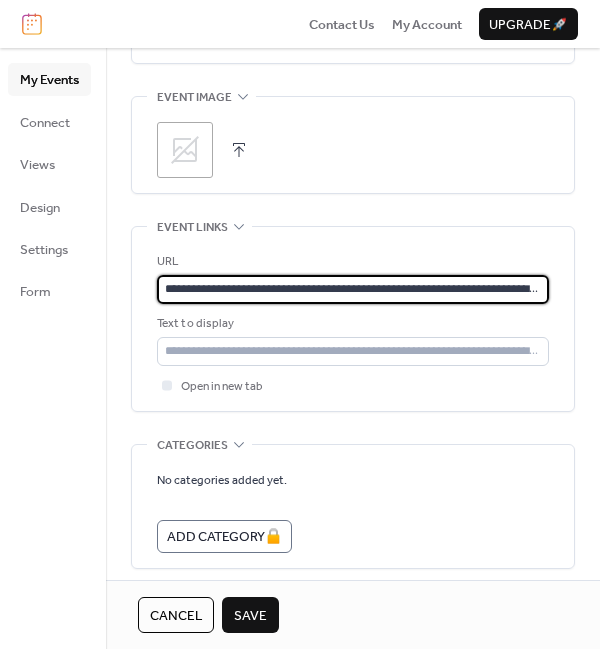 scroll, scrollTop: 0, scrollLeft: 125, axis: horizontal 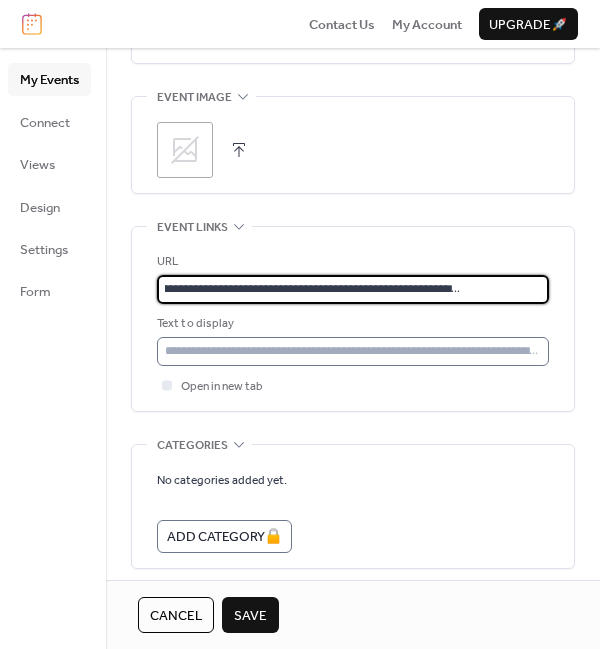 type on "**********" 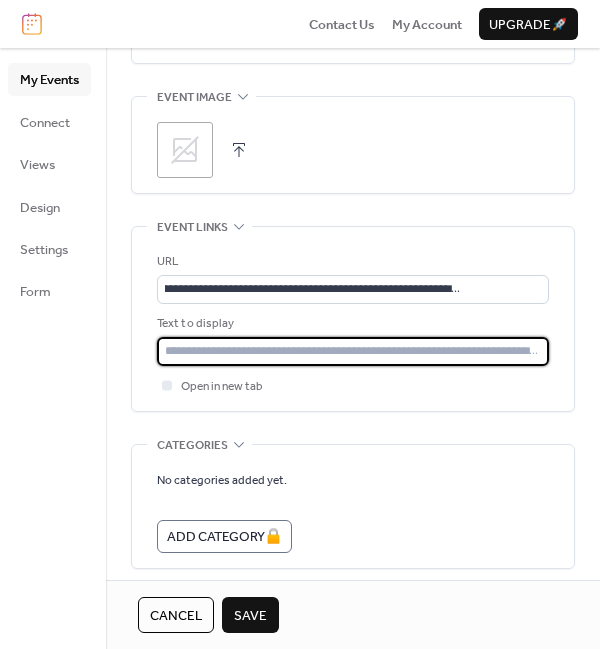 scroll, scrollTop: 0, scrollLeft: 0, axis: both 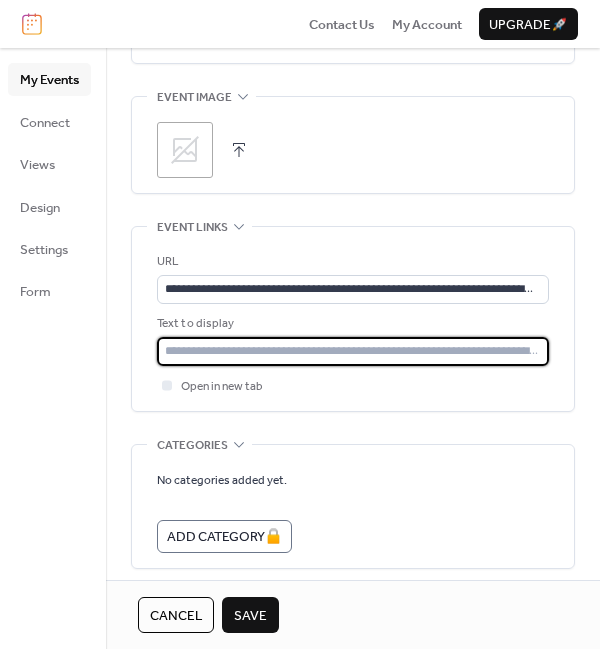 click at bounding box center (353, 351) 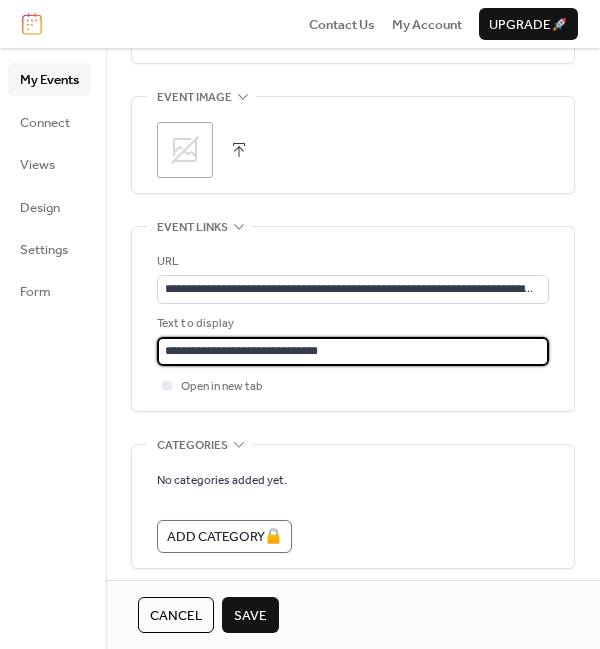 click on "Save" at bounding box center (250, 616) 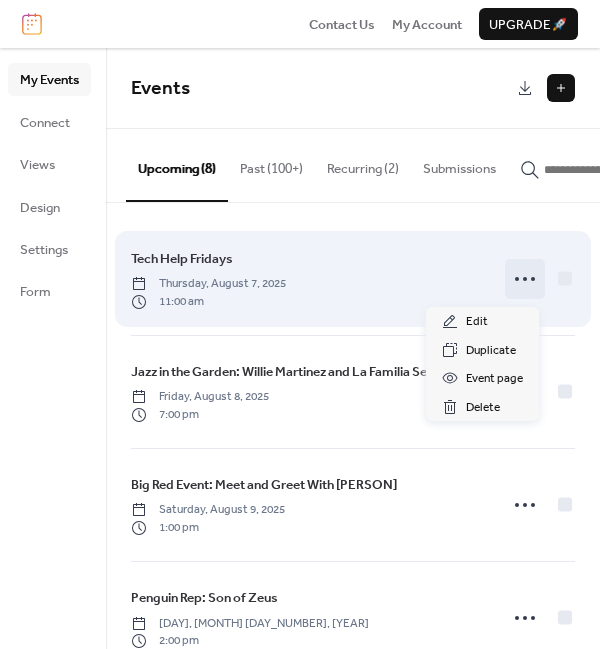 click 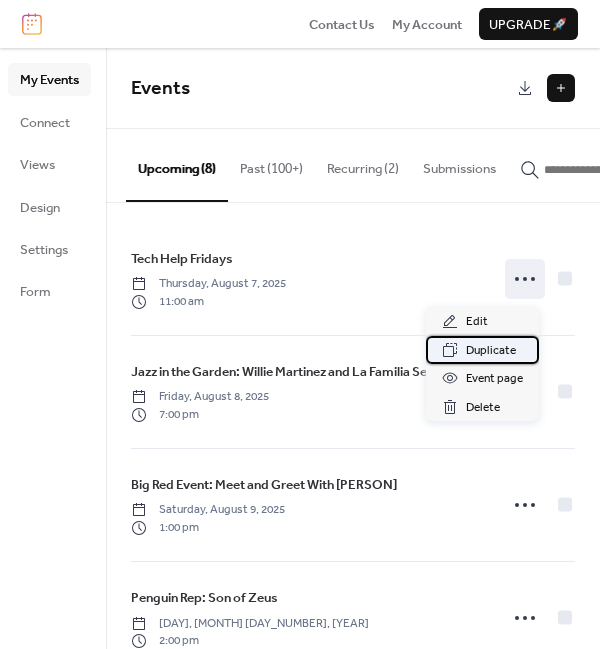click on "Duplicate" at bounding box center [491, 351] 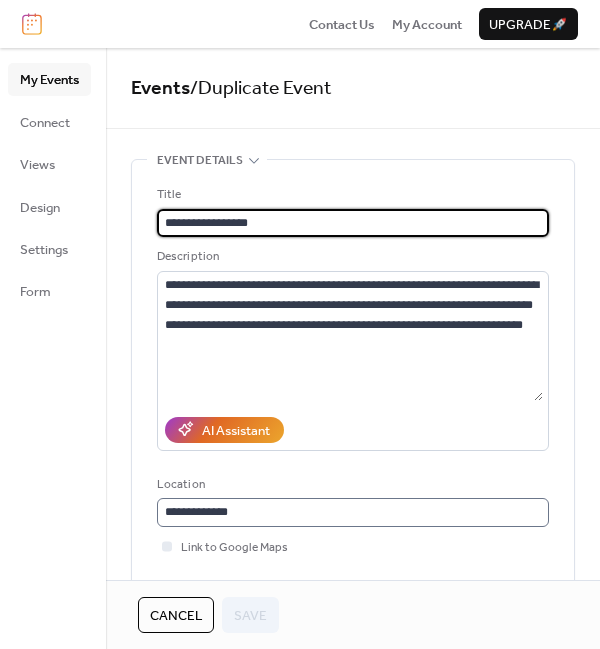 scroll, scrollTop: 0, scrollLeft: 0, axis: both 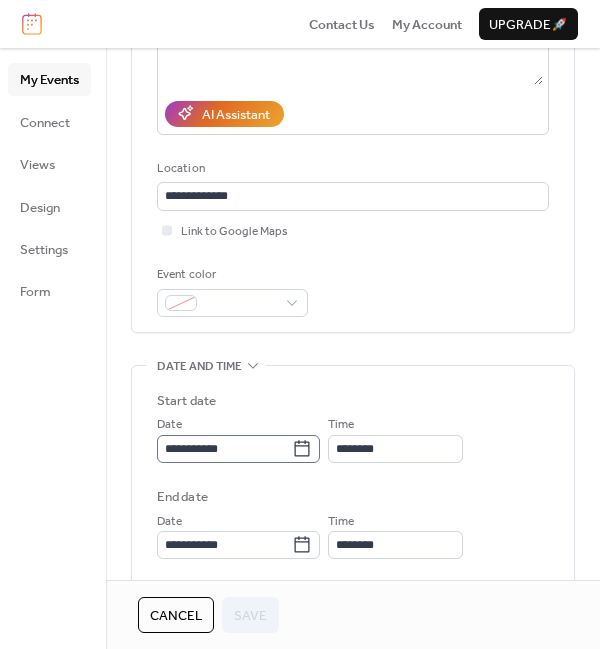 click 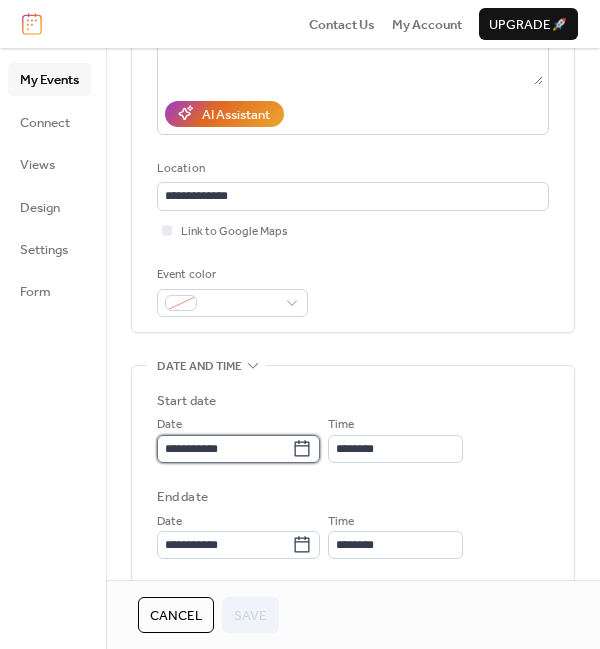 click on "**********" at bounding box center [224, 449] 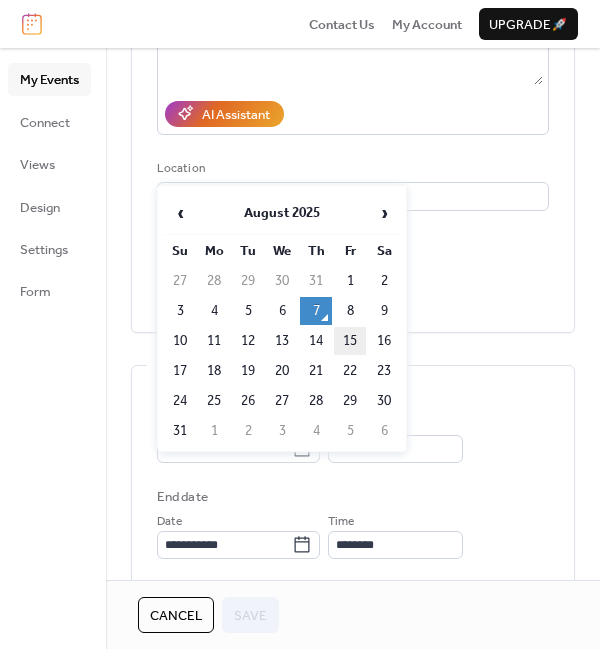 click on "15" at bounding box center (350, 341) 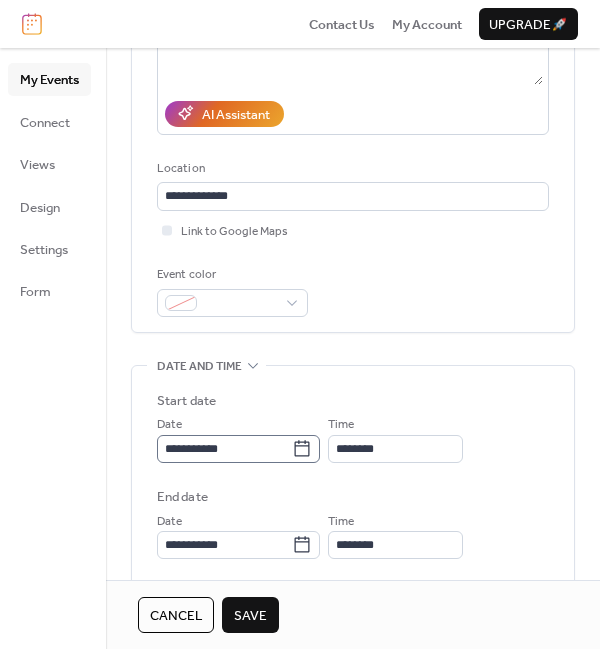 scroll, scrollTop: 1, scrollLeft: 0, axis: vertical 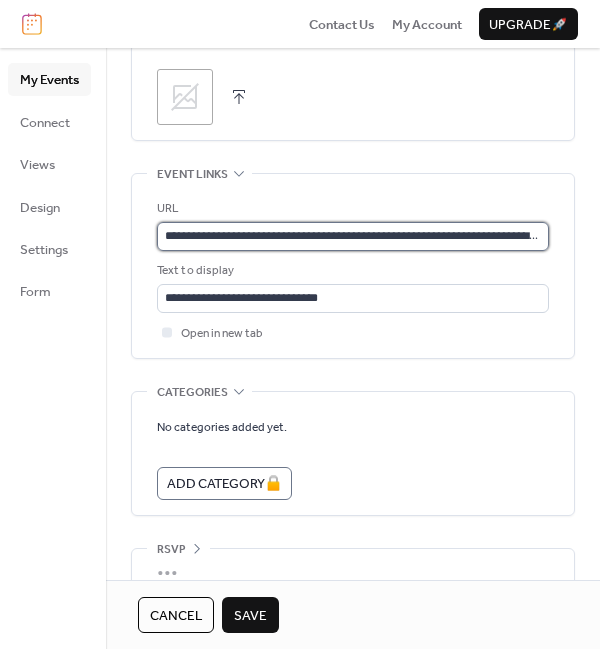 click on "**********" at bounding box center [353, 236] 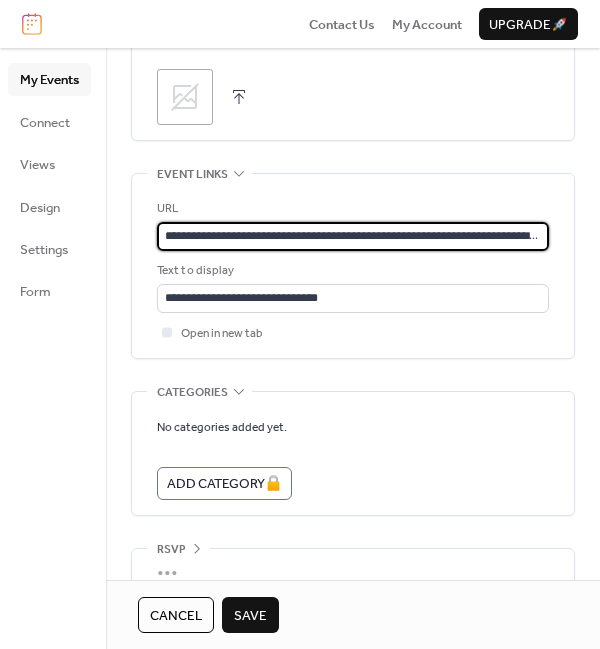 click on "**********" at bounding box center (353, 236) 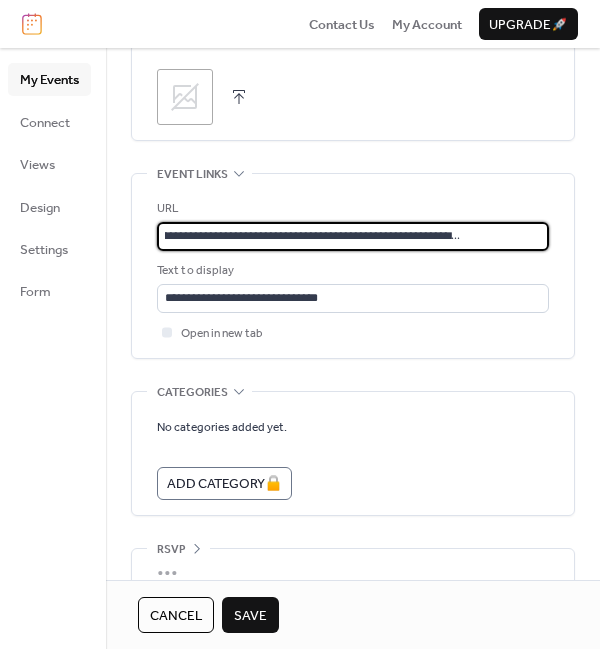 type on "**********" 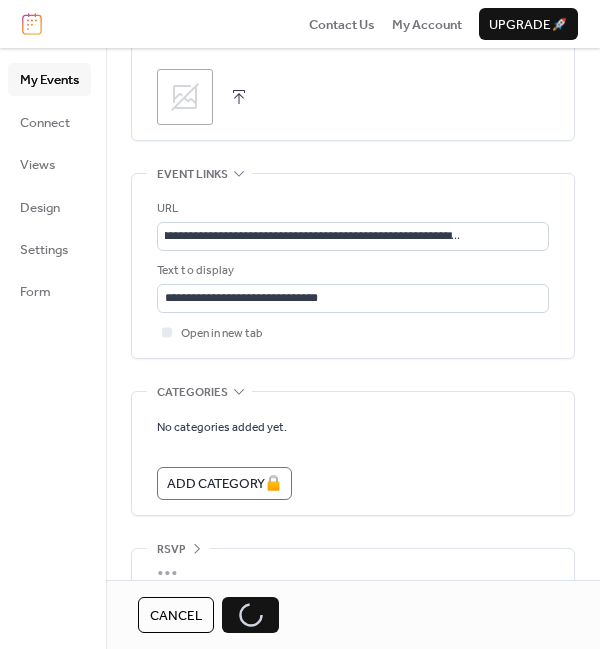 scroll, scrollTop: 0, scrollLeft: 0, axis: both 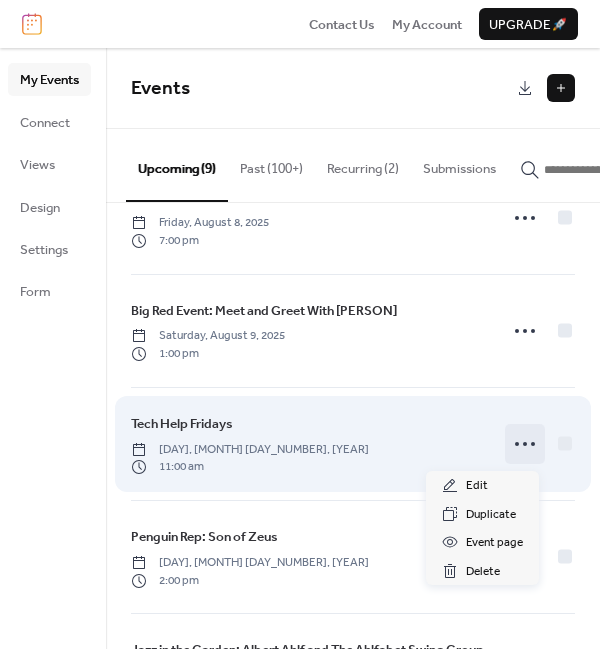click 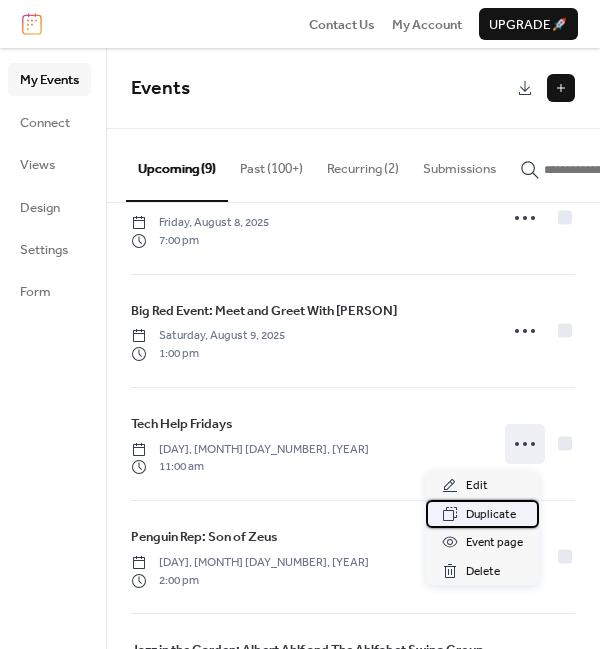 click on "Duplicate" at bounding box center [491, 515] 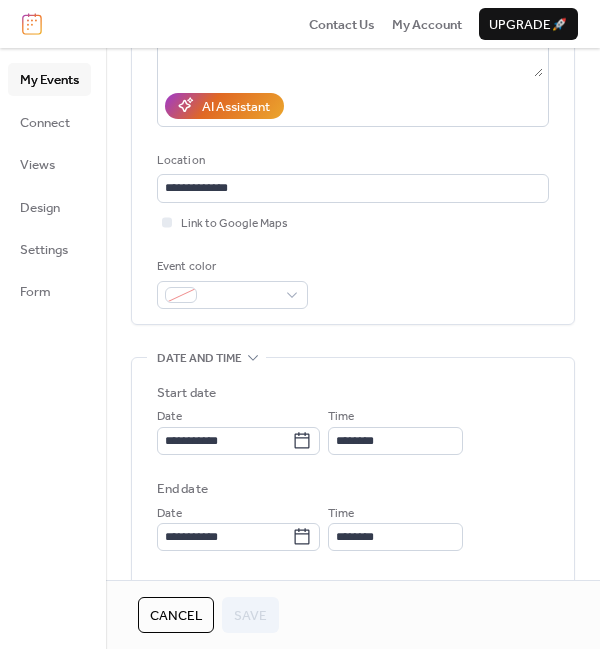 scroll, scrollTop: 325, scrollLeft: 0, axis: vertical 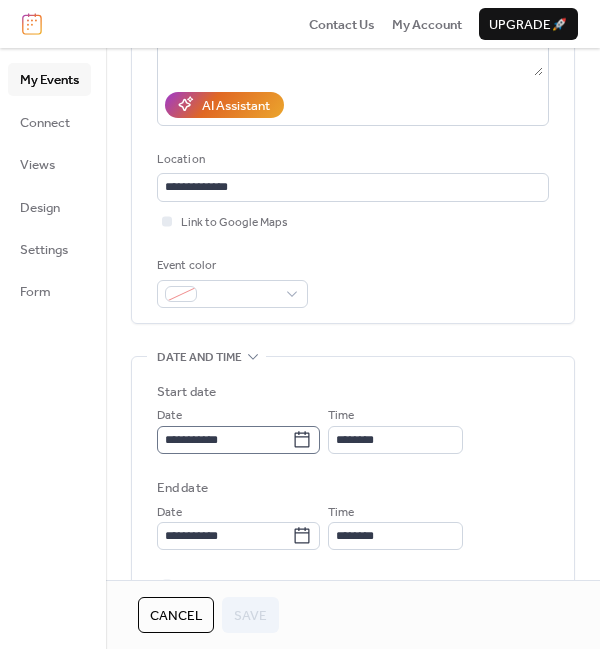 click 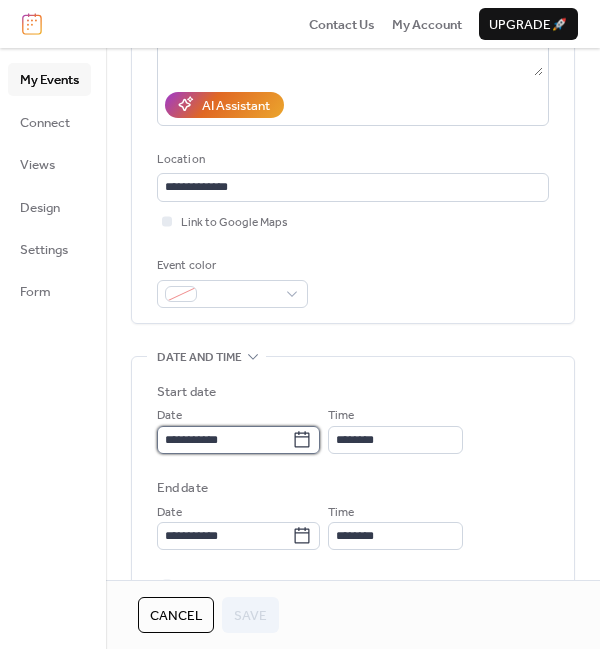 click on "**********" at bounding box center (224, 440) 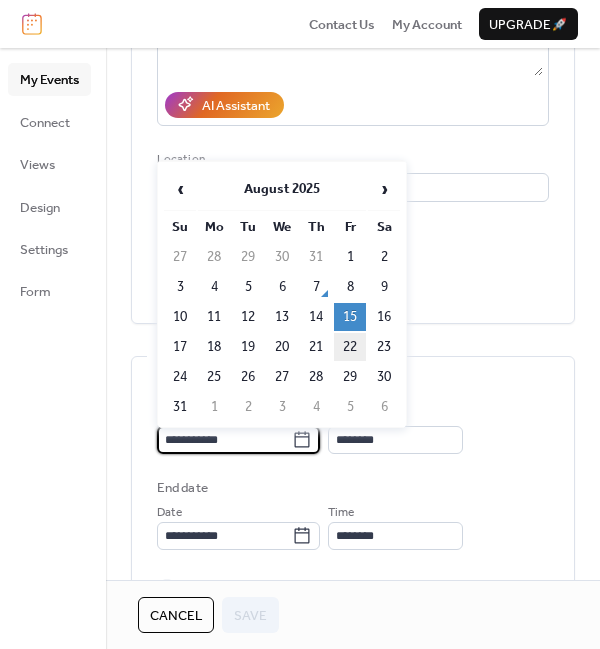 click on "22" at bounding box center (350, 347) 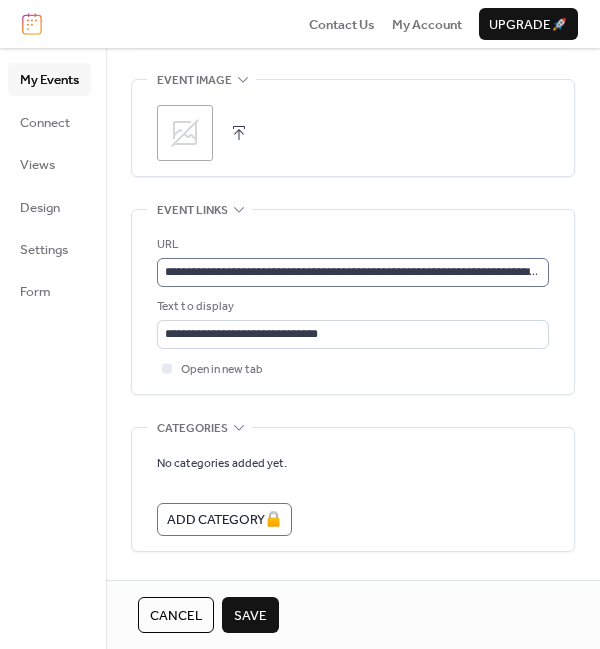 scroll, scrollTop: 1034, scrollLeft: 0, axis: vertical 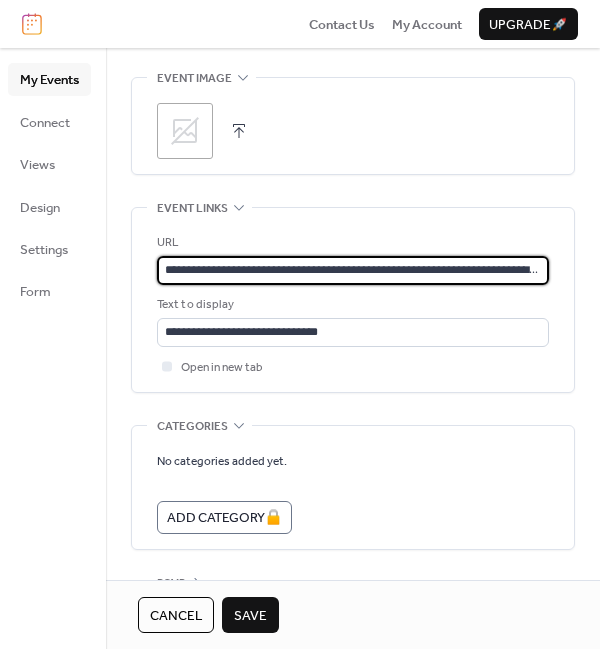 click on "**********" at bounding box center [353, 270] 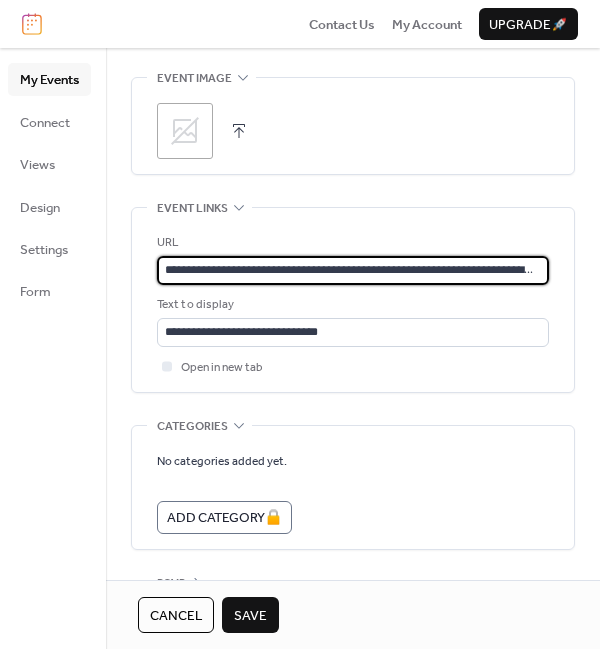 click on "**********" at bounding box center [350, 270] 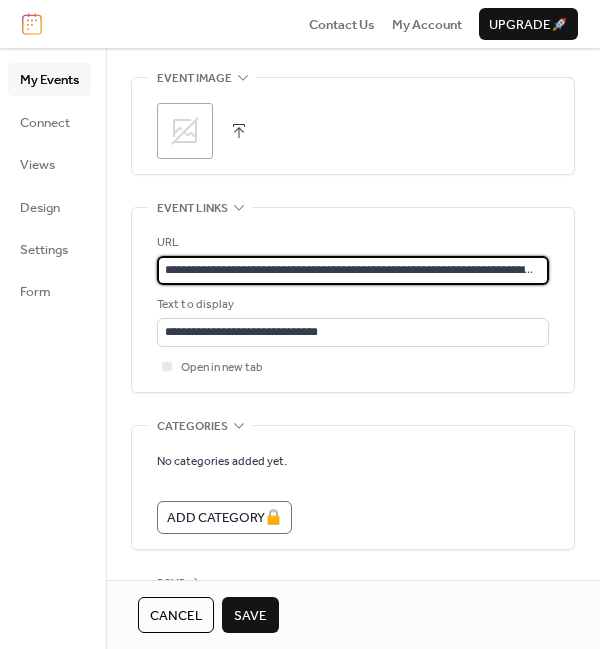 paste 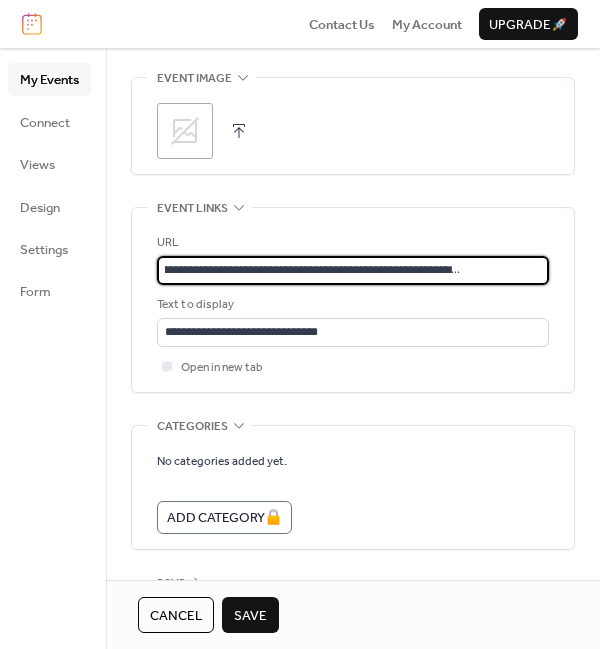 type on "**********" 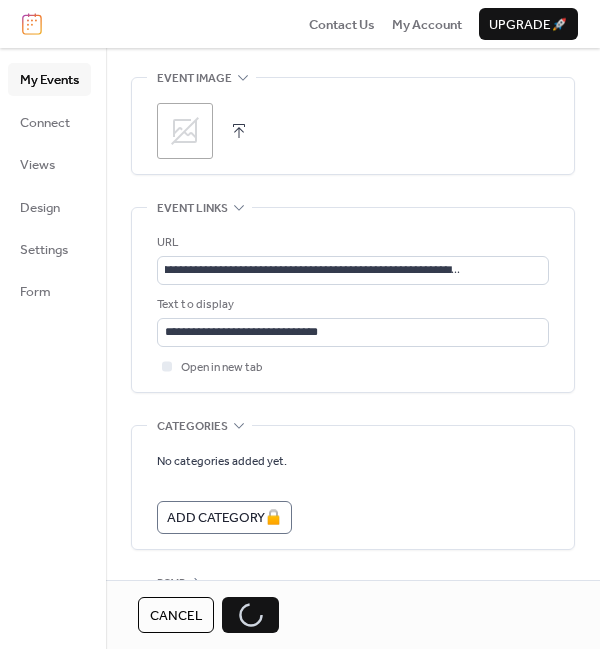 scroll, scrollTop: 0, scrollLeft: 0, axis: both 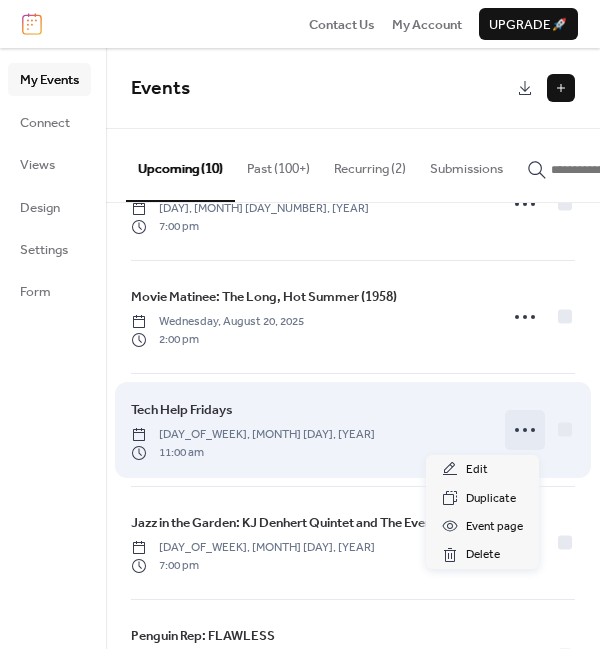 click 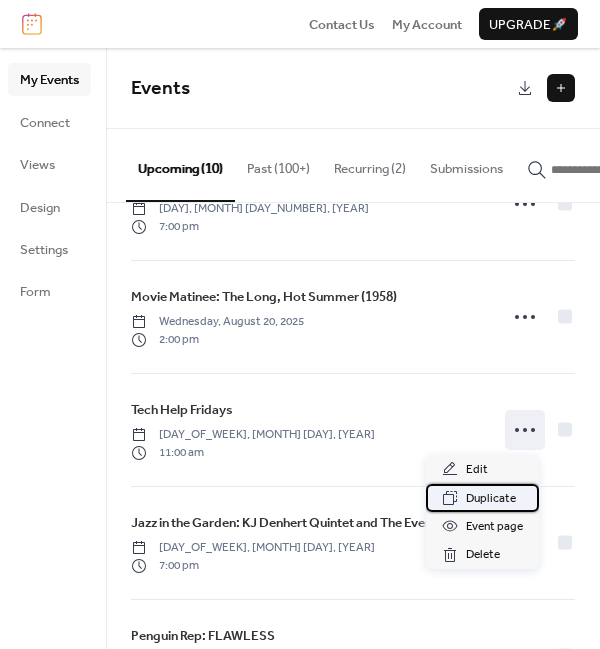 click on "Duplicate" at bounding box center [491, 499] 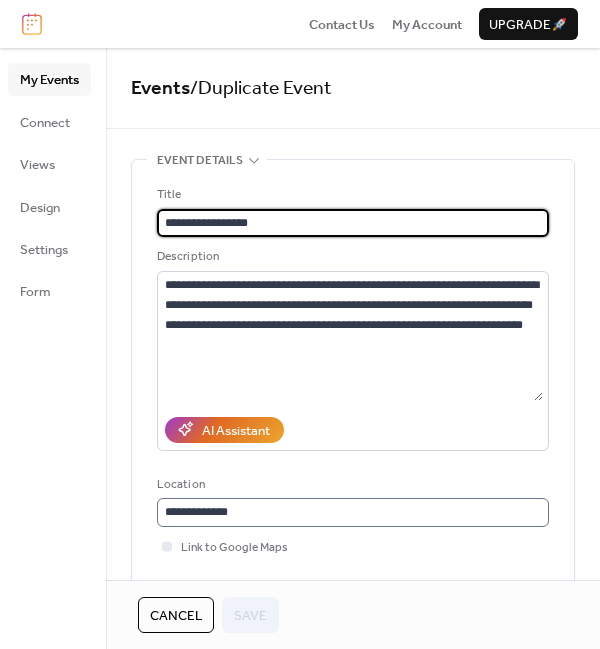 scroll, scrollTop: 0, scrollLeft: 0, axis: both 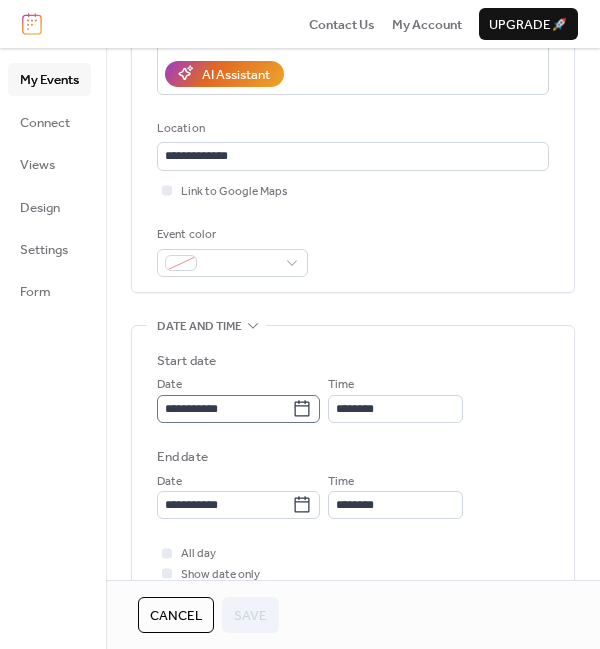 click 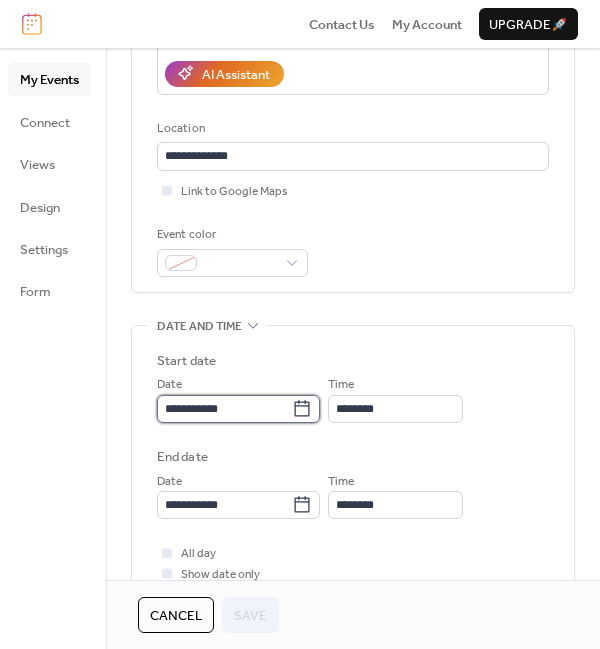 click on "**********" at bounding box center [224, 409] 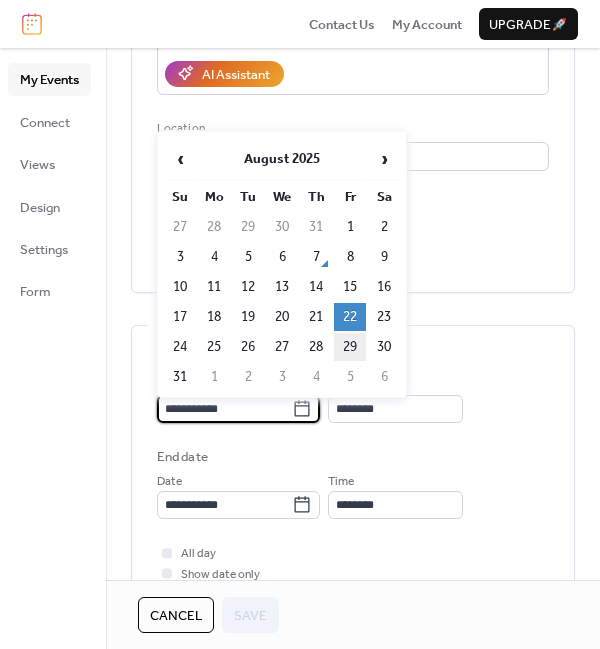 click on "29" at bounding box center (350, 347) 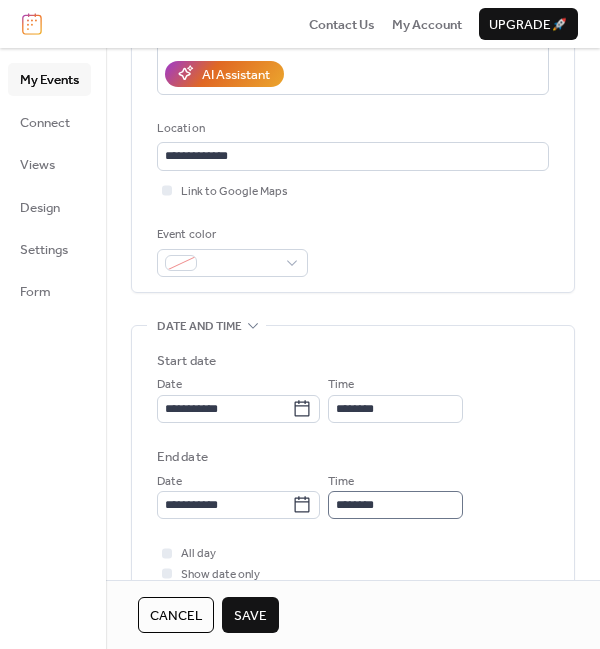 scroll, scrollTop: 1, scrollLeft: 0, axis: vertical 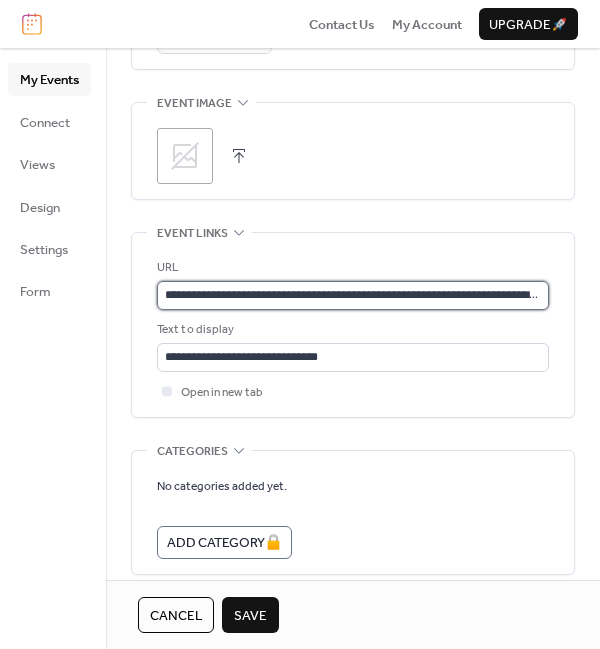 click on "**********" at bounding box center (353, 295) 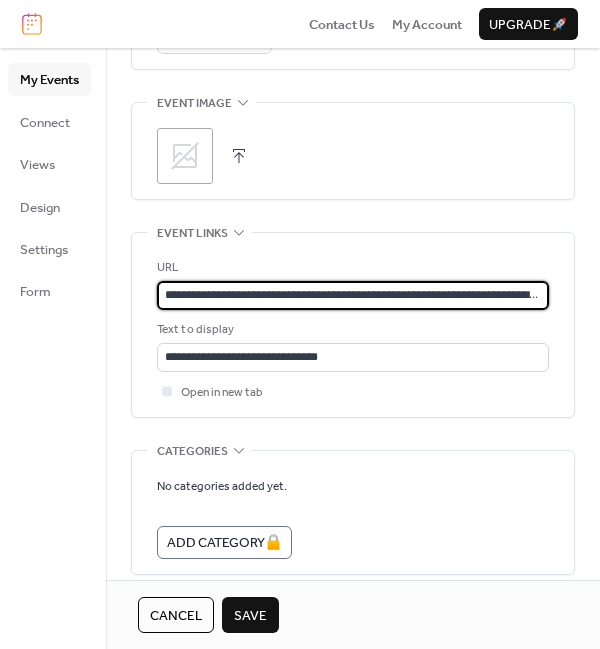 click on "**********" at bounding box center [353, 295] 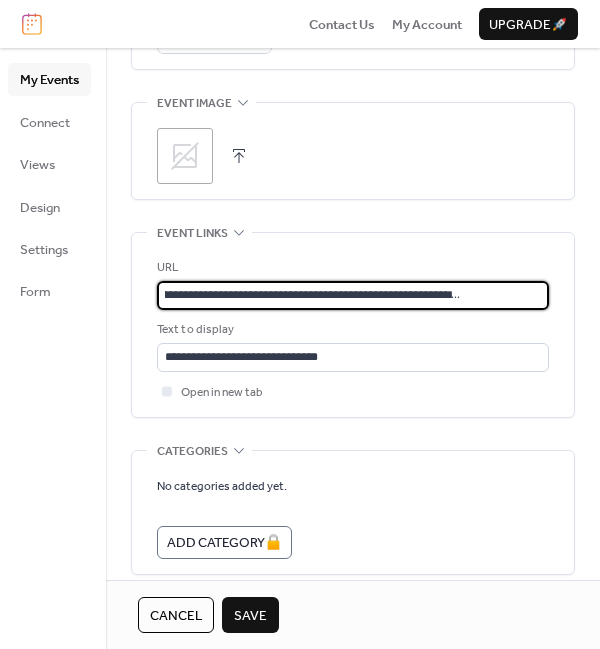 type on "**********" 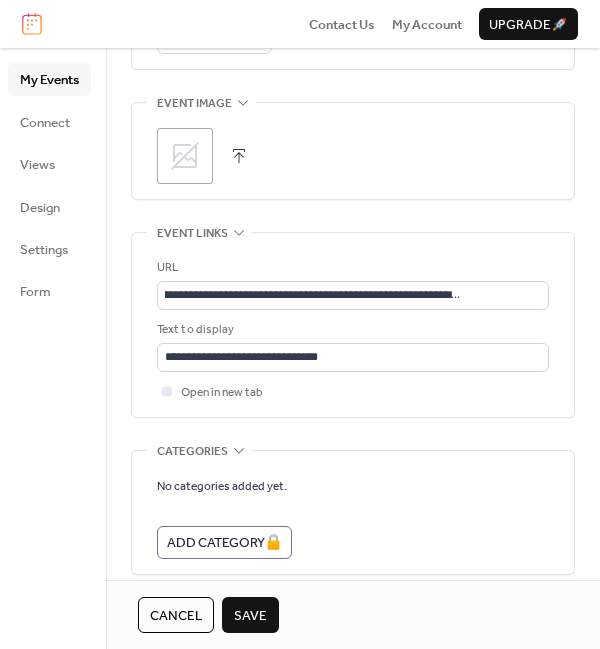 click on "Save" at bounding box center [250, 616] 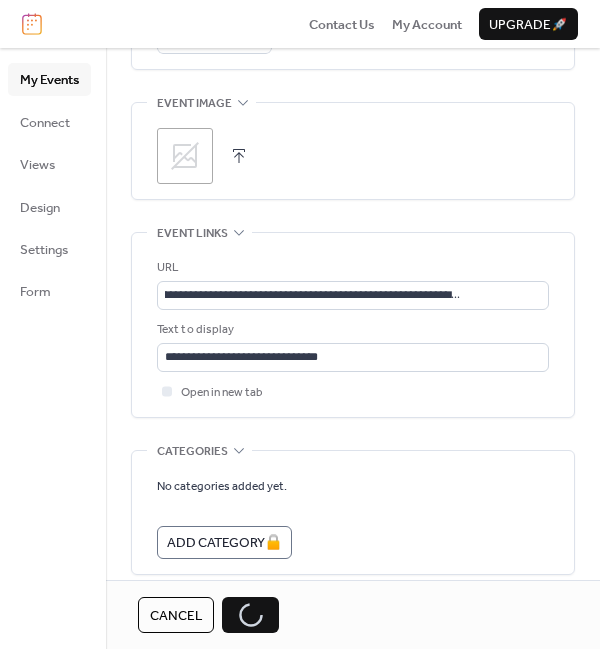 scroll, scrollTop: 0, scrollLeft: 0, axis: both 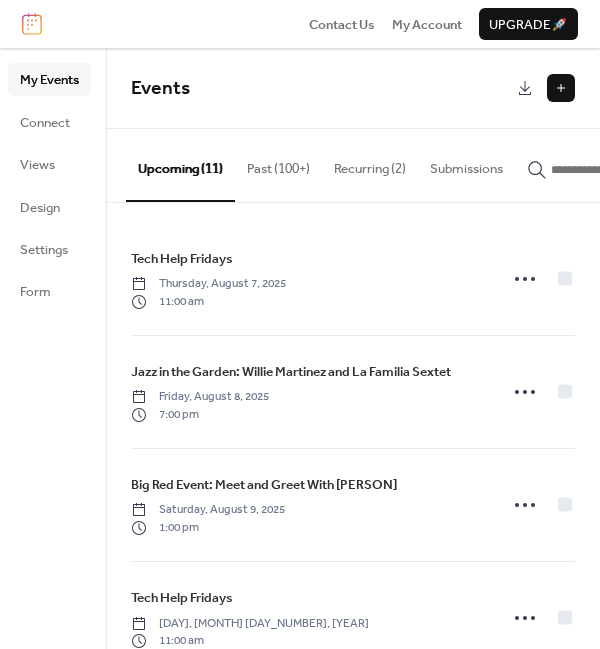 click at bounding box center (561, 88) 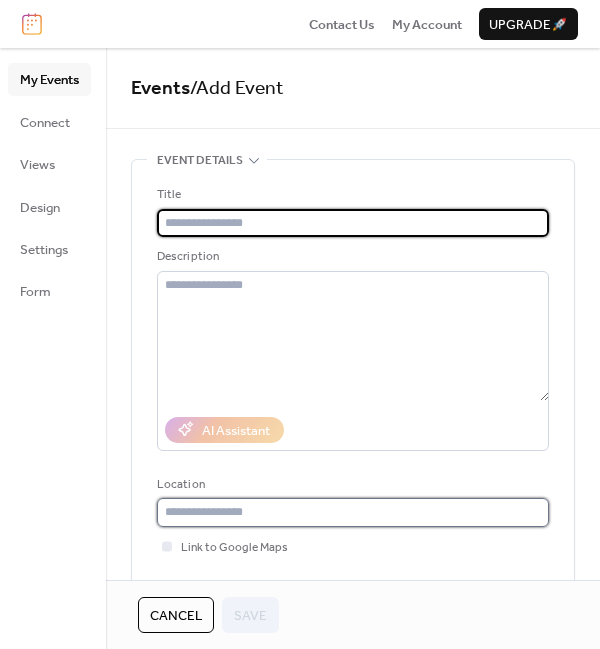 click at bounding box center (353, 512) 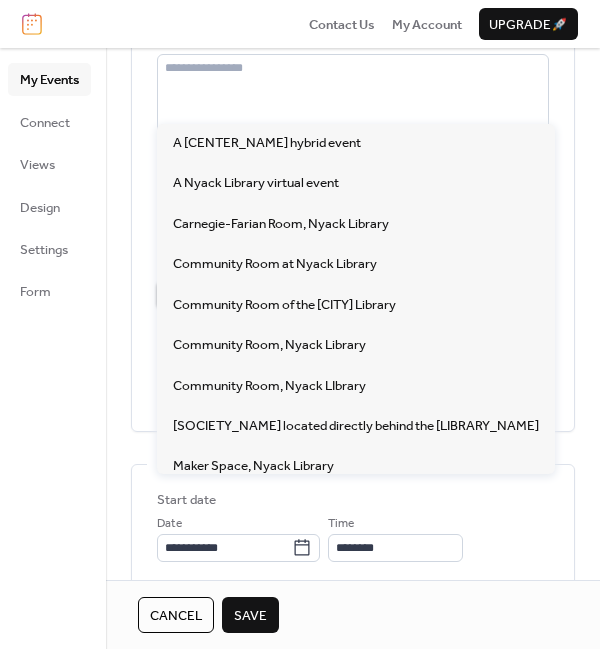 scroll, scrollTop: 220, scrollLeft: 0, axis: vertical 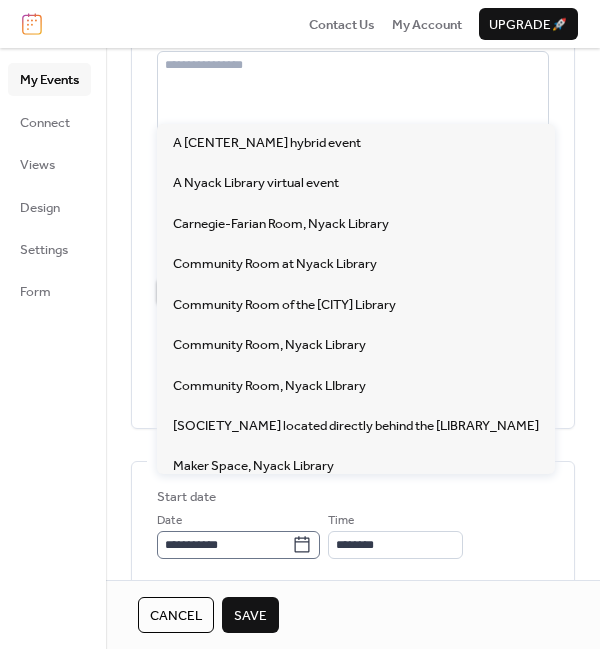 type on "**********" 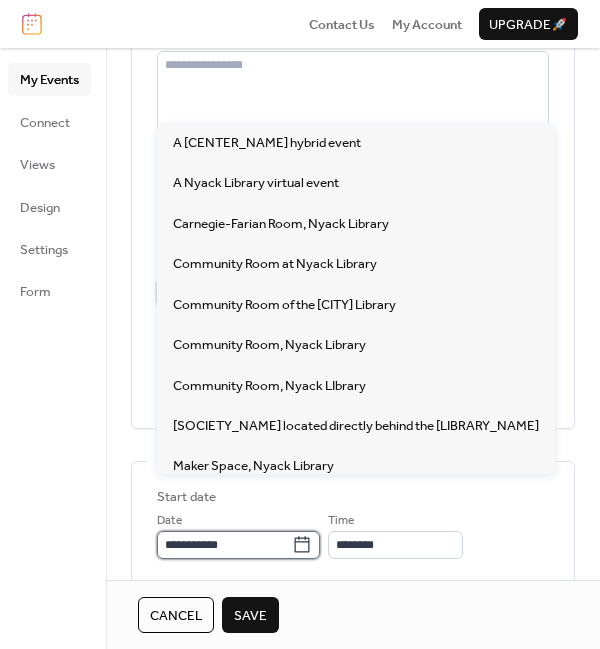 click on "**********" at bounding box center (224, 545) 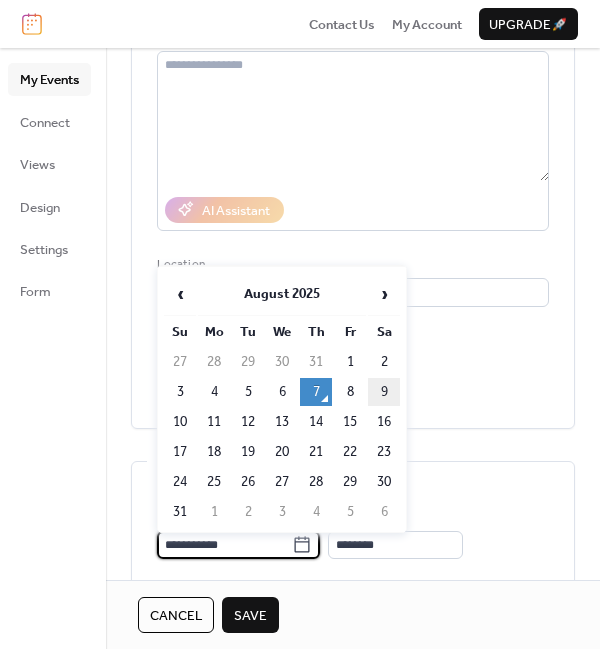 click on "9" at bounding box center [384, 392] 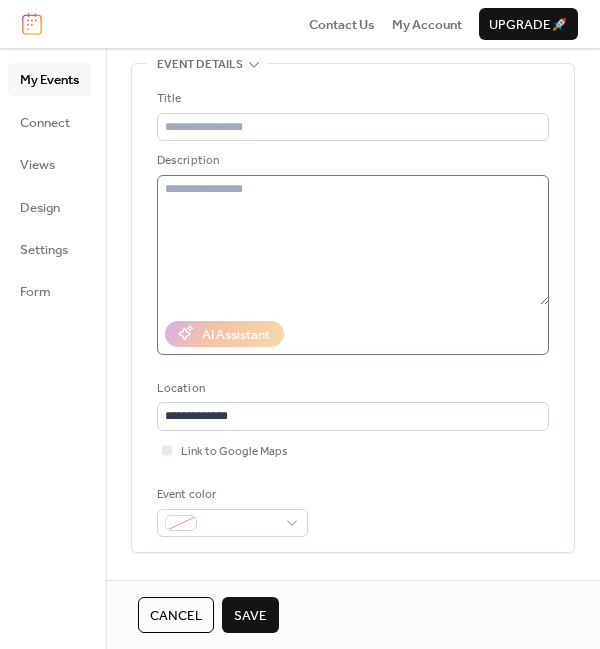 scroll, scrollTop: 96, scrollLeft: 0, axis: vertical 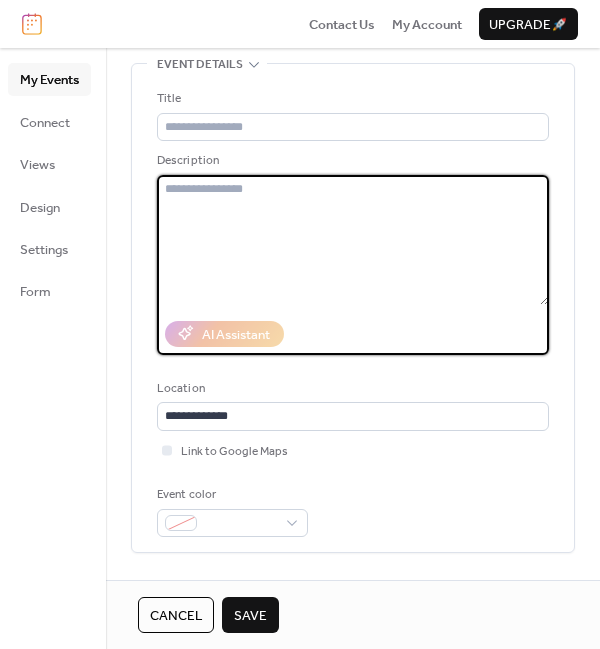 click at bounding box center [353, 240] 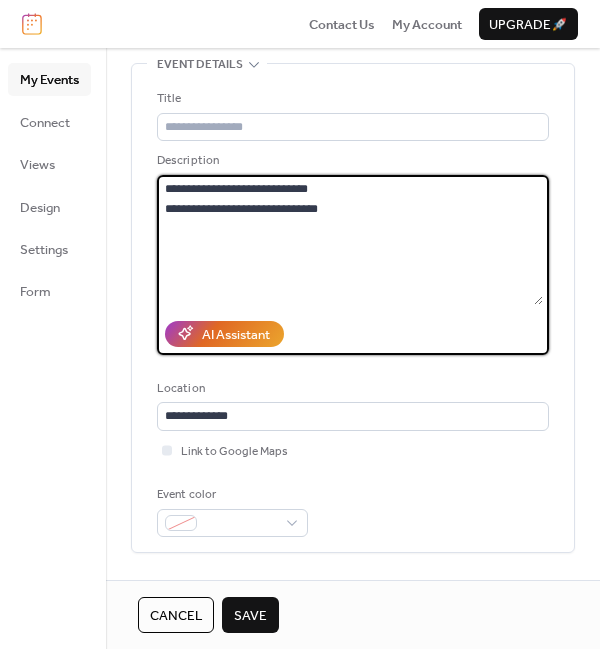 drag, startPoint x: 336, startPoint y: 187, endPoint x: 131, endPoint y: 189, distance: 205.00975 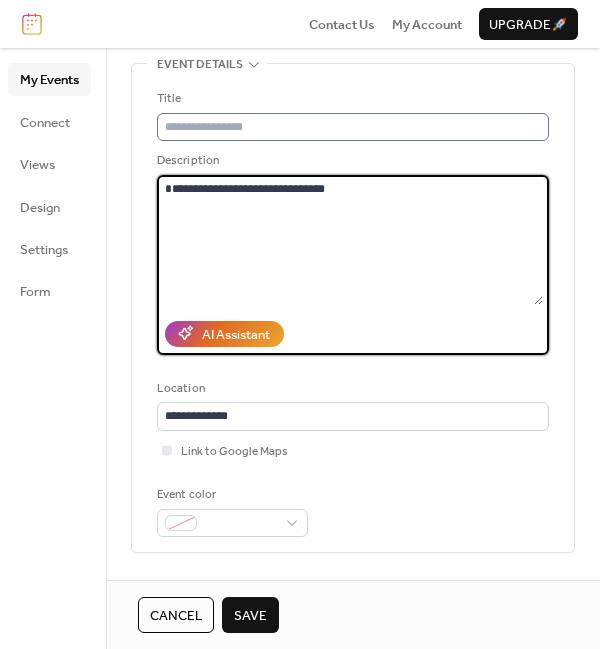 type on "**********" 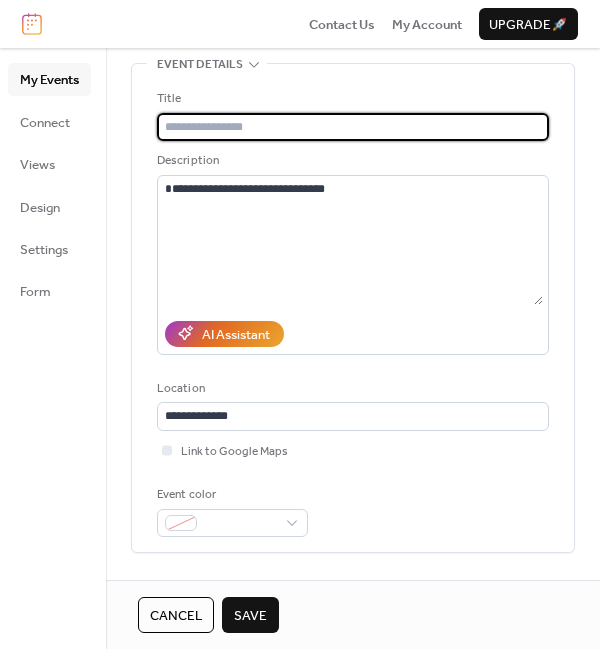 click at bounding box center [353, 127] 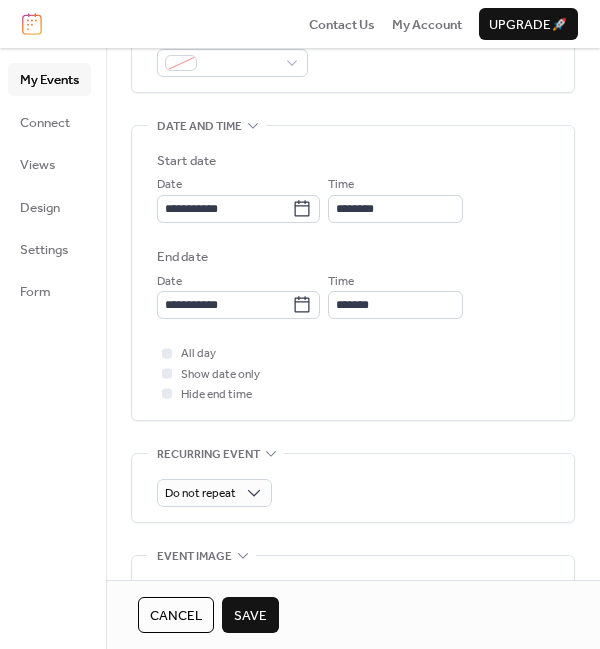 scroll, scrollTop: 560, scrollLeft: 0, axis: vertical 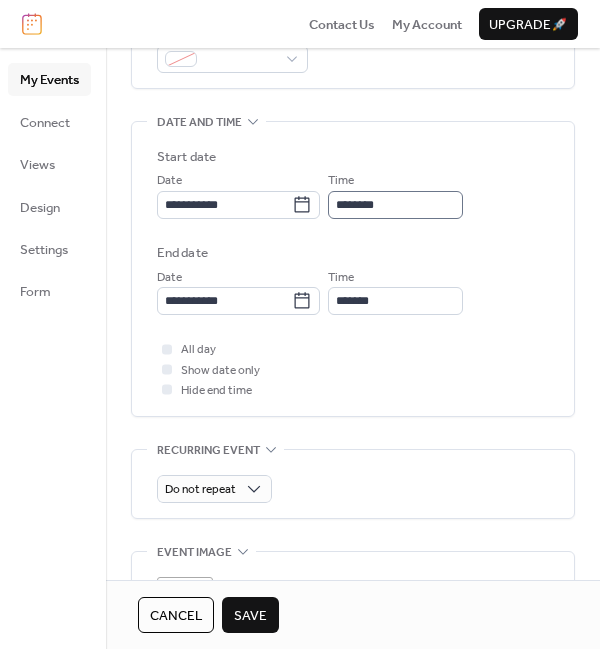 type on "**********" 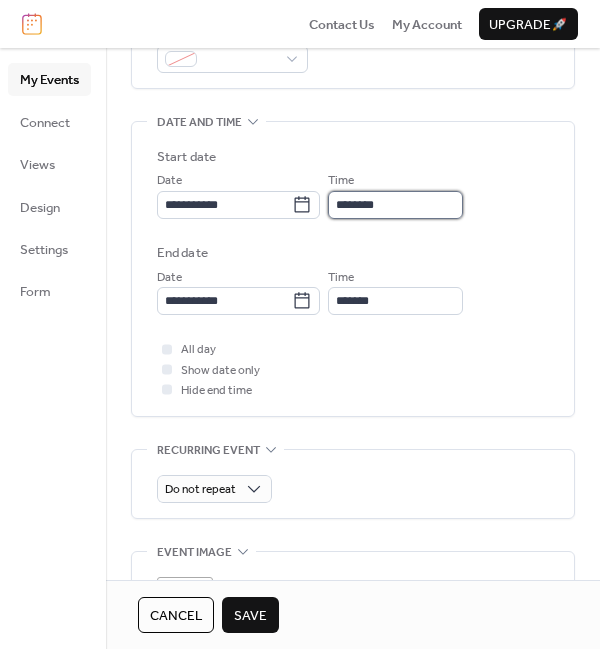 click on "********" at bounding box center (395, 205) 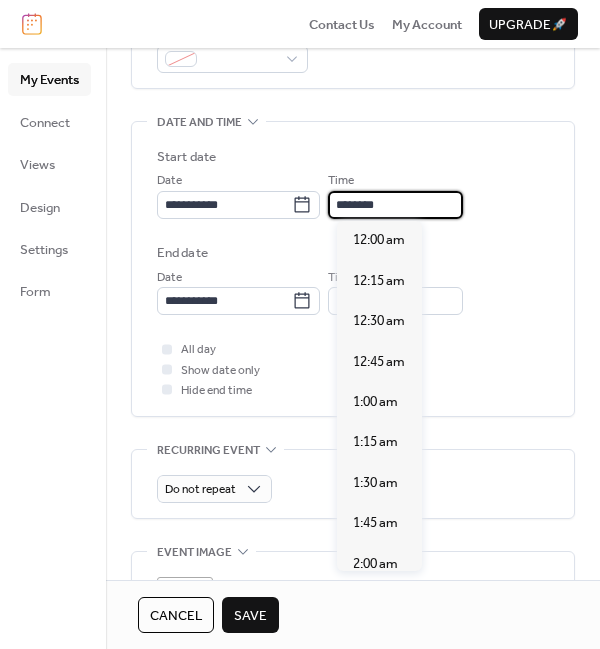 scroll, scrollTop: 1926, scrollLeft: 0, axis: vertical 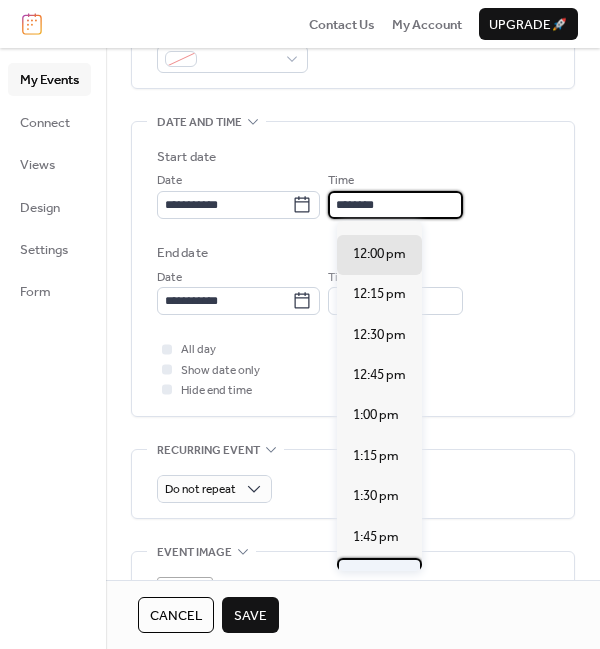 click on "2:00 pm" at bounding box center [376, 577] 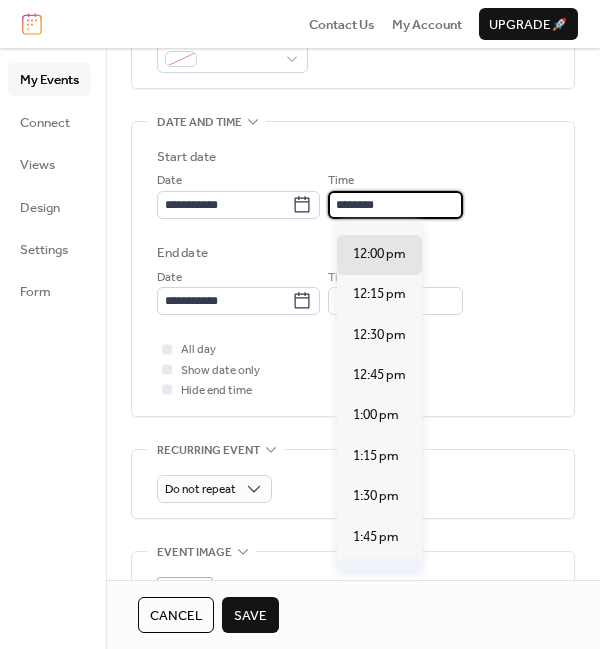type on "*******" 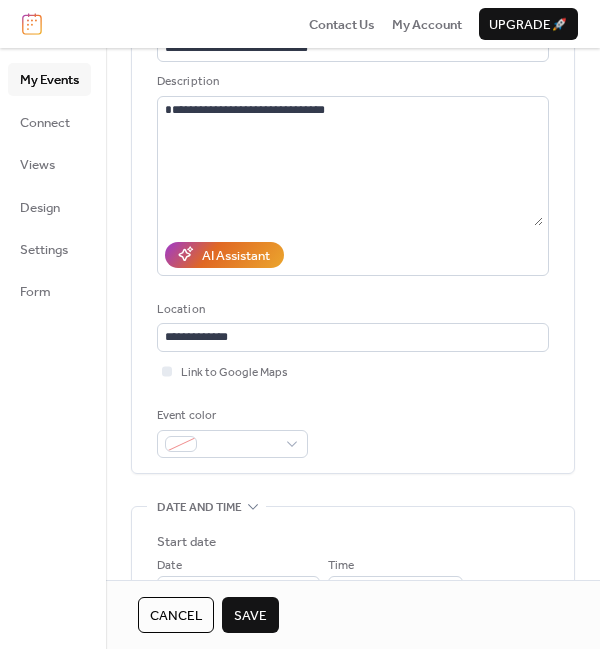 scroll, scrollTop: 174, scrollLeft: 0, axis: vertical 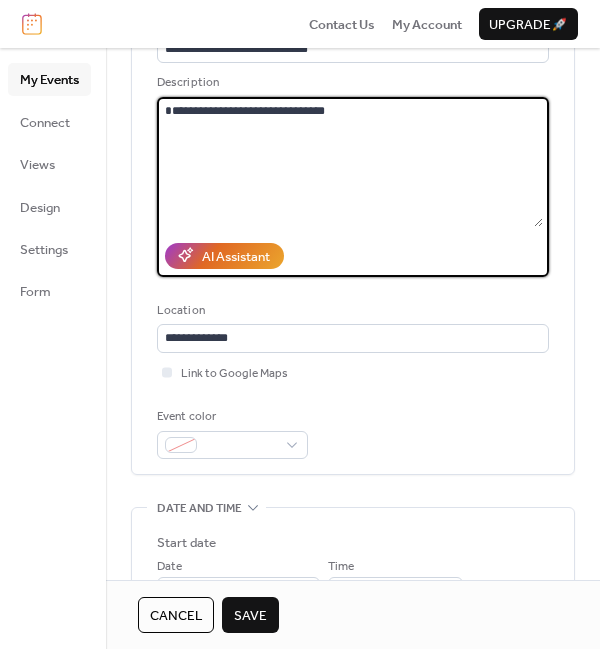 drag, startPoint x: 309, startPoint y: 124, endPoint x: 177, endPoint y: 114, distance: 132.37825 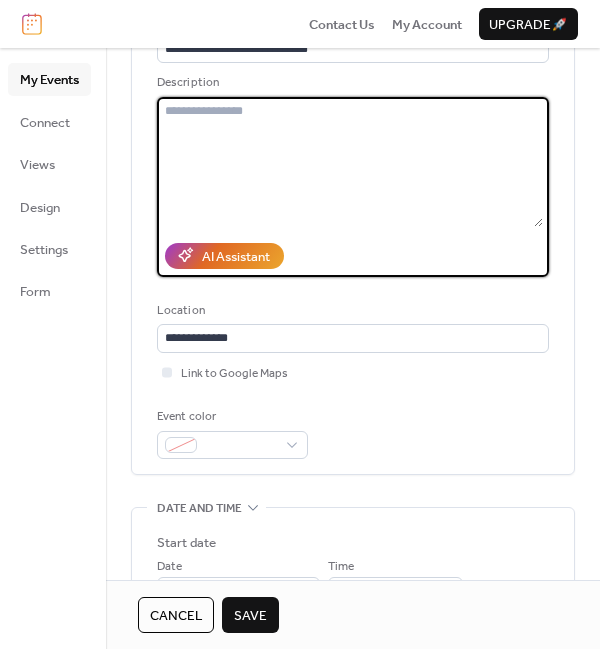 click at bounding box center (350, 162) 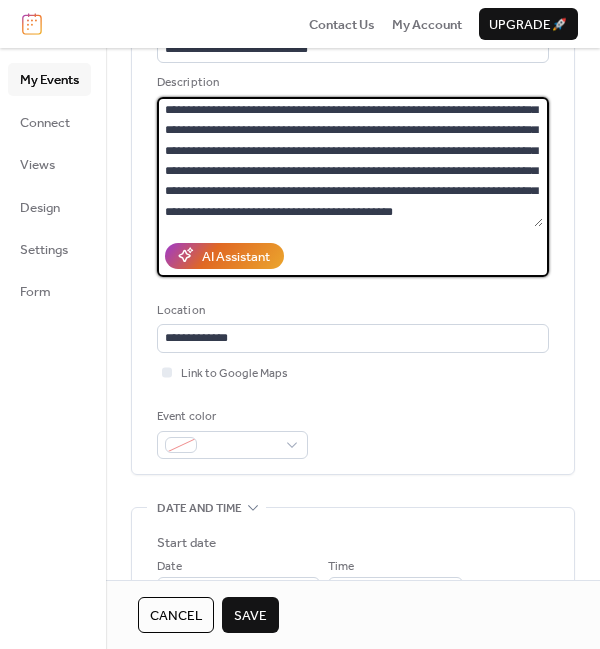 scroll, scrollTop: 0, scrollLeft: 0, axis: both 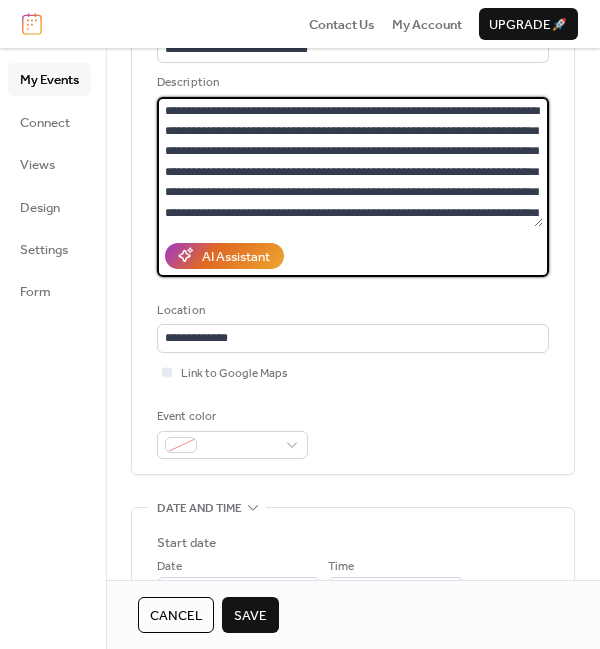drag, startPoint x: 402, startPoint y: 107, endPoint x: 388, endPoint y: 136, distance: 32.202484 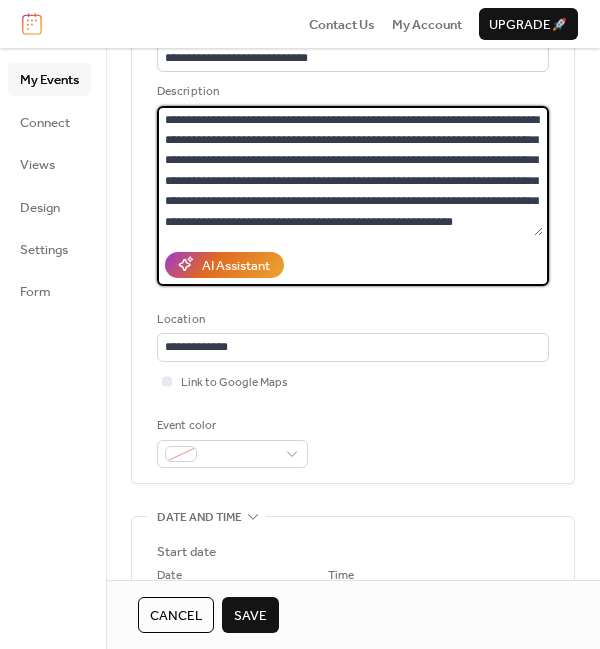 scroll, scrollTop: 164, scrollLeft: 0, axis: vertical 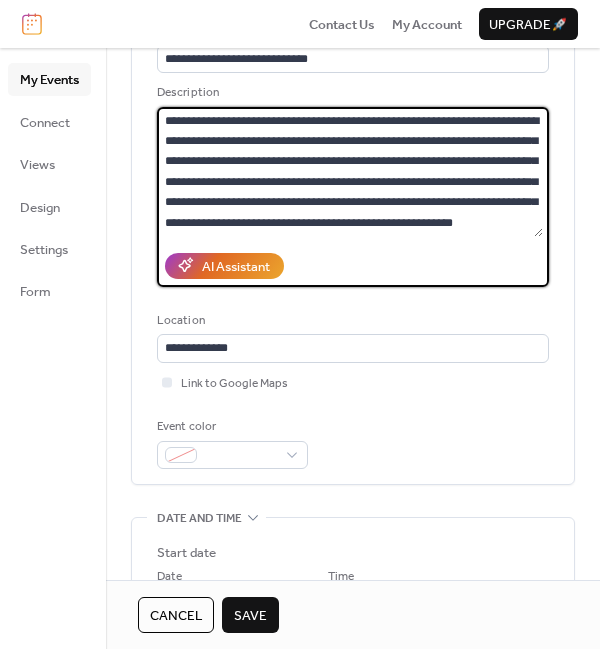 drag, startPoint x: 537, startPoint y: 204, endPoint x: 530, endPoint y: 248, distance: 44.553337 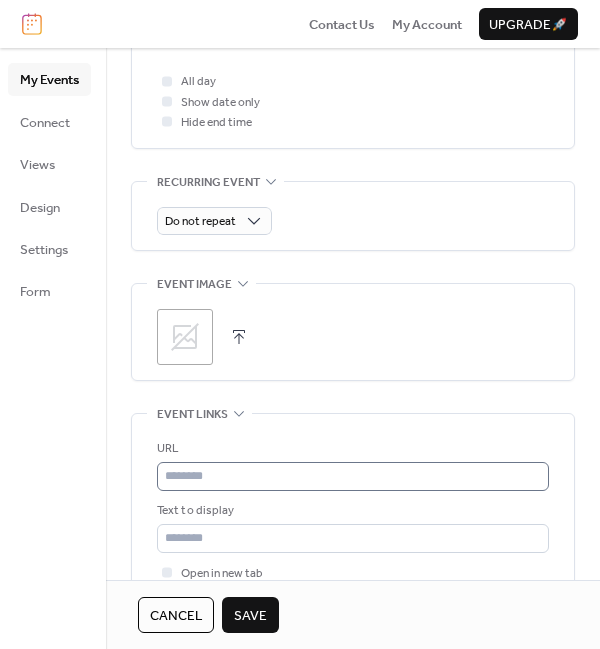 scroll, scrollTop: 829, scrollLeft: 0, axis: vertical 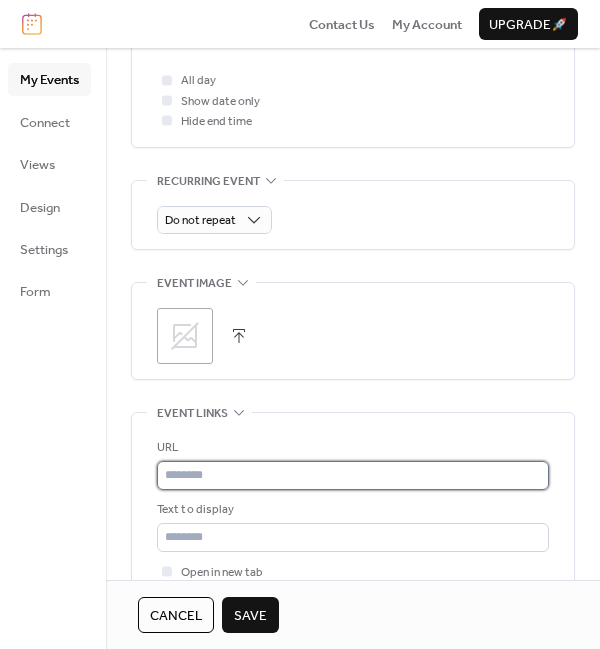 click at bounding box center (353, 475) 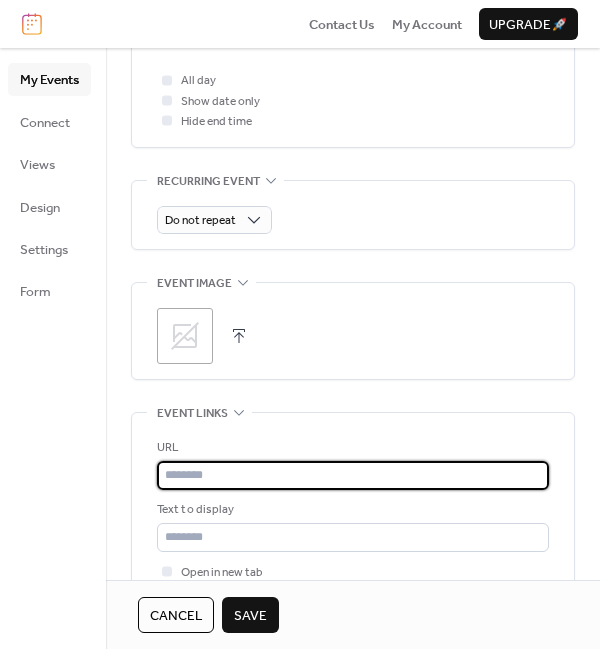 click at bounding box center (353, 475) 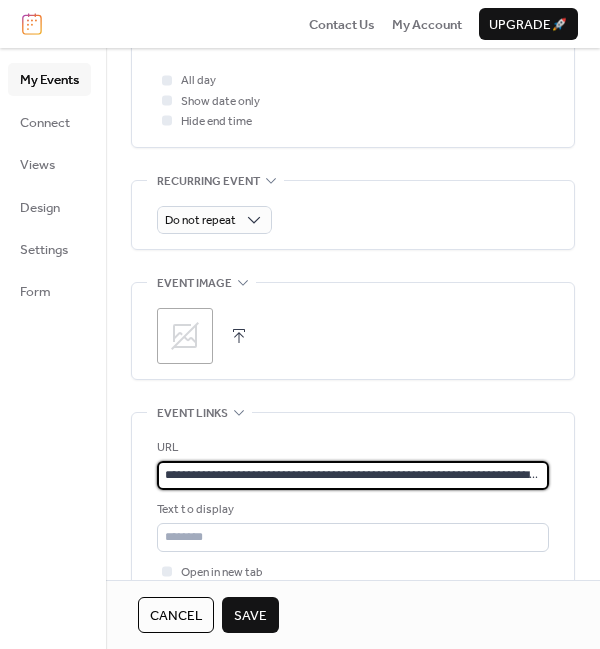 scroll, scrollTop: 0, scrollLeft: 132, axis: horizontal 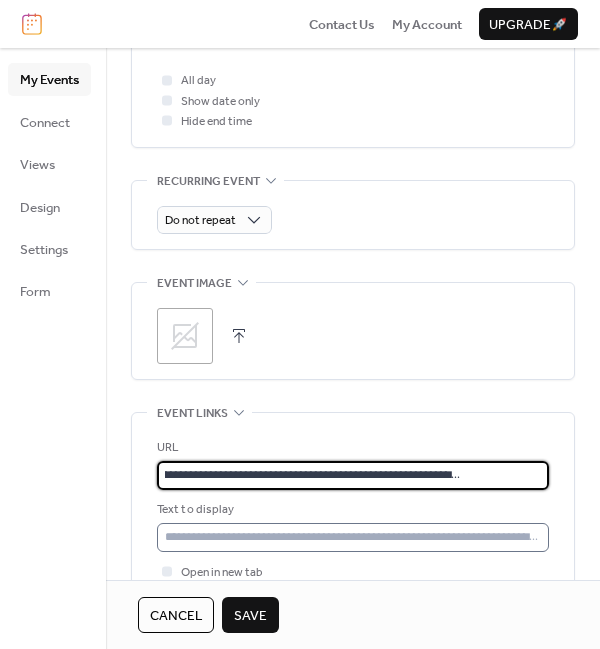 type on "**********" 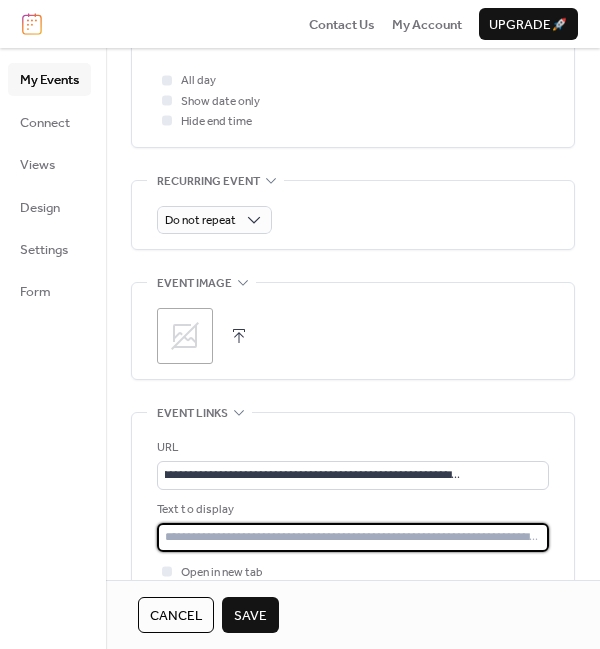 click at bounding box center [353, 537] 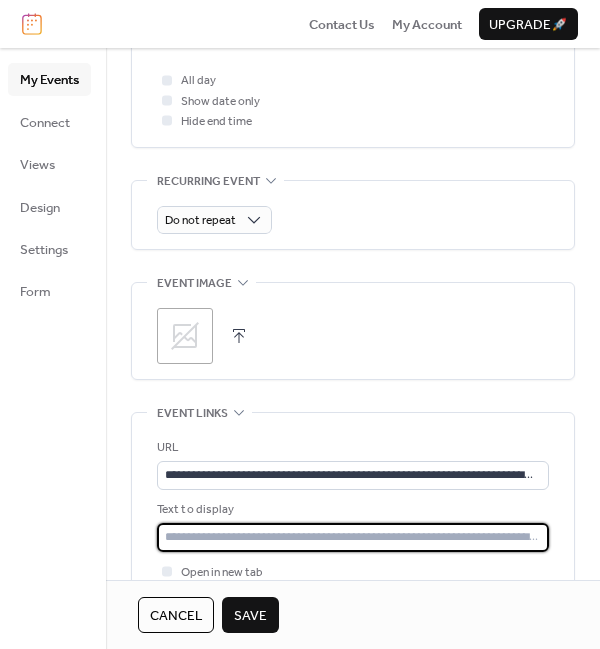 type on "**********" 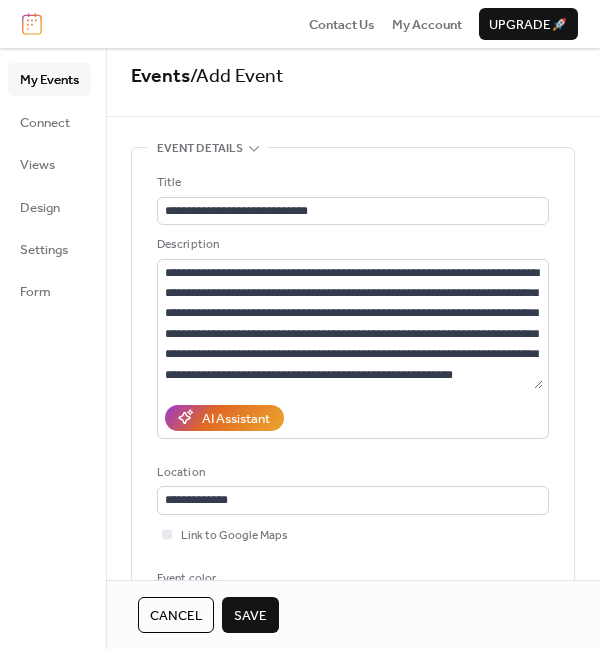 scroll, scrollTop: 0, scrollLeft: 0, axis: both 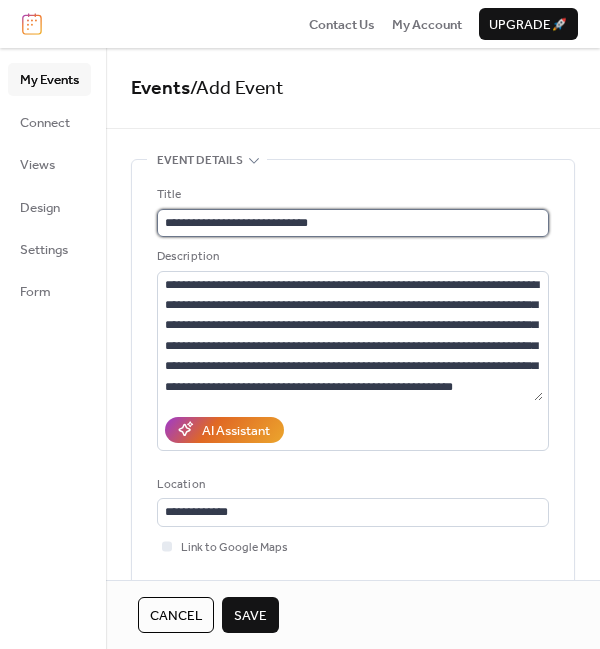 click on "**********" at bounding box center [353, 223] 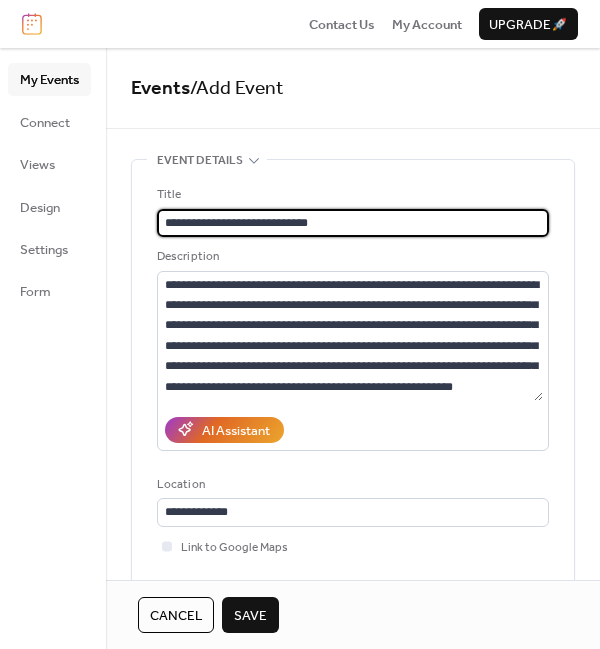 click on "**********" at bounding box center (353, 223) 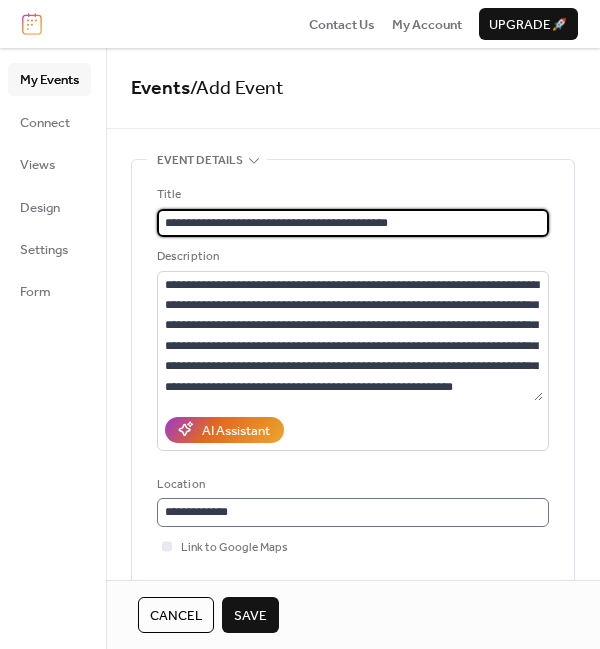 scroll, scrollTop: 0, scrollLeft: 0, axis: both 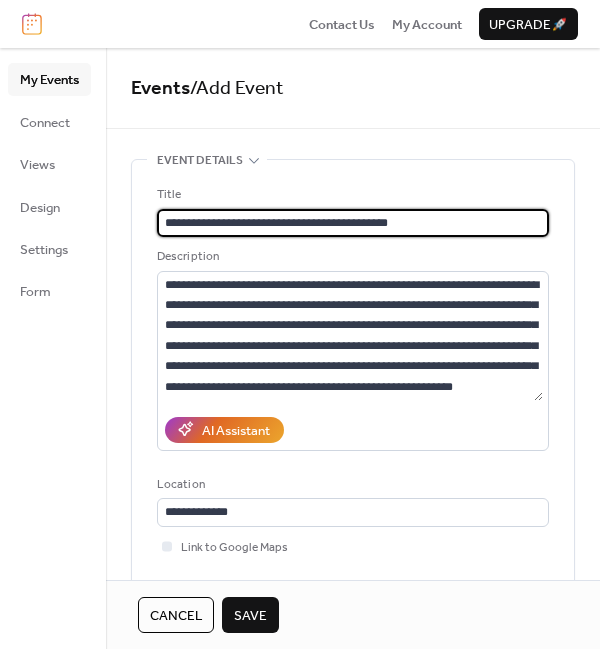 type on "**********" 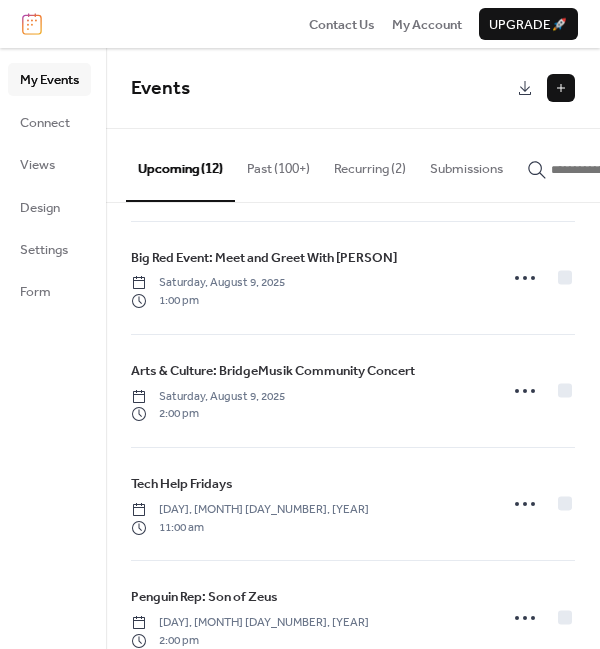 scroll, scrollTop: 228, scrollLeft: 0, axis: vertical 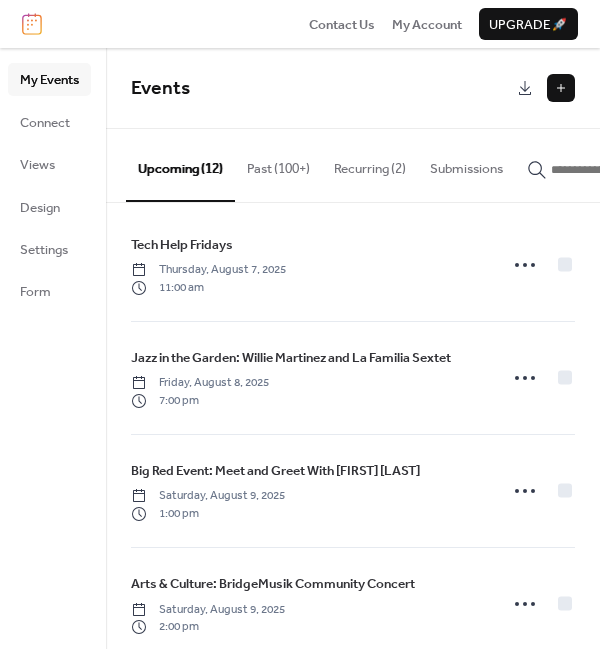 click at bounding box center [561, 88] 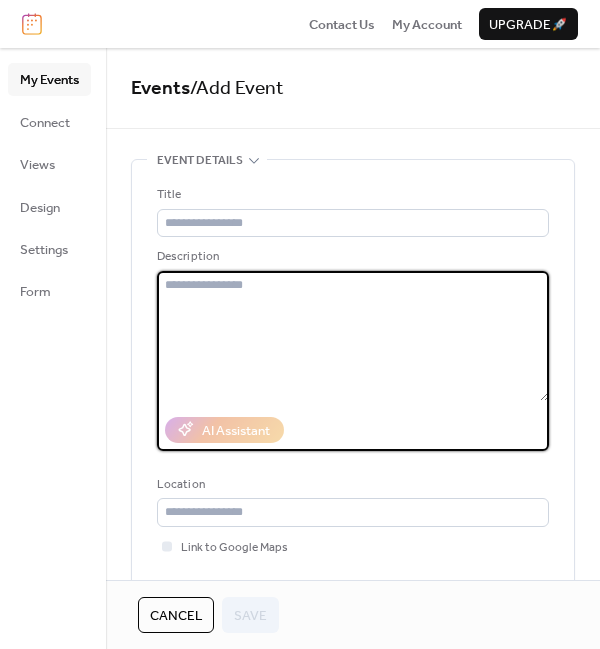 click at bounding box center (353, 336) 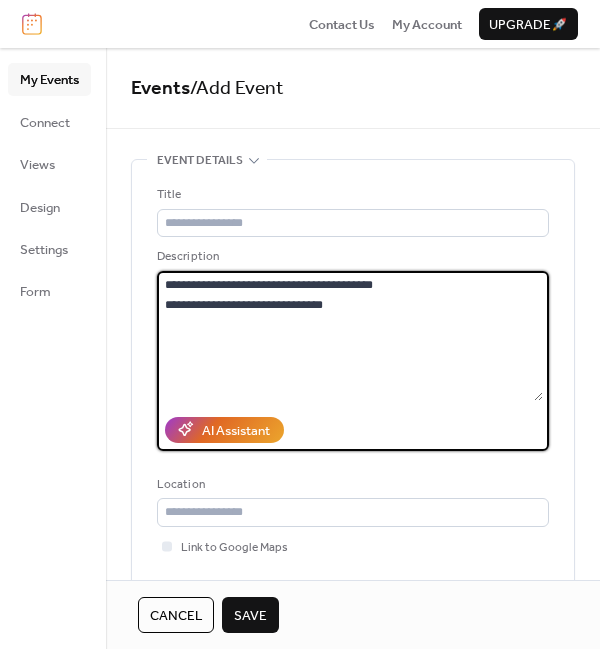 drag, startPoint x: 405, startPoint y: 281, endPoint x: 134, endPoint y: 290, distance: 271.1494 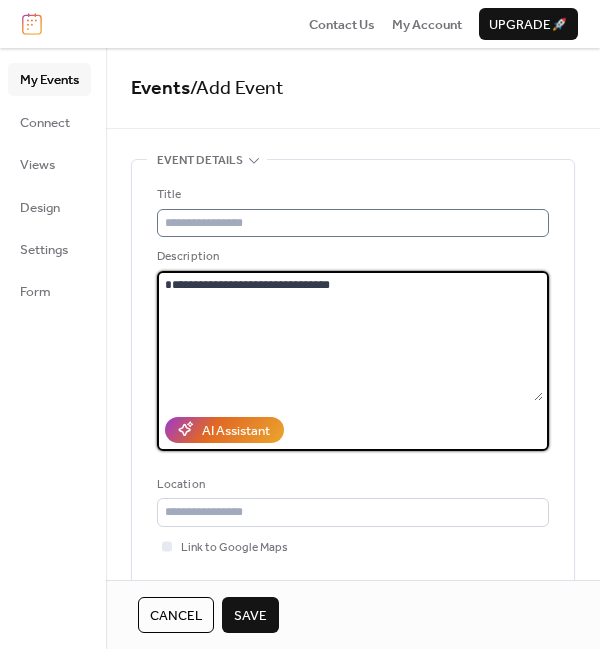 type on "**********" 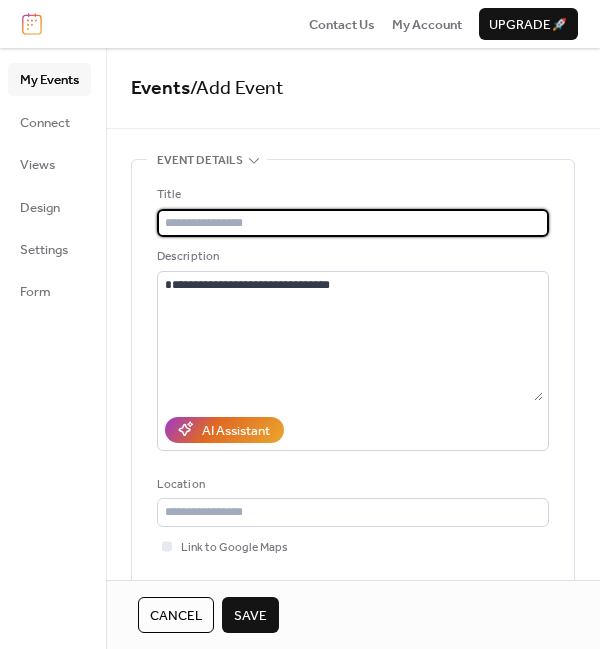 click at bounding box center [353, 223] 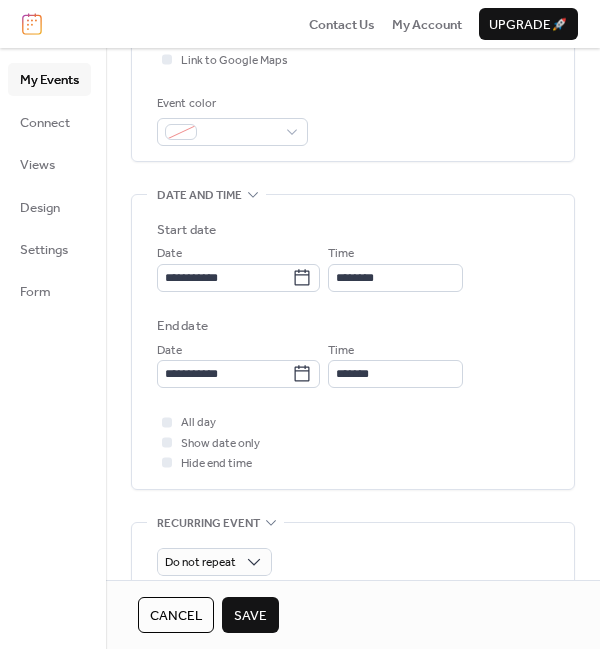 scroll, scrollTop: 489, scrollLeft: 0, axis: vertical 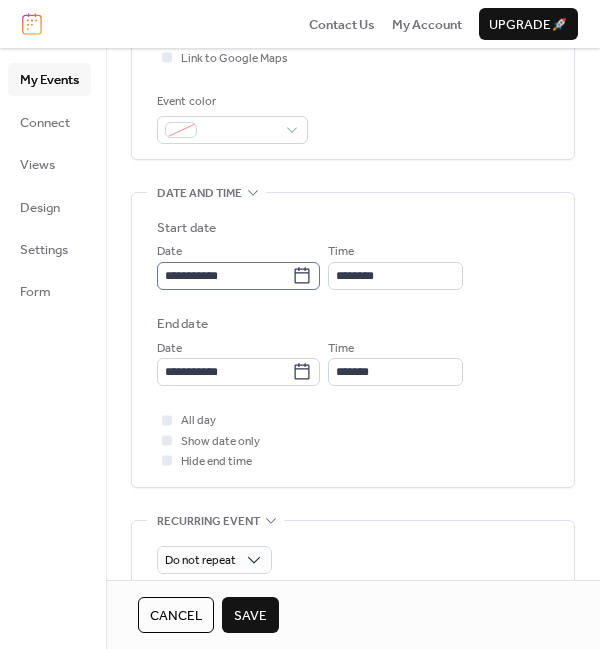 type on "**********" 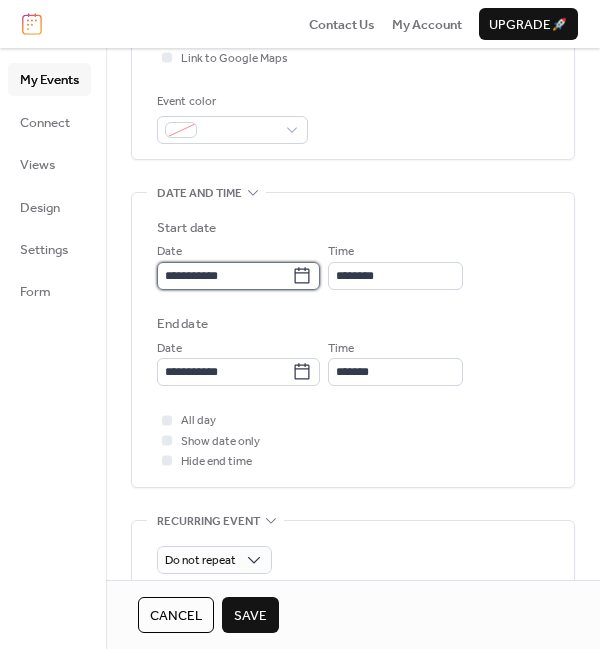 click on "**********" at bounding box center (224, 276) 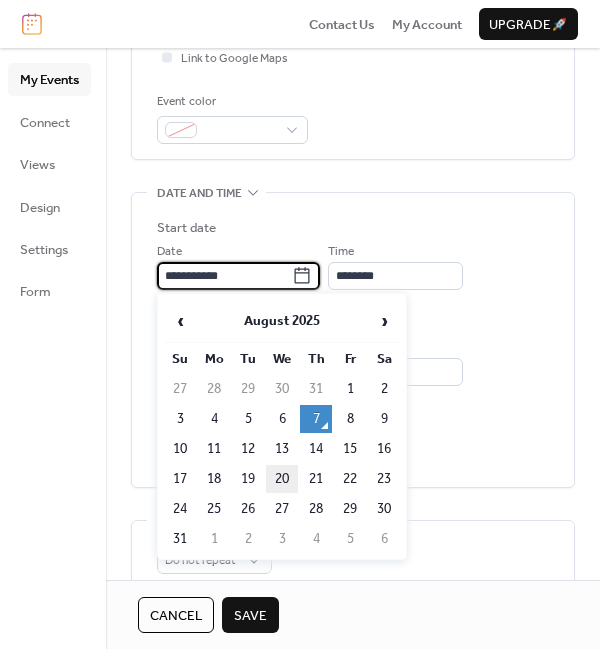 click on "20" at bounding box center [282, 479] 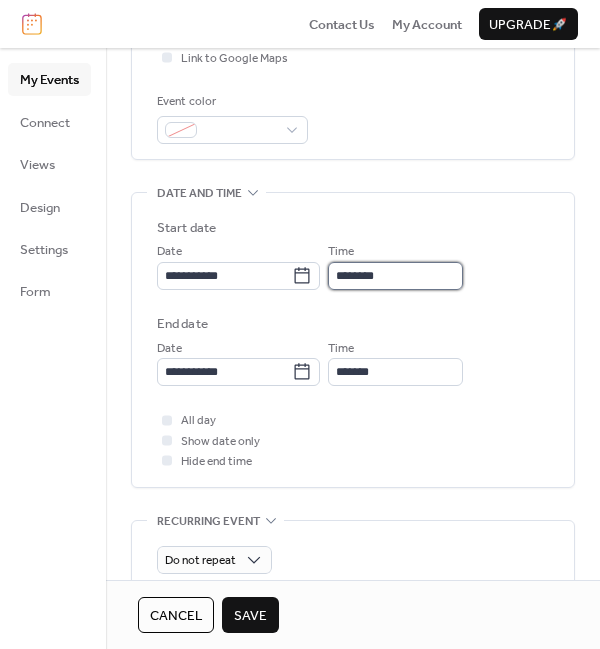click on "********" at bounding box center (395, 276) 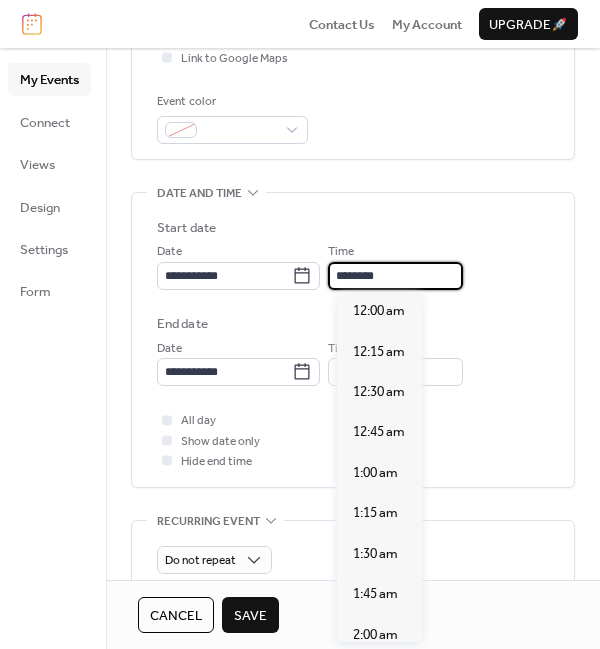 scroll, scrollTop: 1926, scrollLeft: 0, axis: vertical 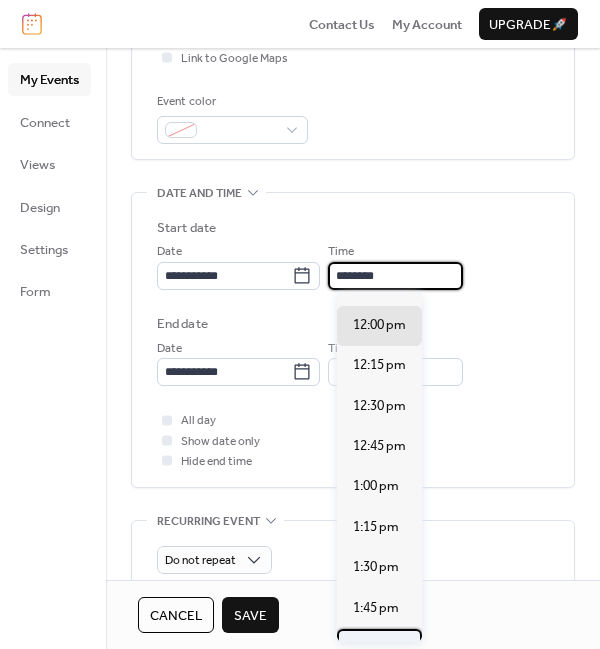 click on "2:00 pm" at bounding box center (376, 648) 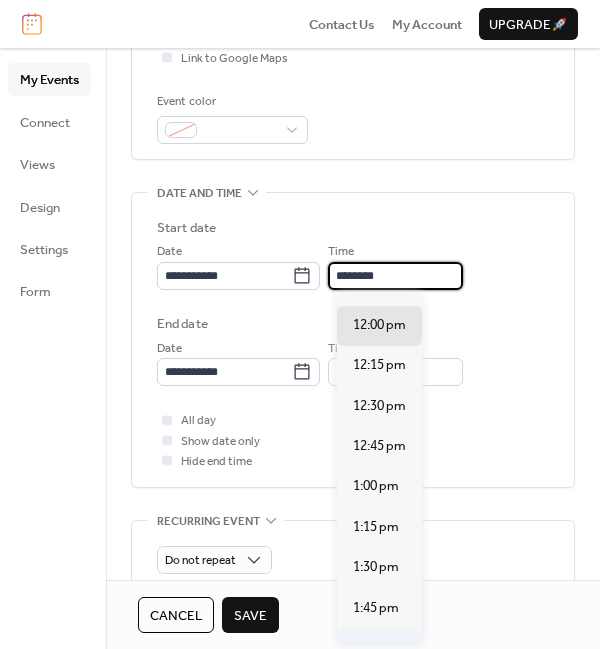 type on "*******" 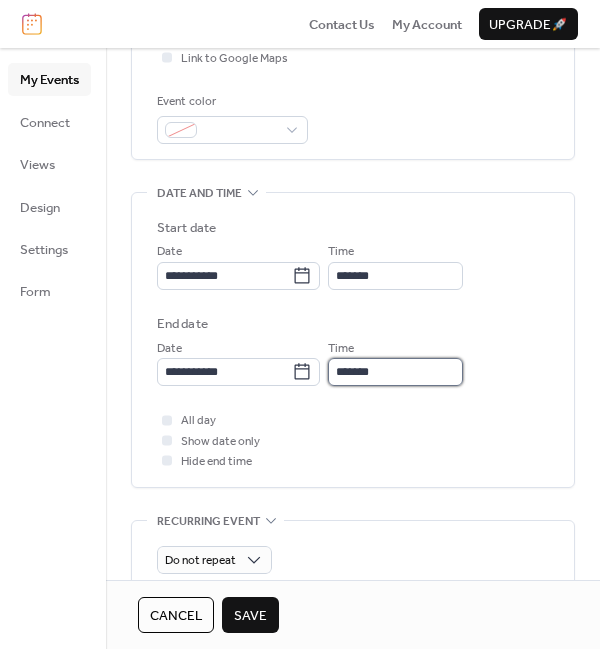 click on "*******" at bounding box center (395, 372) 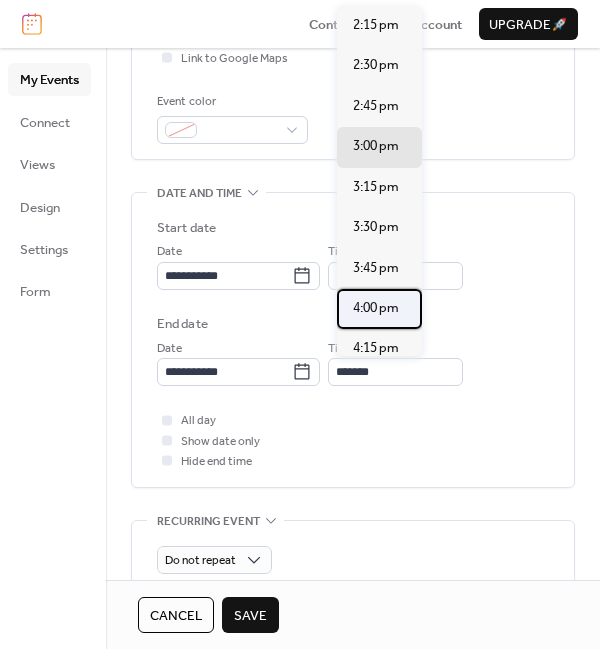 click on "4:00 pm" at bounding box center (376, 308) 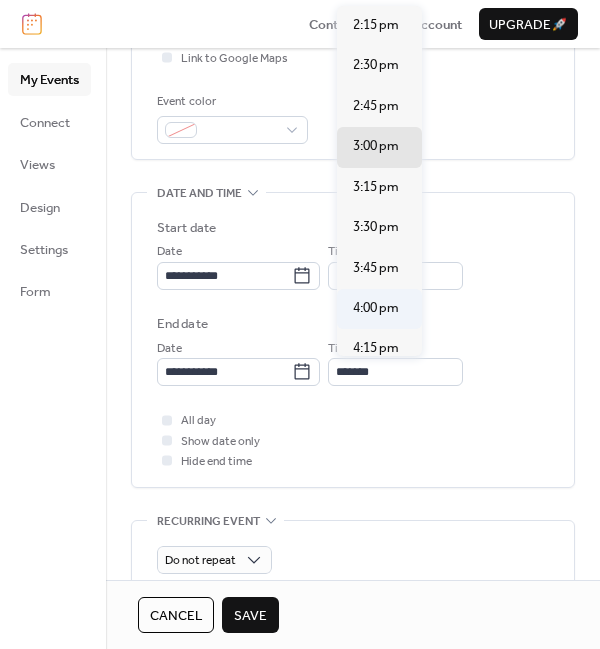 type on "*******" 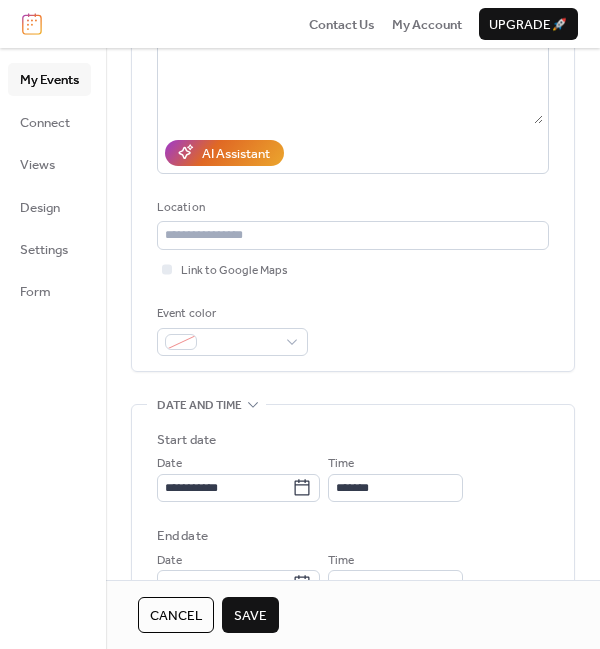 scroll, scrollTop: 261, scrollLeft: 0, axis: vertical 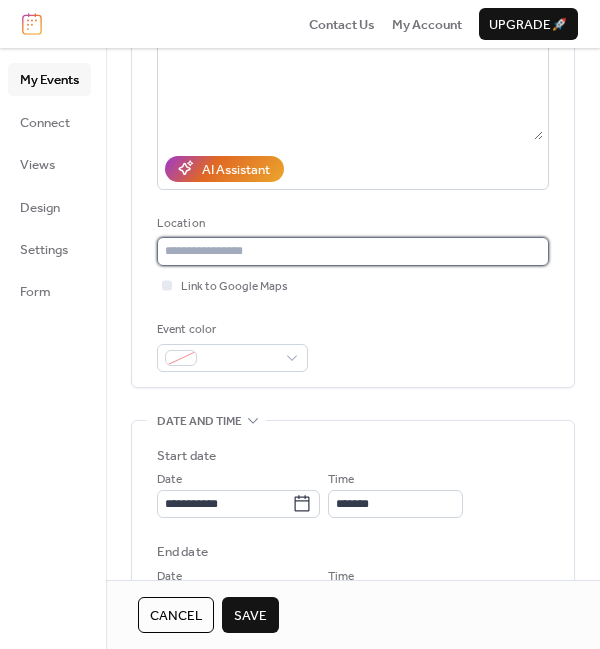 click at bounding box center [353, 251] 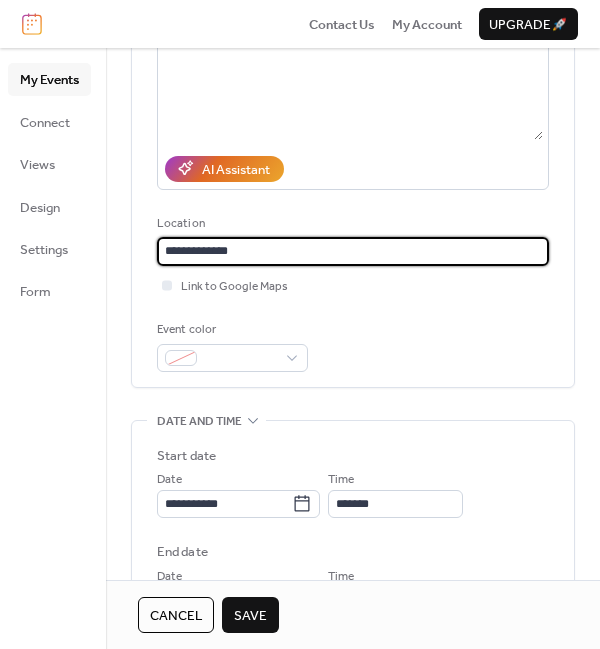 type on "**********" 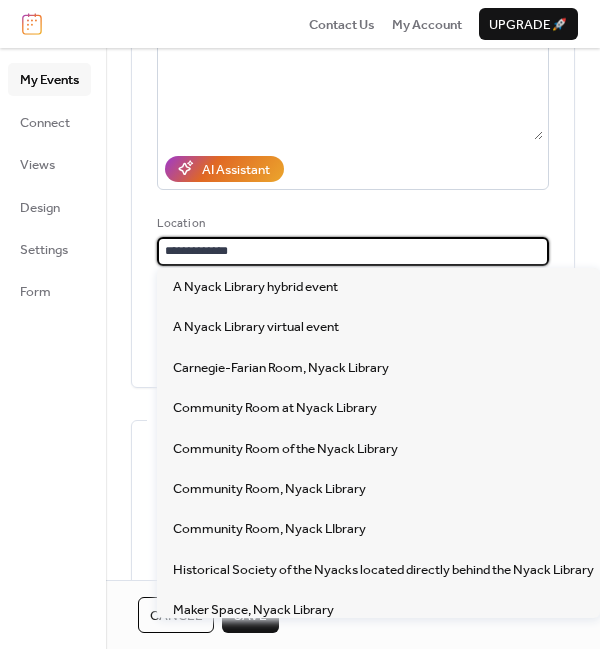 click on "**********" at bounding box center (353, 657) 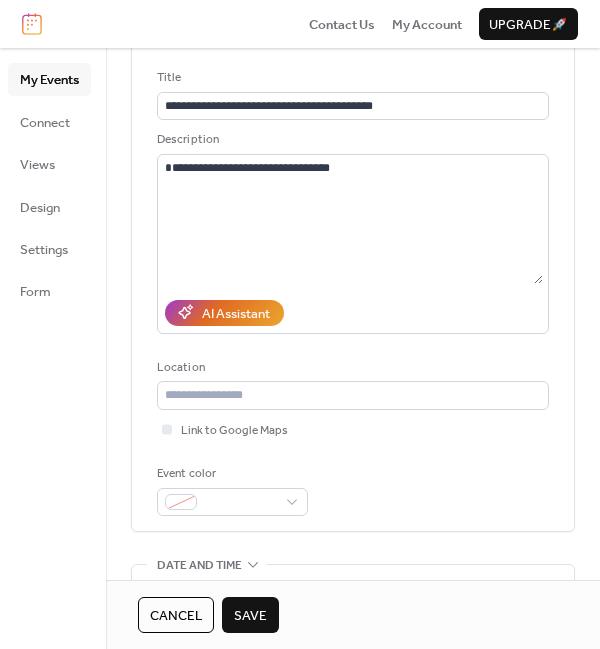 scroll, scrollTop: 108, scrollLeft: 0, axis: vertical 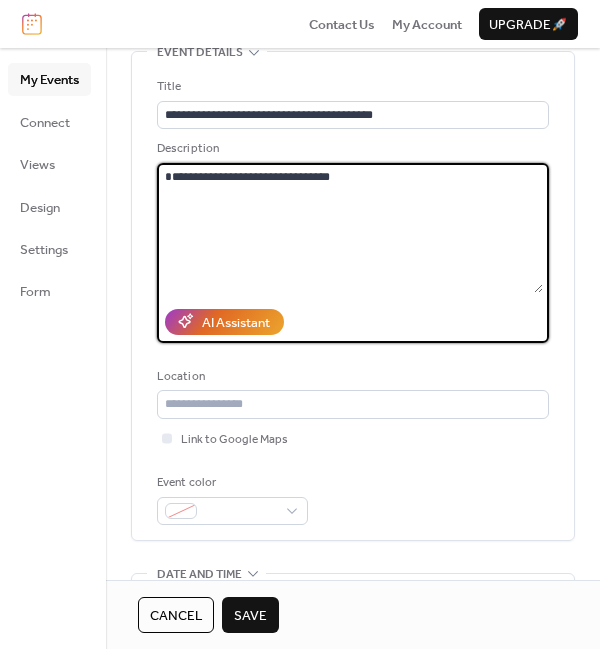 drag, startPoint x: 167, startPoint y: 169, endPoint x: 426, endPoint y: 234, distance: 267.03183 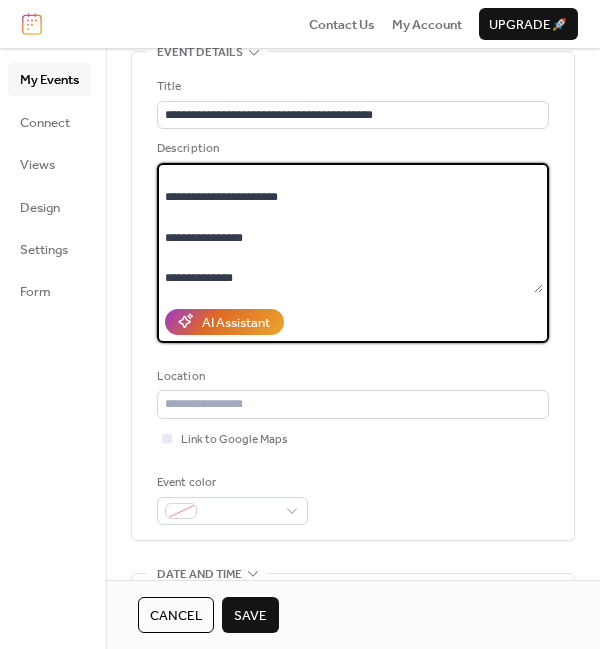 scroll, scrollTop: 0, scrollLeft: 0, axis: both 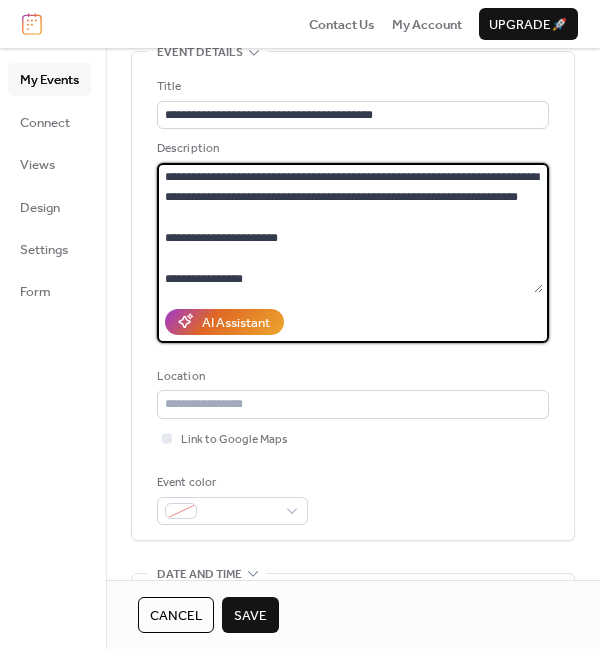 drag, startPoint x: 165, startPoint y: 252, endPoint x: 316, endPoint y: 252, distance: 151 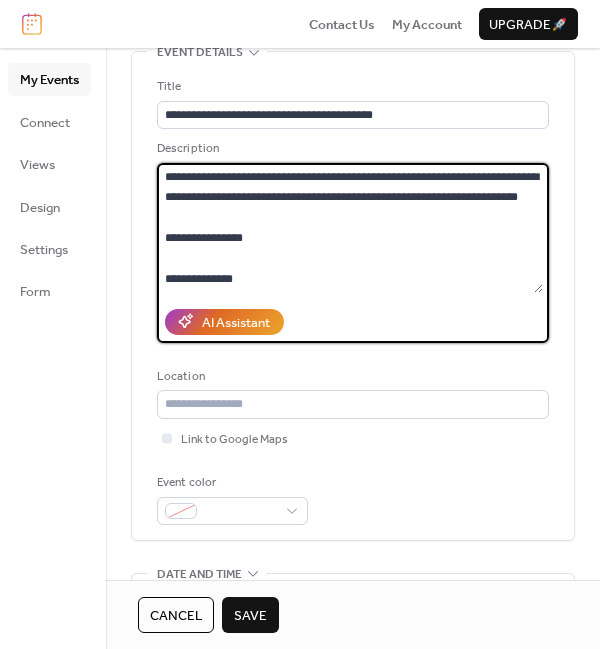 drag, startPoint x: 221, startPoint y: 261, endPoint x: 167, endPoint y: 230, distance: 62.26556 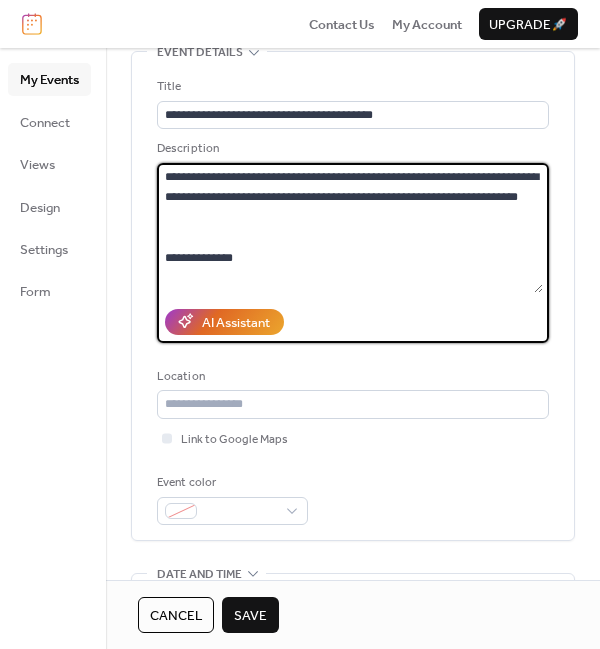 click on "**********" at bounding box center (350, 228) 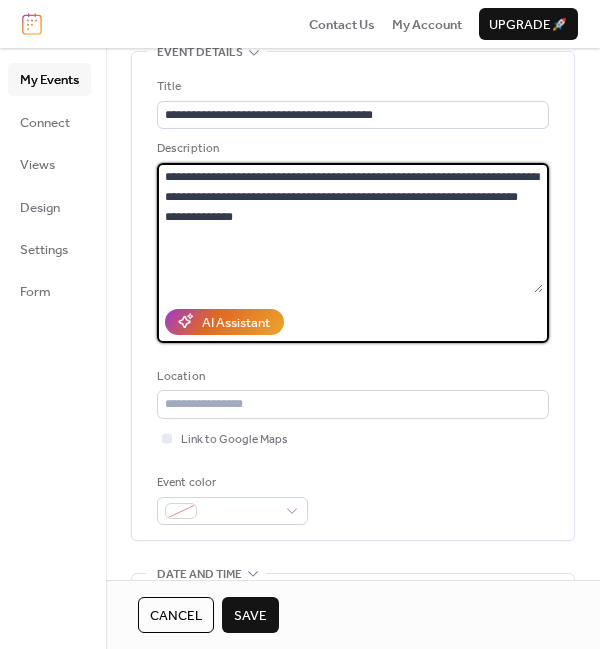 click on "**********" at bounding box center [350, 228] 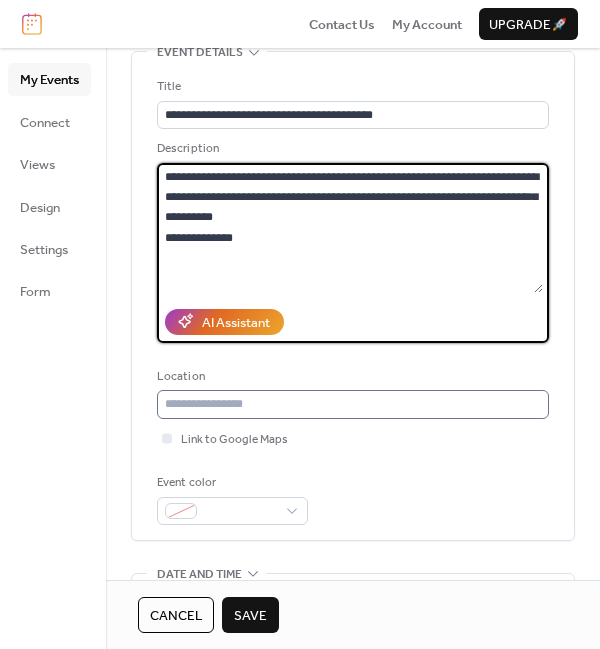 type on "**********" 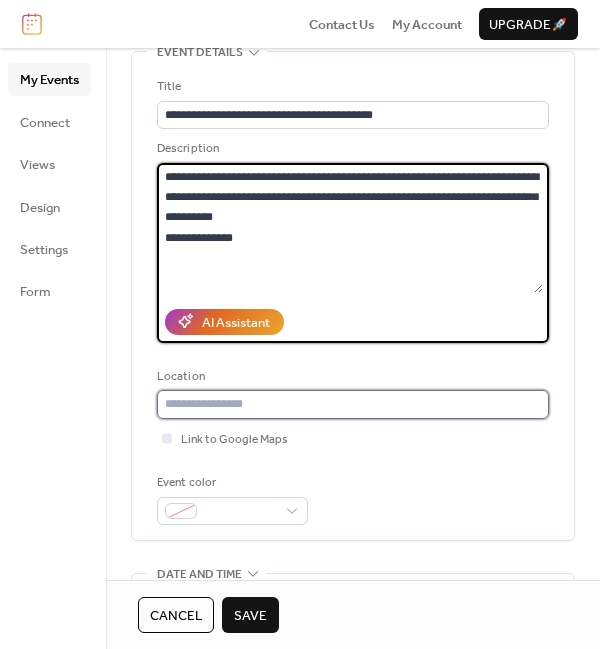 click at bounding box center (353, 404) 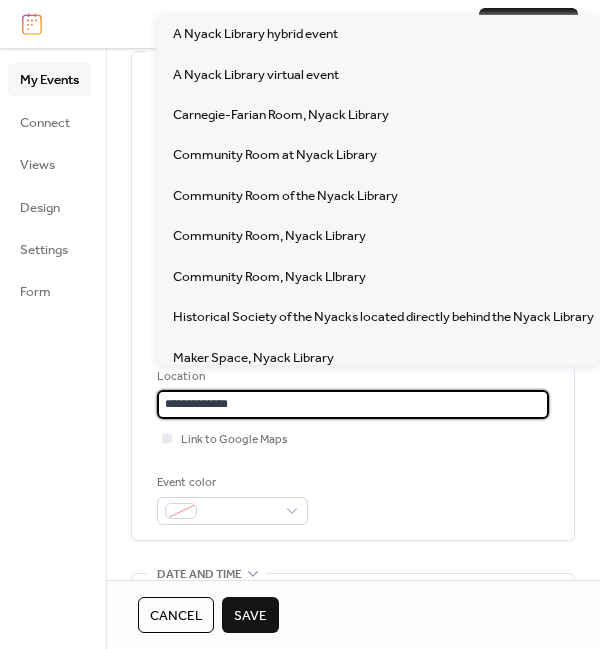 type on "**********" 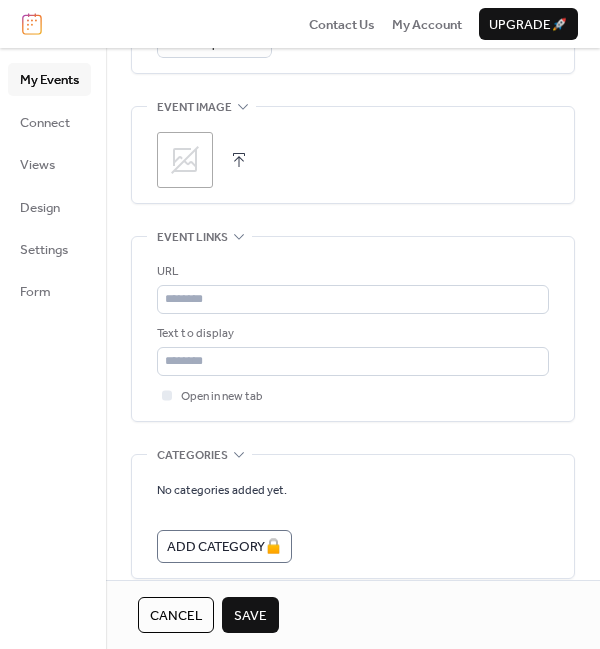 scroll, scrollTop: 1007, scrollLeft: 0, axis: vertical 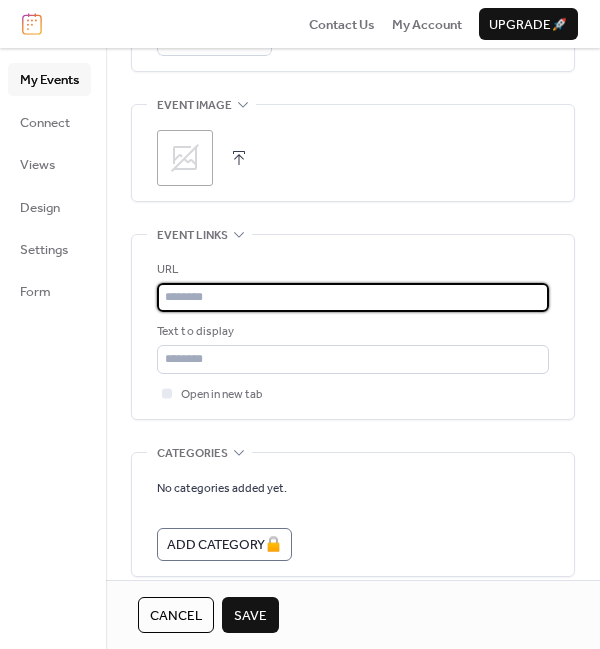 click at bounding box center [353, 297] 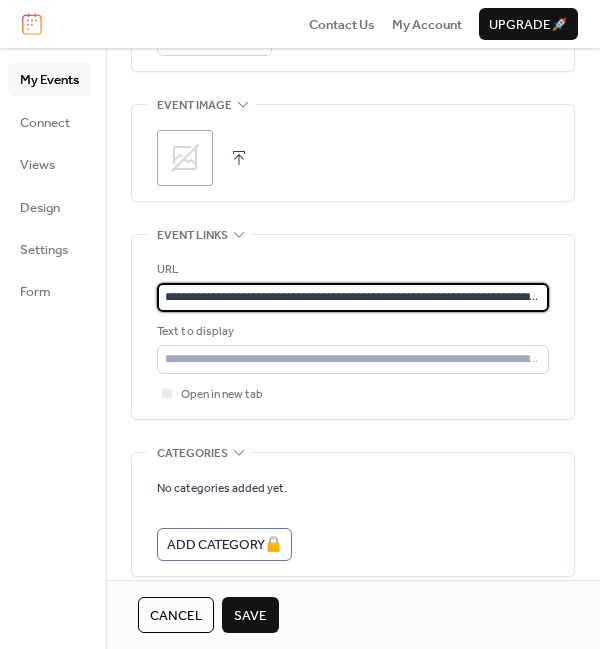 scroll, scrollTop: 0, scrollLeft: 133, axis: horizontal 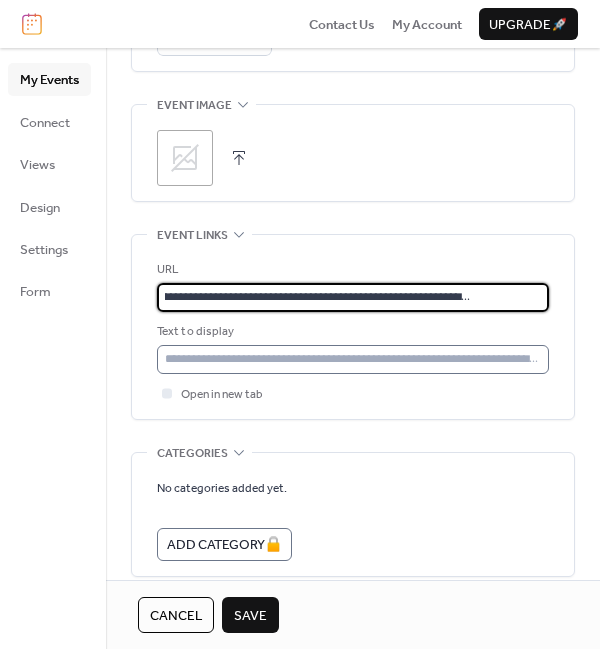 type on "**********" 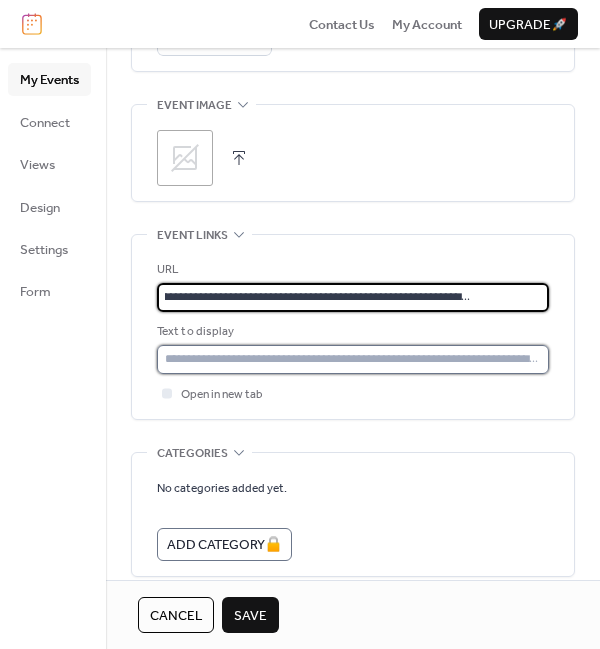 click at bounding box center [353, 359] 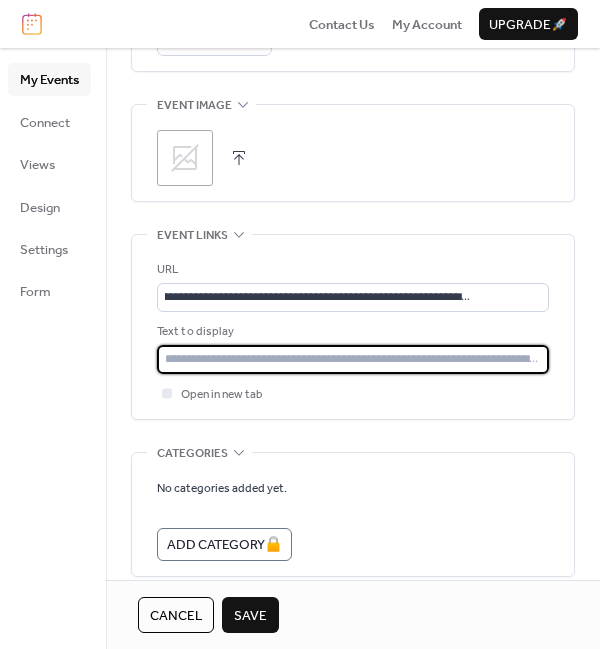 scroll, scrollTop: 0, scrollLeft: 0, axis: both 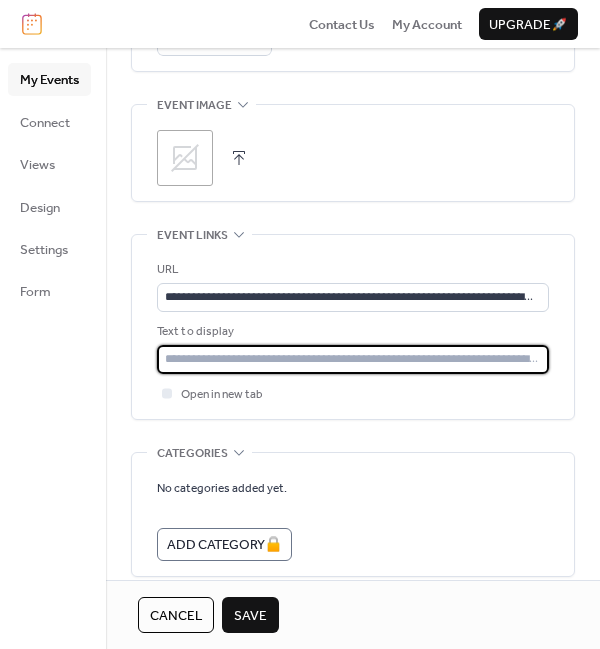 type on "**********" 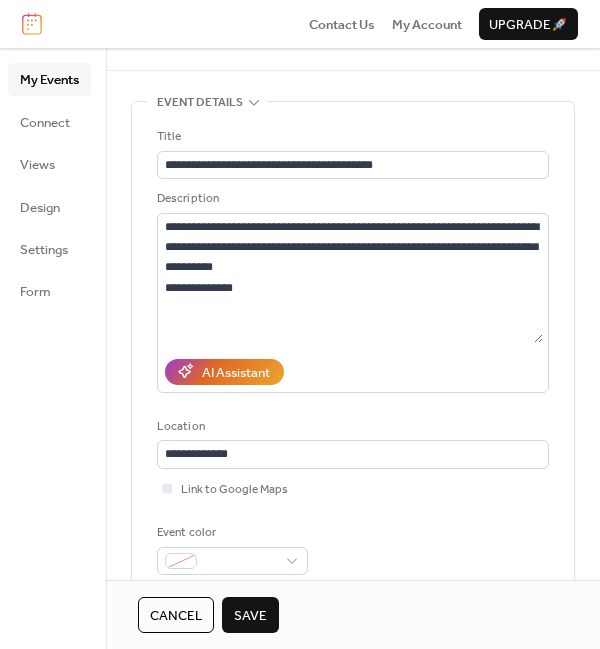 scroll, scrollTop: 54, scrollLeft: 0, axis: vertical 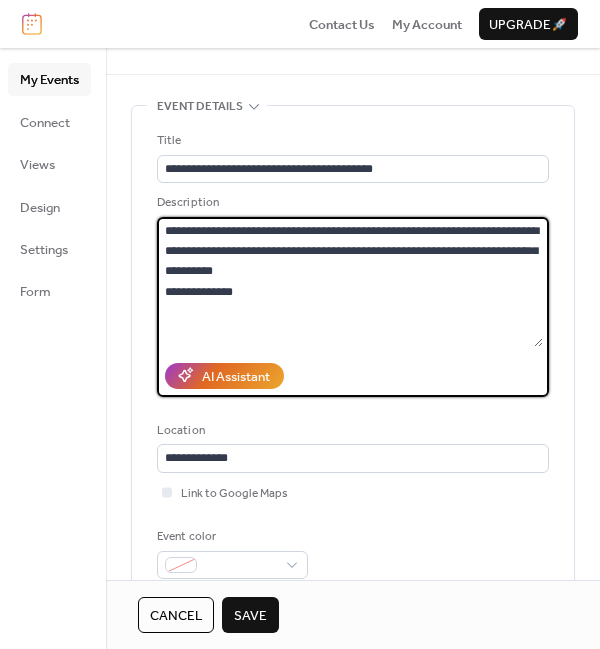 drag, startPoint x: 467, startPoint y: 229, endPoint x: 390, endPoint y: 235, distance: 77.23341 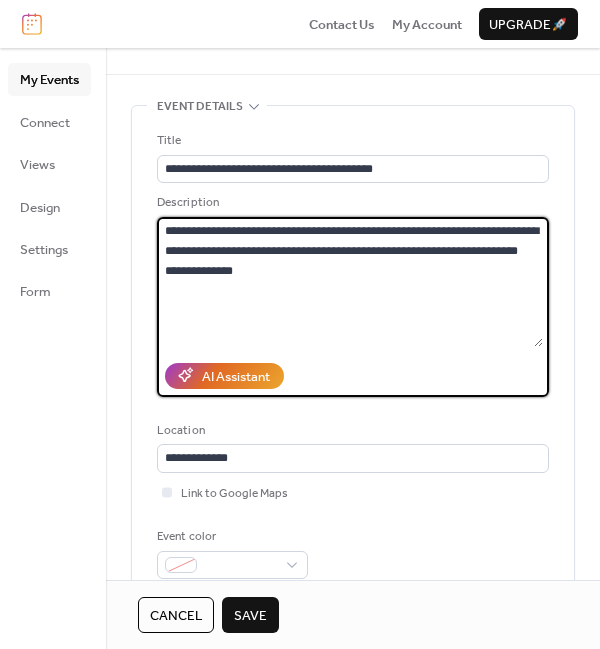 click on "**********" at bounding box center (350, 282) 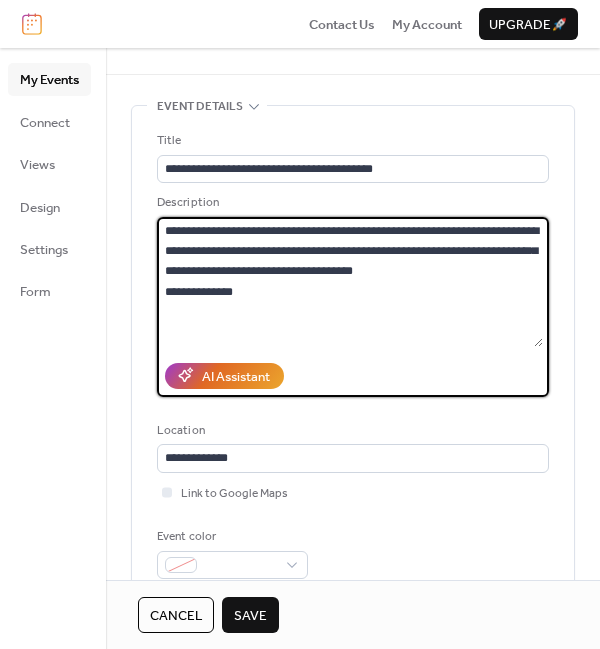 type on "**********" 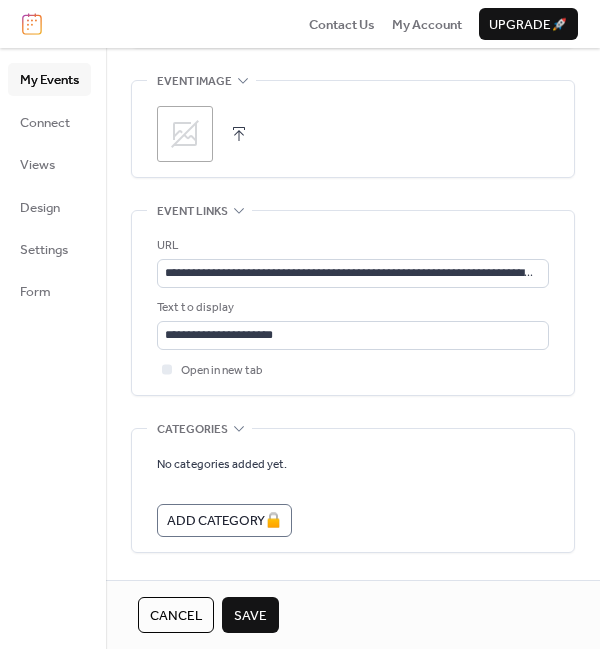 scroll, scrollTop: 1090, scrollLeft: 0, axis: vertical 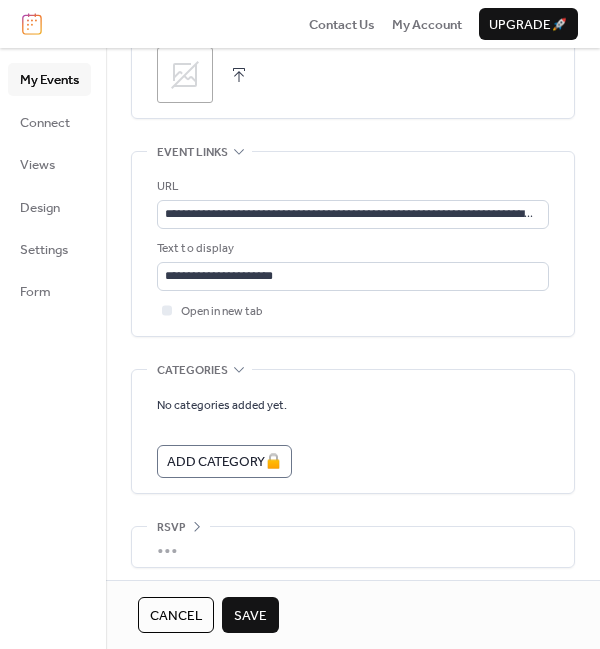 click on "Save" at bounding box center [250, 616] 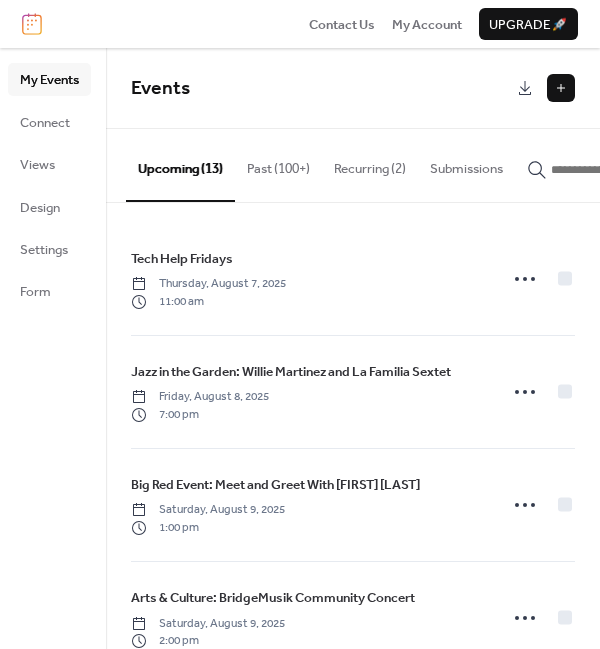 click at bounding box center [561, 88] 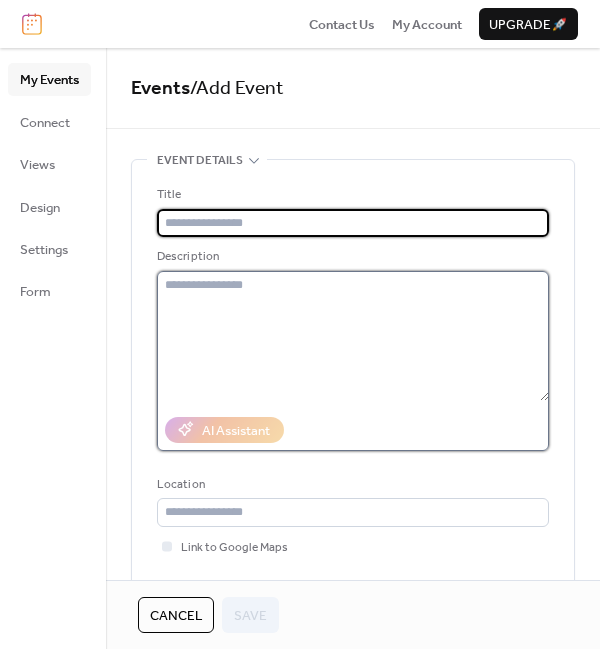 click at bounding box center [353, 336] 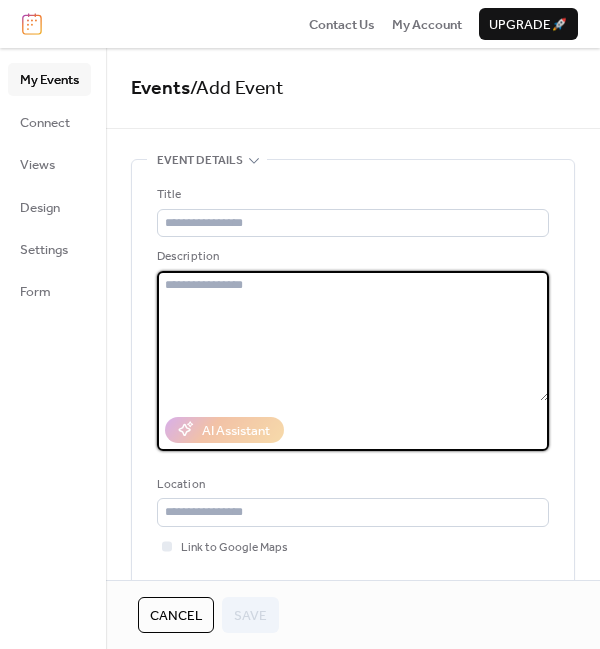 paste on "**********" 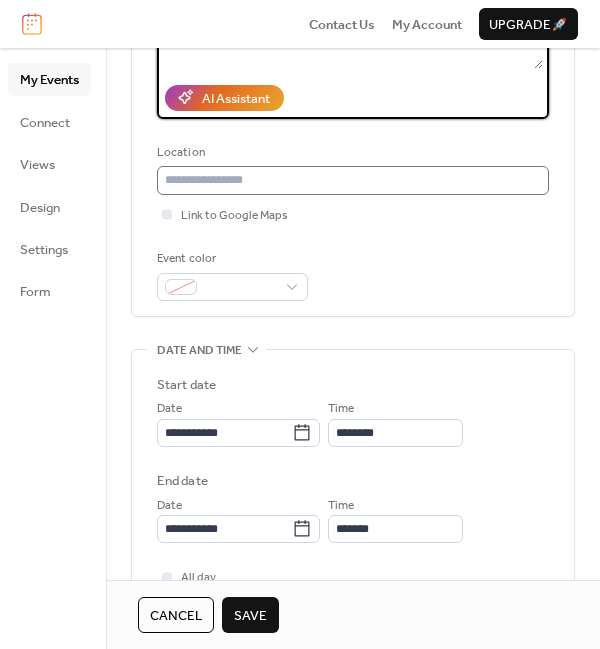scroll, scrollTop: 338, scrollLeft: 0, axis: vertical 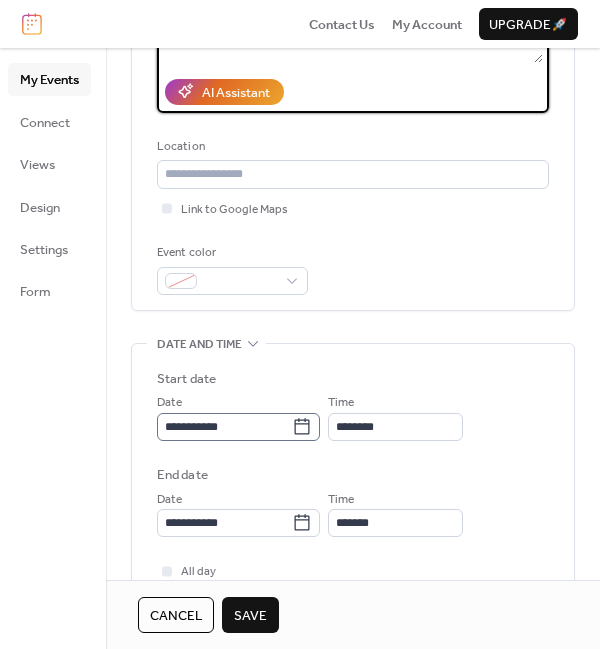 type on "**********" 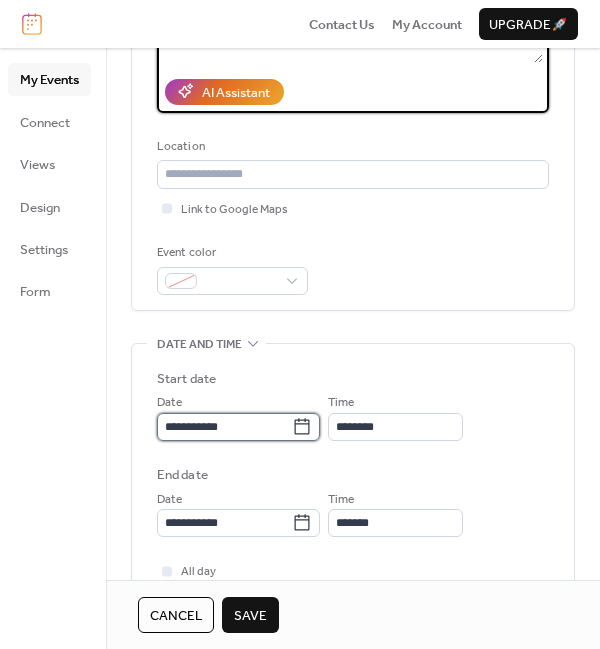 click on "**********" at bounding box center (224, 427) 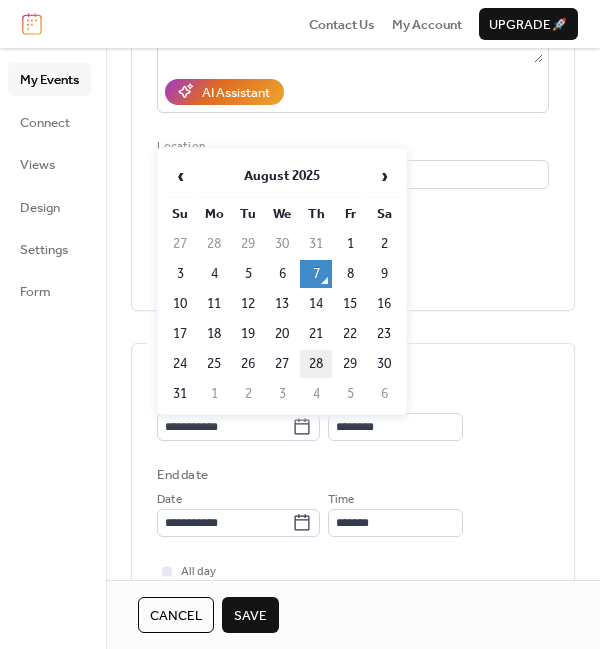 click on "28" at bounding box center (316, 364) 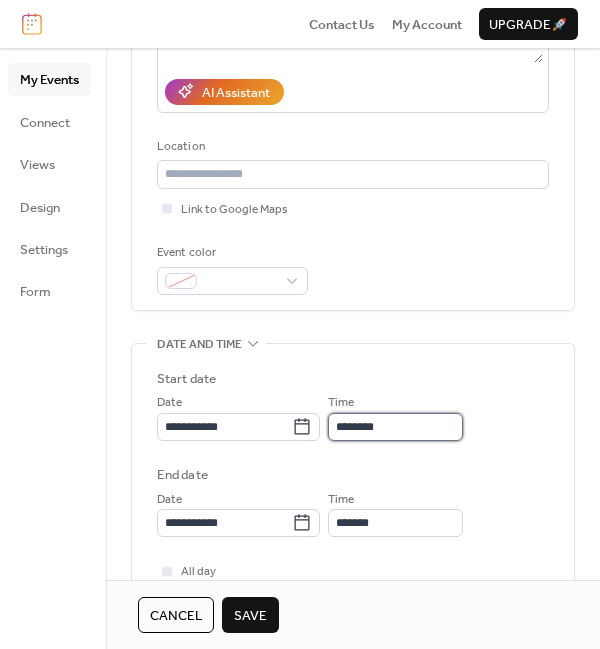 click on "********" at bounding box center (395, 427) 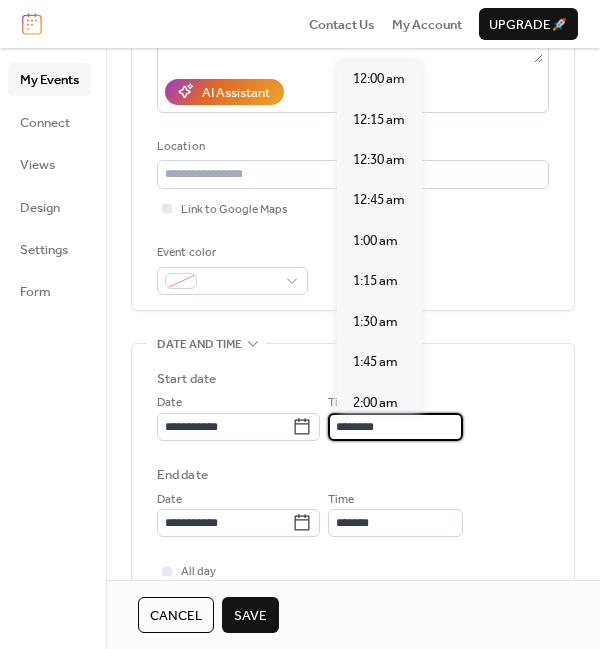 scroll, scrollTop: 1926, scrollLeft: 0, axis: vertical 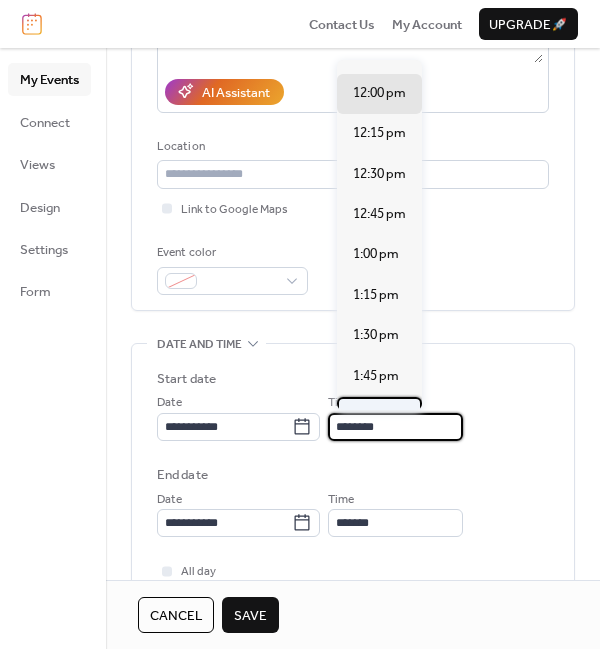 click on "2:00 pm" at bounding box center [376, 416] 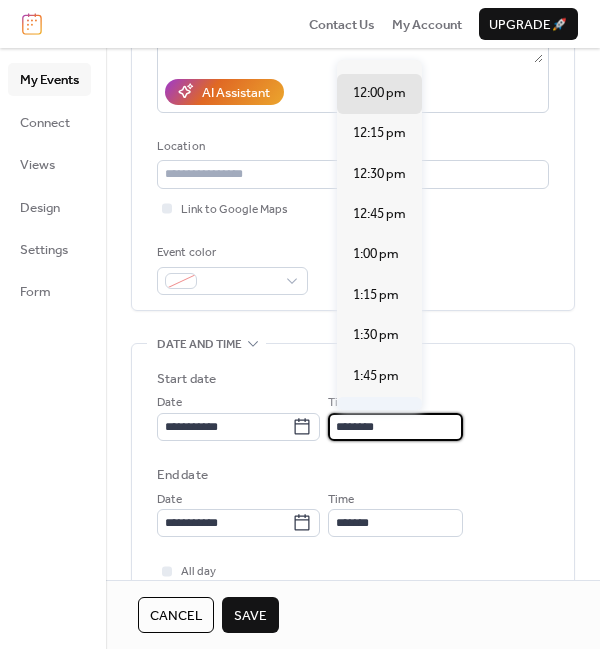 type on "*******" 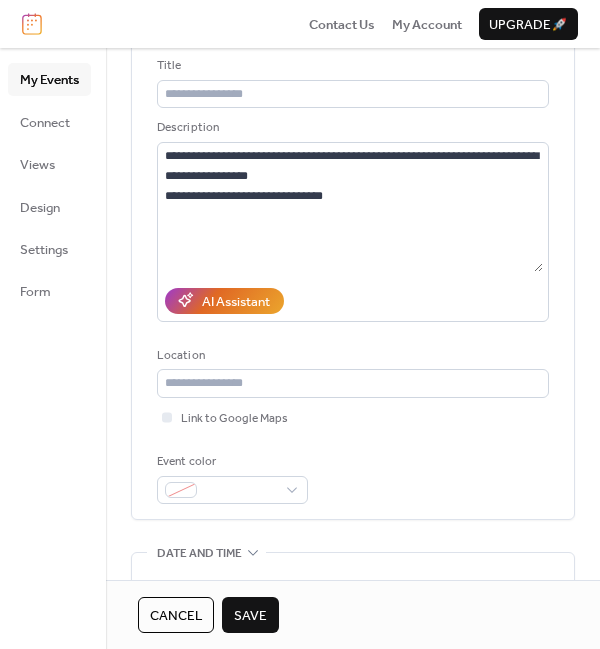 scroll, scrollTop: 125, scrollLeft: 0, axis: vertical 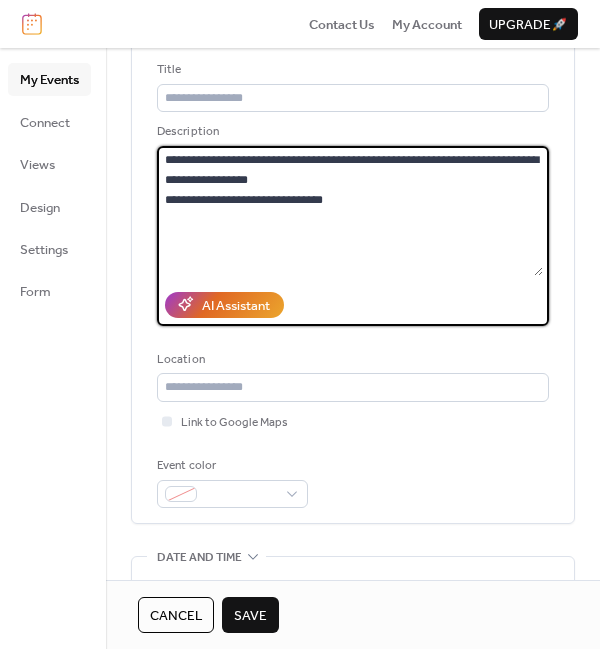 drag, startPoint x: 343, startPoint y: 196, endPoint x: 142, endPoint y: 211, distance: 201.55893 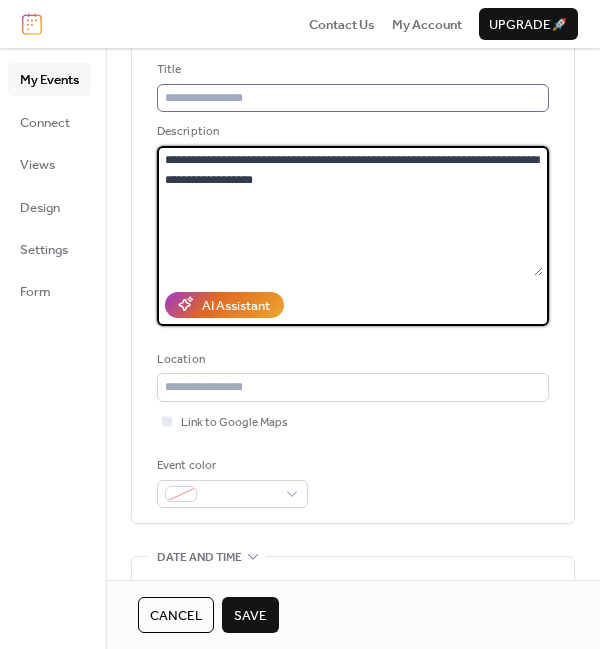 type on "**********" 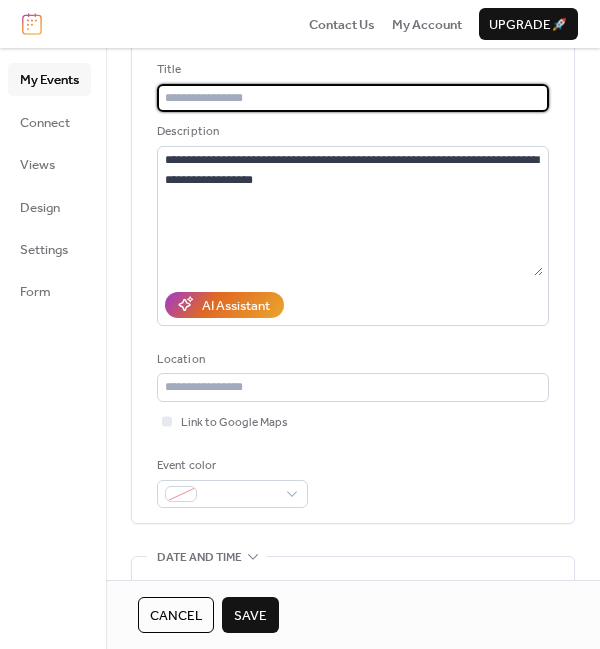 click at bounding box center (353, 98) 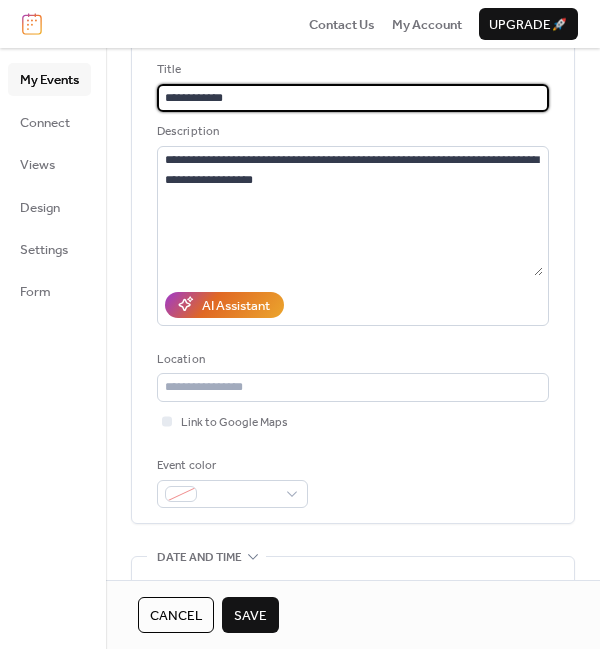 type on "**********" 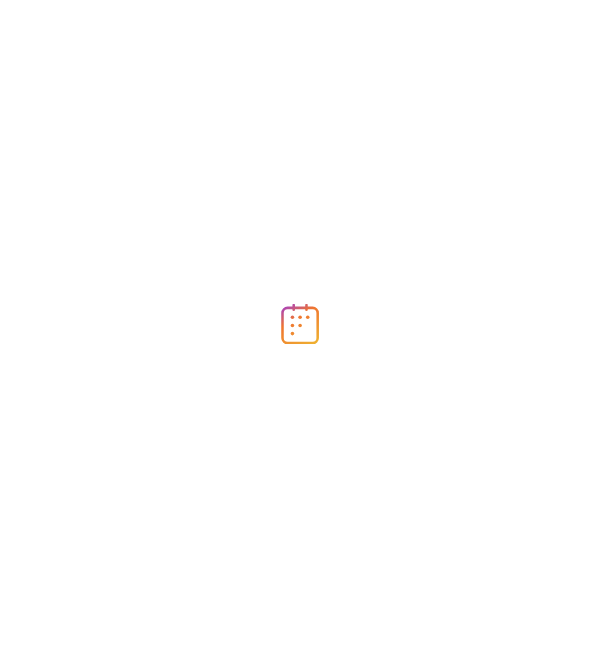 scroll, scrollTop: 0, scrollLeft: 0, axis: both 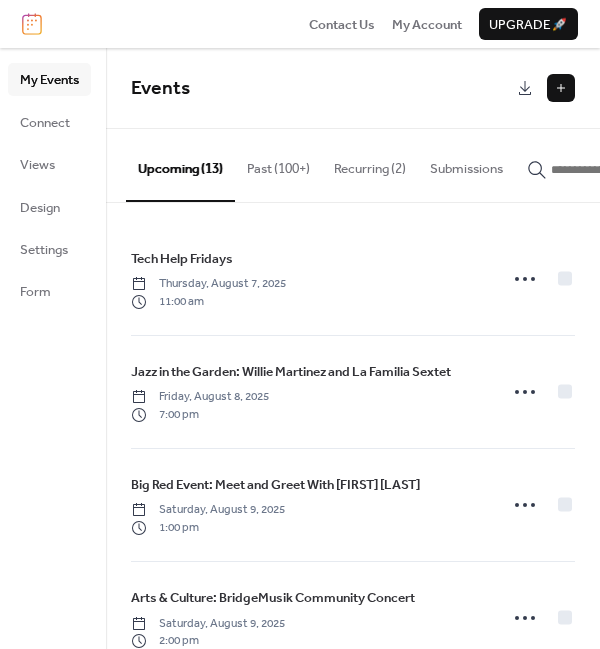 click at bounding box center (561, 88) 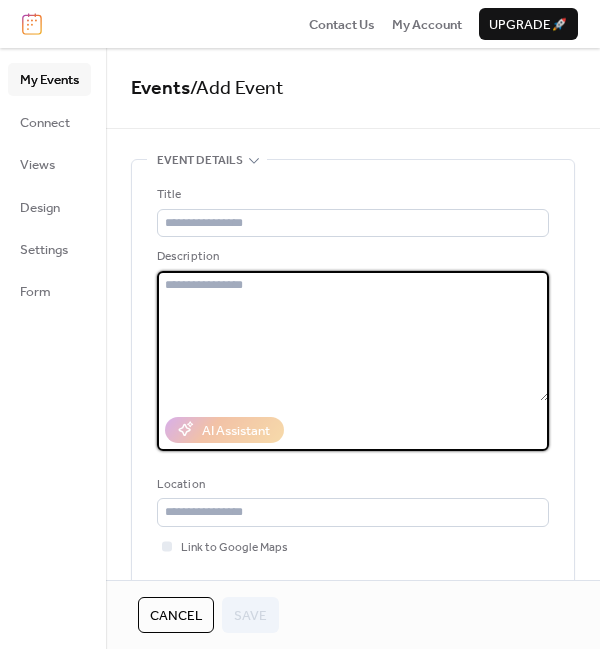 click at bounding box center (353, 336) 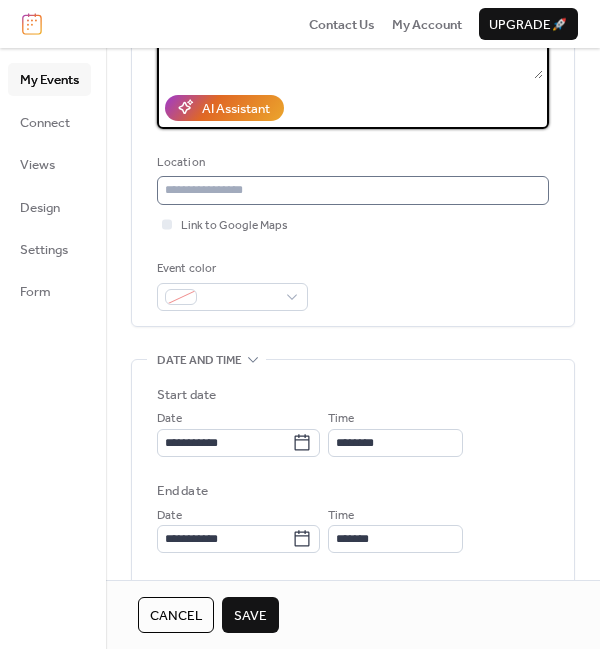scroll, scrollTop: 338, scrollLeft: 0, axis: vertical 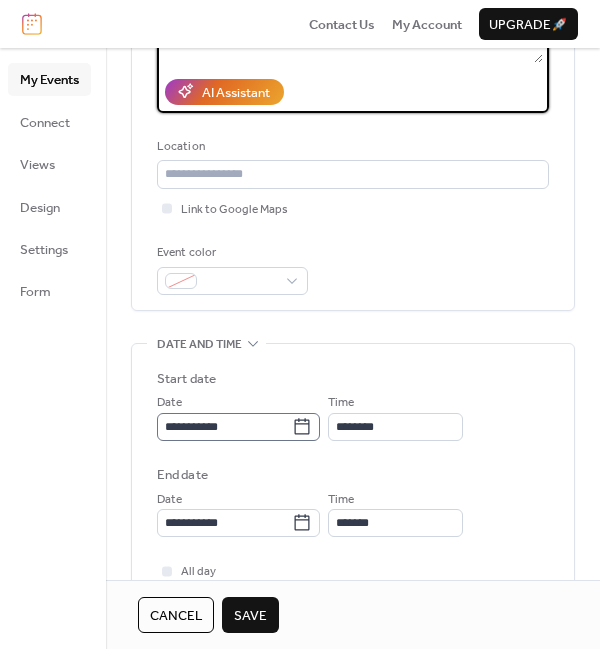 type on "**********" 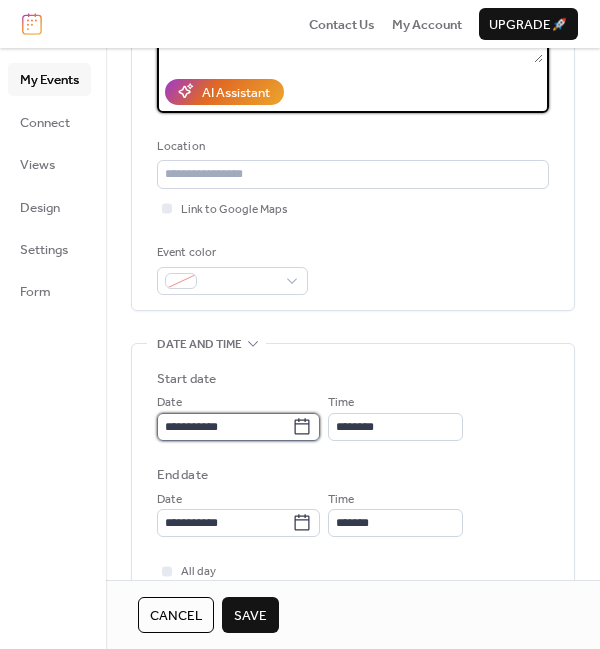 click on "**********" at bounding box center [224, 427] 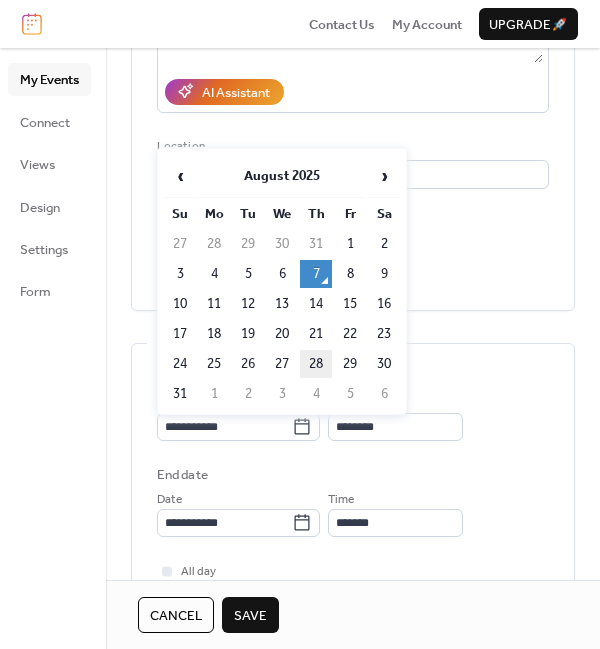 click on "28" at bounding box center (316, 364) 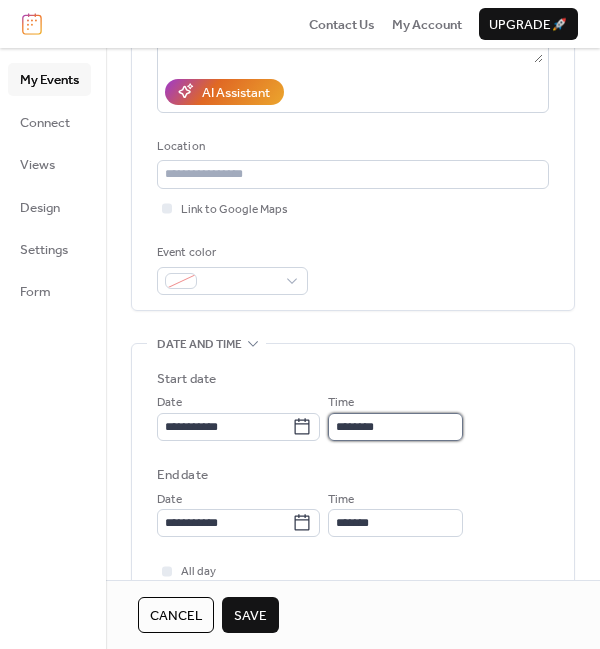click on "********" at bounding box center (395, 427) 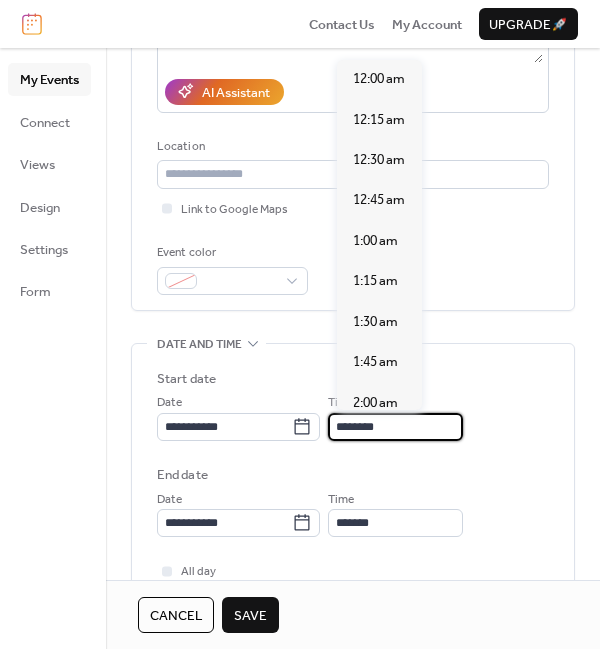 scroll, scrollTop: 1926, scrollLeft: 0, axis: vertical 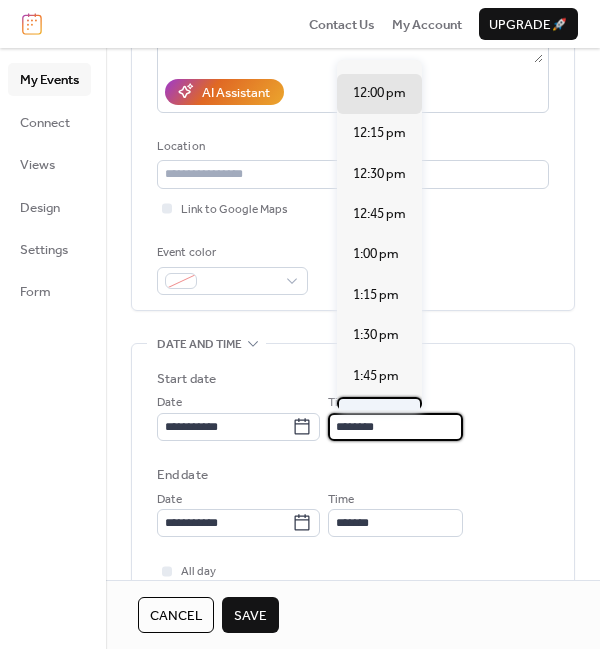 click on "2:00 pm" at bounding box center [376, 416] 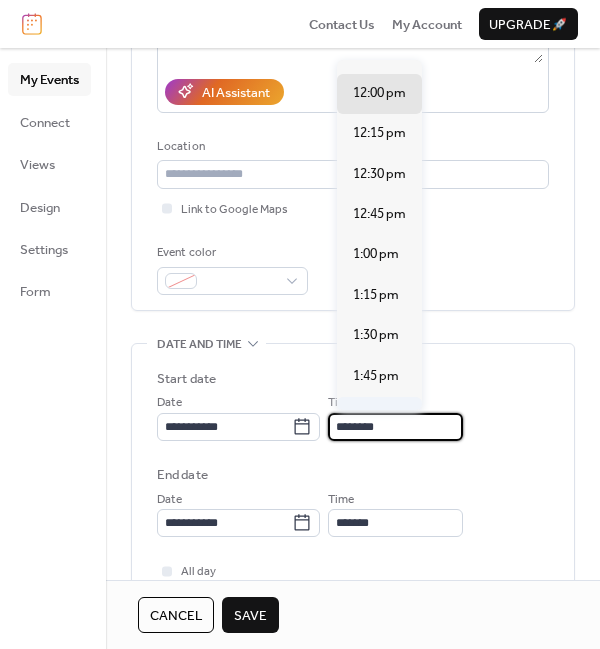 type on "*******" 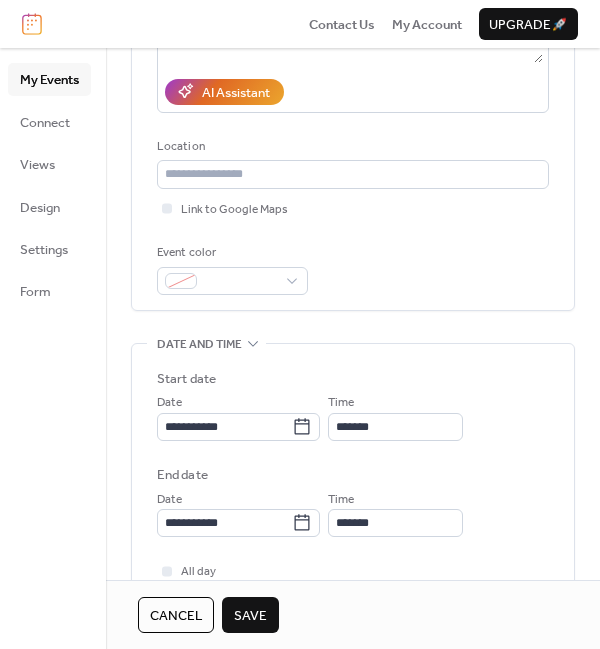 click on "Event color" at bounding box center (353, 269) 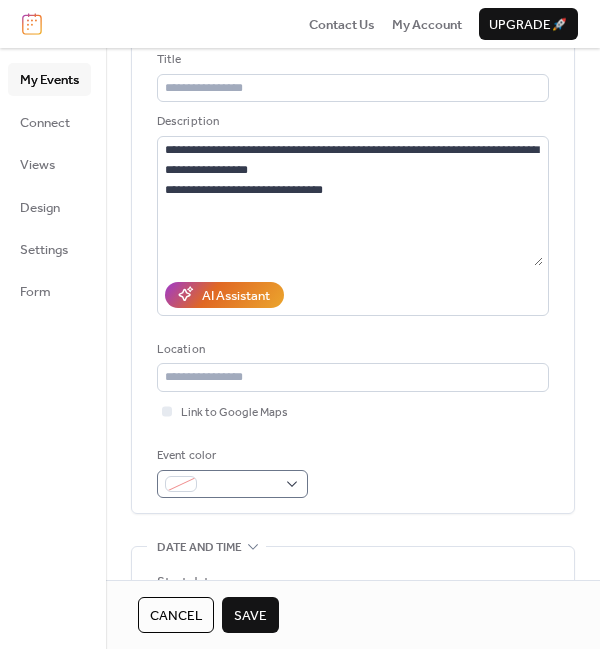 scroll, scrollTop: 133, scrollLeft: 0, axis: vertical 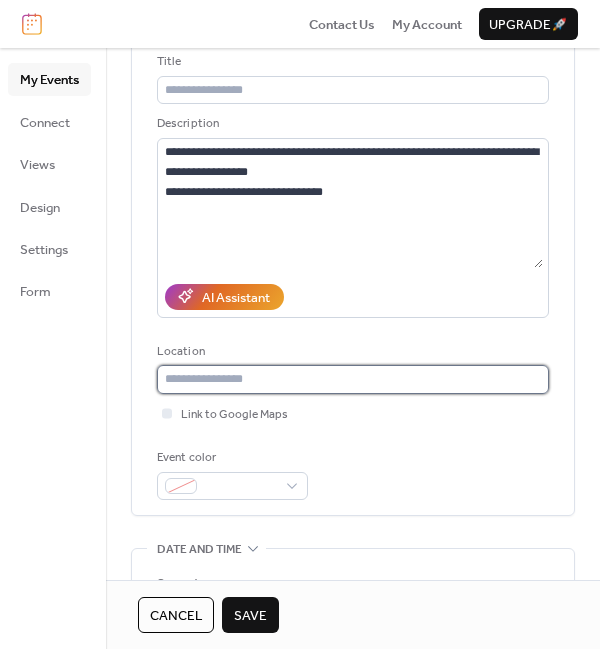 click at bounding box center [353, 379] 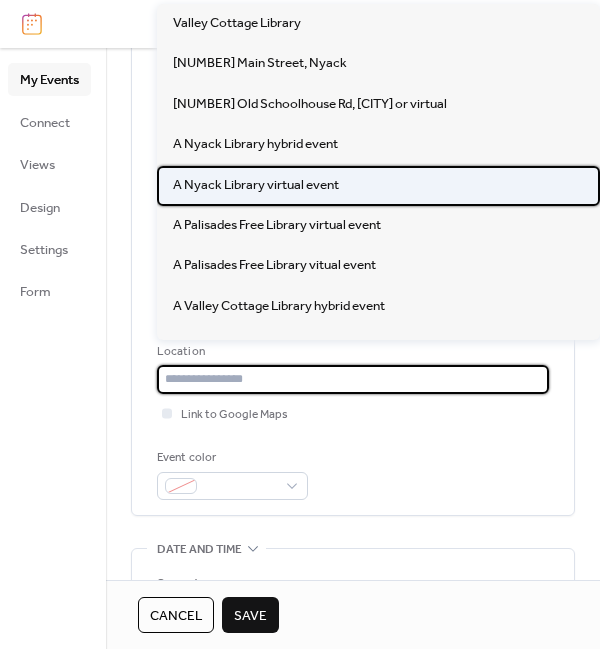 click on "A Nyack Library virtual event" at bounding box center [256, 185] 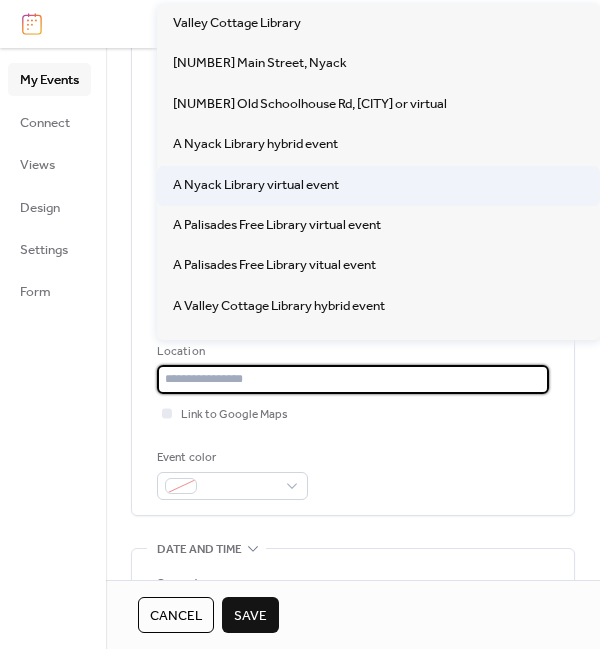 type on "**********" 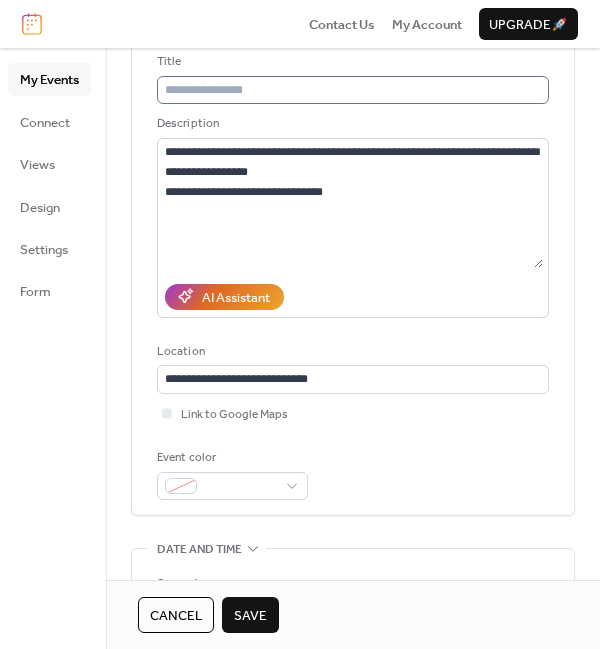 scroll, scrollTop: 0, scrollLeft: 0, axis: both 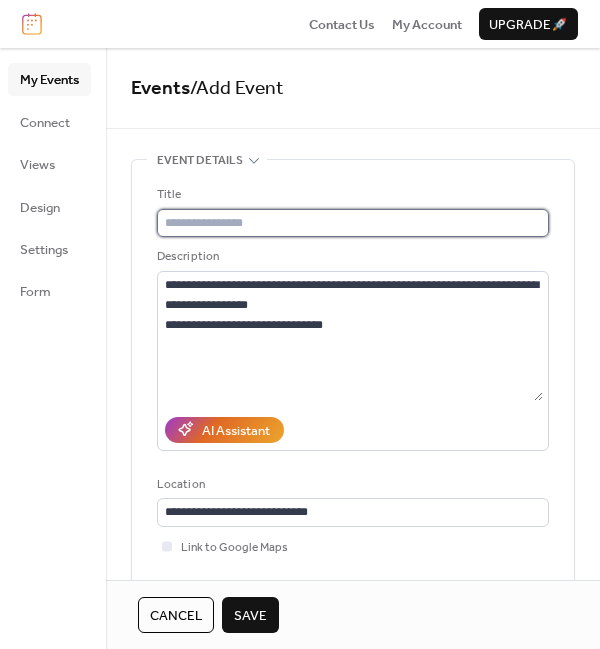 click at bounding box center [353, 223] 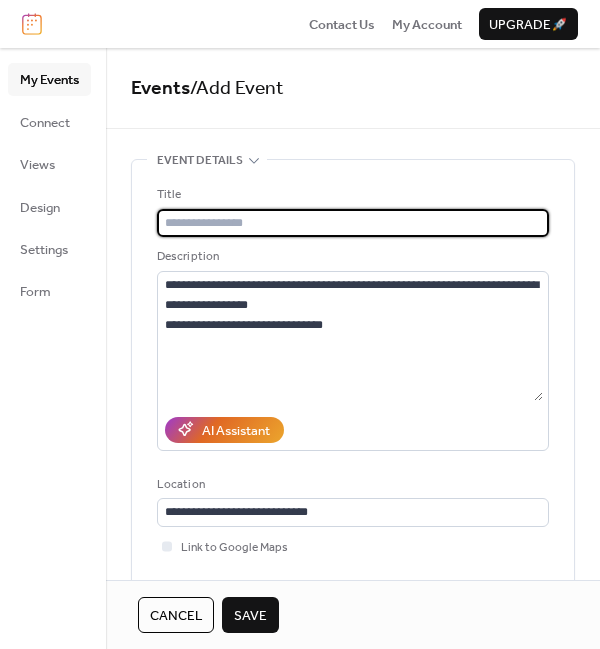 click at bounding box center (353, 223) 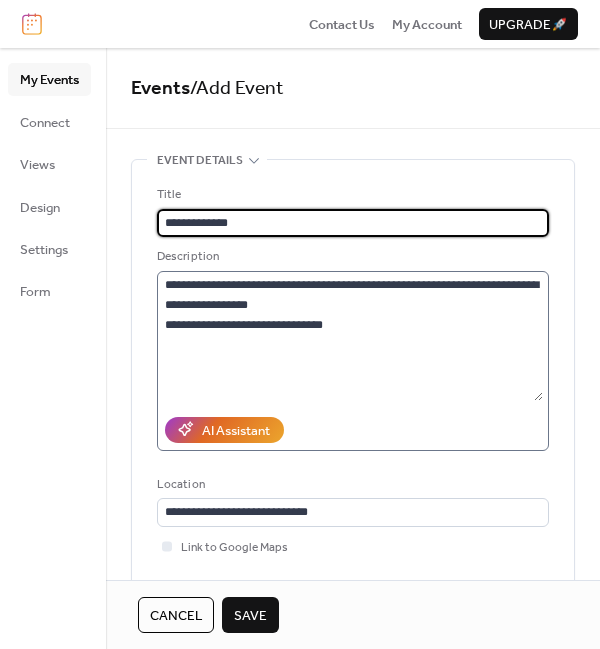 type on "**********" 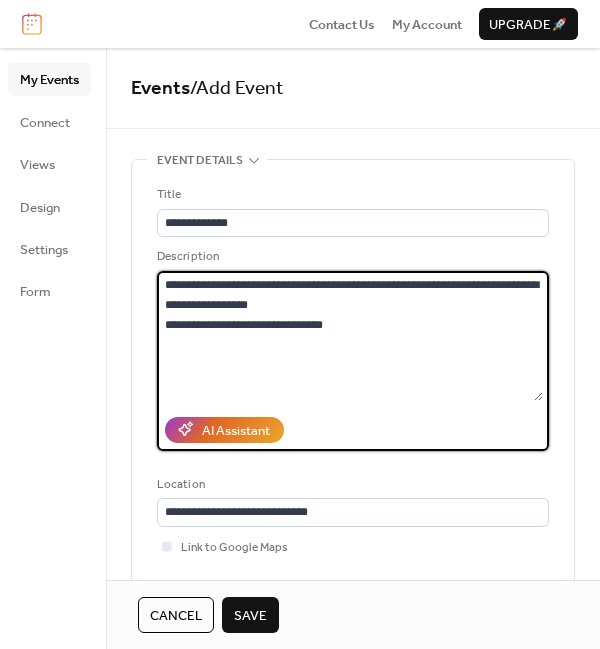 drag, startPoint x: 386, startPoint y: 283, endPoint x: 156, endPoint y: 281, distance: 230.0087 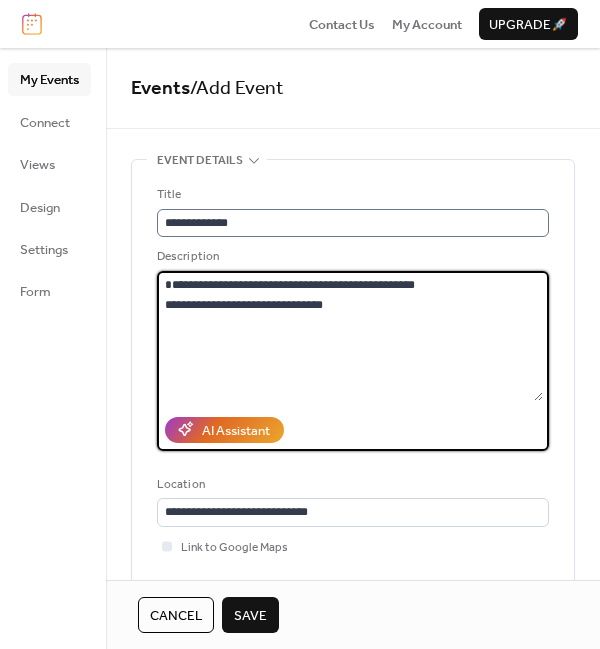 type on "**********" 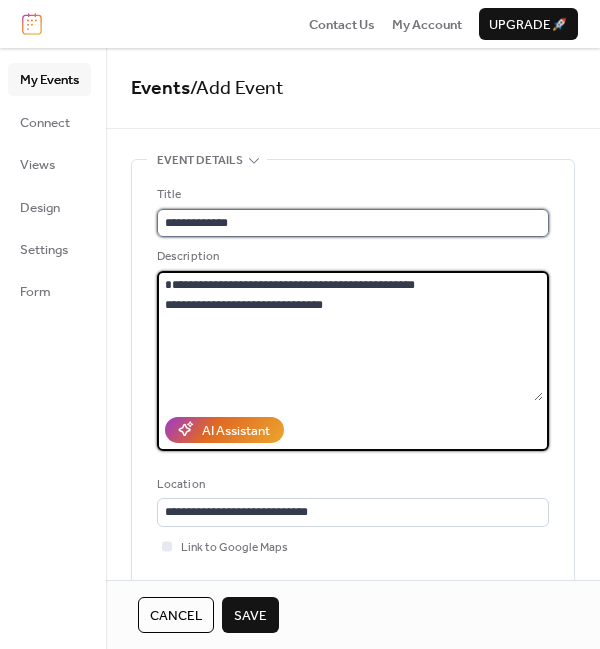 click on "**********" at bounding box center [353, 223] 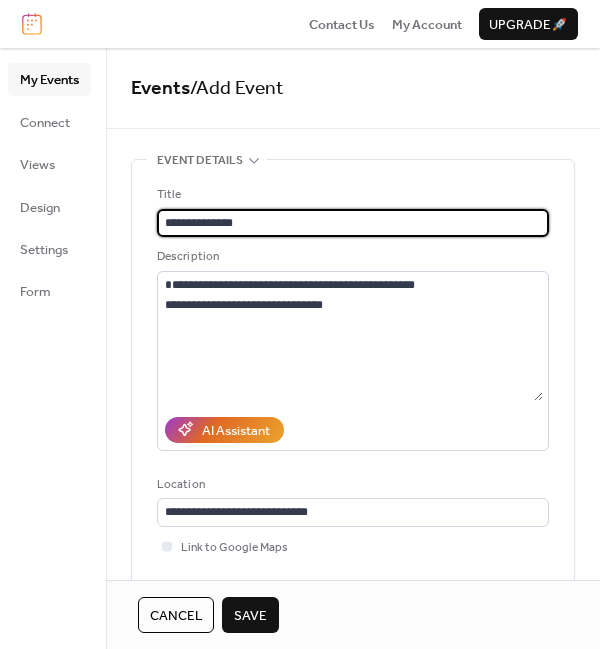 paste on "**********" 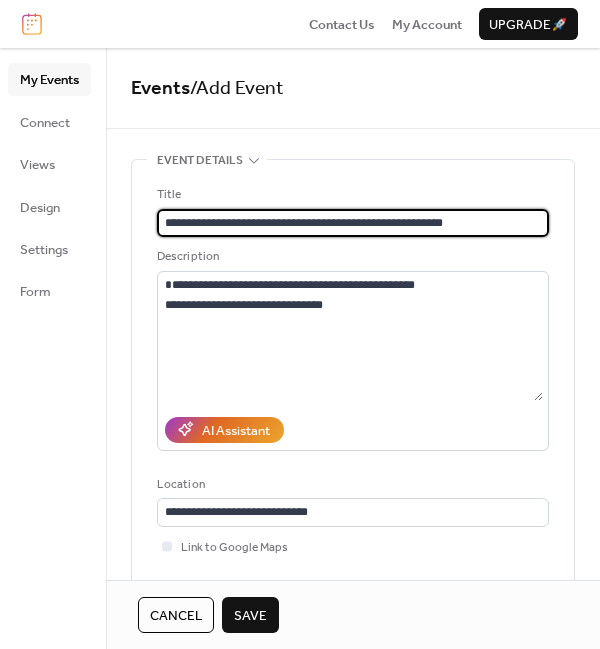 type on "**********" 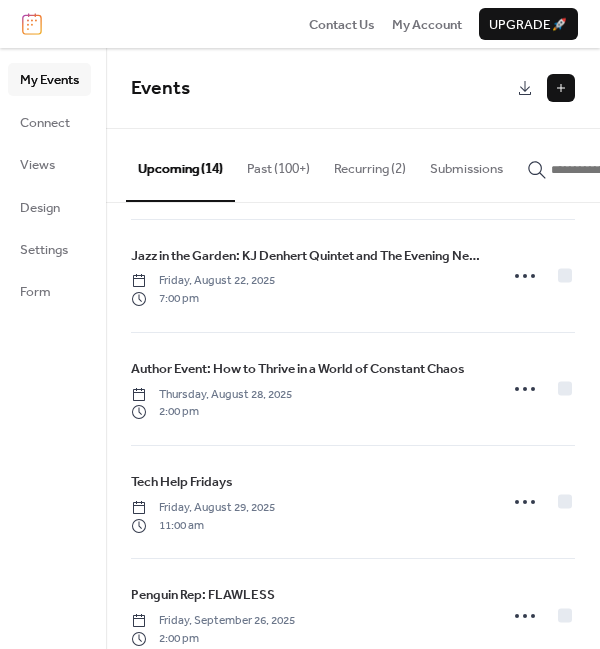 scroll, scrollTop: 1135, scrollLeft: 0, axis: vertical 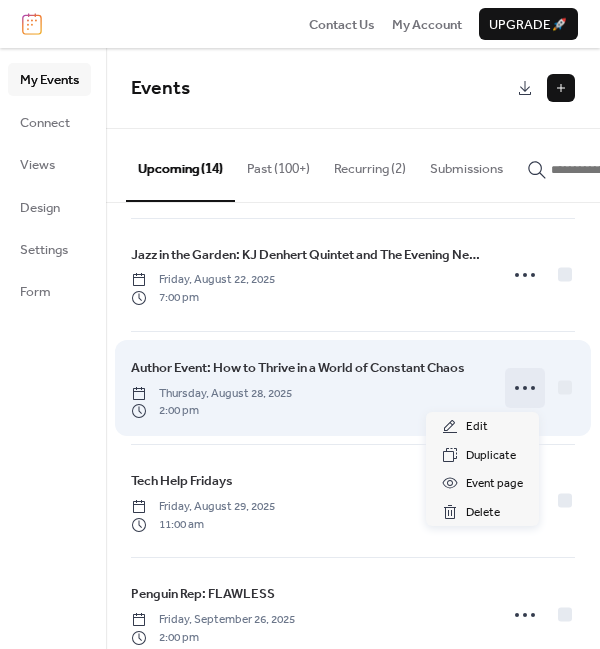 click 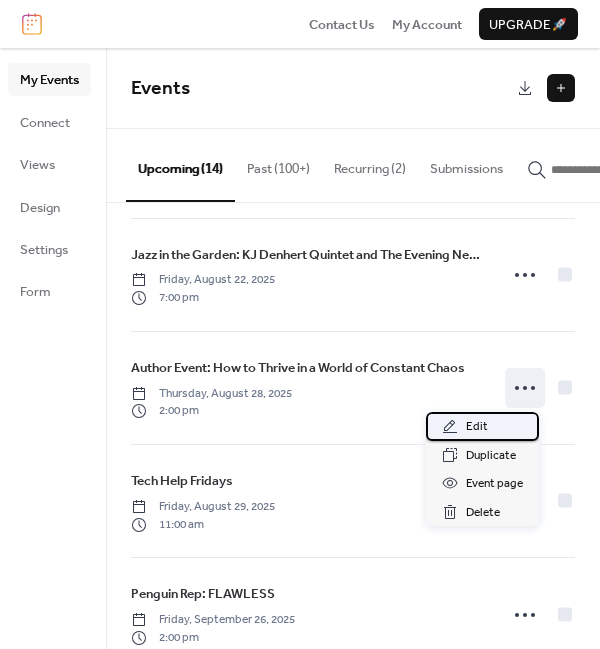 click on "Edit" at bounding box center (477, 427) 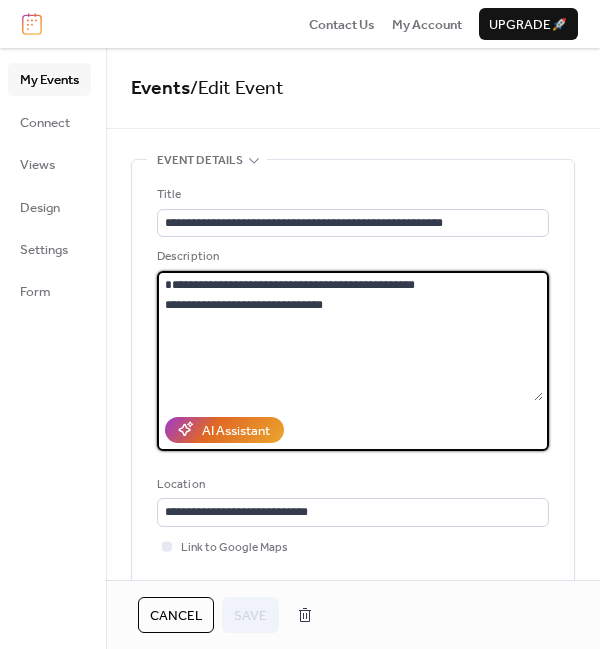 drag, startPoint x: 367, startPoint y: 307, endPoint x: 142, endPoint y: 276, distance: 227.12552 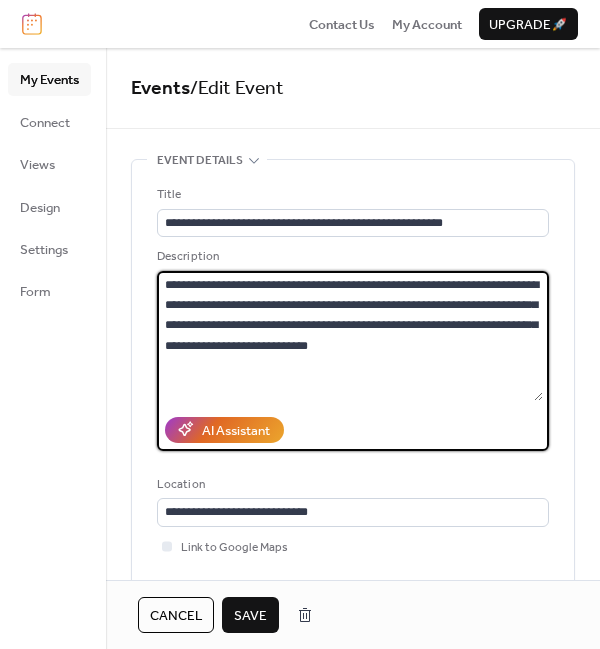 click on "**********" at bounding box center [350, 336] 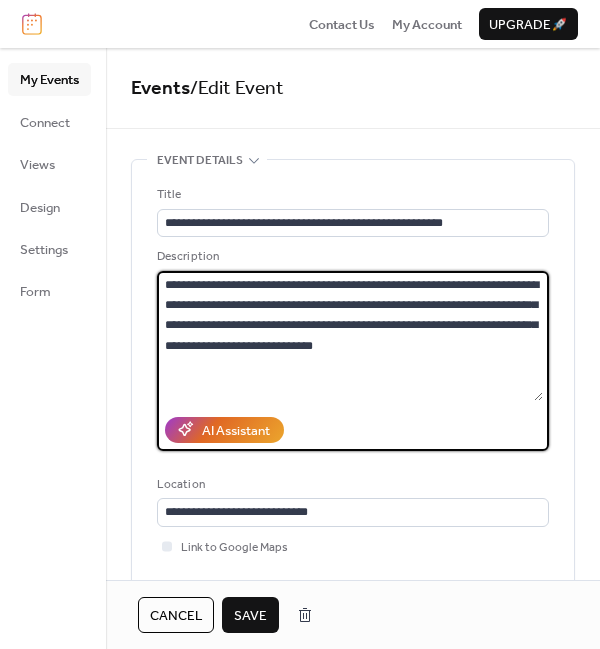 click on "**********" at bounding box center [350, 336] 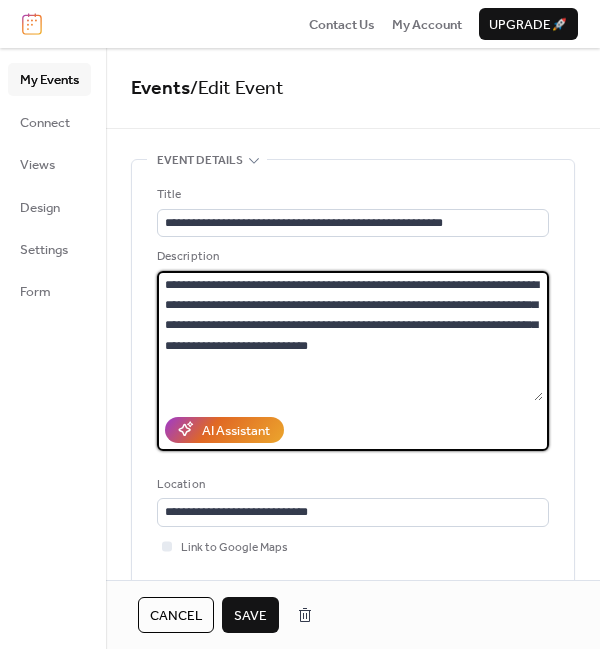 click on "**********" at bounding box center [350, 336] 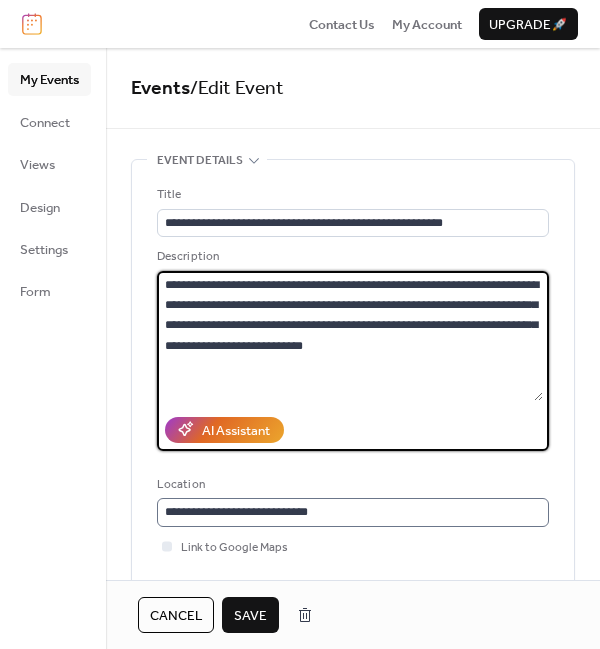 scroll, scrollTop: 184, scrollLeft: 0, axis: vertical 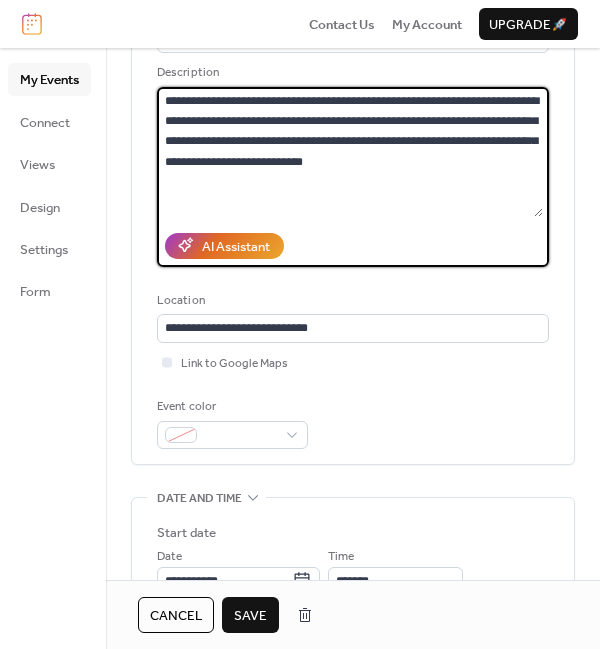 type on "**********" 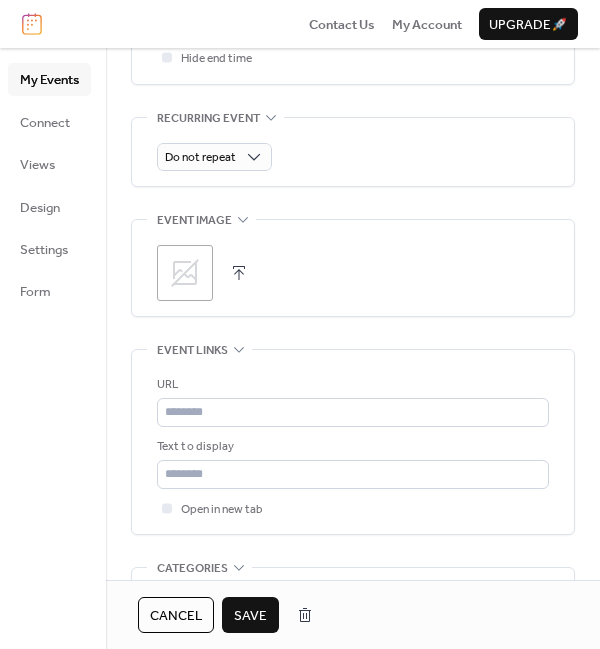 scroll, scrollTop: 897, scrollLeft: 0, axis: vertical 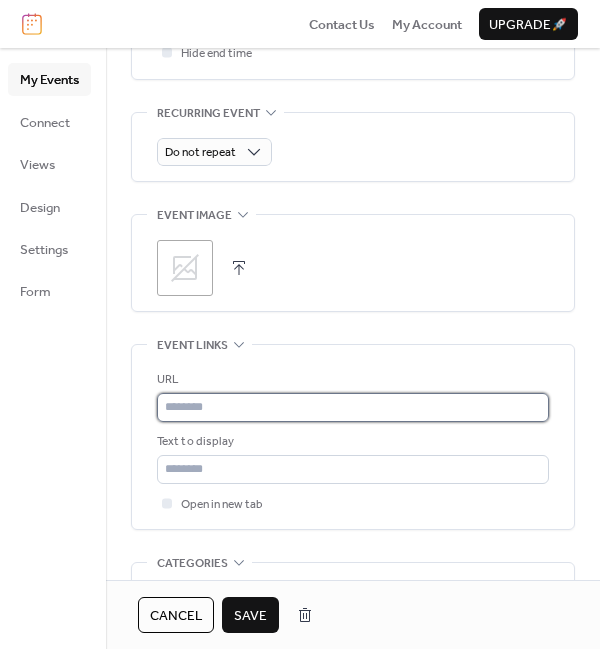 click at bounding box center [353, 407] 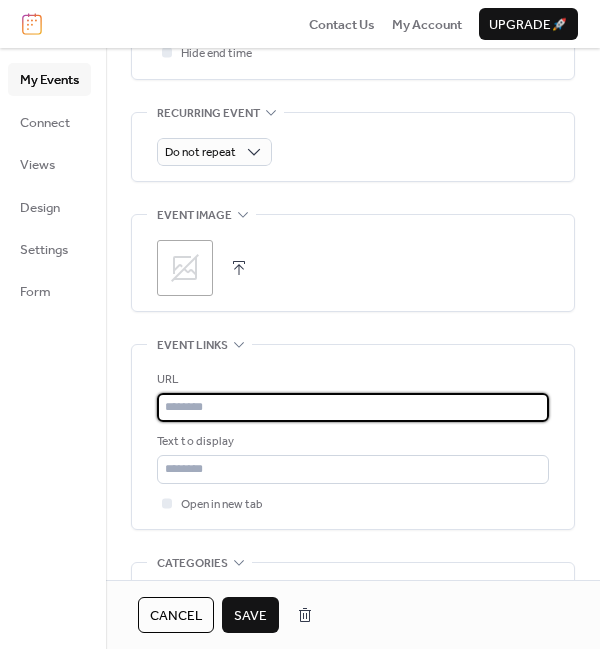 paste on "**********" 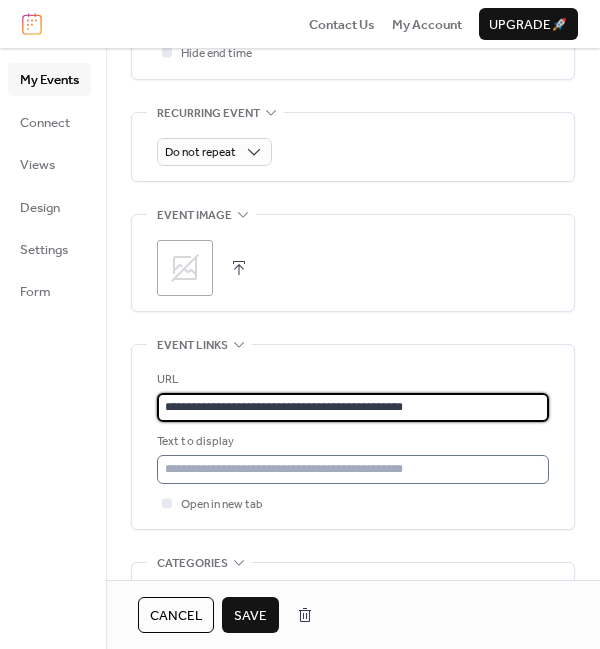 type on "**********" 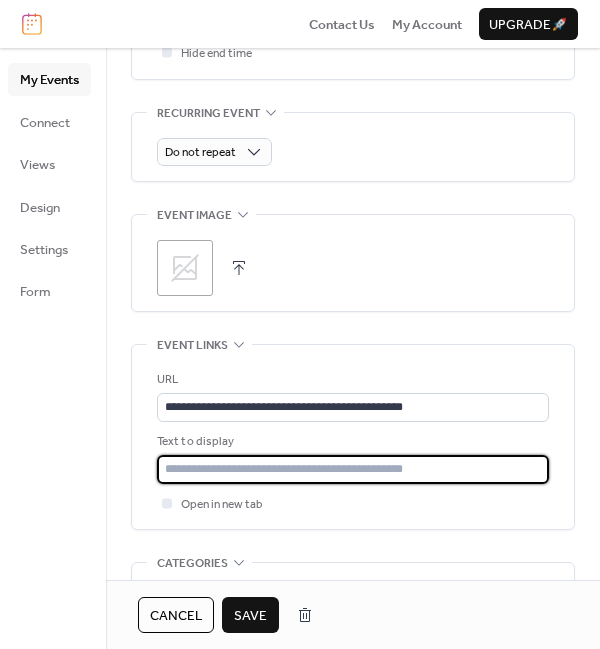 click at bounding box center (353, 469) 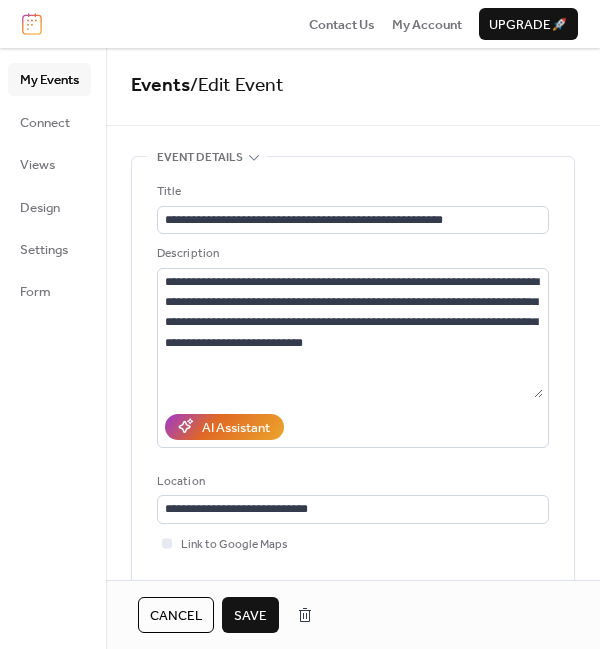 scroll, scrollTop: 0, scrollLeft: 0, axis: both 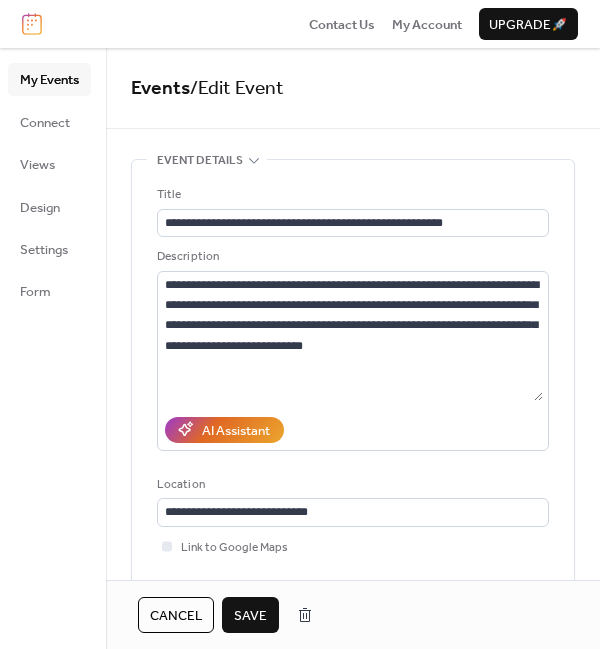 click on "Save" at bounding box center (250, 616) 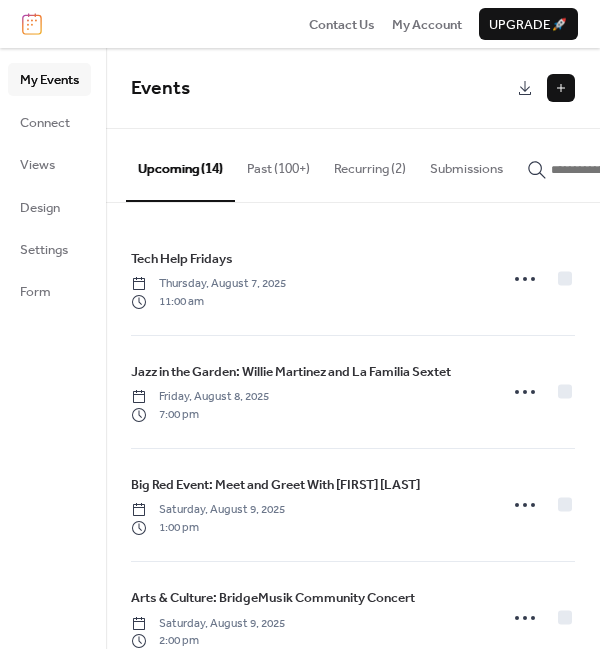 click at bounding box center [561, 88] 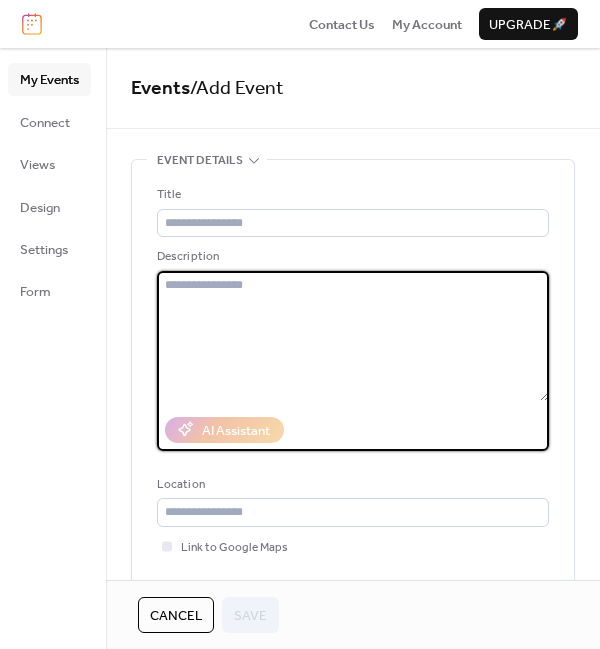 click at bounding box center (353, 336) 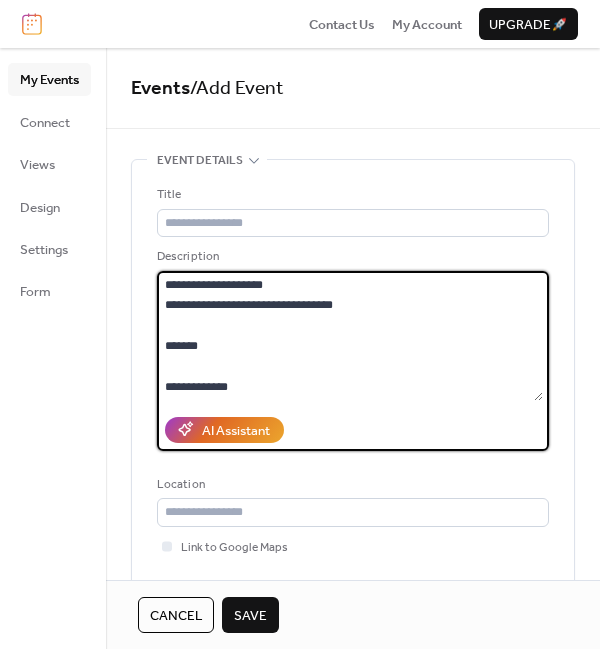 scroll, scrollTop: 78, scrollLeft: 0, axis: vertical 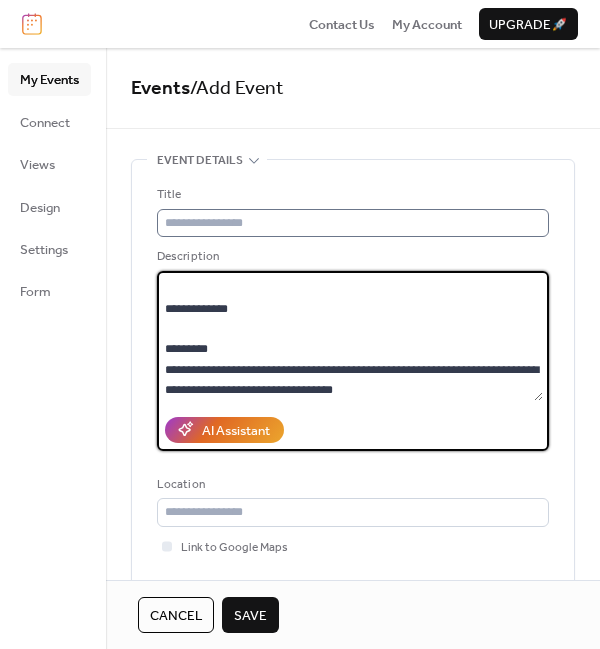 type on "**********" 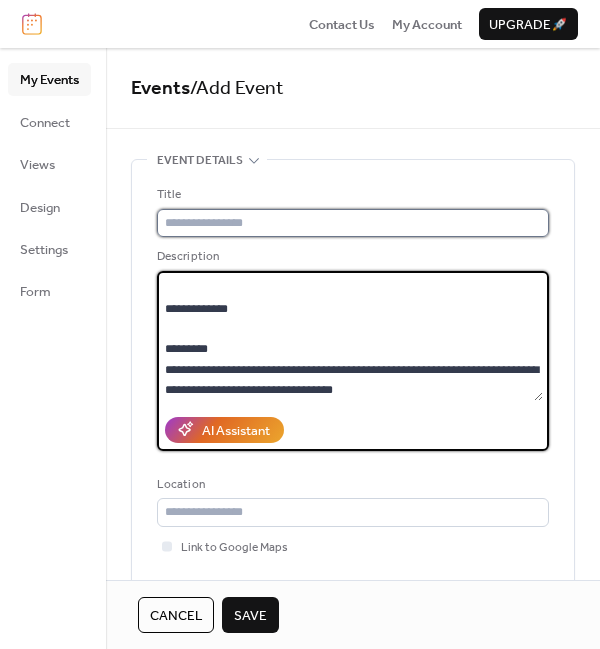 click at bounding box center [353, 223] 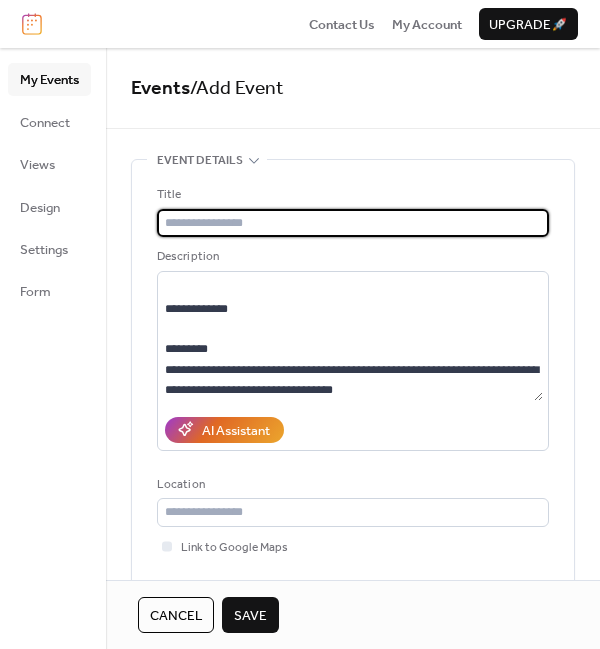 click at bounding box center (353, 223) 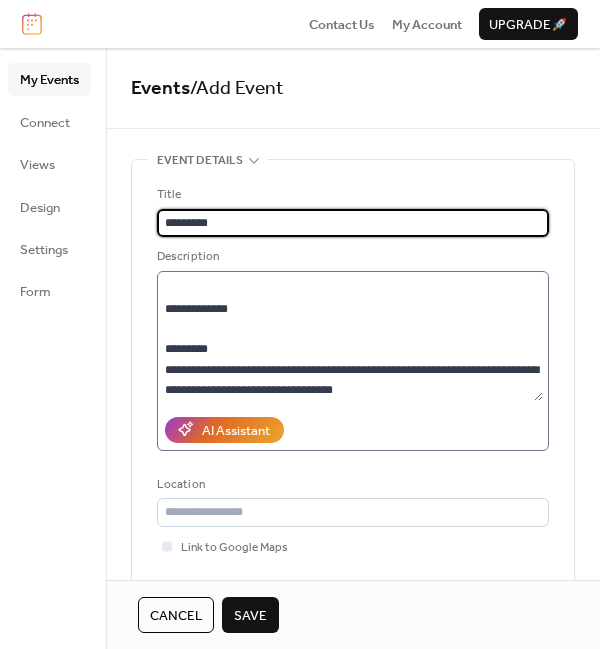 scroll, scrollTop: 0, scrollLeft: 0, axis: both 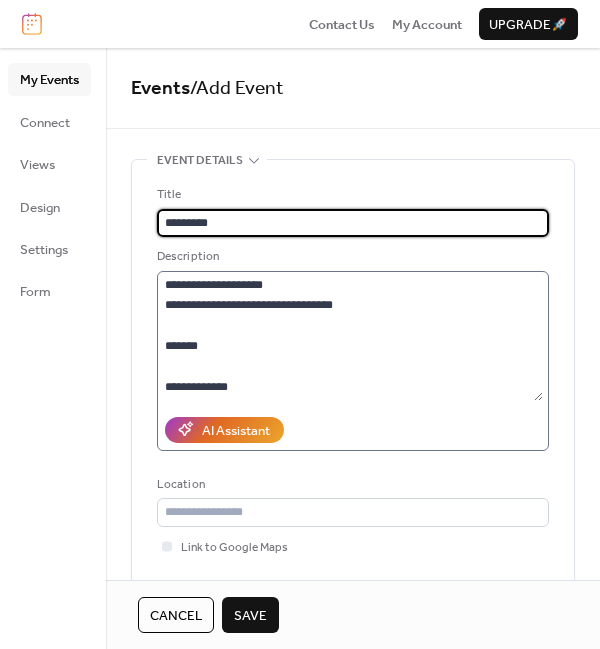type on "********" 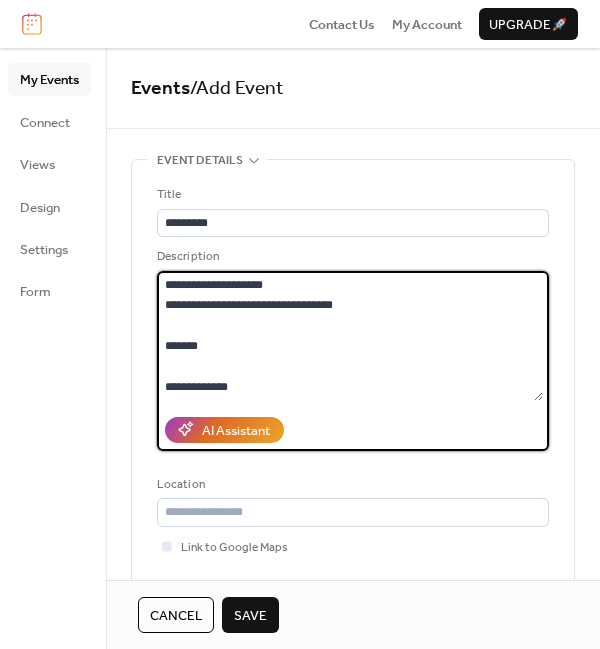 drag, startPoint x: 285, startPoint y: 280, endPoint x: 95, endPoint y: 289, distance: 190.21304 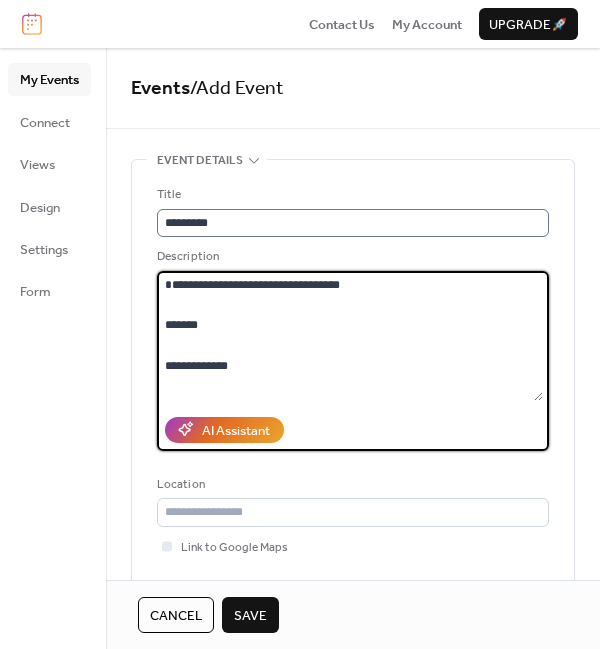 type on "**********" 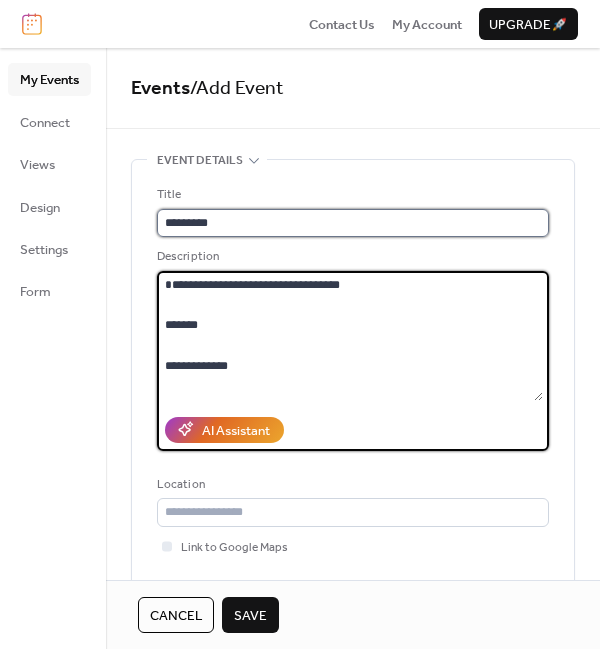 click on "********" at bounding box center (353, 223) 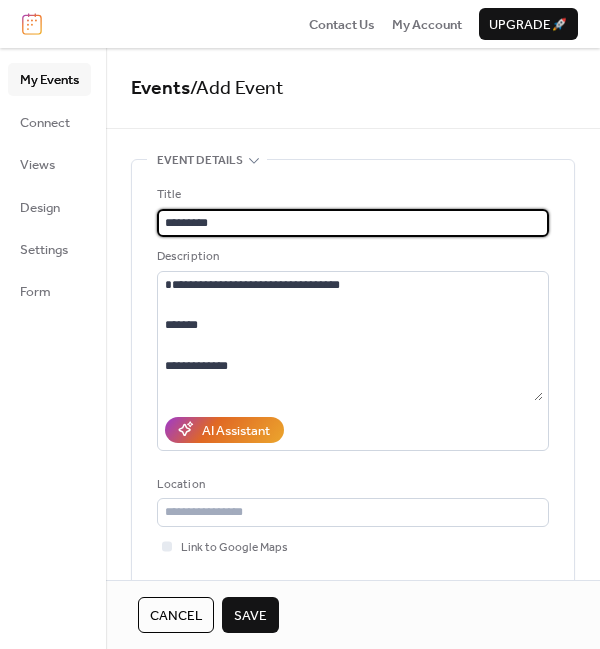 paste on "**********" 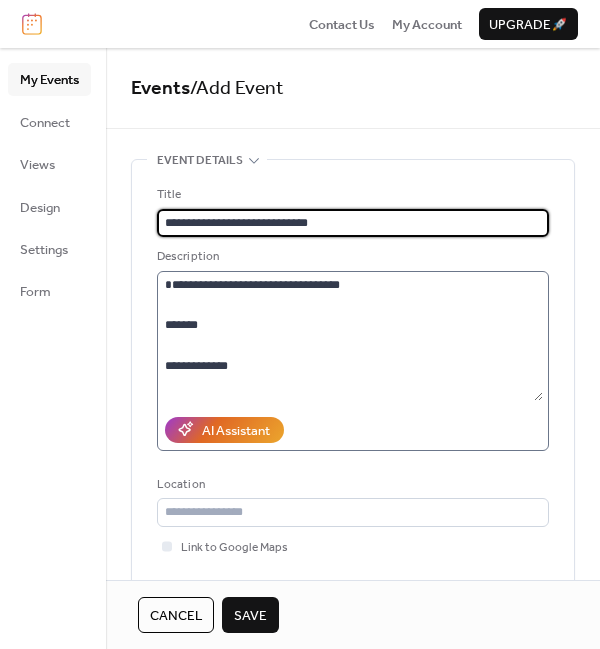 scroll, scrollTop: 81, scrollLeft: 0, axis: vertical 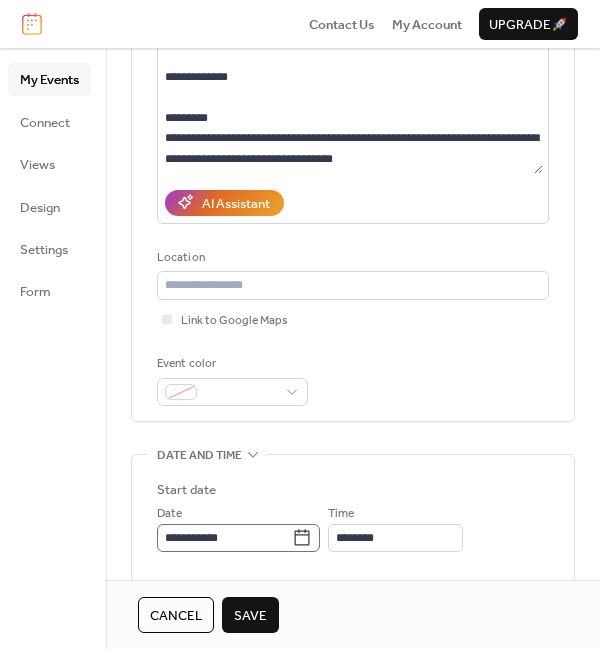 type on "**********" 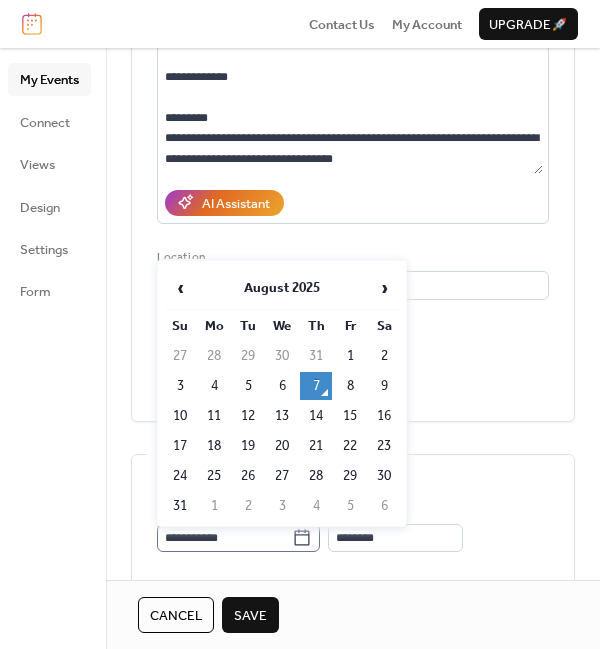 click 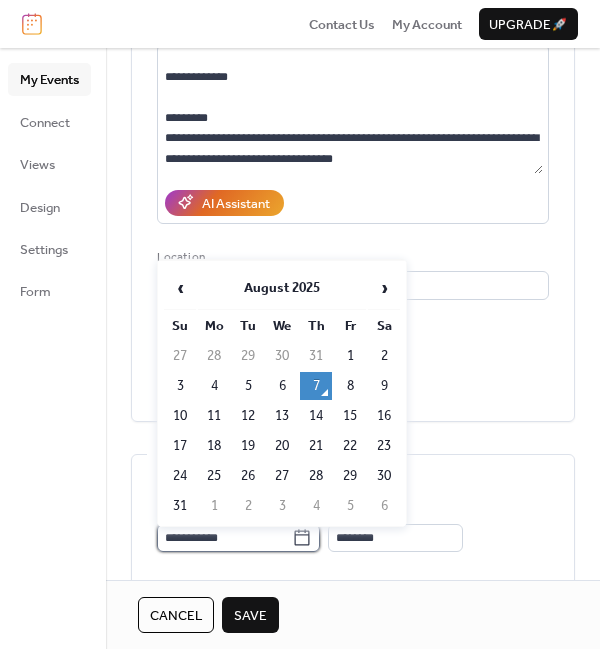 click on "**********" at bounding box center [224, 538] 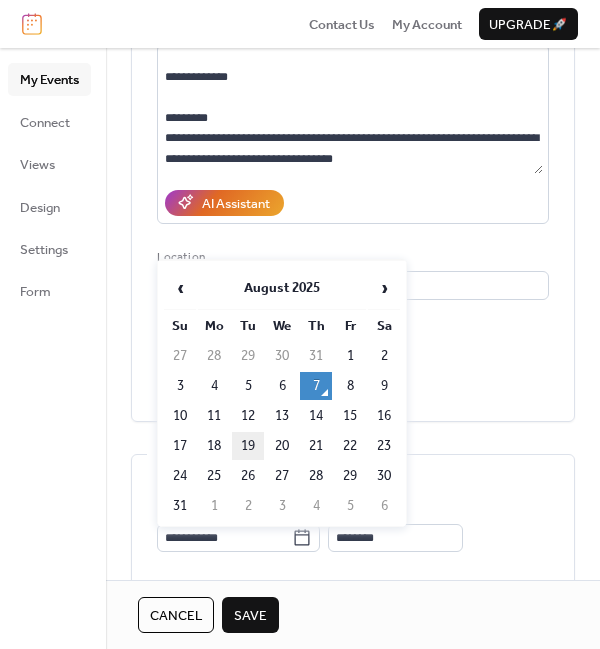 click on "19" at bounding box center [248, 446] 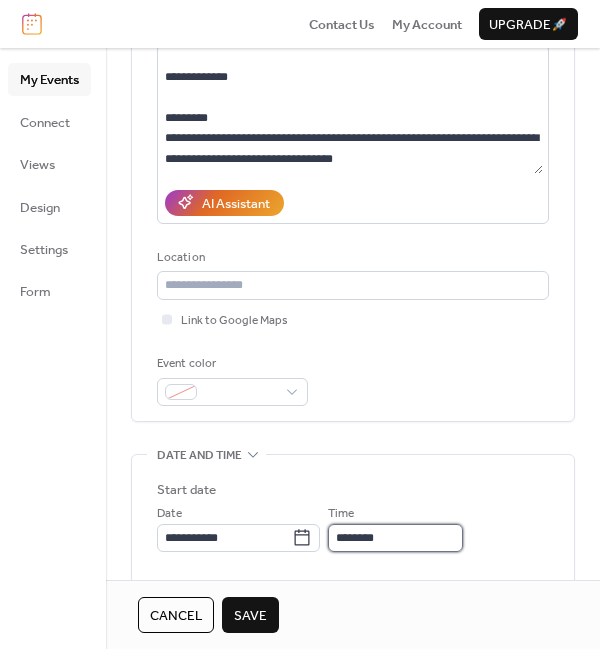 click on "********" at bounding box center (395, 538) 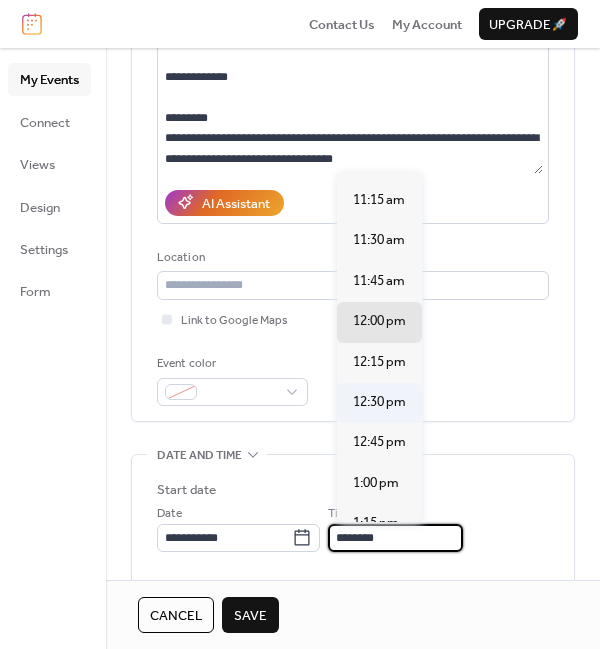 scroll, scrollTop: 1804, scrollLeft: 0, axis: vertical 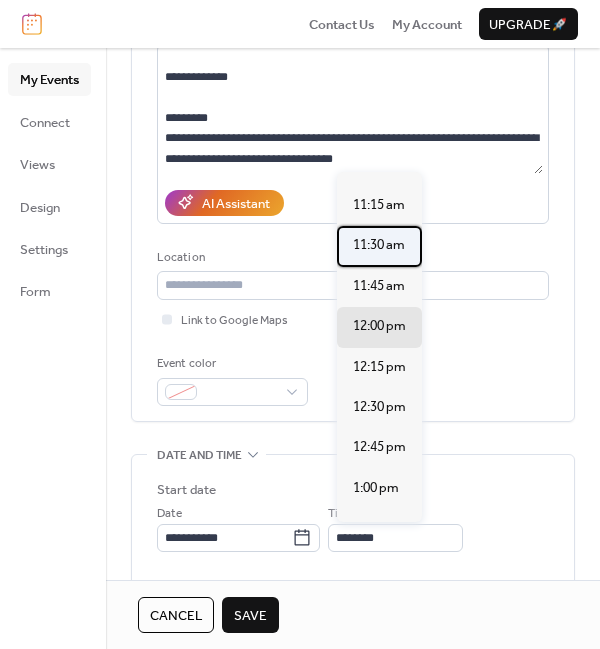 click on "11:30 am" at bounding box center (379, 245) 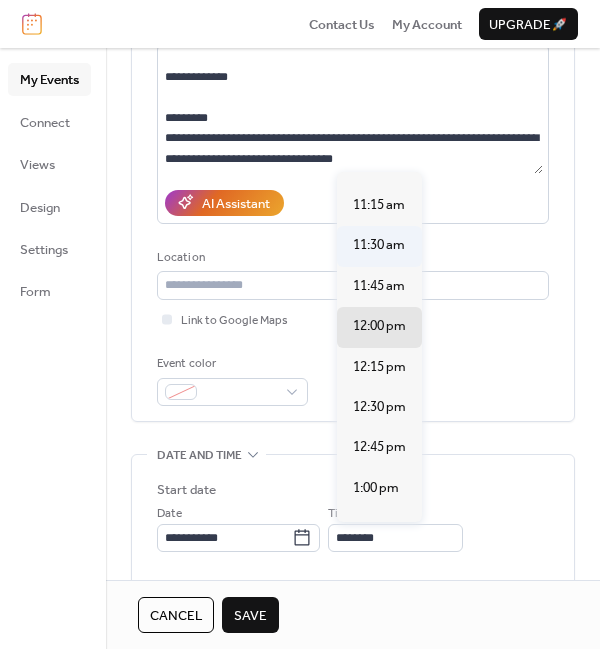type on "********" 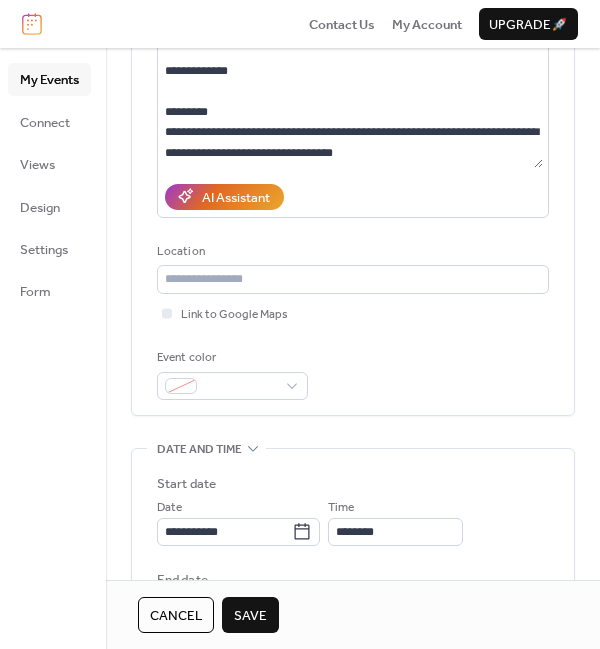 scroll, scrollTop: 228, scrollLeft: 0, axis: vertical 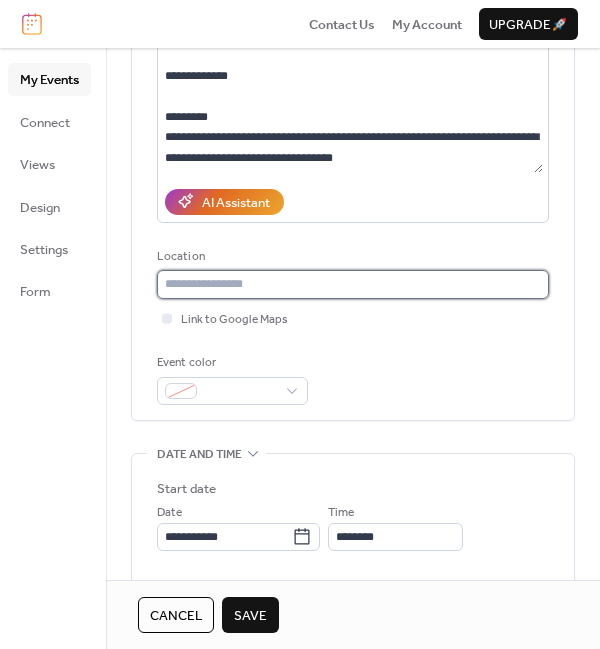 click at bounding box center (353, 284) 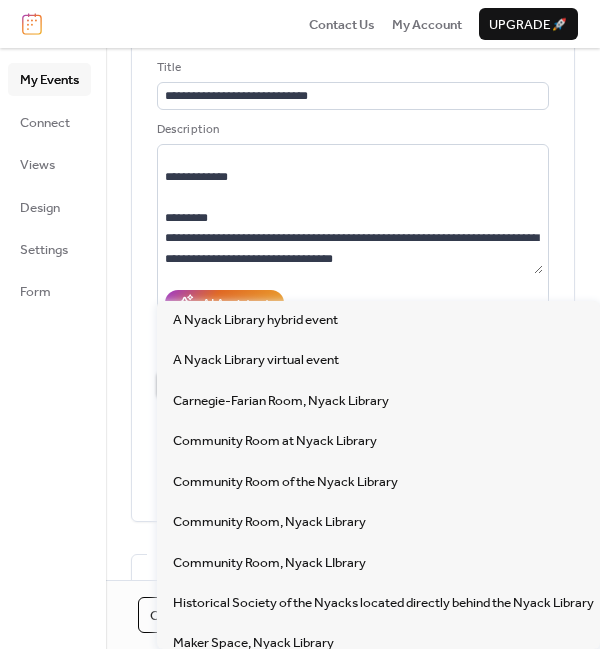 scroll, scrollTop: 114, scrollLeft: 0, axis: vertical 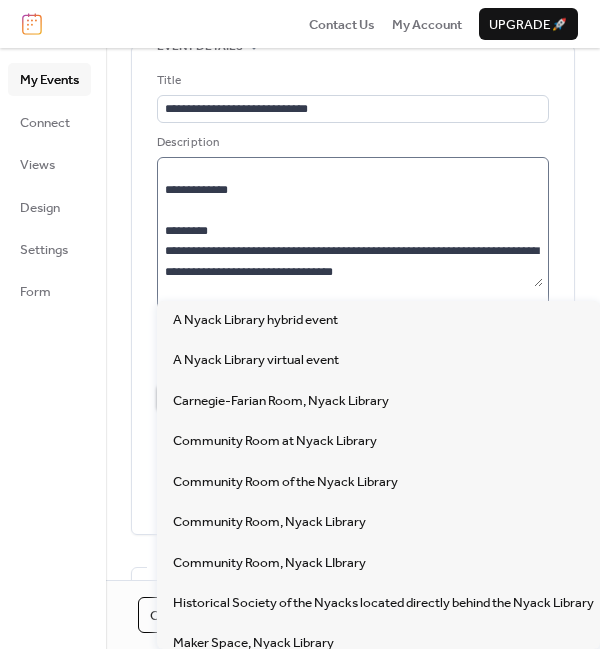 type on "**********" 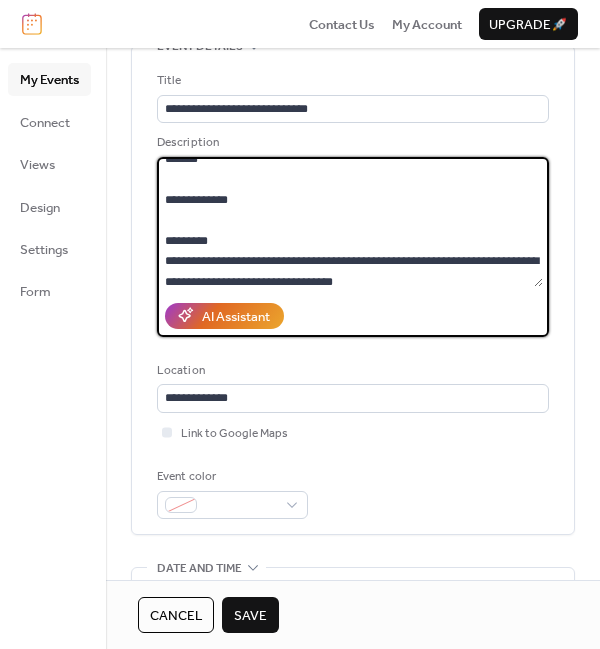 scroll, scrollTop: 0, scrollLeft: 0, axis: both 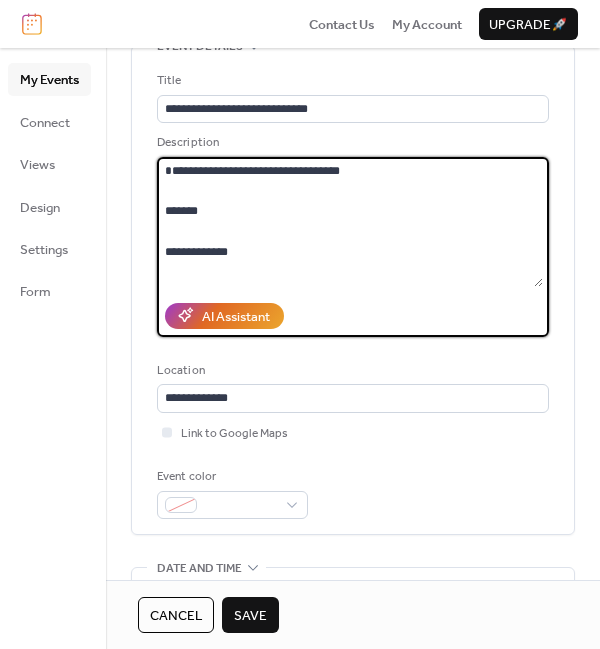drag, startPoint x: 216, startPoint y: 230, endPoint x: 154, endPoint y: 157, distance: 95.77578 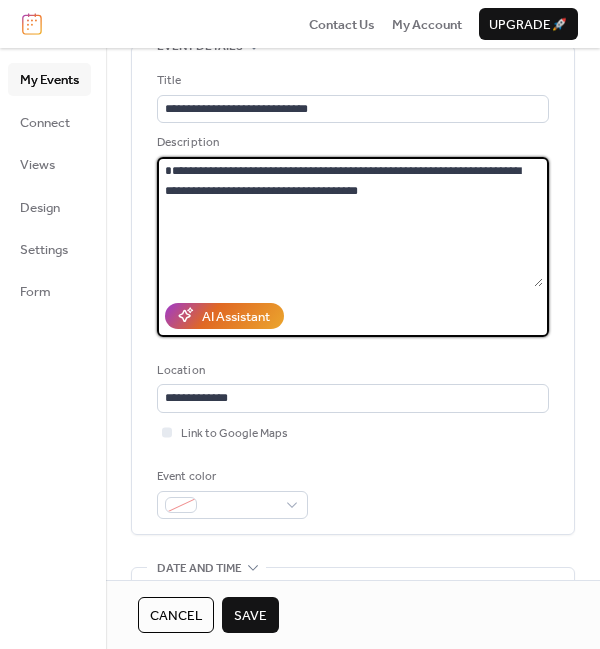 click on "**********" at bounding box center [350, 222] 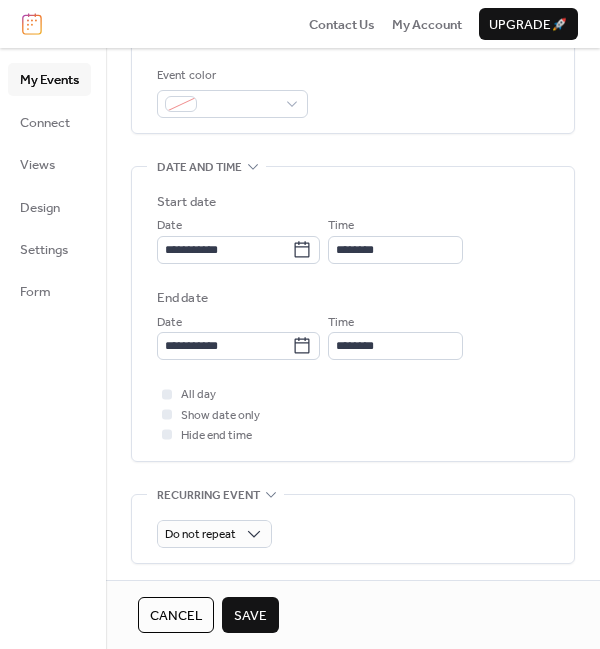scroll, scrollTop: 526, scrollLeft: 0, axis: vertical 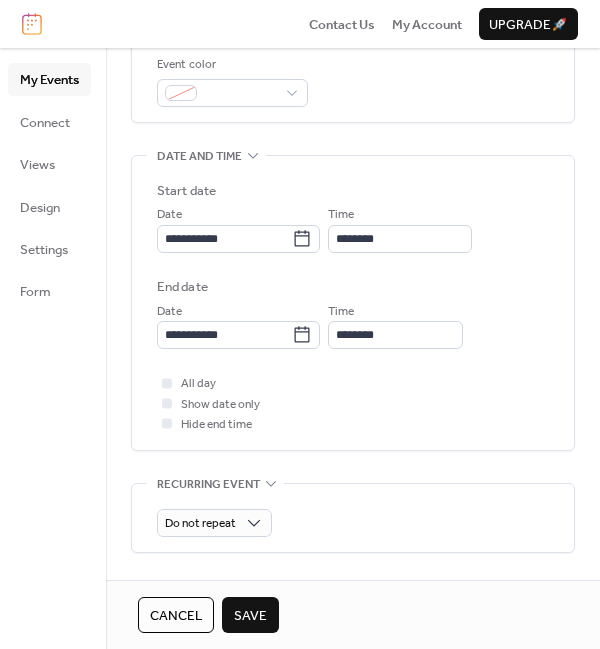type on "**********" 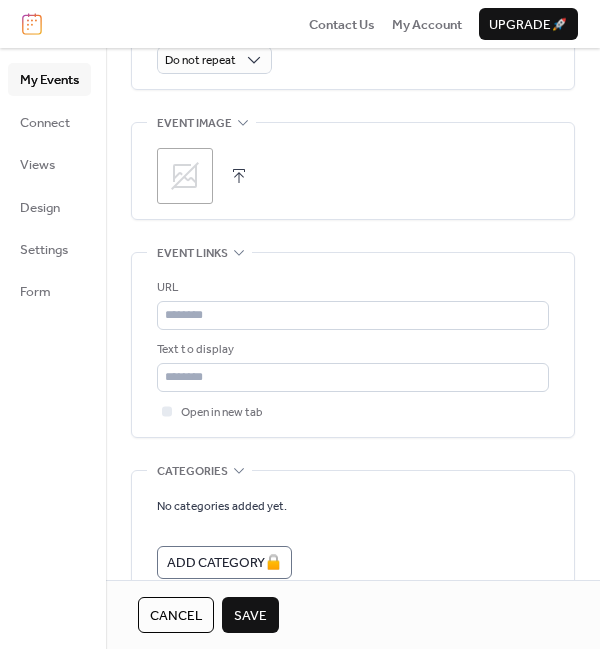 scroll, scrollTop: 988, scrollLeft: 0, axis: vertical 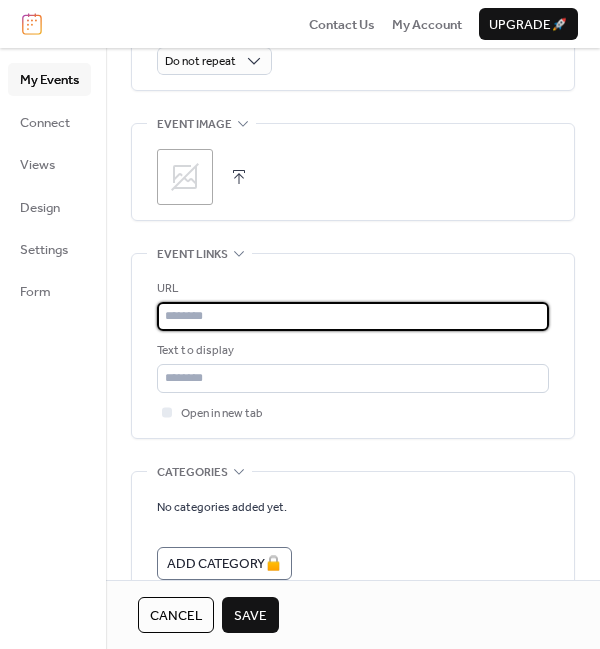 click at bounding box center (353, 316) 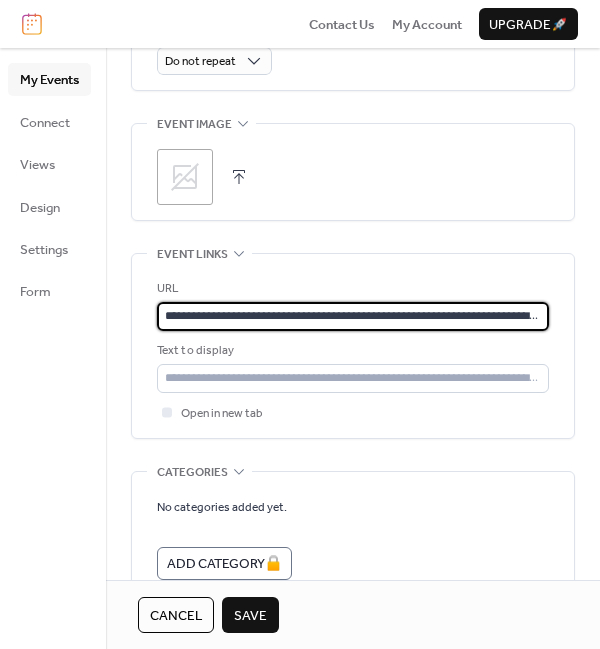 scroll, scrollTop: 0, scrollLeft: 124, axis: horizontal 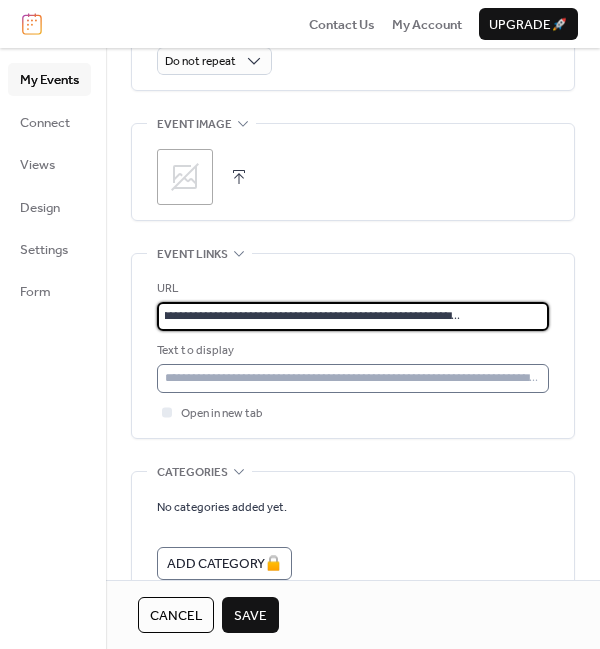 type on "**********" 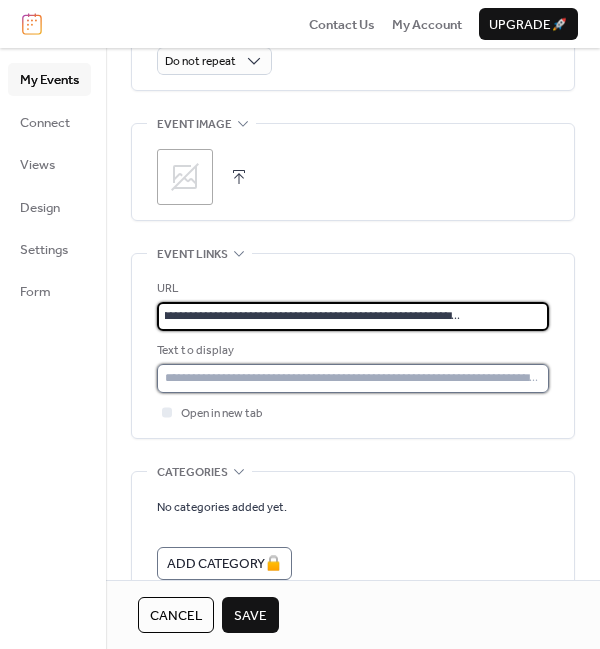 scroll, scrollTop: 0, scrollLeft: 0, axis: both 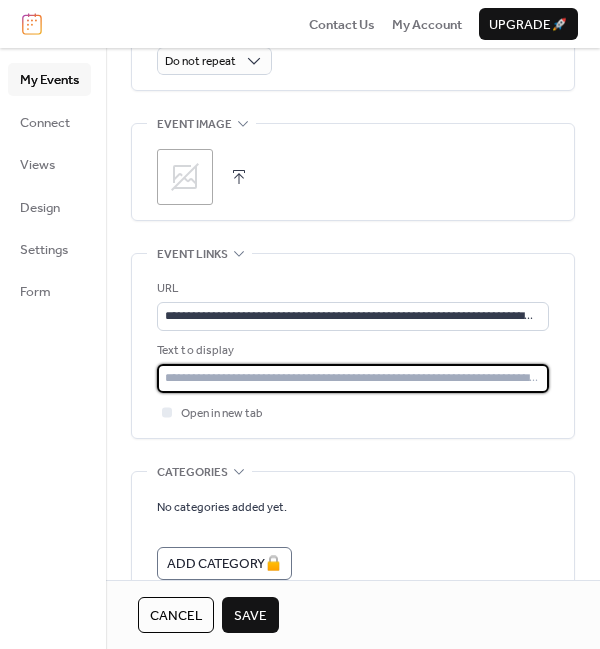 click at bounding box center [353, 378] 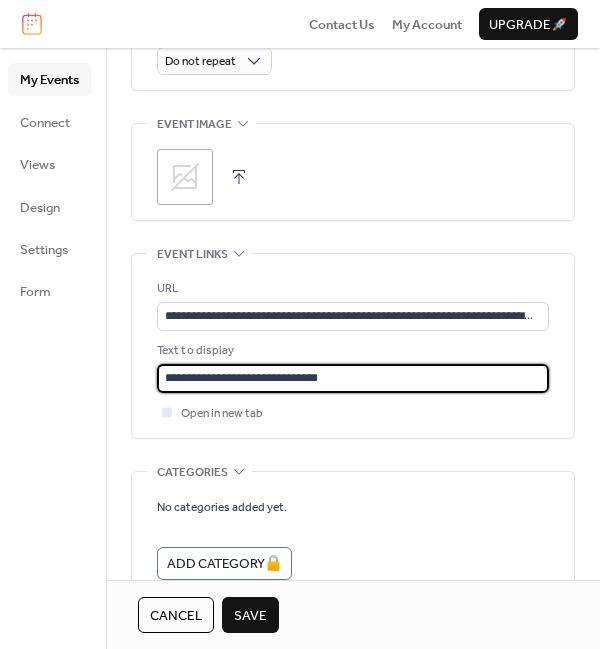 click on "Save" at bounding box center [250, 616] 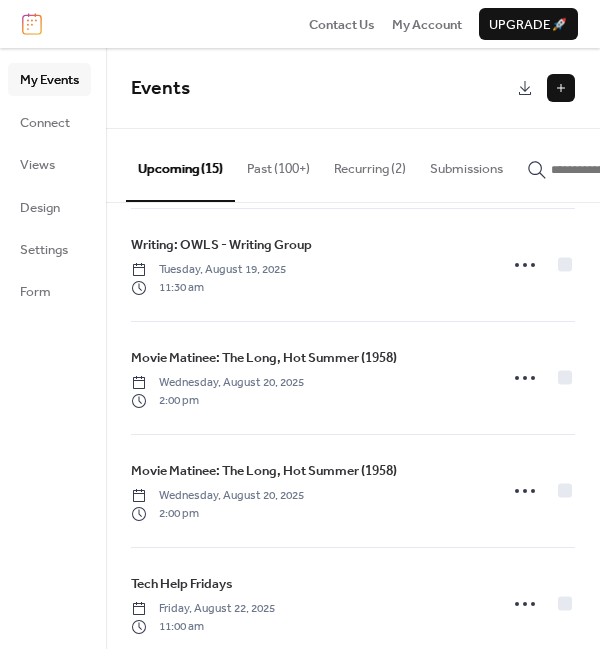 scroll, scrollTop: 817, scrollLeft: 0, axis: vertical 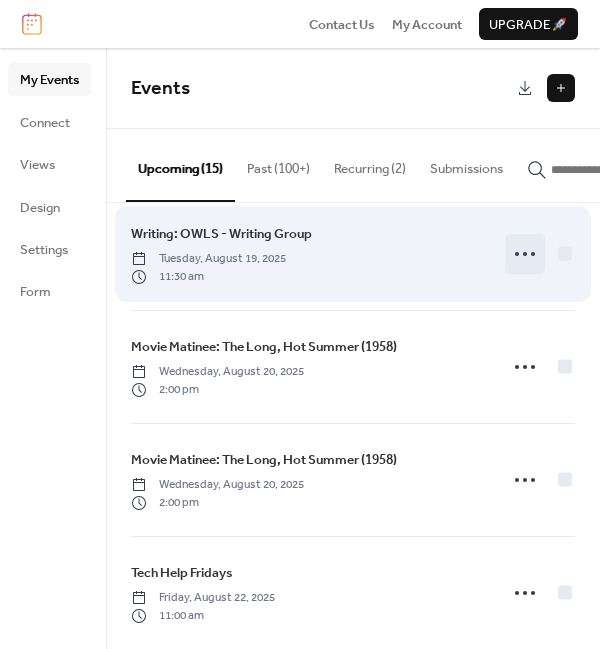 click 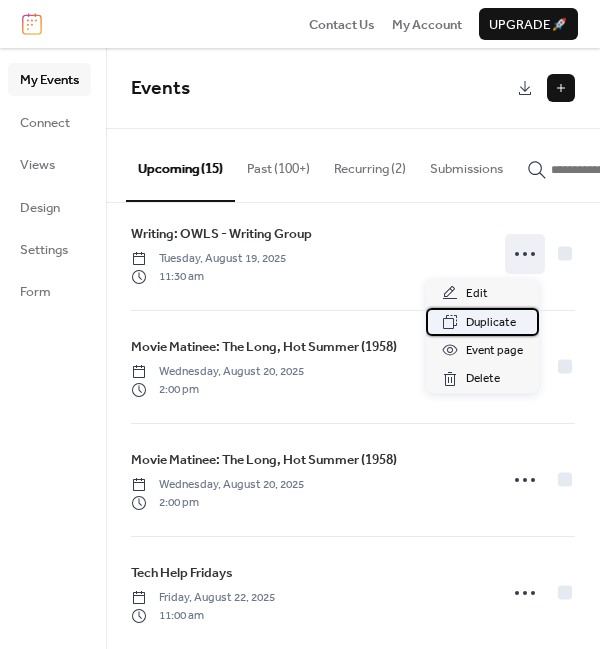 click on "Duplicate" at bounding box center [491, 323] 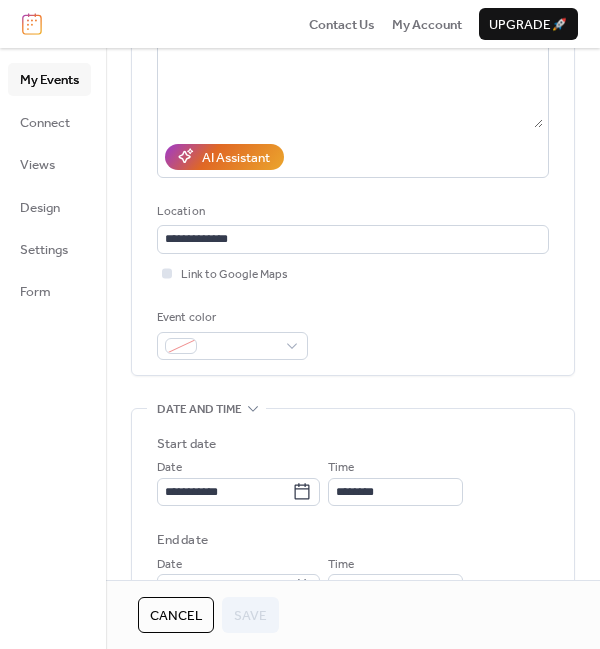 scroll, scrollTop: 273, scrollLeft: 0, axis: vertical 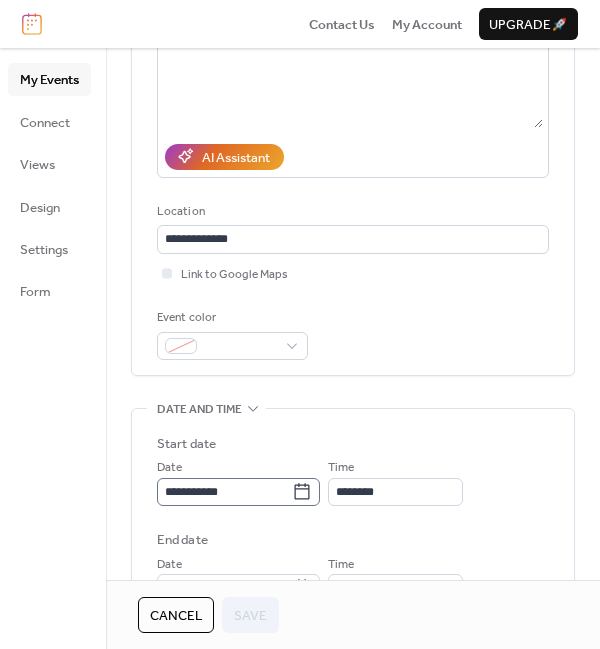 click 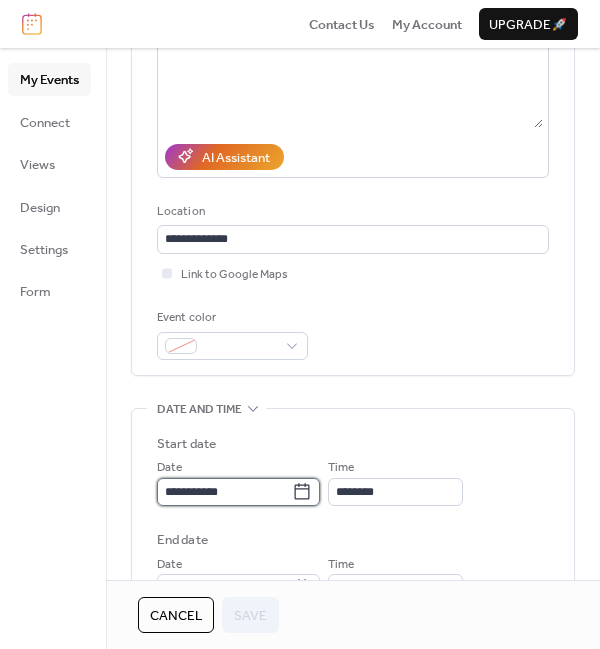 click on "**********" at bounding box center (224, 492) 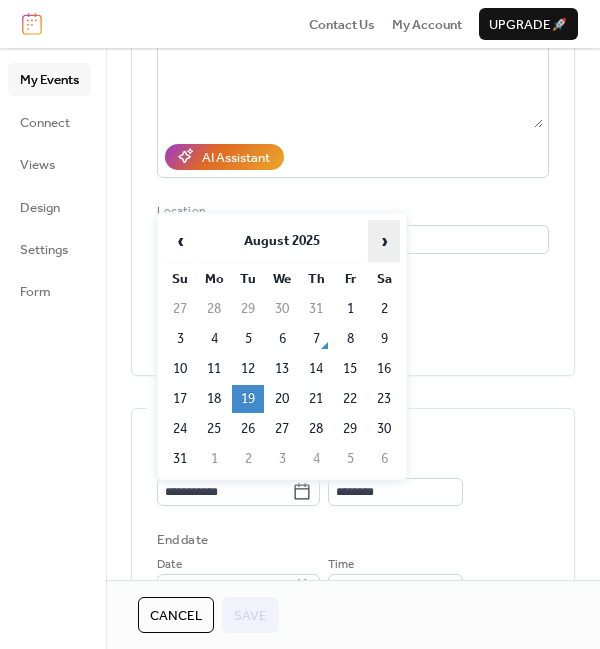 click on "›" at bounding box center [384, 241] 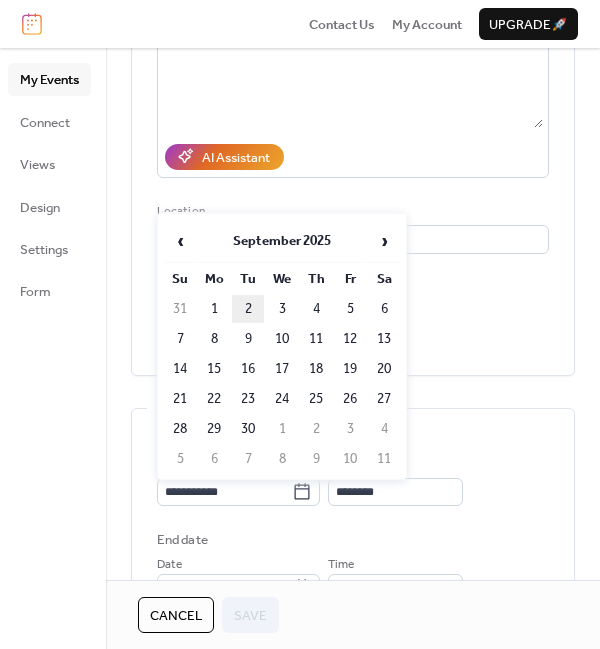 click on "2" at bounding box center (248, 309) 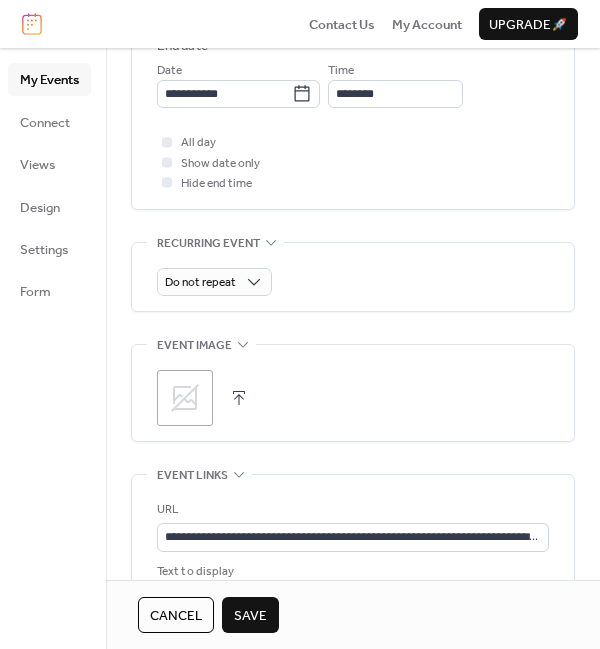 scroll, scrollTop: 768, scrollLeft: 0, axis: vertical 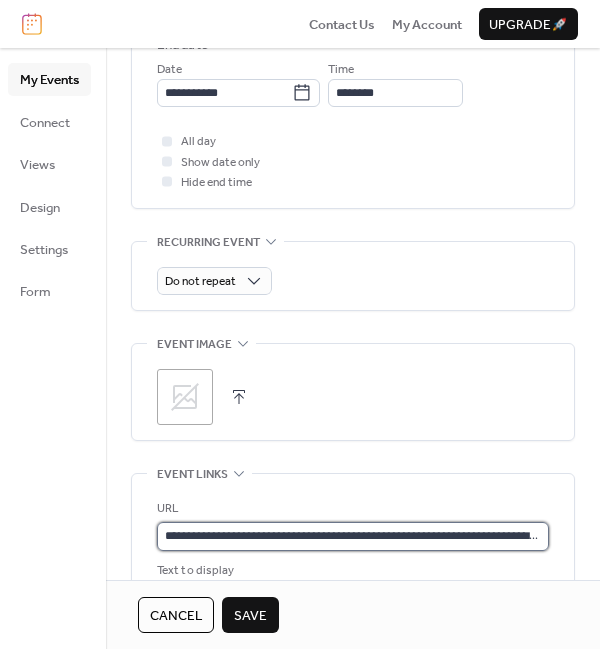 click on "**********" at bounding box center [353, 536] 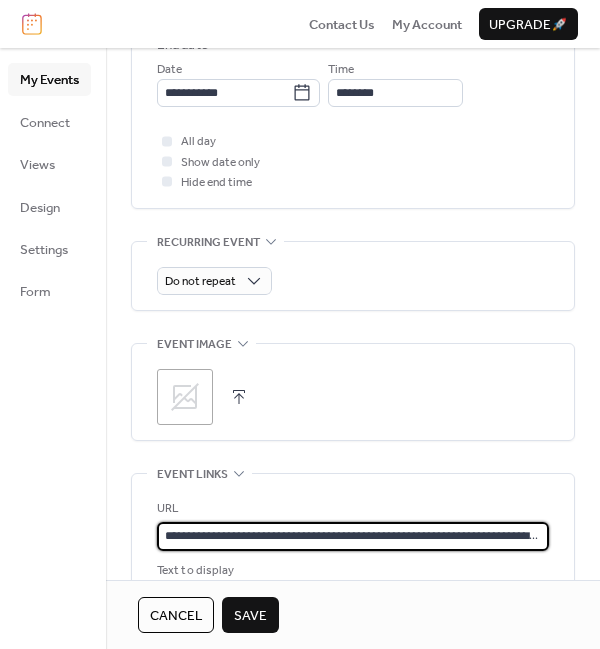 click on "**********" at bounding box center [353, 536] 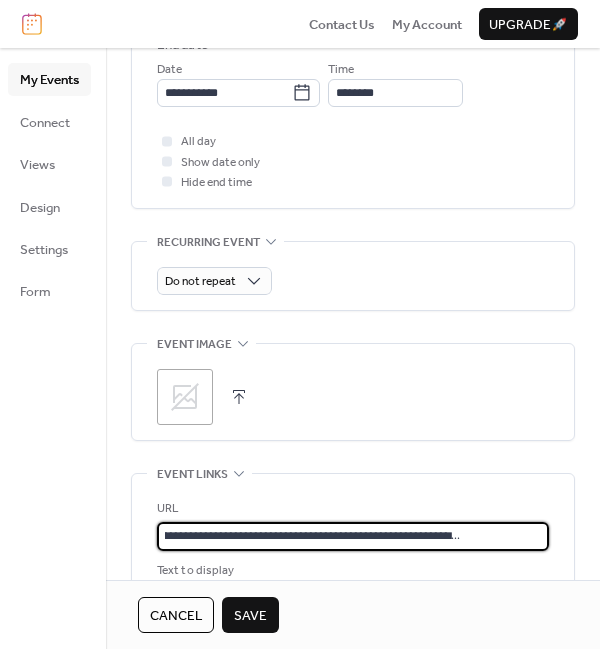 type on "**********" 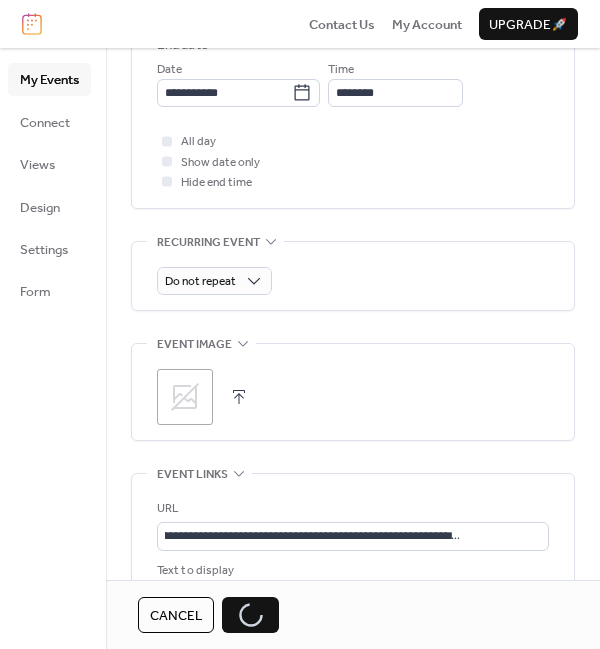 scroll, scrollTop: 0, scrollLeft: 0, axis: both 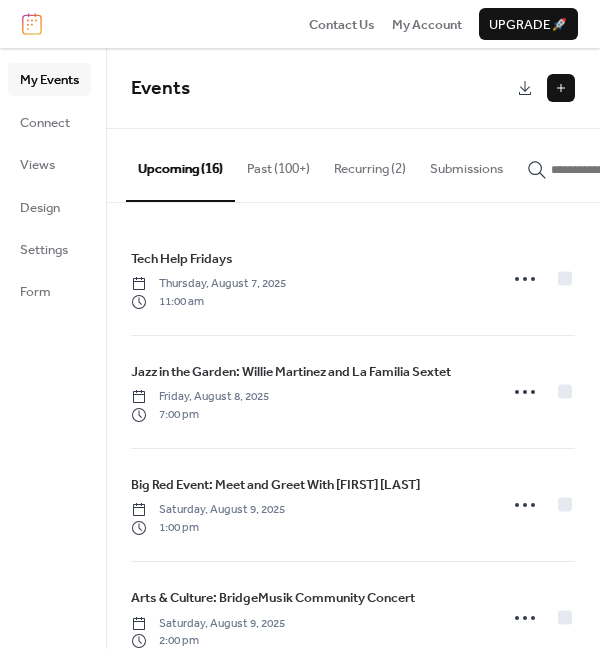 click at bounding box center (561, 88) 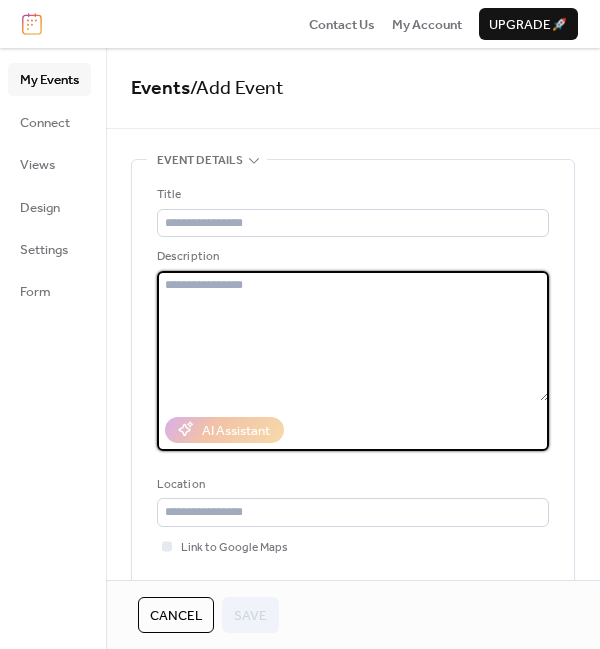 click at bounding box center (353, 336) 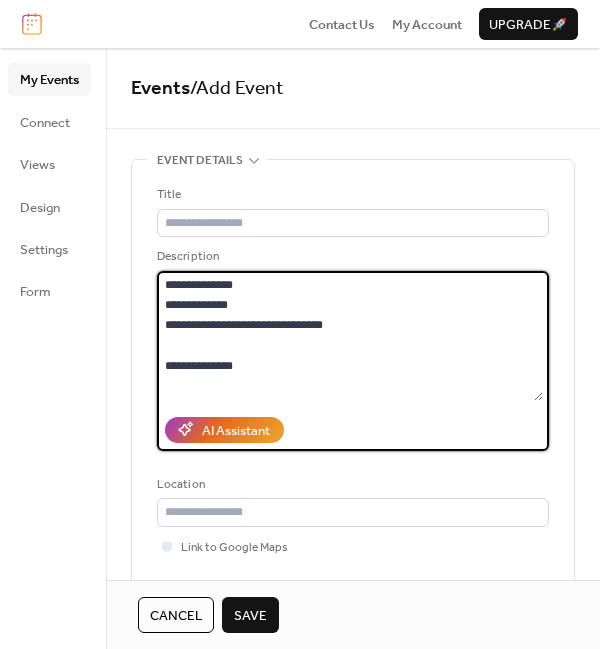 scroll, scrollTop: 78, scrollLeft: 0, axis: vertical 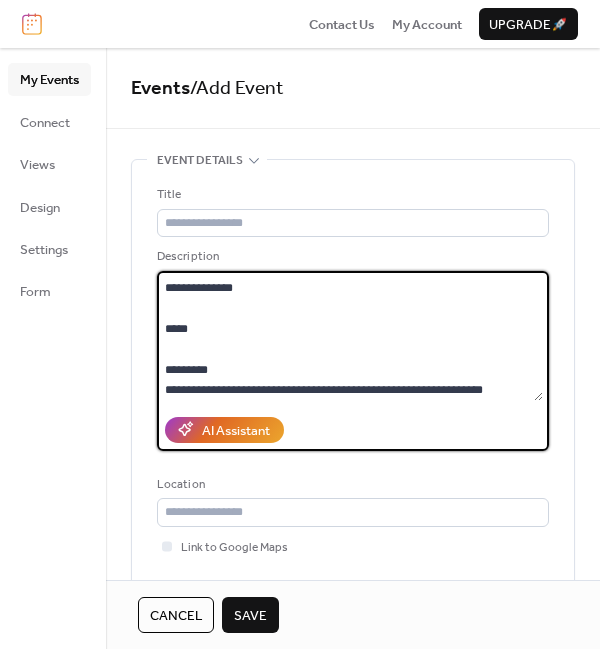 drag, startPoint x: 240, startPoint y: 285, endPoint x: 147, endPoint y: 281, distance: 93.08598 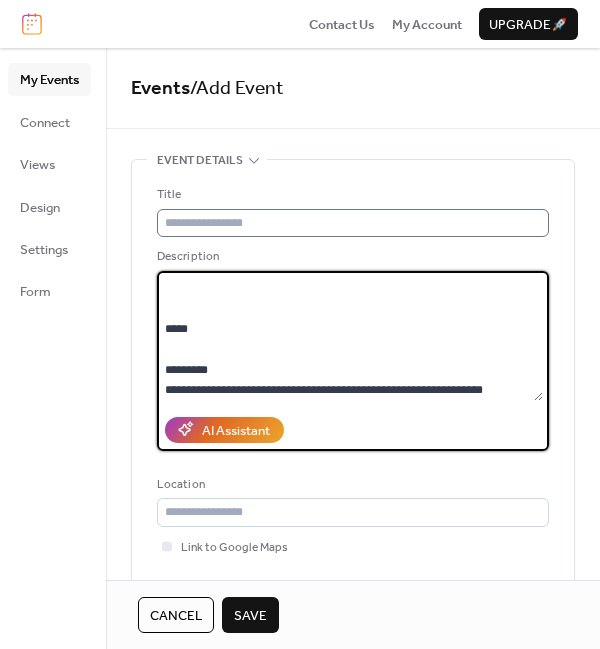 type on "**********" 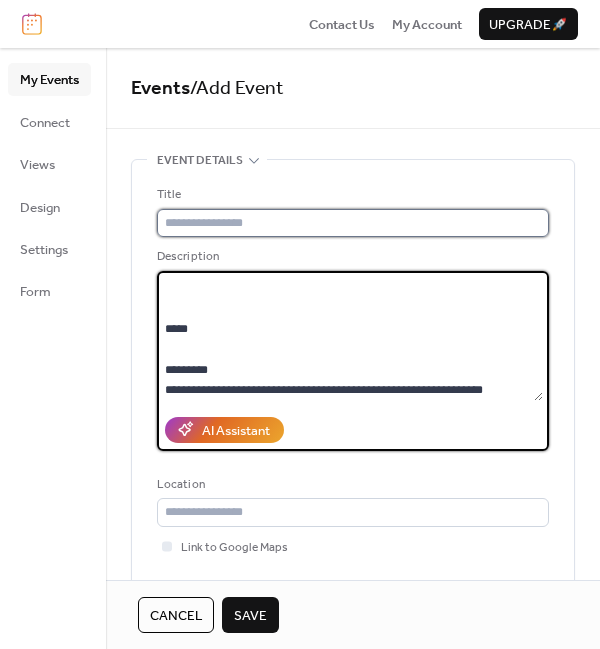 click at bounding box center [353, 223] 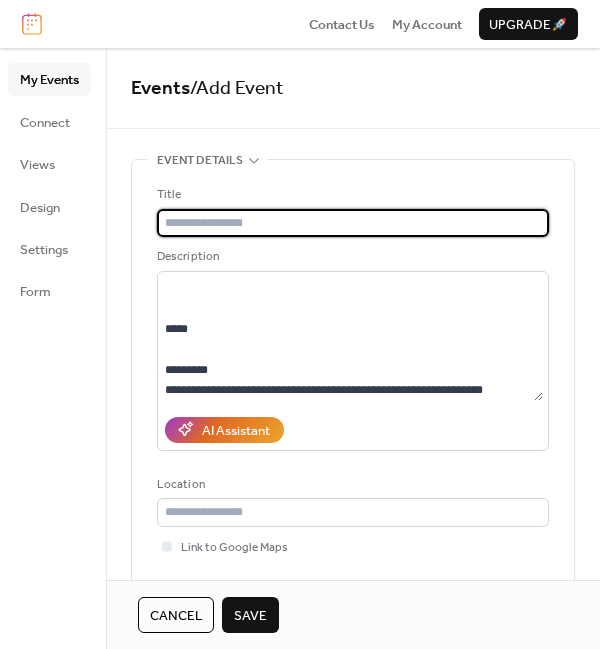 paste on "**********" 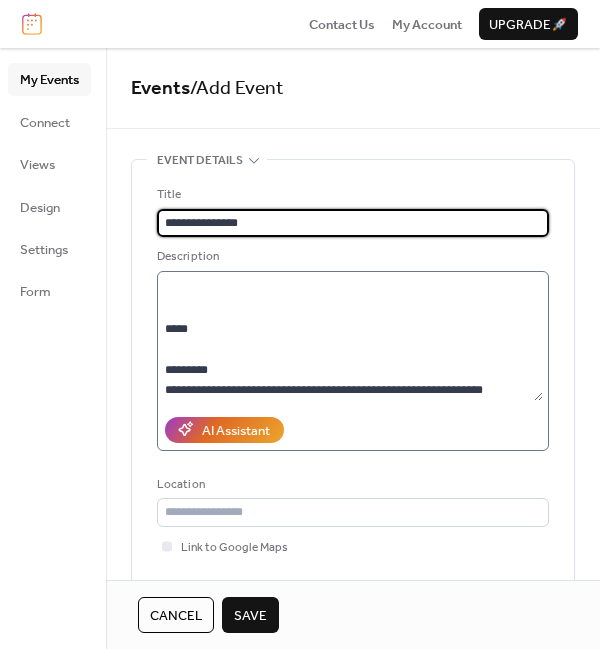 type on "**********" 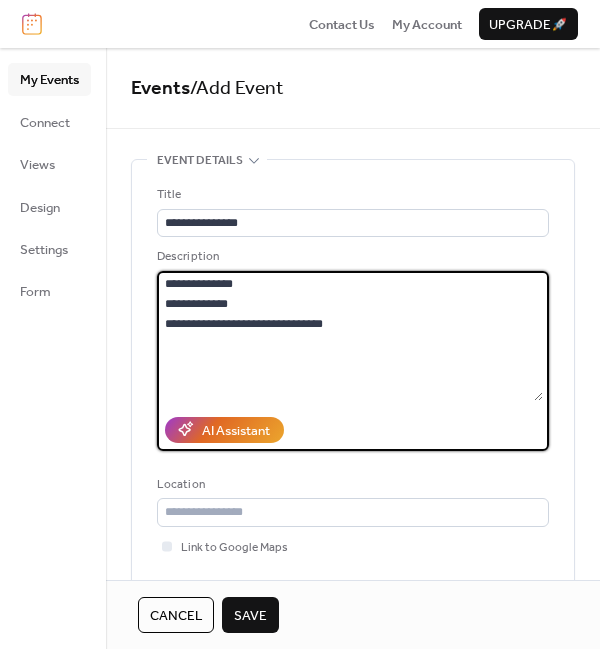 scroll, scrollTop: 0, scrollLeft: 0, axis: both 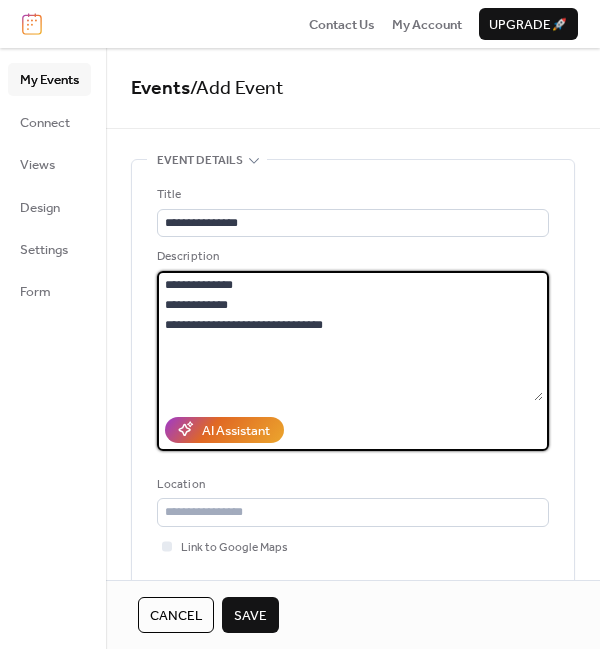 drag, startPoint x: 217, startPoint y: 366, endPoint x: 159, endPoint y: 348, distance: 60.728905 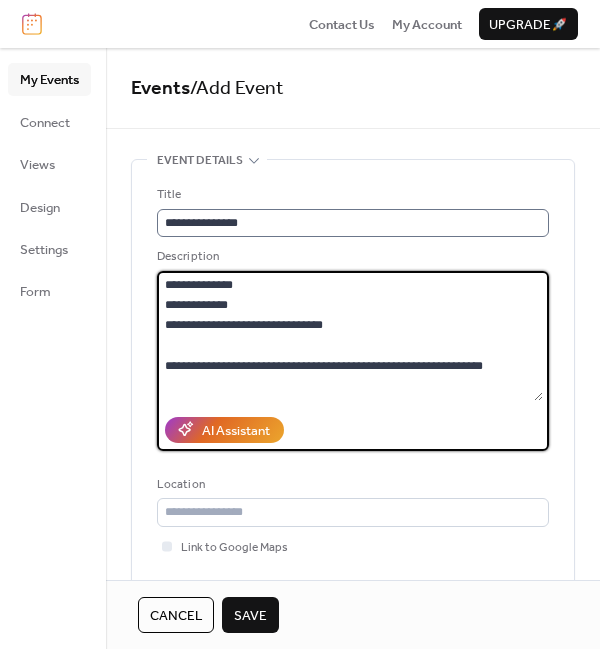 type on "**********" 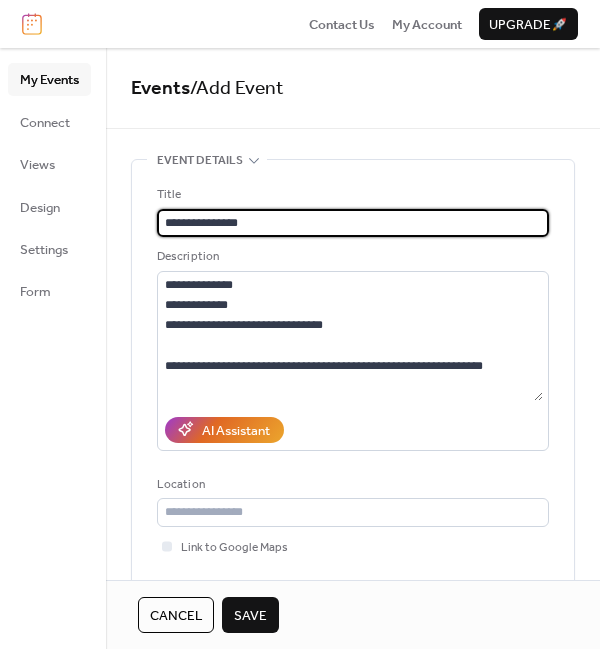 click on "**********" at bounding box center [353, 223] 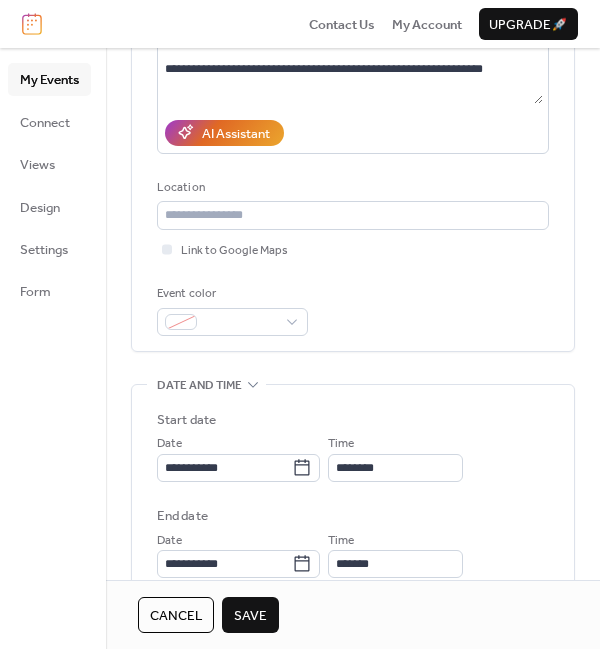 scroll, scrollTop: 474, scrollLeft: 0, axis: vertical 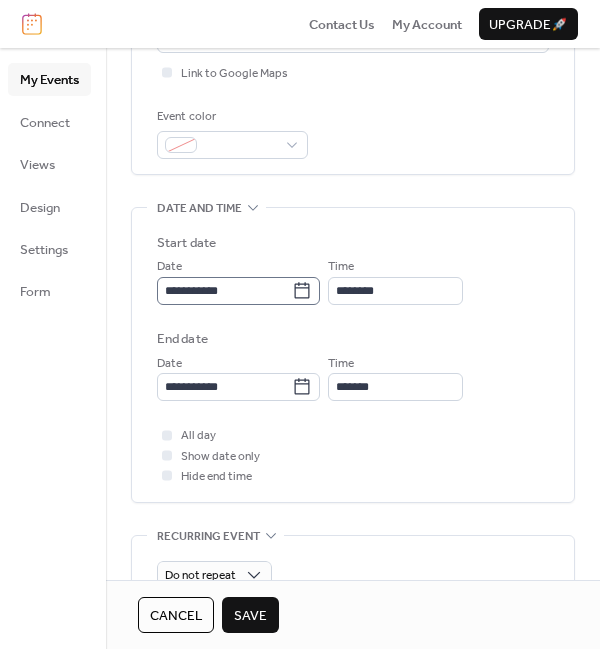 type on "**********" 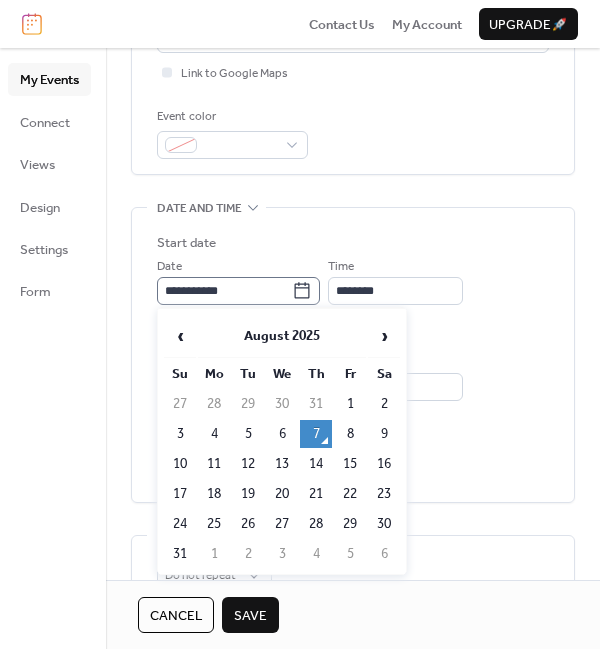 click 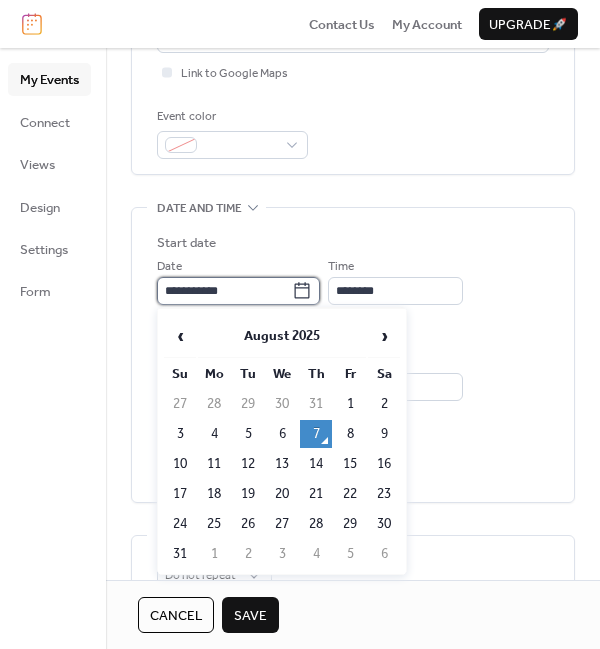 click on "**********" at bounding box center (224, 291) 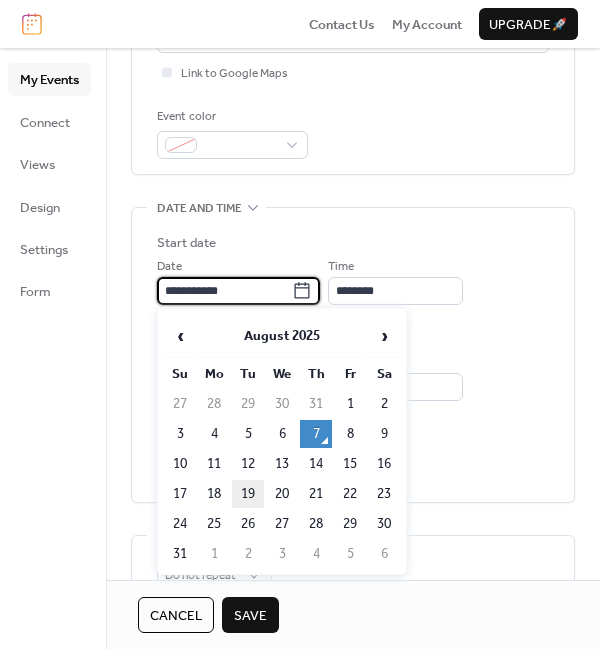 click on "19" at bounding box center (248, 494) 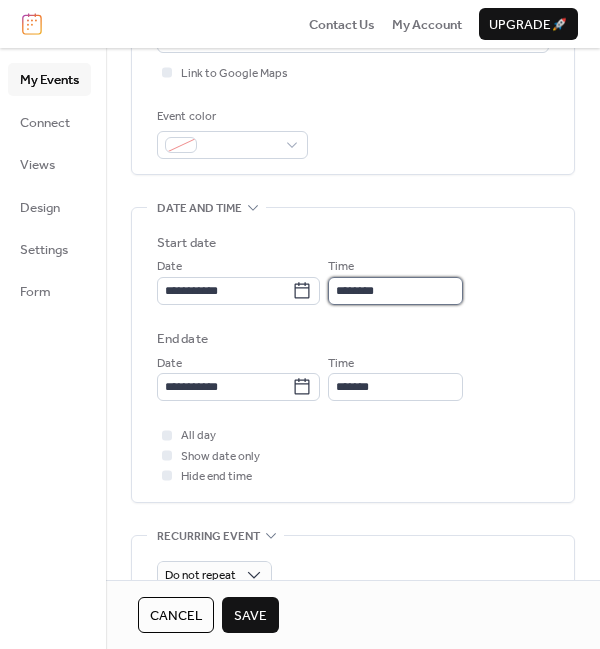 click on "********" at bounding box center [395, 291] 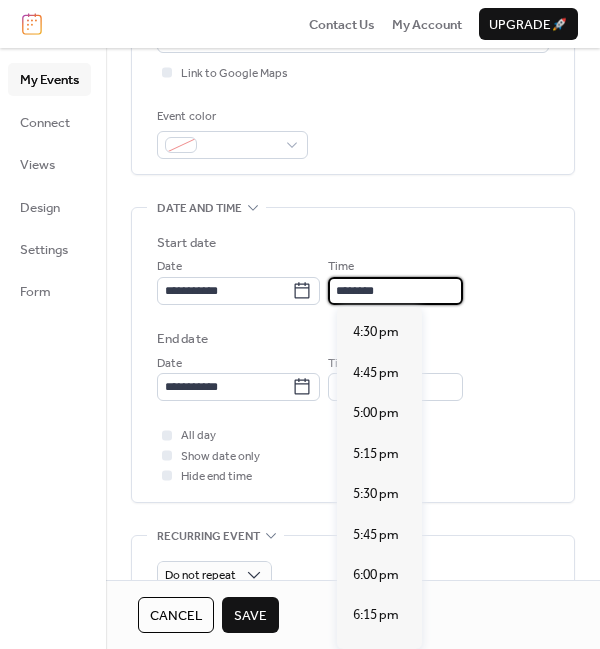 scroll, scrollTop: 2662, scrollLeft: 0, axis: vertical 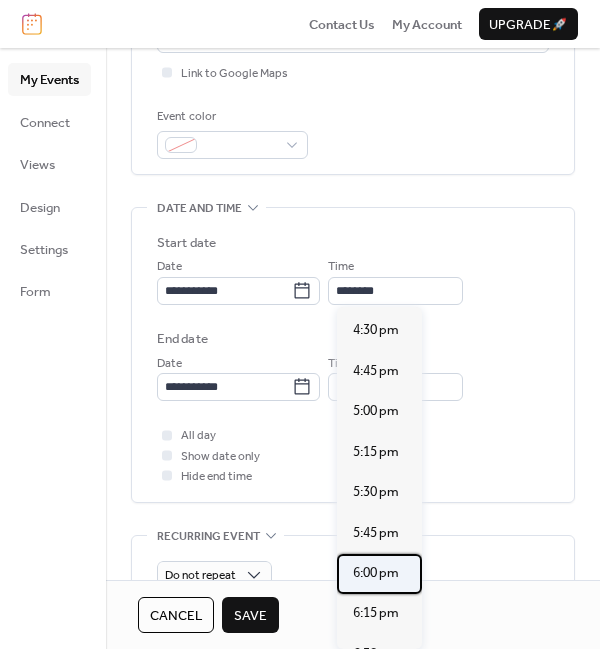 click on "6:00 pm" at bounding box center [376, 573] 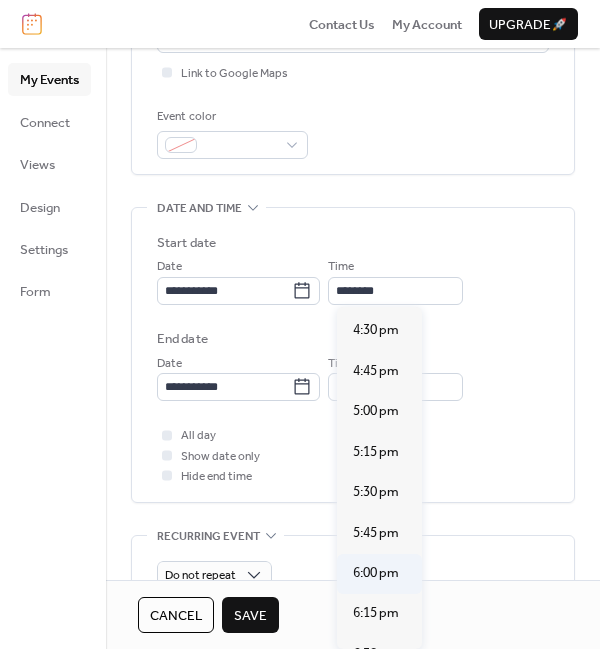 type on "*******" 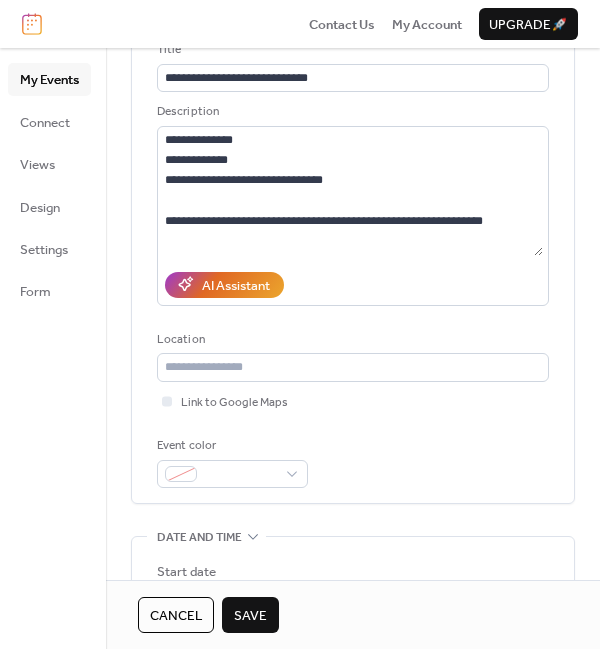 scroll, scrollTop: 140, scrollLeft: 0, axis: vertical 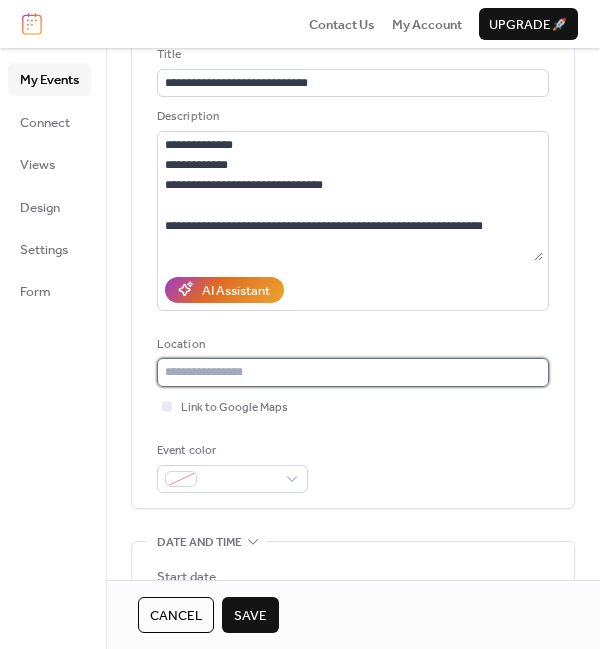 click at bounding box center (353, 372) 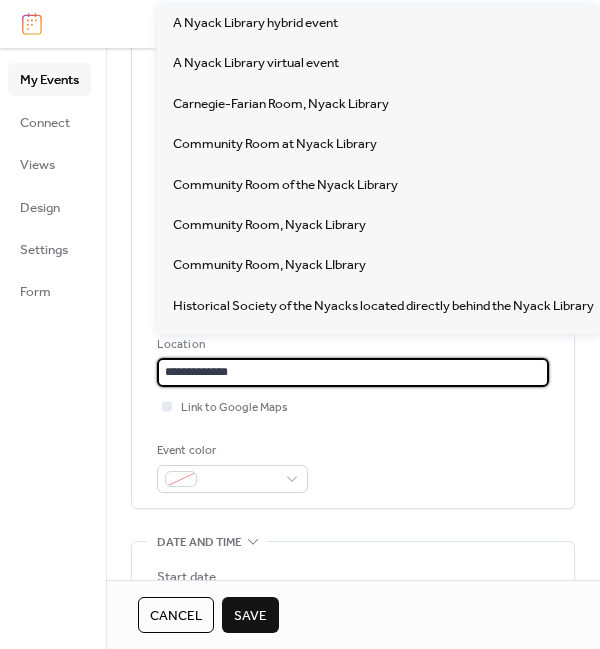 type on "**********" 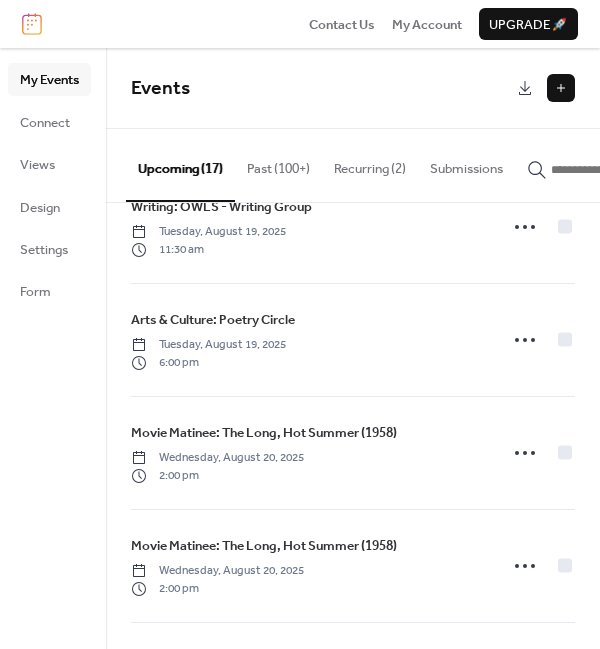 scroll, scrollTop: 839, scrollLeft: 0, axis: vertical 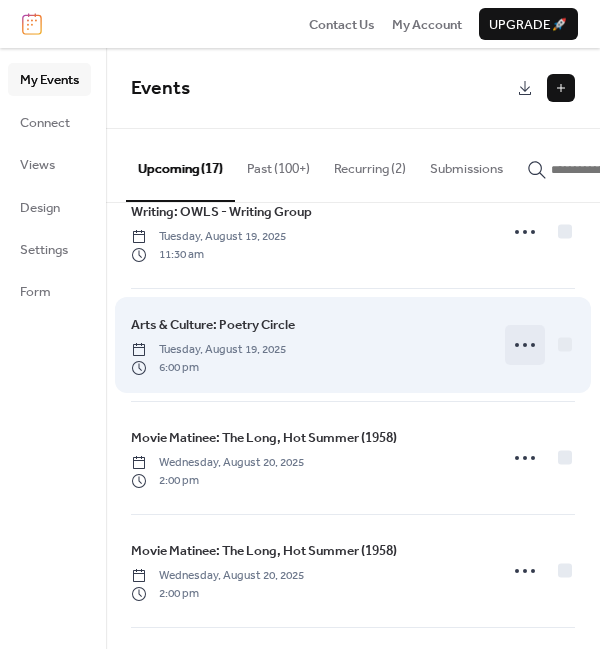 click 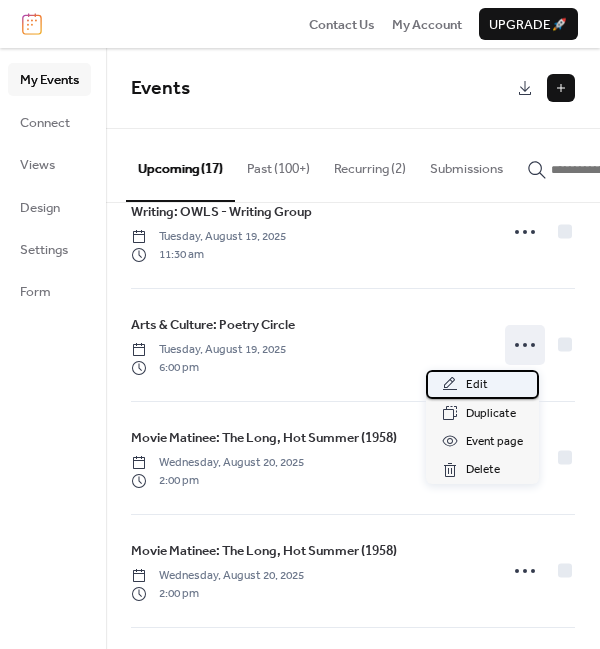 click on "Edit" at bounding box center [477, 385] 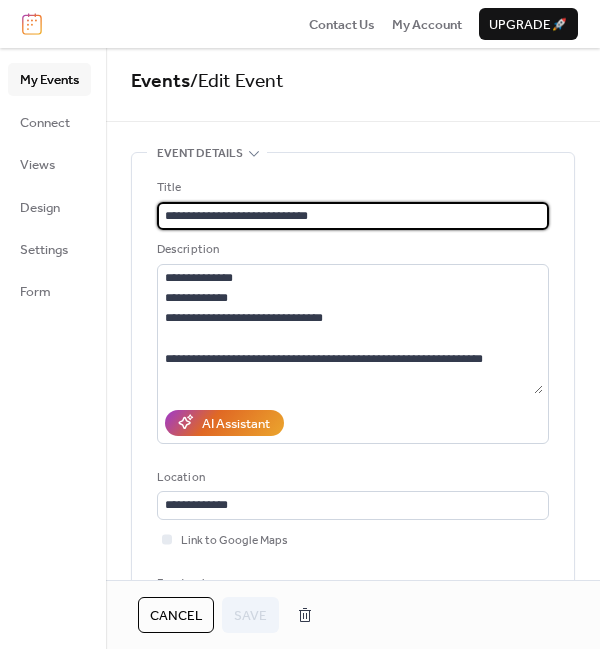 scroll, scrollTop: 0, scrollLeft: 0, axis: both 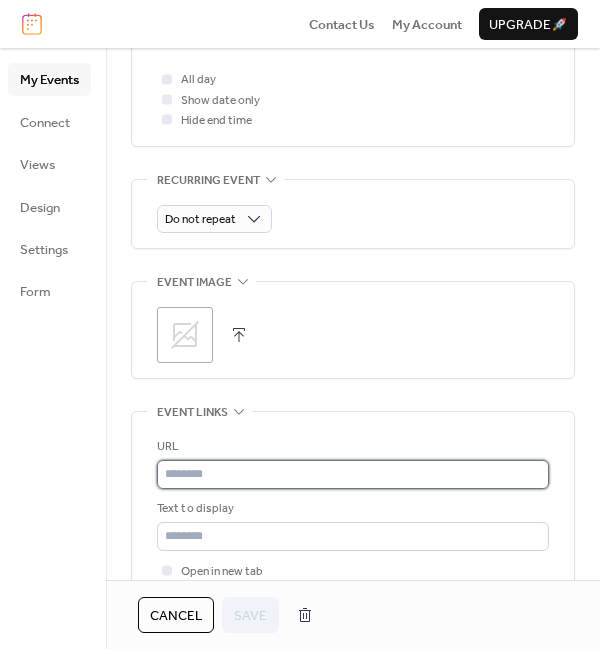 click at bounding box center (353, 474) 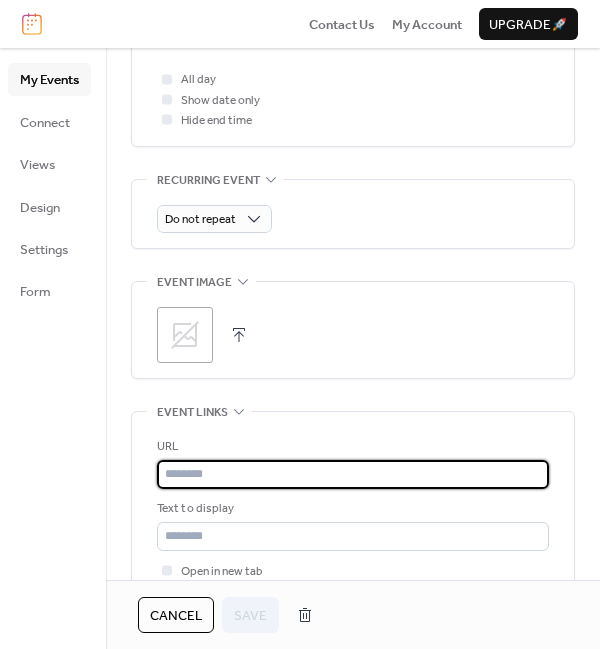 paste on "**********" 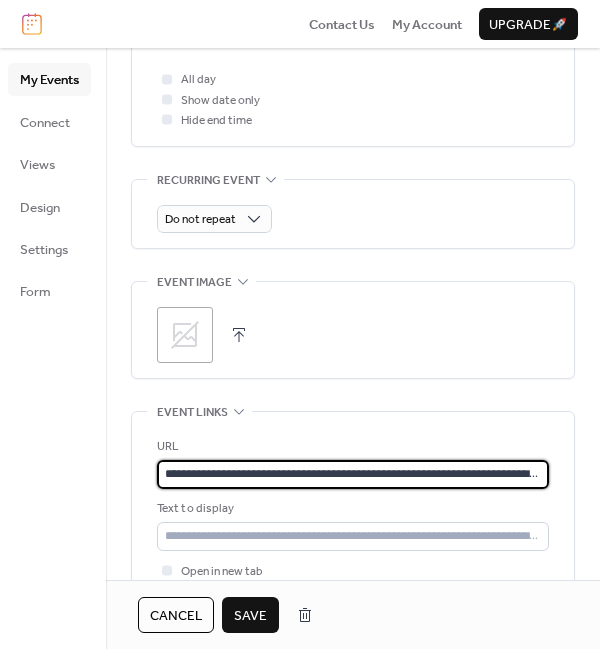 scroll, scrollTop: 0, scrollLeft: 131, axis: horizontal 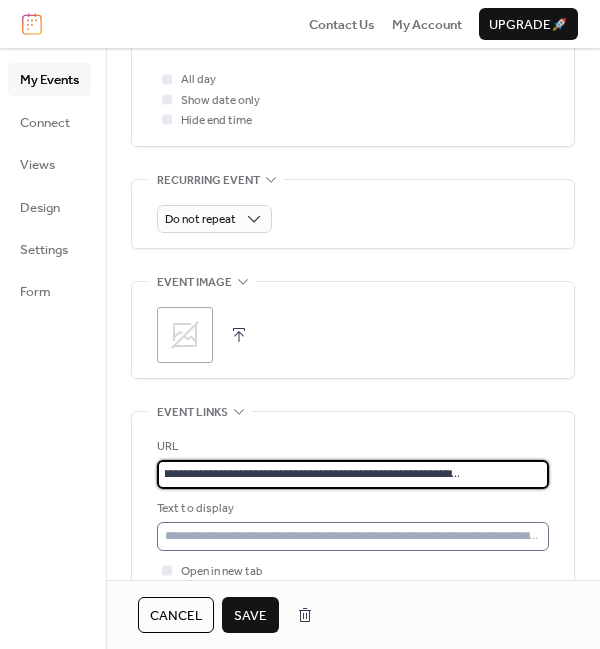 type on "**********" 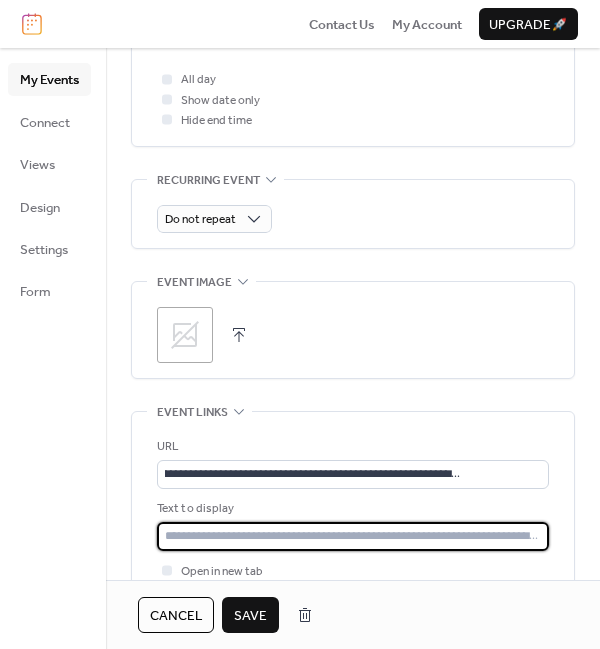 click at bounding box center [353, 536] 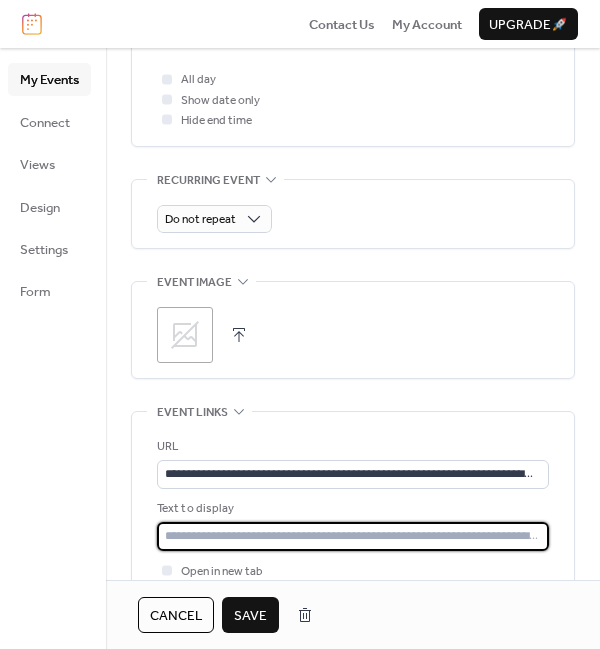 type on "**********" 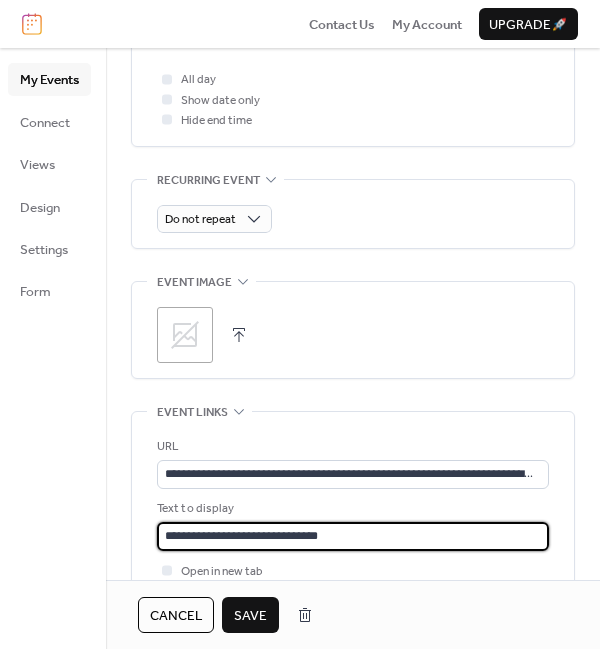 click on "Save" at bounding box center [250, 616] 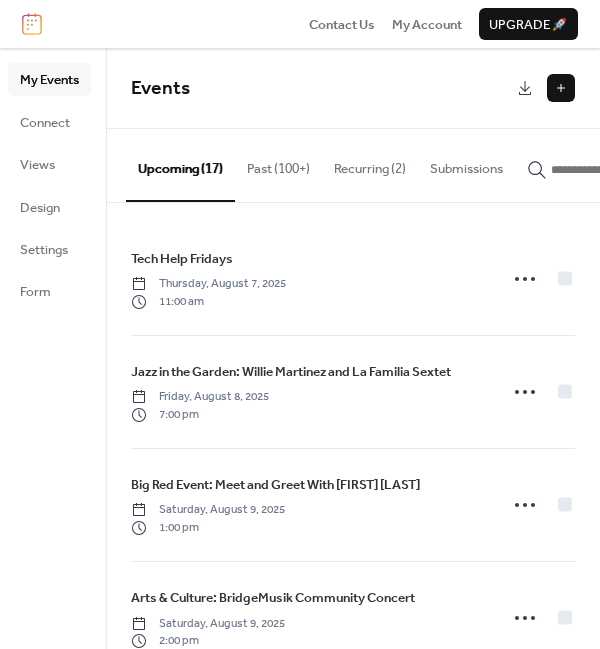 click on "Saturday, August 9, 2025" at bounding box center [208, 624] 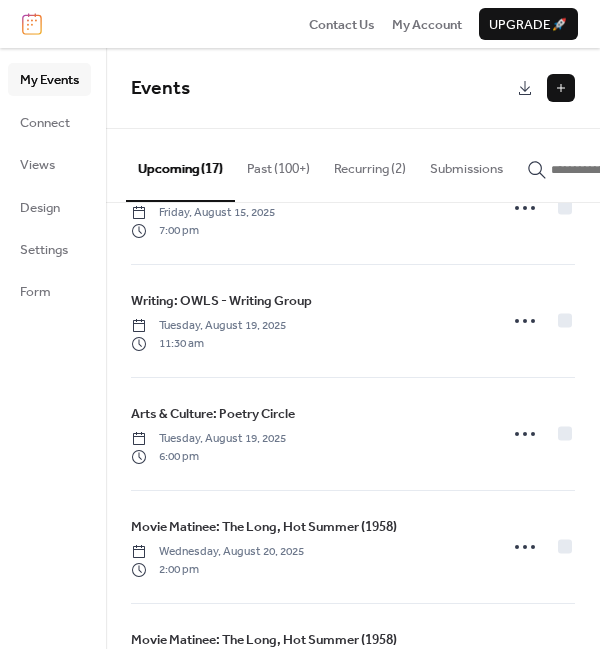 scroll, scrollTop: 751, scrollLeft: 0, axis: vertical 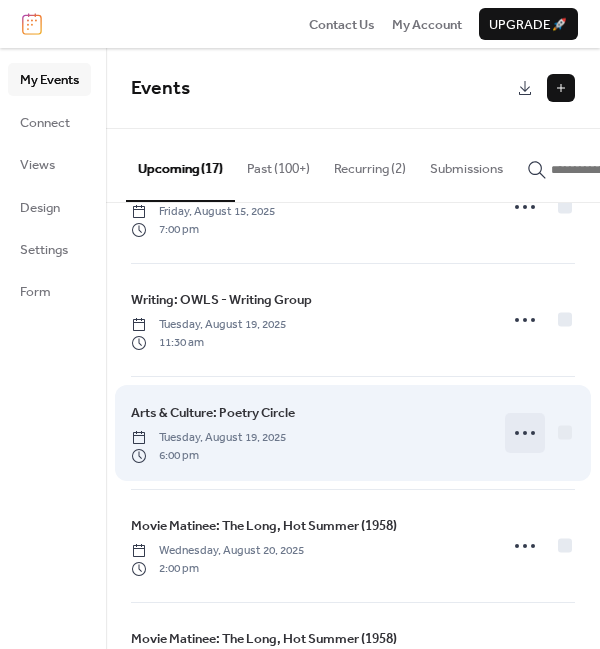 click 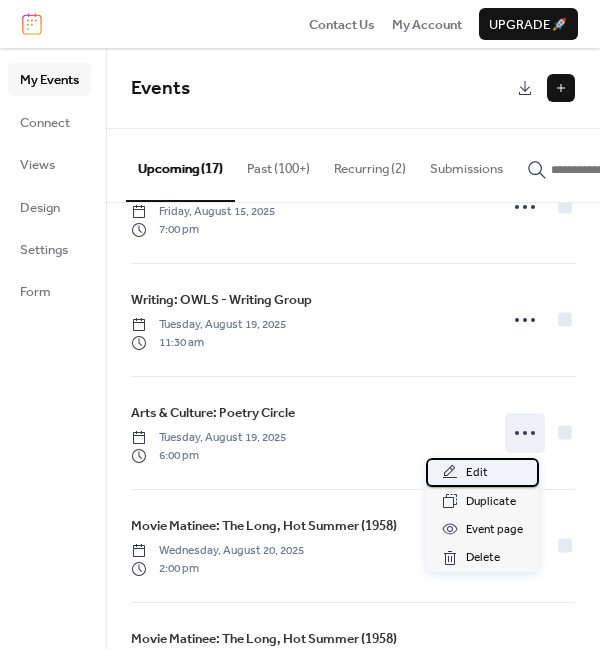 click on "Edit" at bounding box center (477, 473) 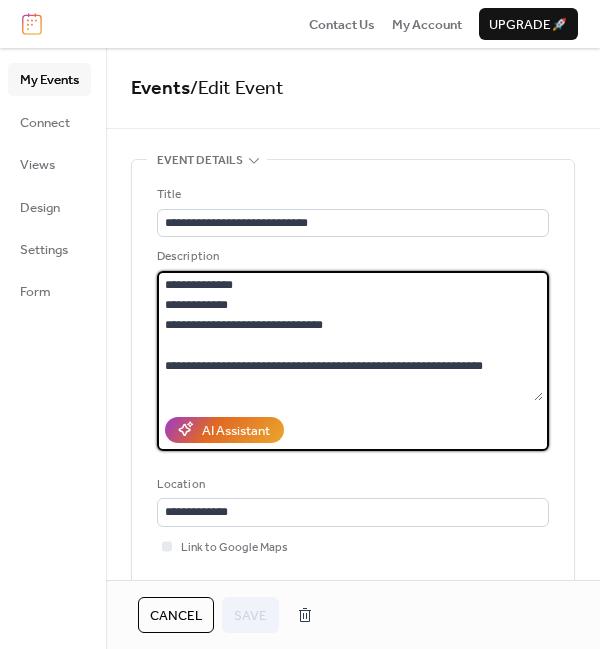 drag, startPoint x: 250, startPoint y: 284, endPoint x: 128, endPoint y: 286, distance: 122.016396 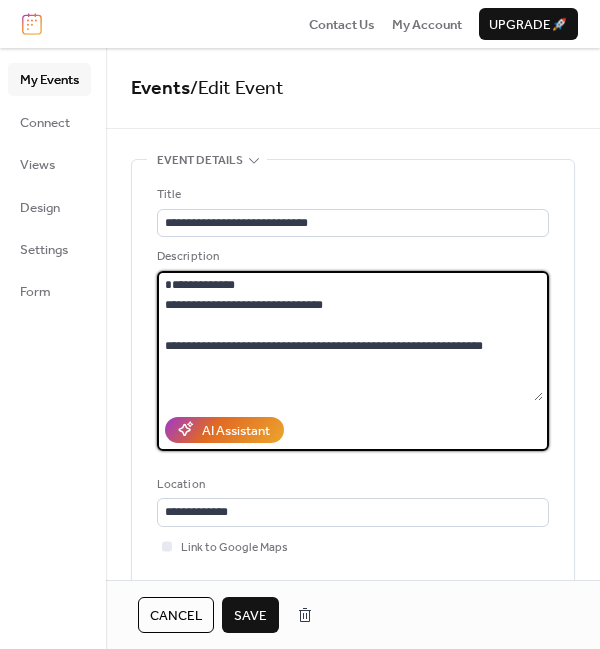 drag, startPoint x: 165, startPoint y: 367, endPoint x: 152, endPoint y: 259, distance: 108.779594 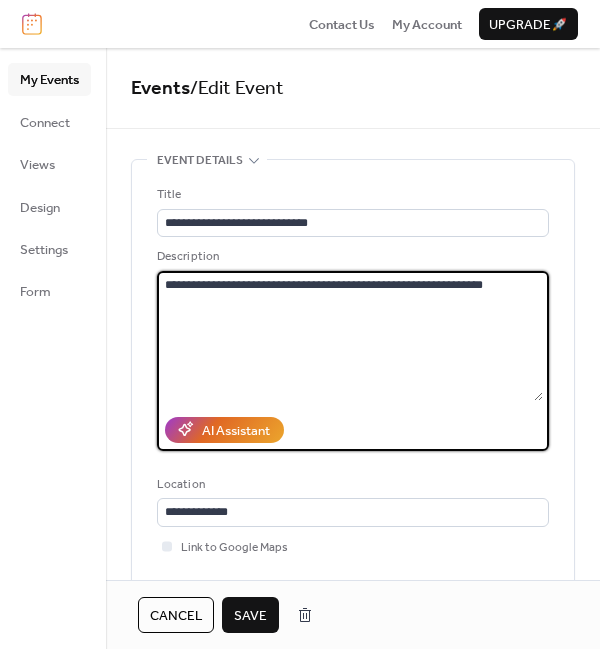 type on "**********" 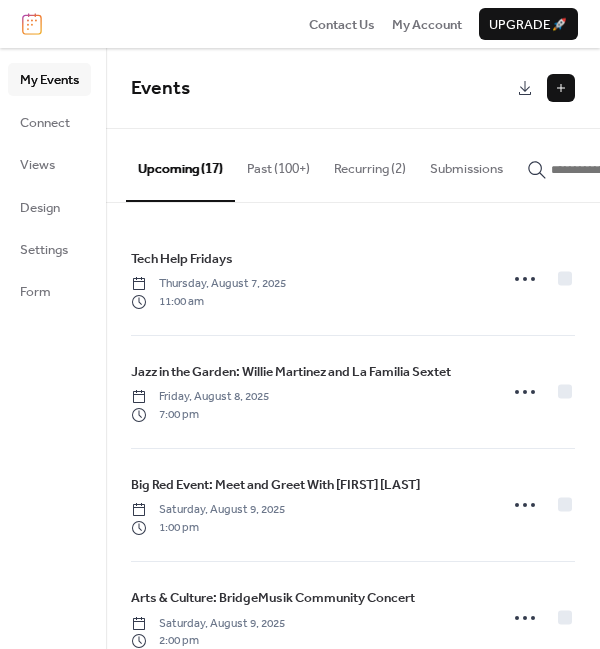 click at bounding box center (561, 88) 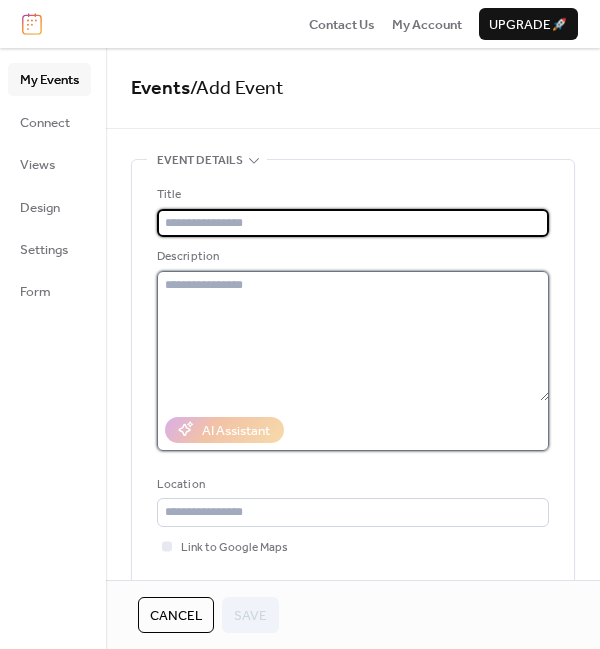 click at bounding box center [353, 336] 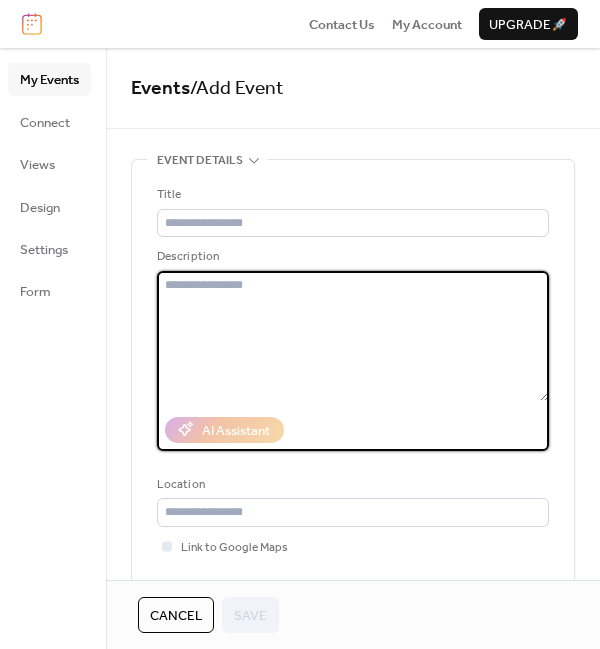 paste on "**********" 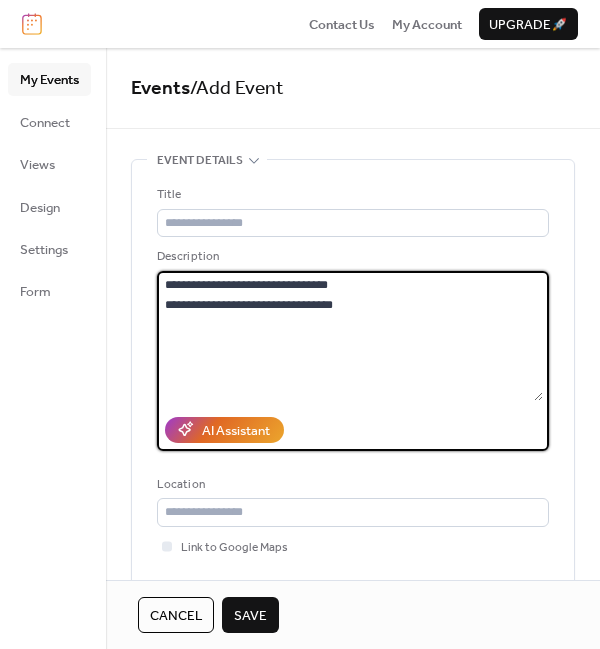 click on "**********" at bounding box center [350, 336] 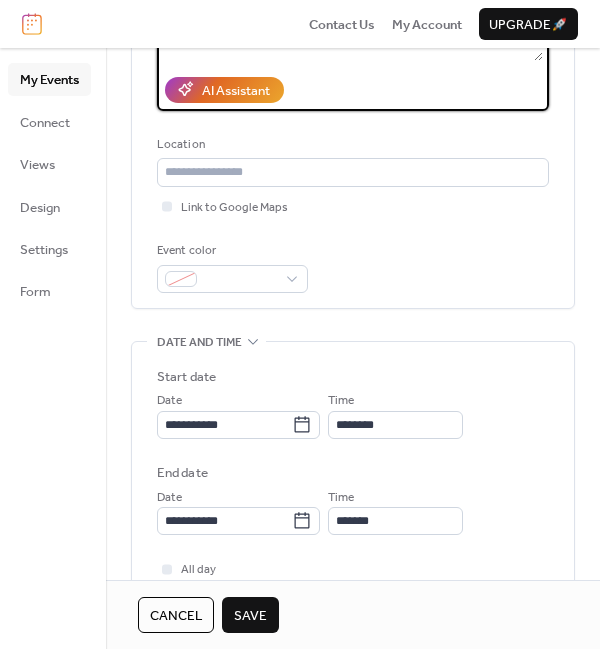 scroll, scrollTop: 380, scrollLeft: 0, axis: vertical 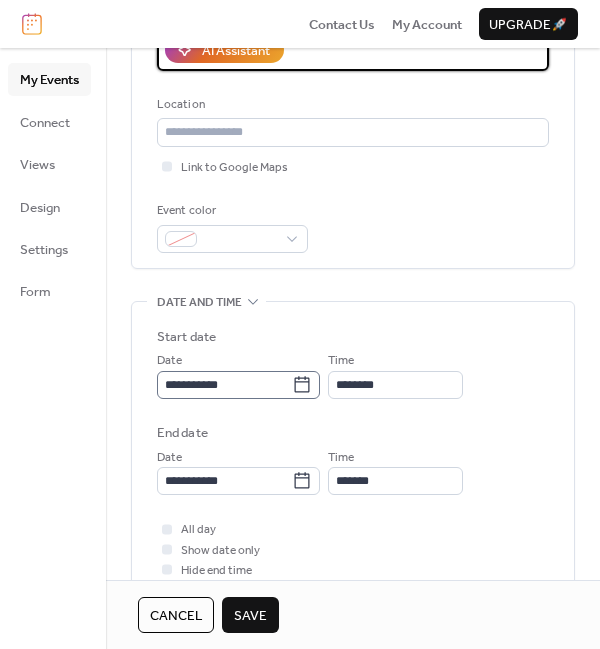 type on "**********" 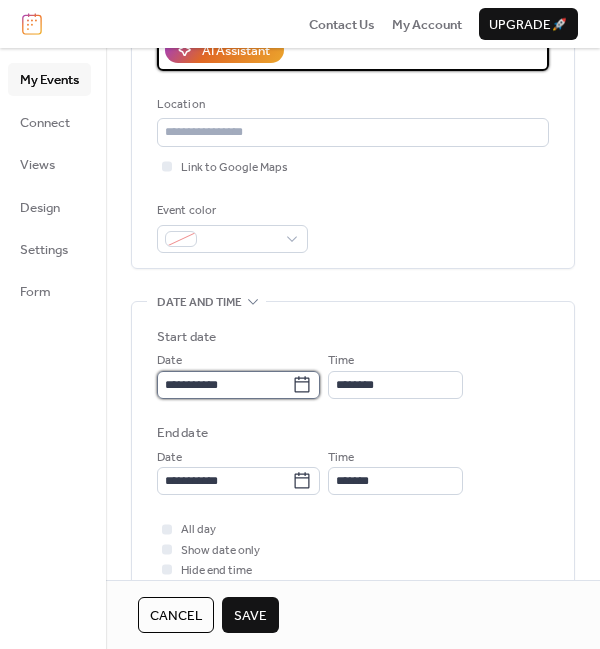 click on "**********" at bounding box center (224, 385) 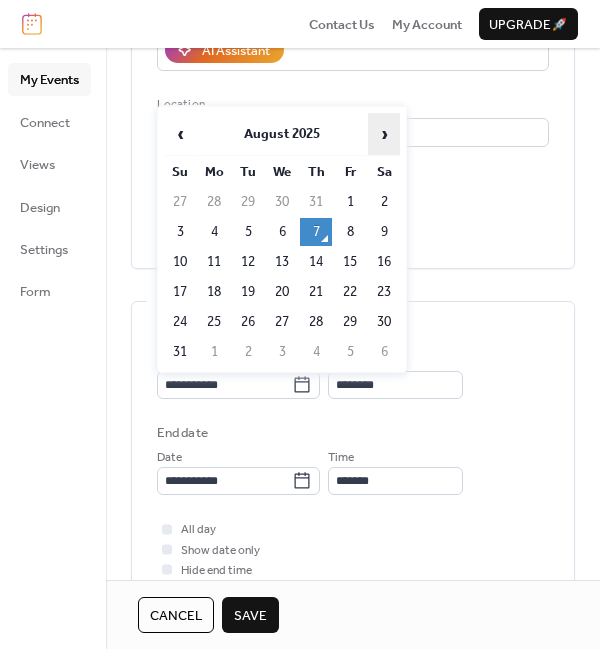click on "›" at bounding box center (384, 134) 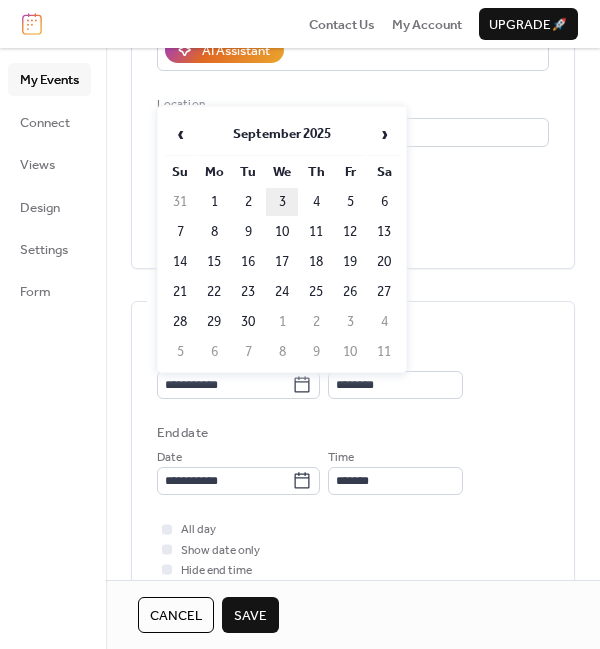 click on "3" at bounding box center [282, 202] 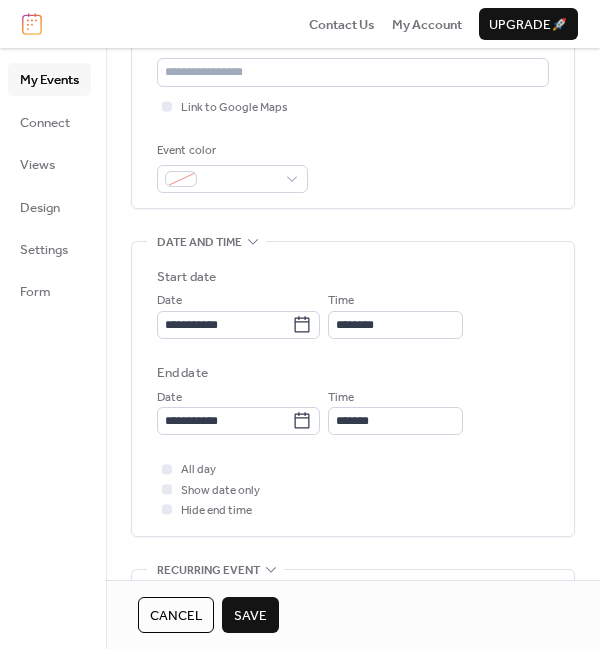 scroll, scrollTop: 443, scrollLeft: 0, axis: vertical 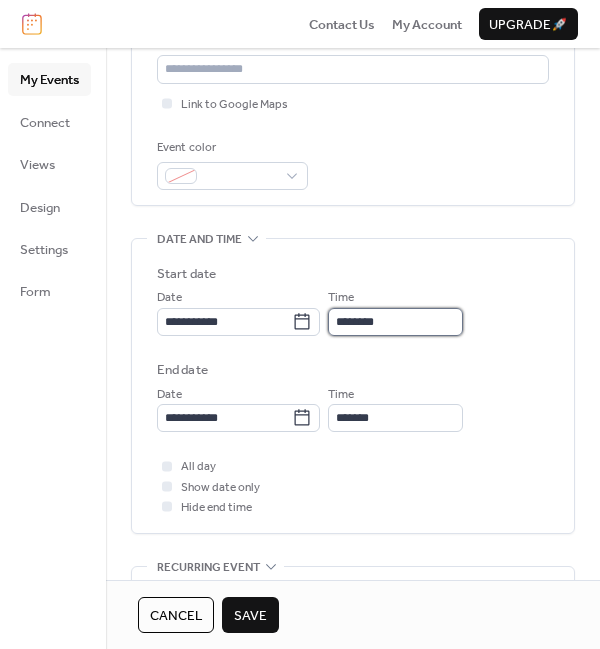 click on "********" at bounding box center (395, 322) 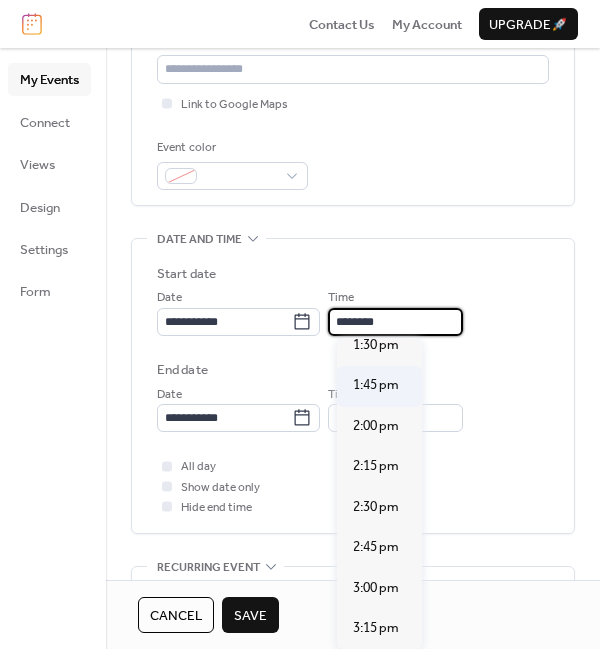 scroll, scrollTop: 2209, scrollLeft: 0, axis: vertical 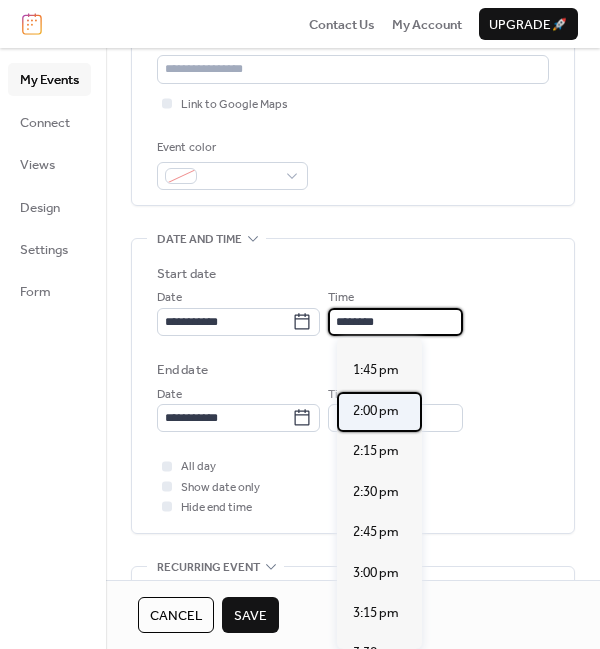 click on "2:00 pm" at bounding box center [376, 411] 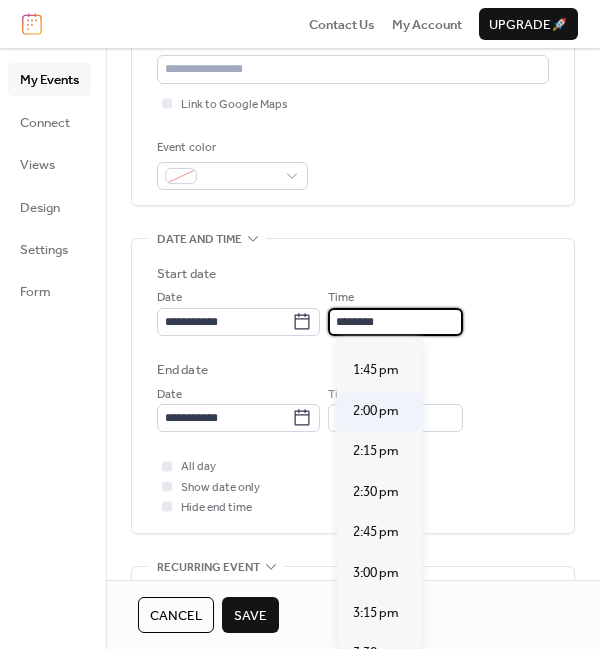 type on "*******" 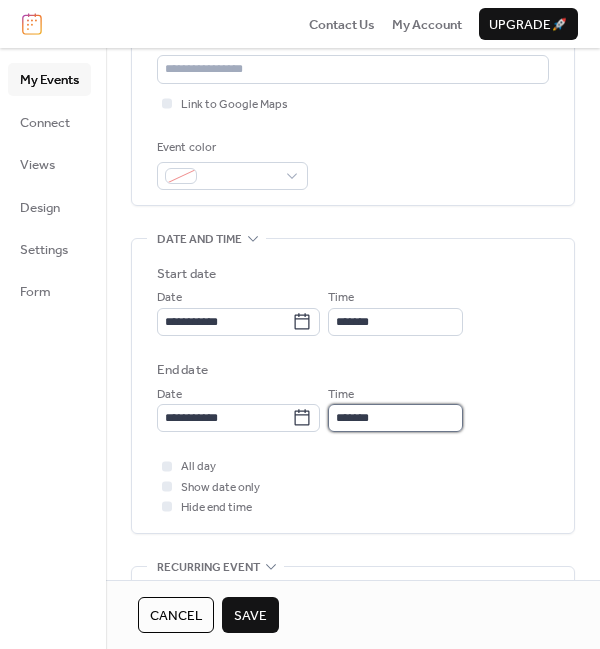 click on "*******" at bounding box center [395, 418] 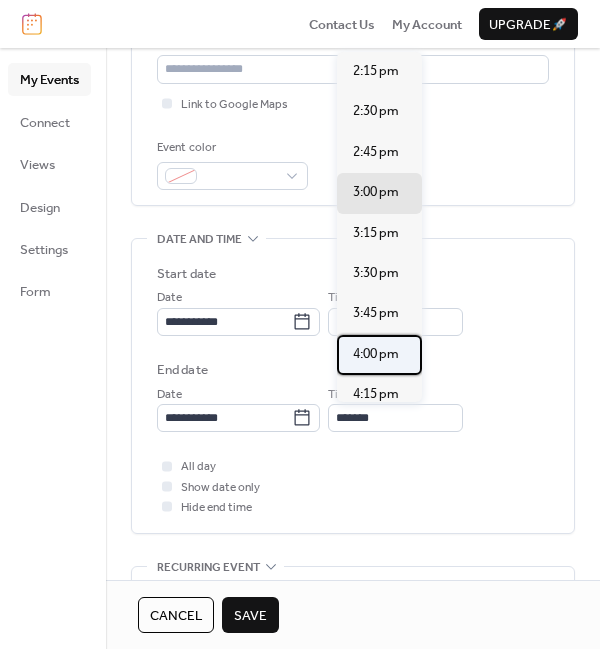 click on "4:00 pm" at bounding box center (376, 354) 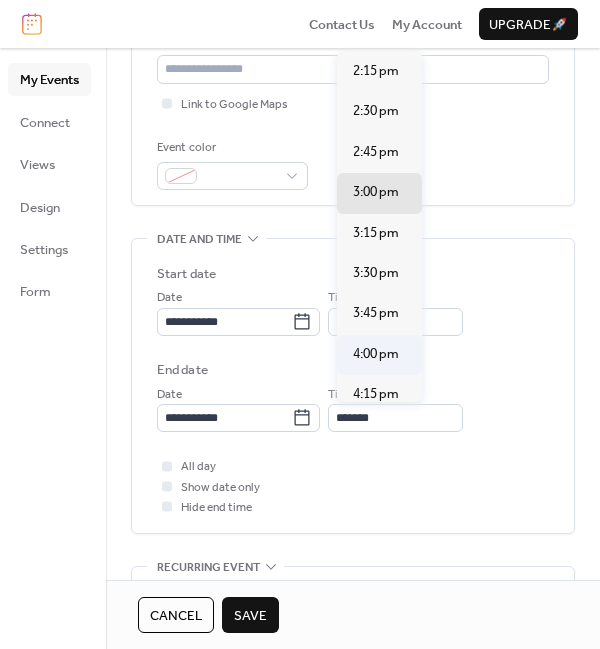 type on "*******" 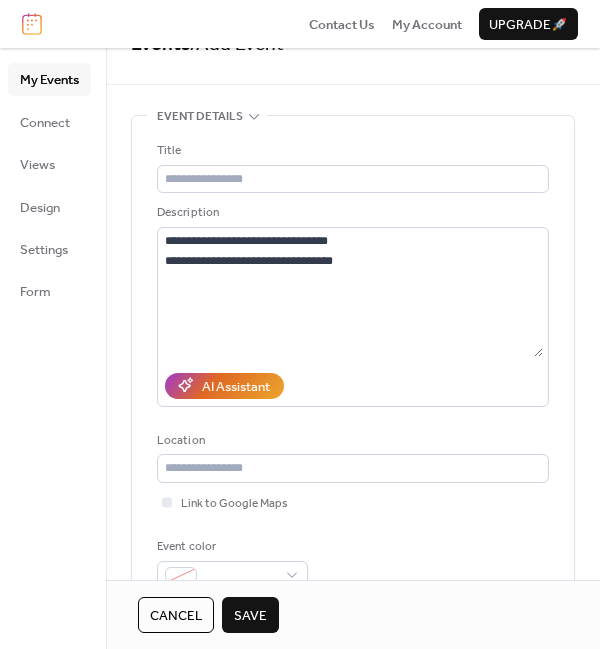 scroll, scrollTop: 43, scrollLeft: 0, axis: vertical 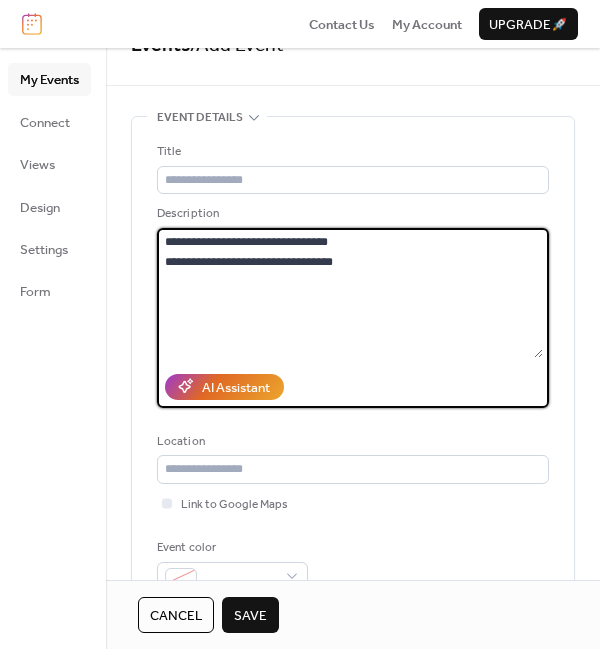 drag, startPoint x: 355, startPoint y: 237, endPoint x: 123, endPoint y: 230, distance: 232.10558 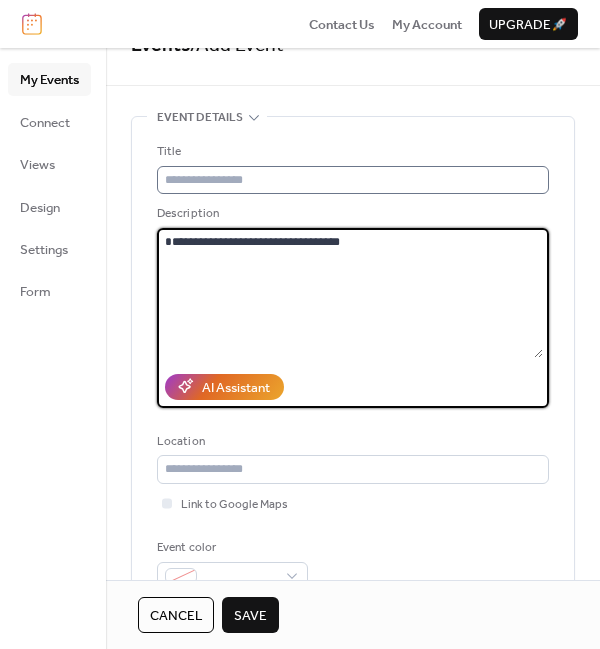type on "**********" 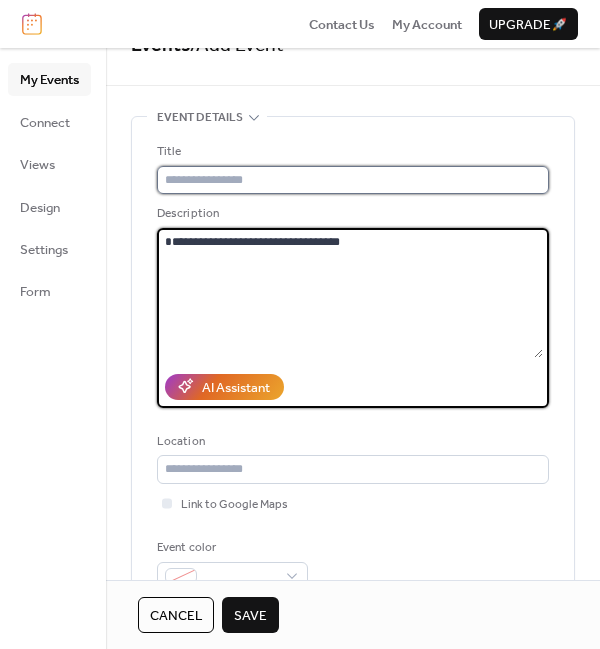 click at bounding box center (353, 180) 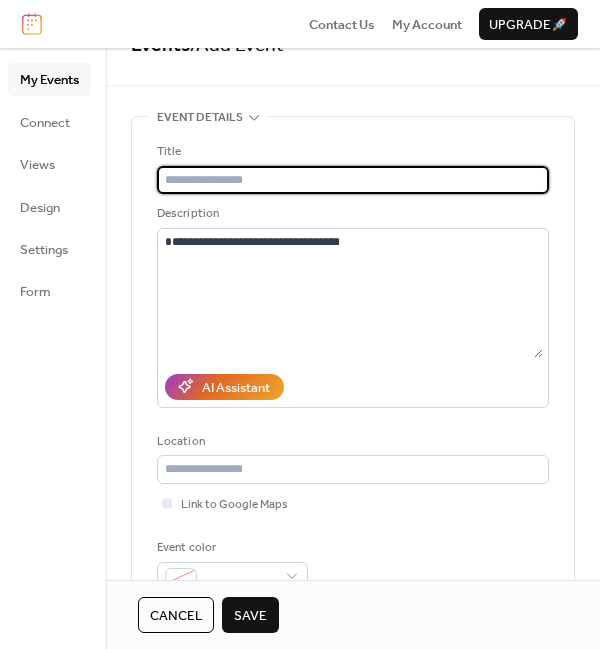 paste on "**********" 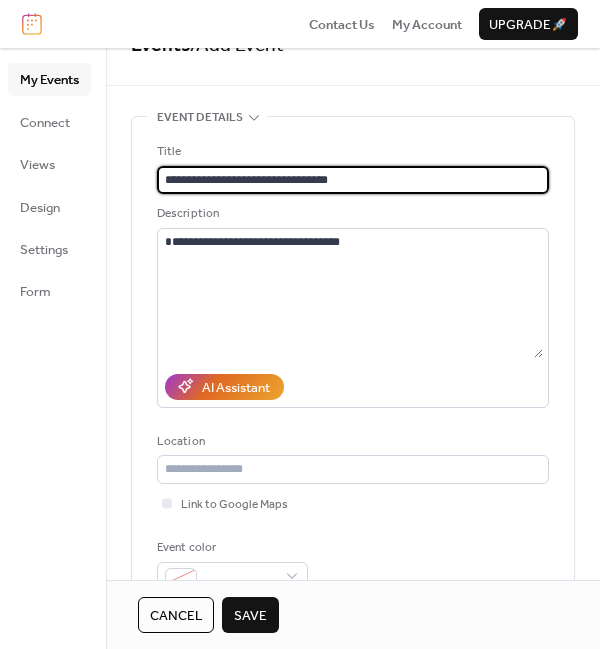type on "**********" 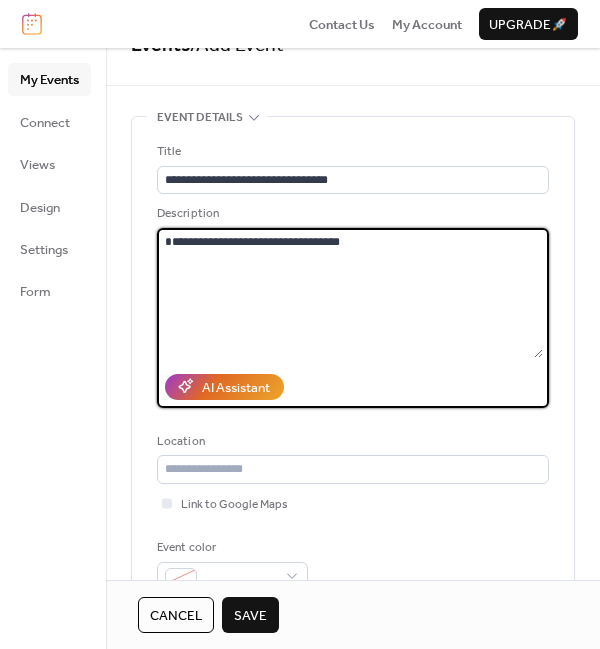 drag, startPoint x: 280, startPoint y: 333, endPoint x: 123, endPoint y: 235, distance: 185.07565 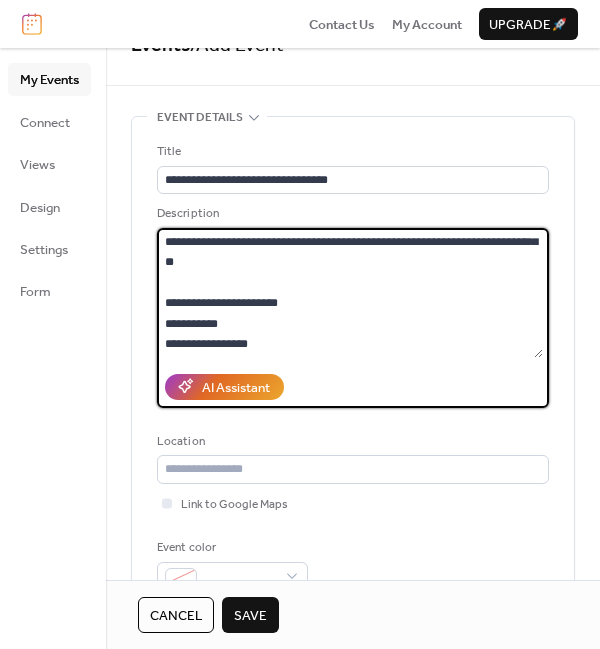 scroll, scrollTop: 19, scrollLeft: 0, axis: vertical 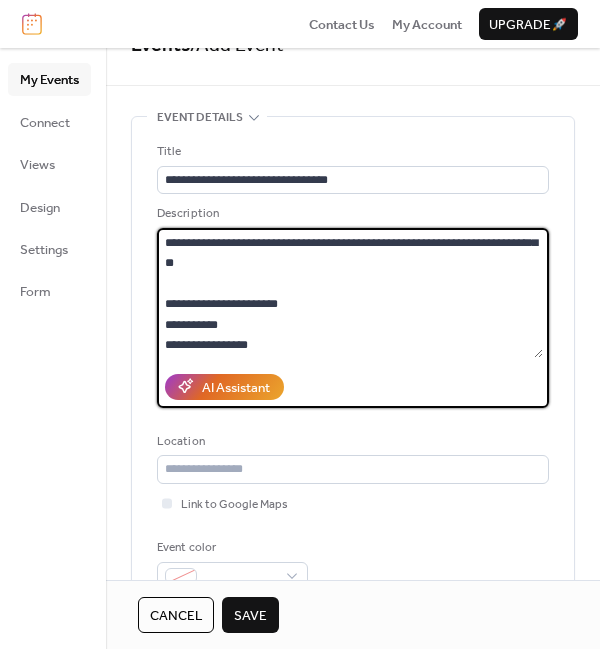 drag, startPoint x: 311, startPoint y: 298, endPoint x: 144, endPoint y: 277, distance: 168.31519 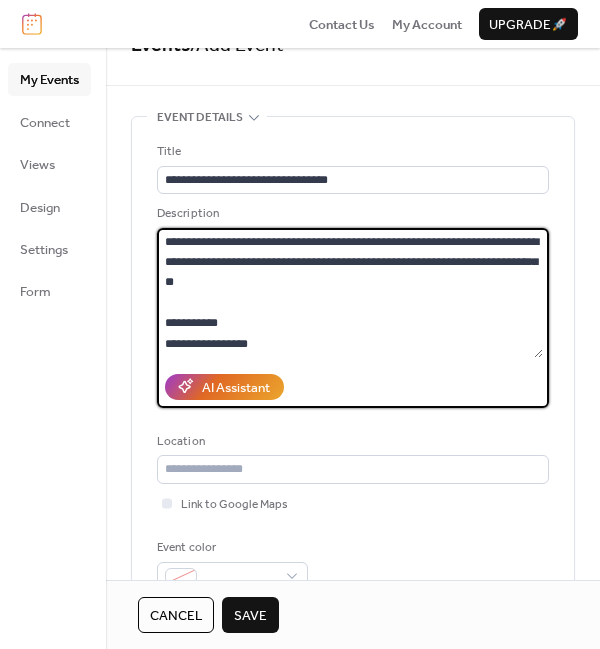 scroll, scrollTop: 0, scrollLeft: 0, axis: both 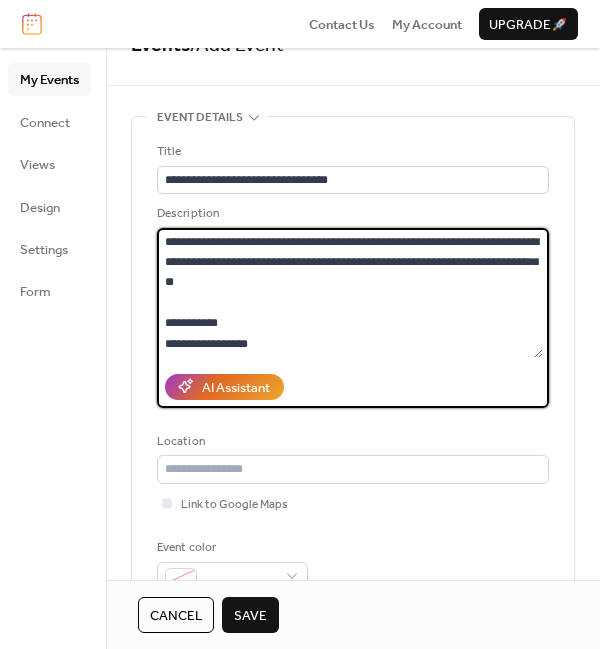click on "**********" at bounding box center [350, 293] 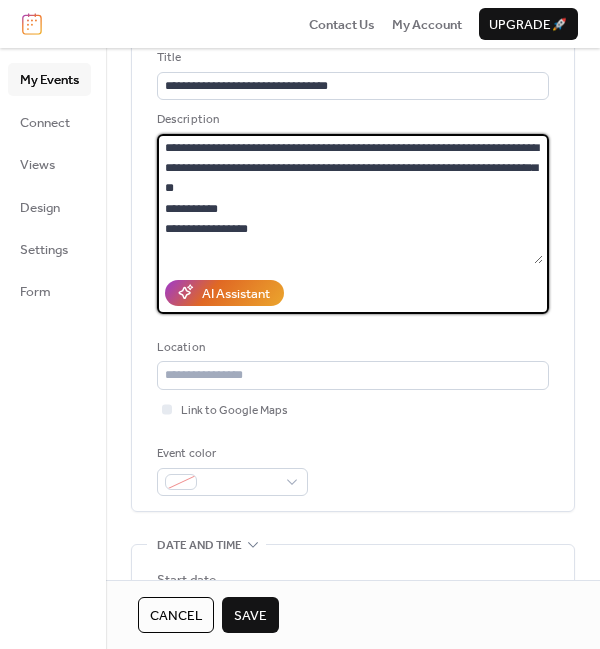 scroll, scrollTop: 137, scrollLeft: 0, axis: vertical 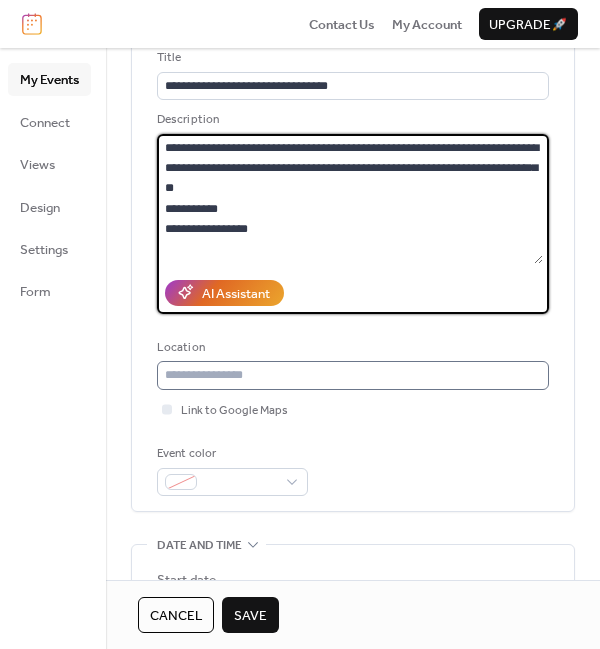 type on "**********" 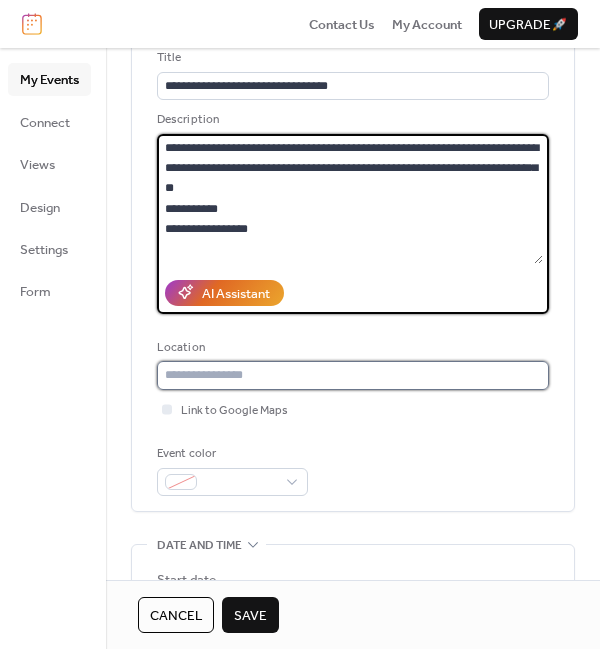 click at bounding box center (353, 375) 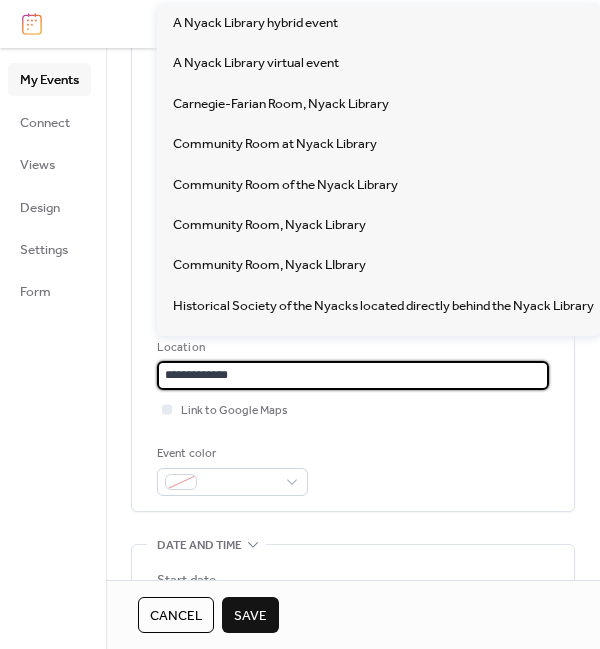 type on "**********" 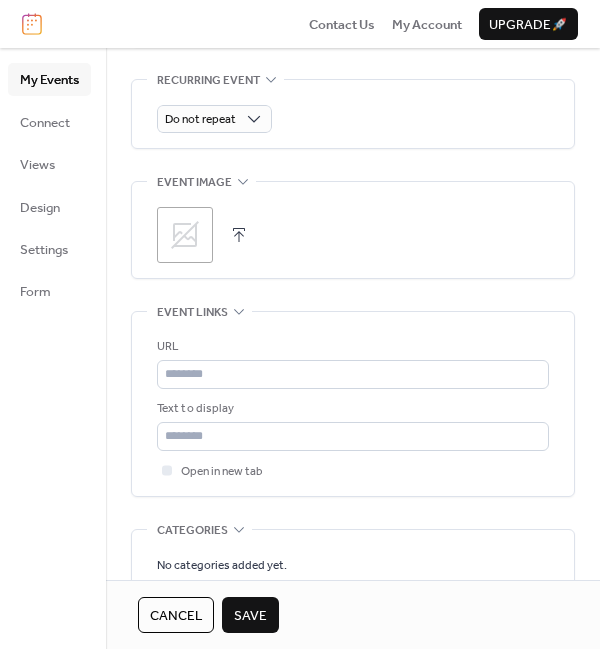 scroll, scrollTop: 1090, scrollLeft: 0, axis: vertical 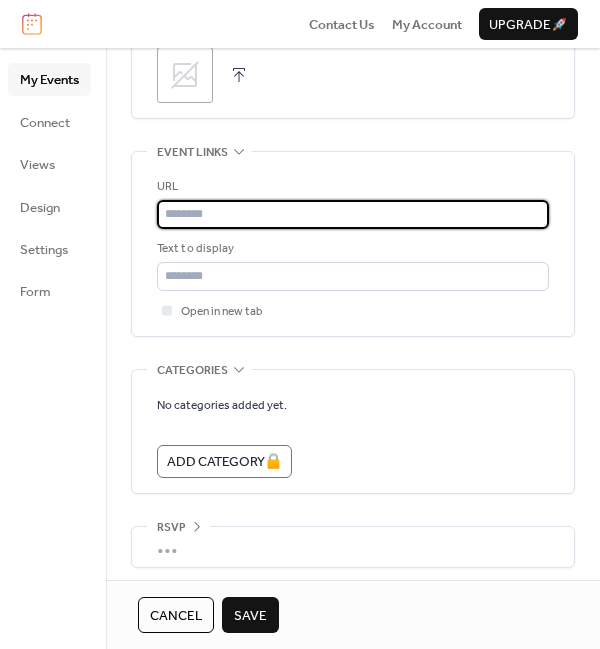 click at bounding box center (353, 214) 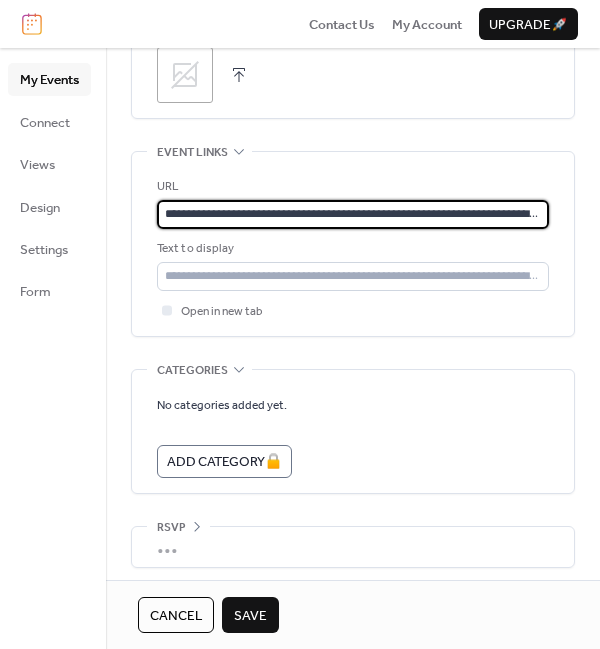 scroll, scrollTop: 0, scrollLeft: 88, axis: horizontal 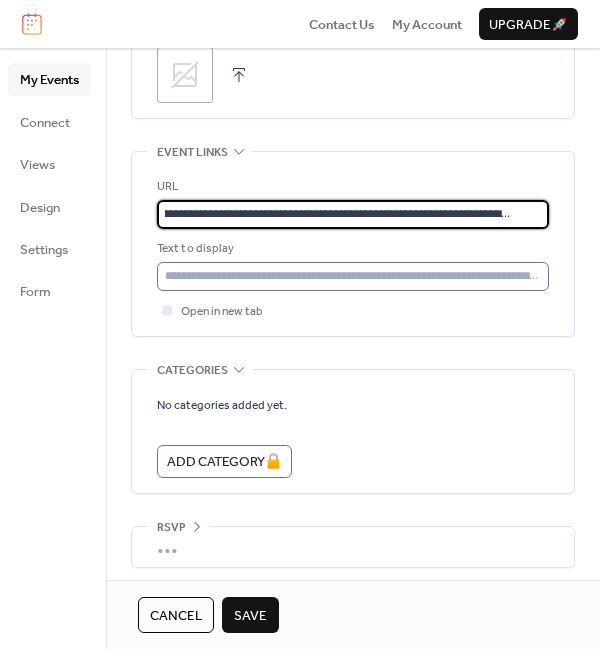 type on "**********" 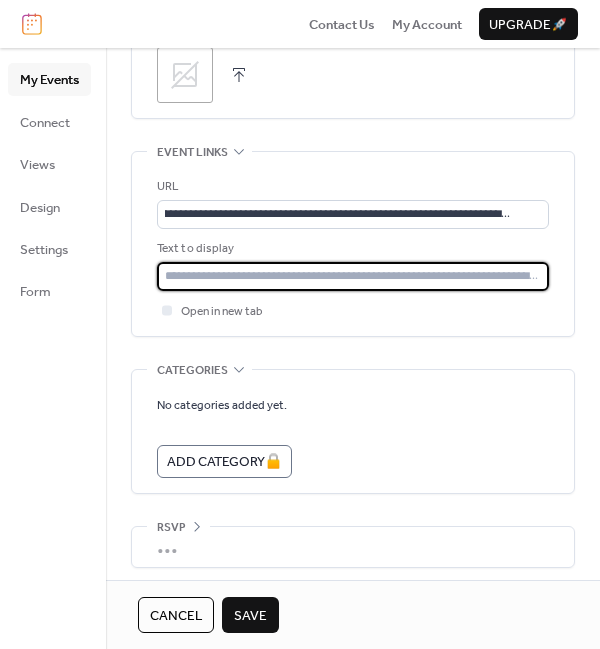 scroll, scrollTop: 0, scrollLeft: 0, axis: both 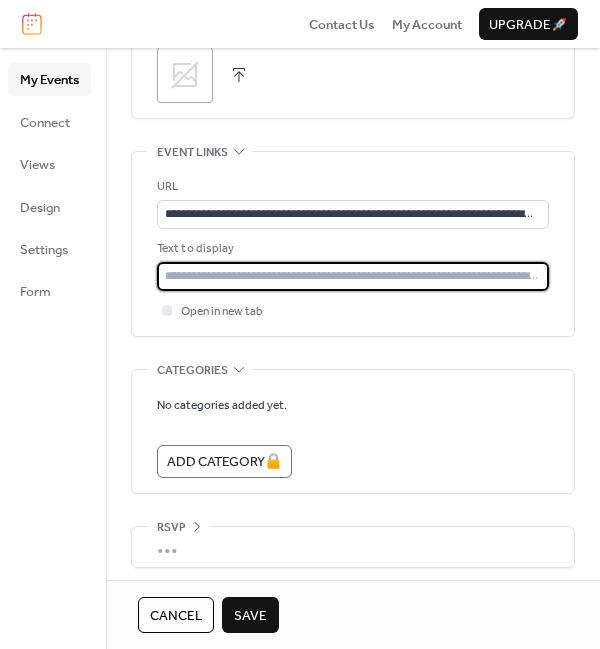 click at bounding box center [353, 276] 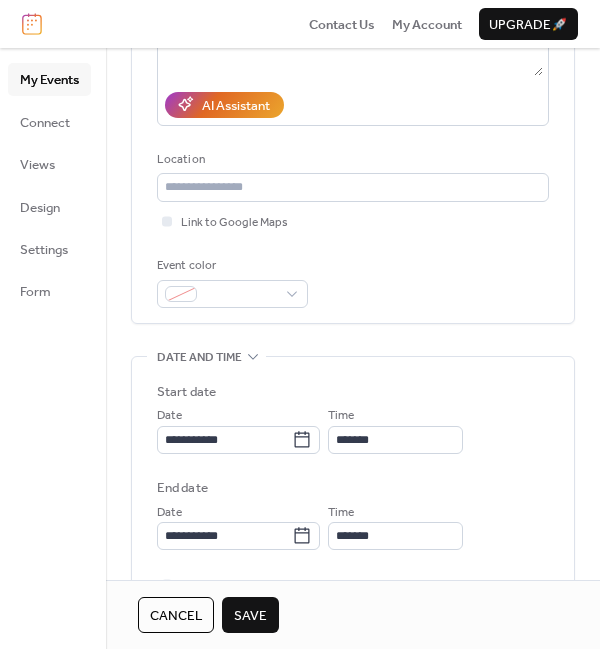 scroll, scrollTop: 322, scrollLeft: 0, axis: vertical 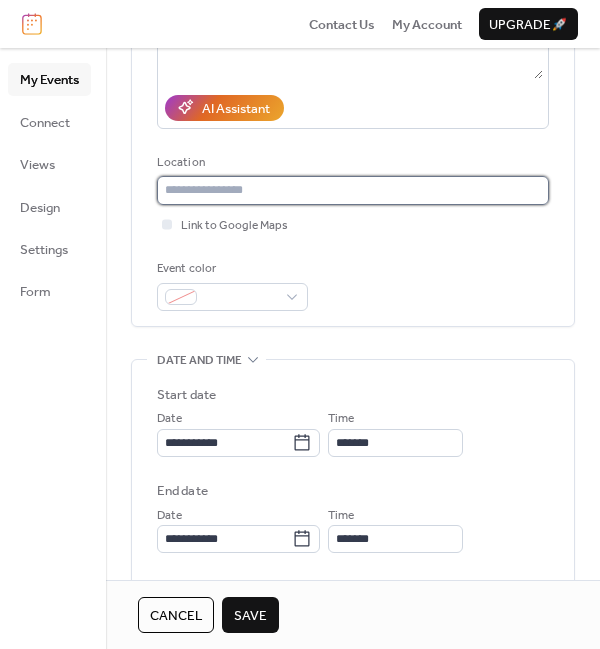 click at bounding box center [353, 190] 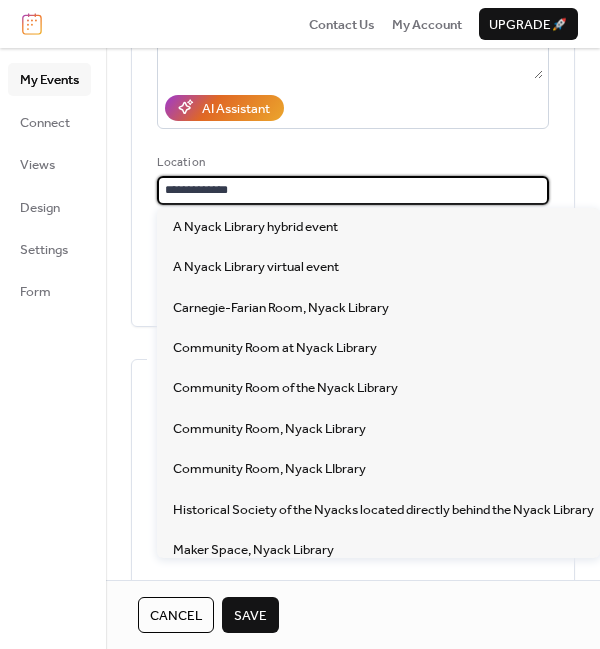type on "**********" 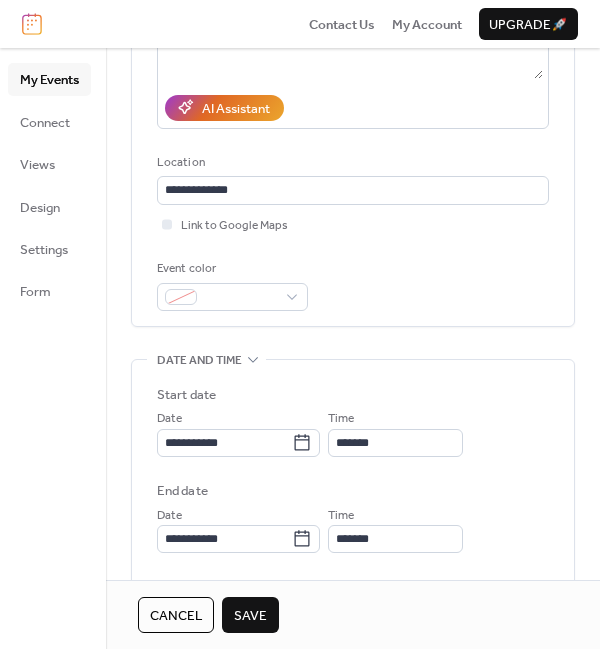 click on "Save" at bounding box center [250, 616] 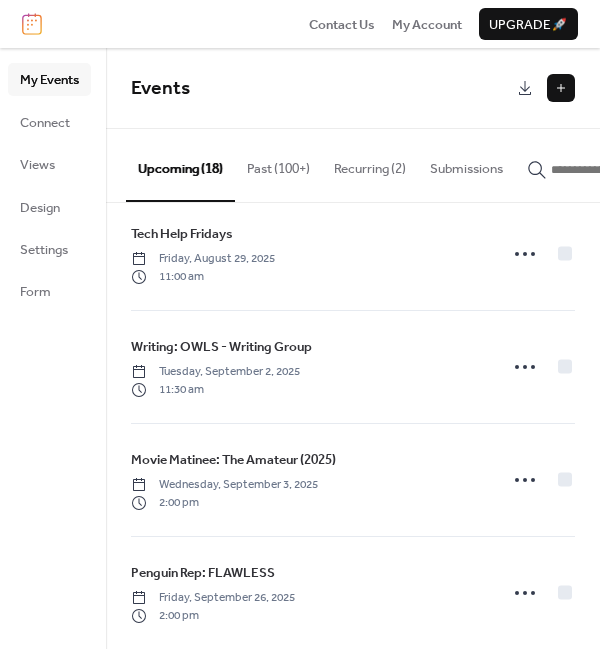 scroll, scrollTop: 1610, scrollLeft: 0, axis: vertical 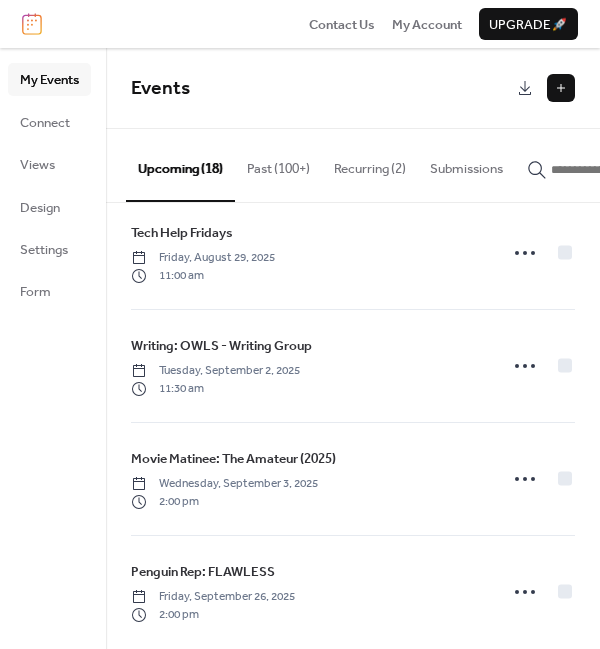 click on "Recurring (2)" at bounding box center [370, 164] 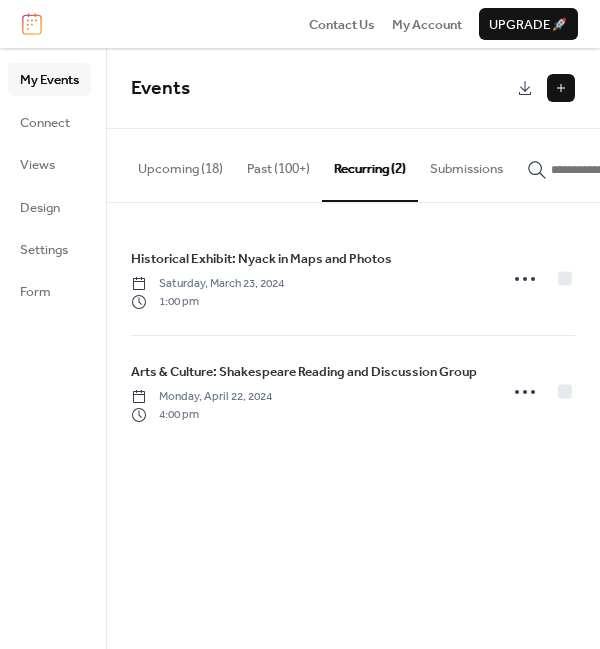 click at bounding box center [561, 88] 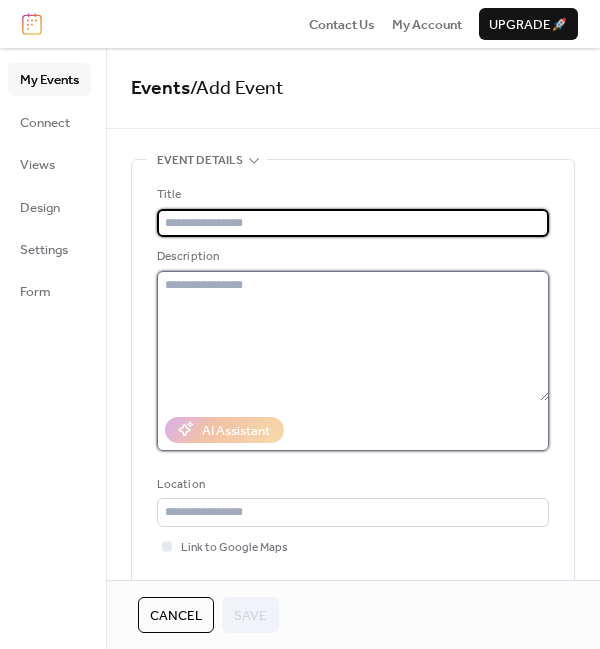 click at bounding box center (353, 336) 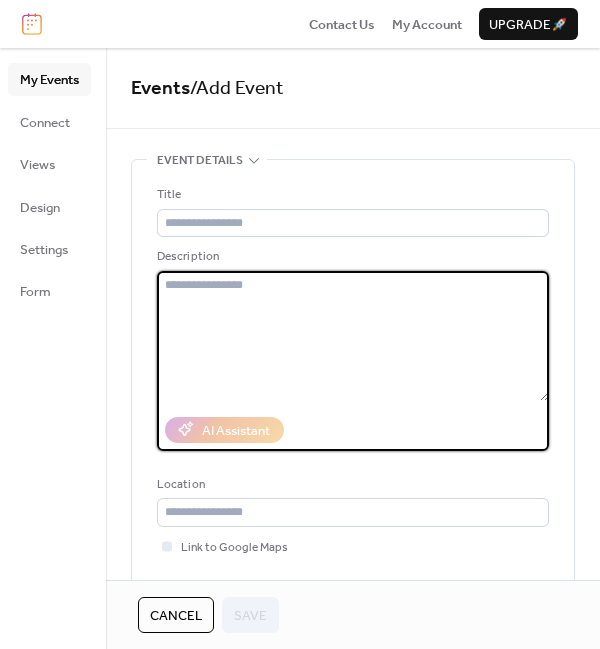 paste on "**********" 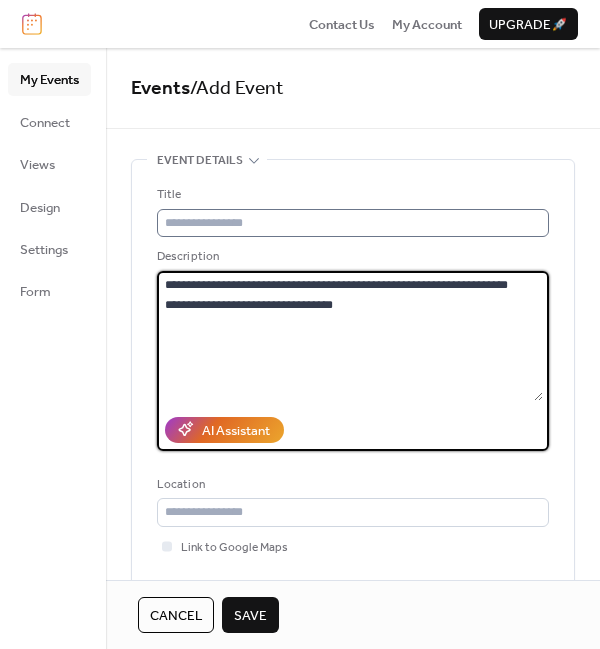 type on "**********" 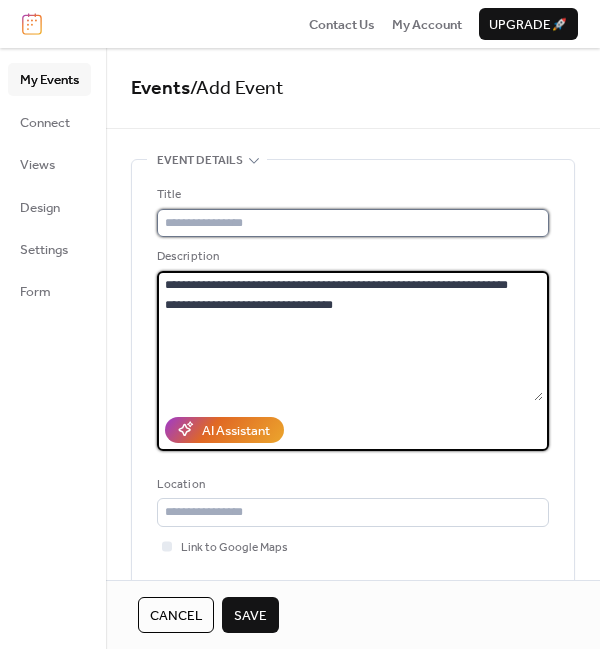 click at bounding box center [353, 223] 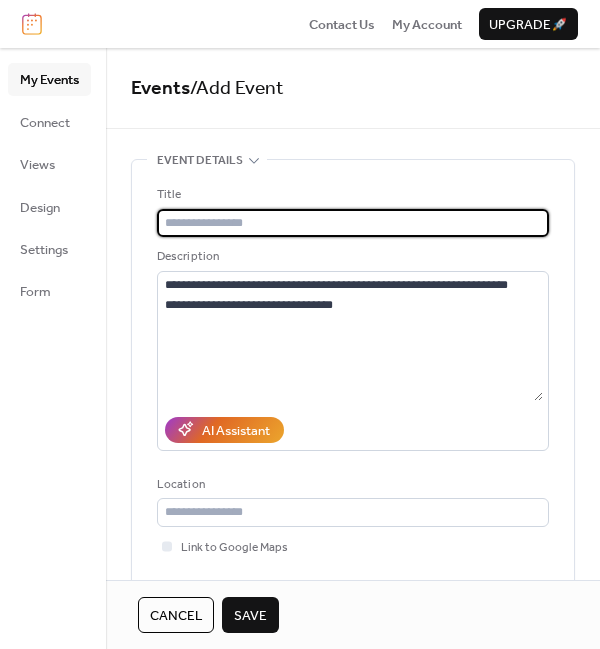 click at bounding box center (353, 223) 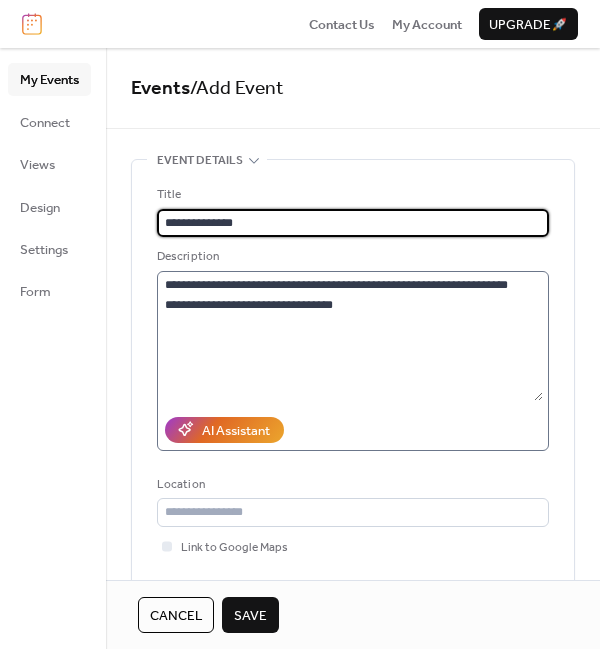 type on "**********" 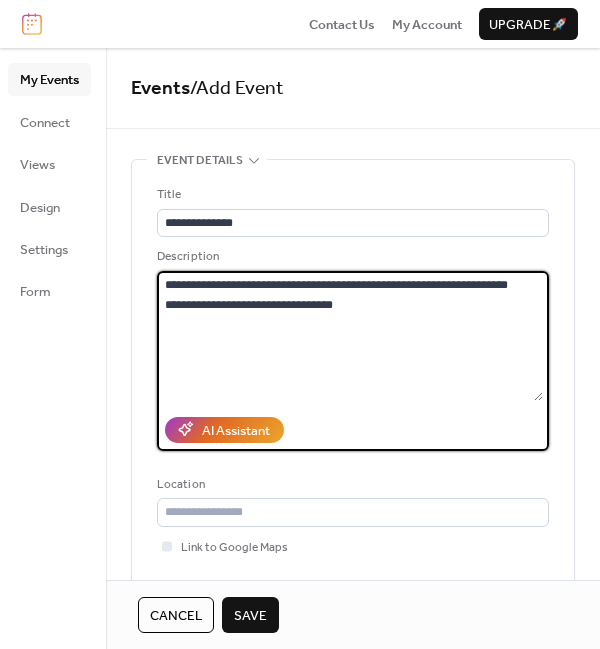 drag, startPoint x: 385, startPoint y: 284, endPoint x: 158, endPoint y: 287, distance: 227.01982 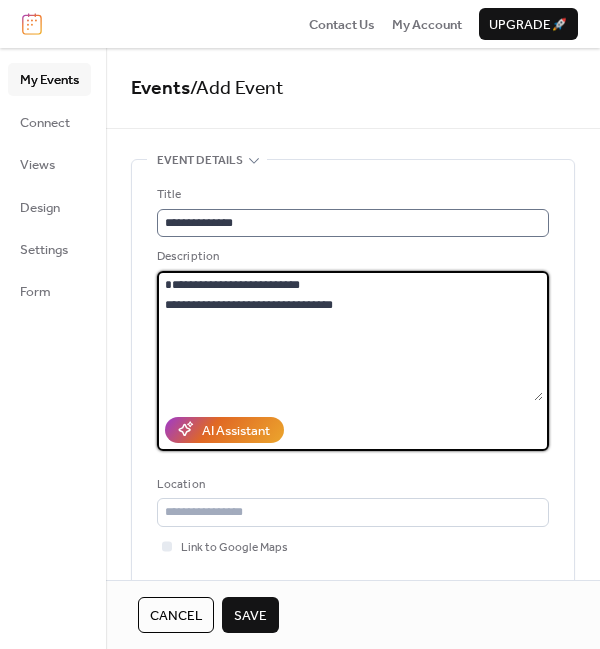 type on "**********" 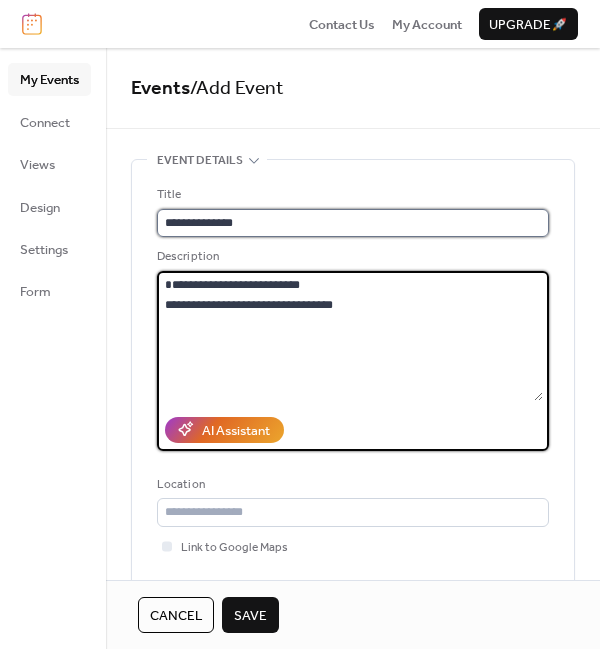 click on "**********" at bounding box center [353, 223] 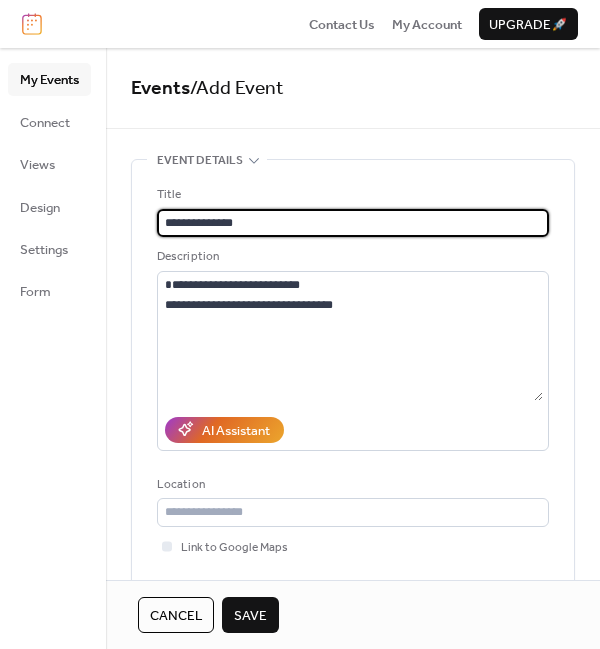 paste on "**********" 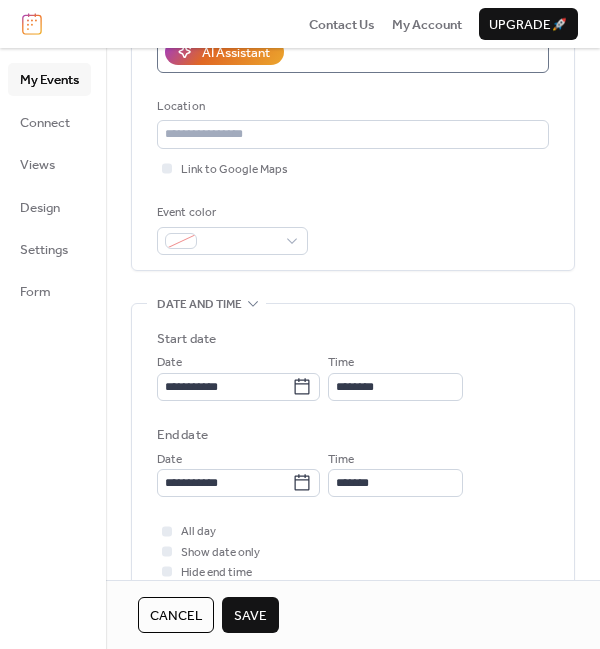 scroll, scrollTop: 405, scrollLeft: 0, axis: vertical 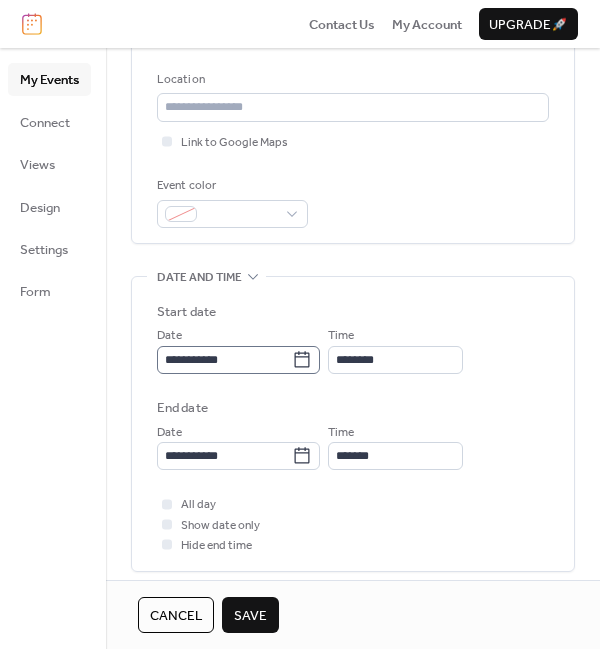 type on "**********" 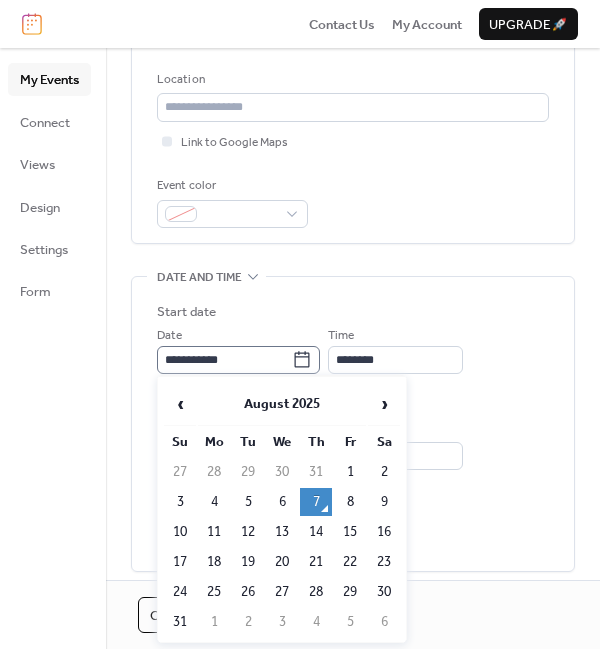 click 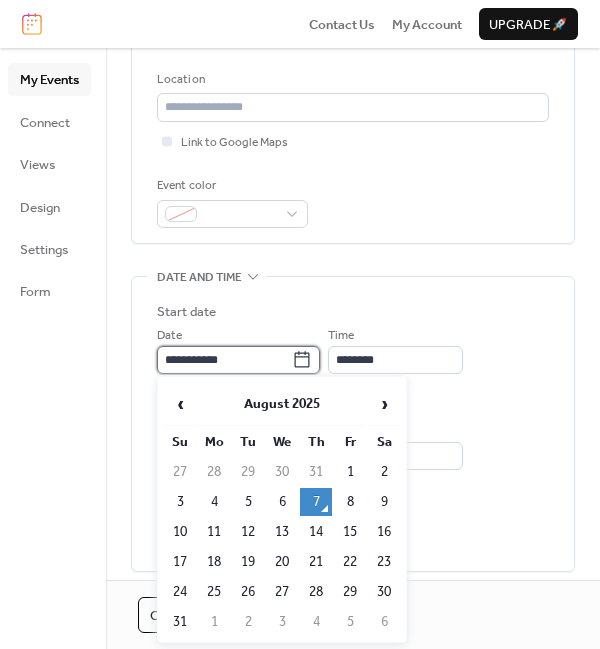 click on "**********" at bounding box center (224, 360) 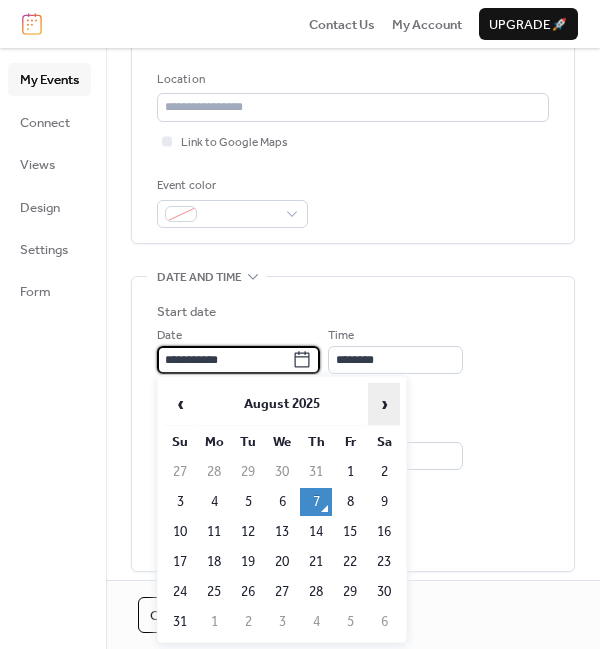 click on "›" at bounding box center (384, 404) 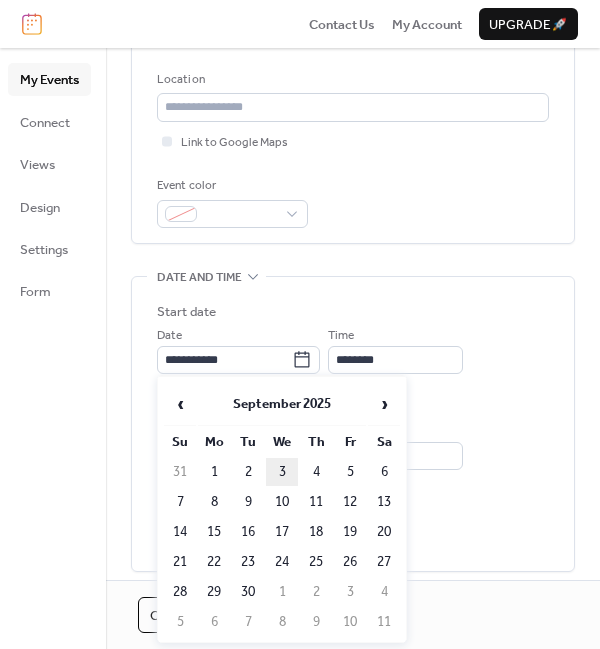 click on "3" at bounding box center (282, 472) 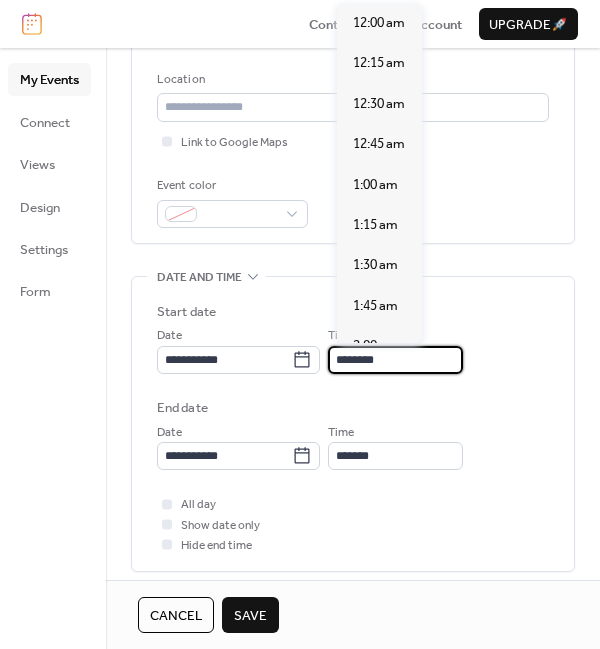 click on "********" at bounding box center (395, 360) 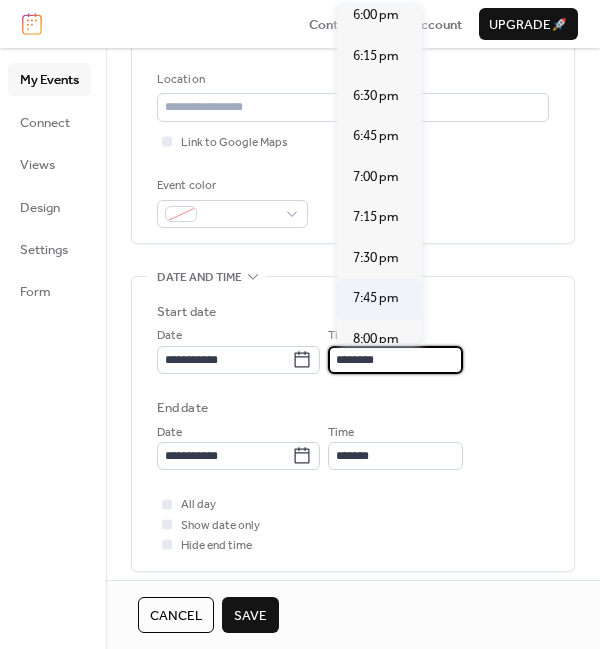 scroll, scrollTop: 2918, scrollLeft: 0, axis: vertical 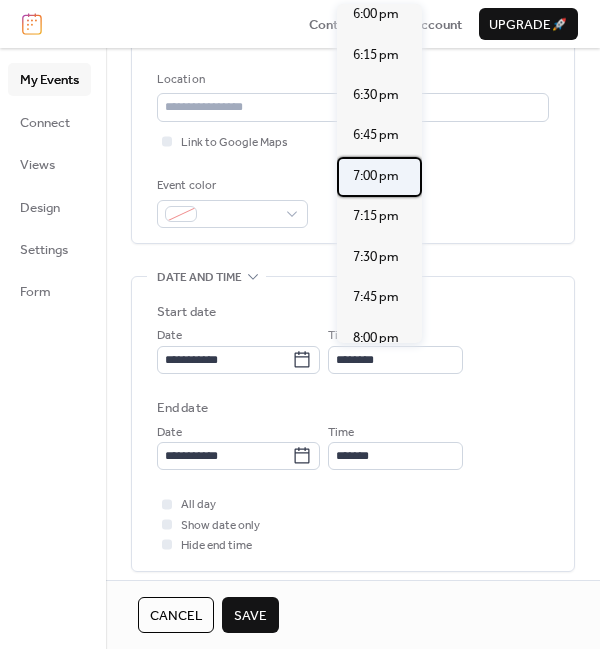 click on "7:00 pm" at bounding box center [376, 176] 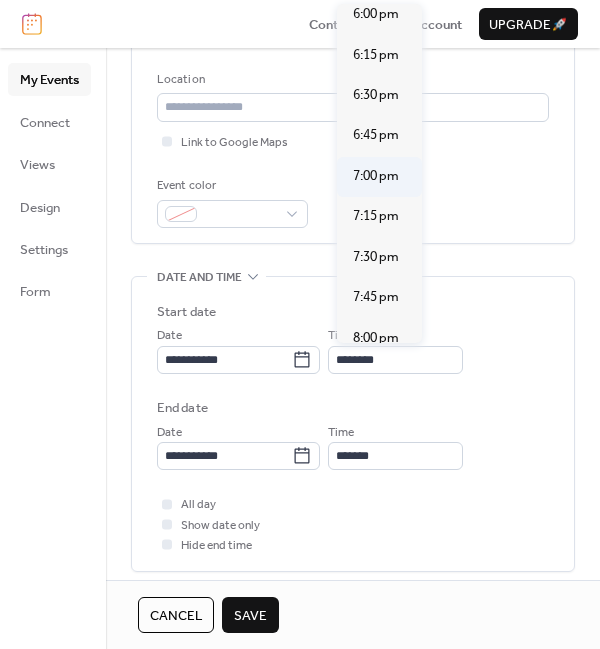 type on "*******" 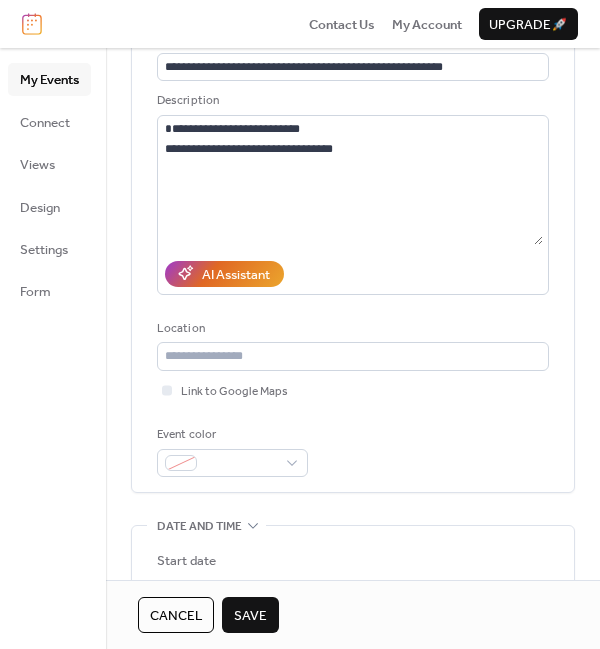 scroll, scrollTop: 156, scrollLeft: 0, axis: vertical 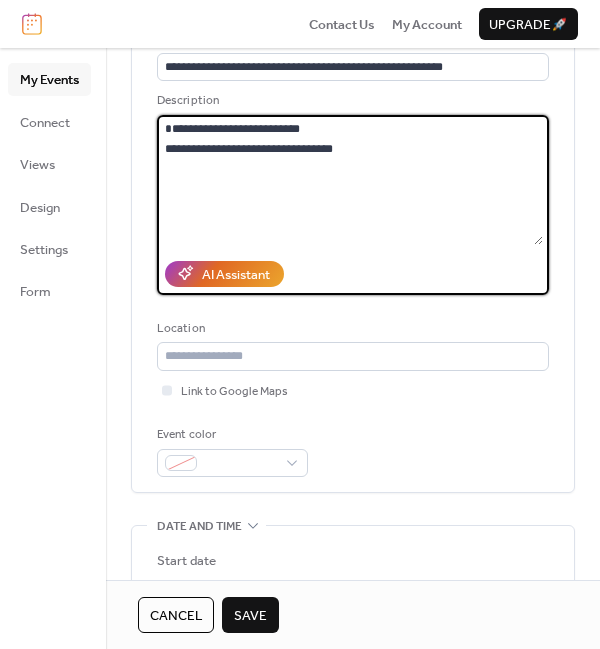 drag, startPoint x: 356, startPoint y: 200, endPoint x: 150, endPoint y: 125, distance: 219.2282 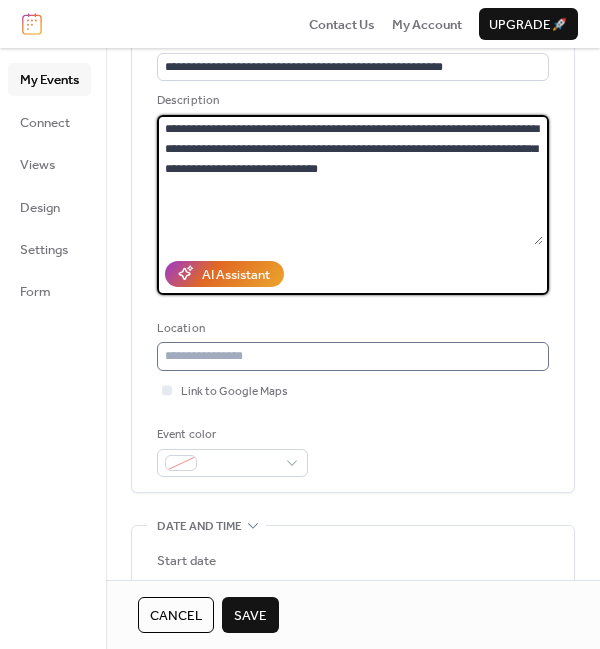 type on "**********" 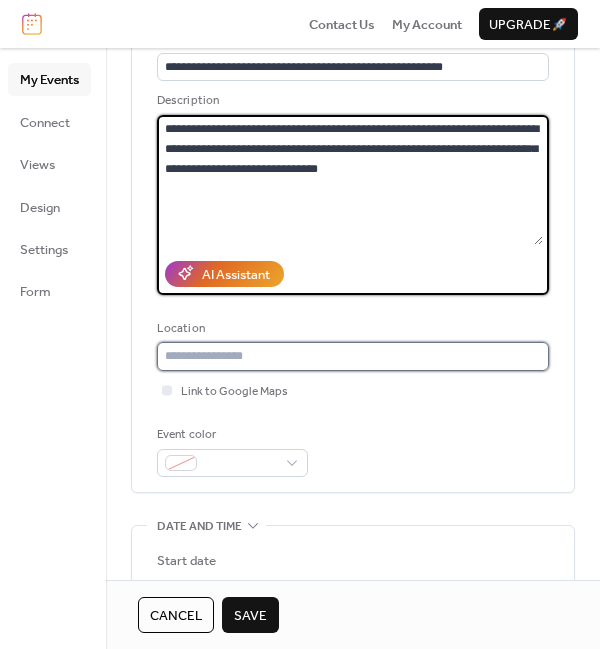 click at bounding box center (353, 356) 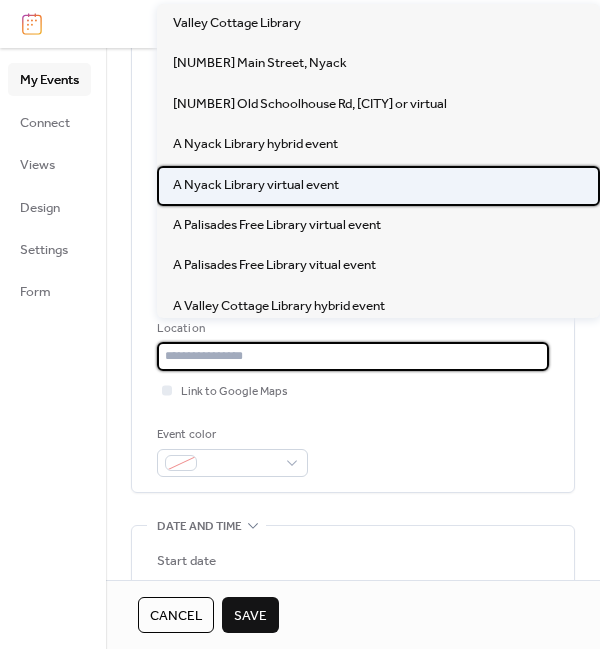 click on "A Nyack Library virtual event" at bounding box center [256, 185] 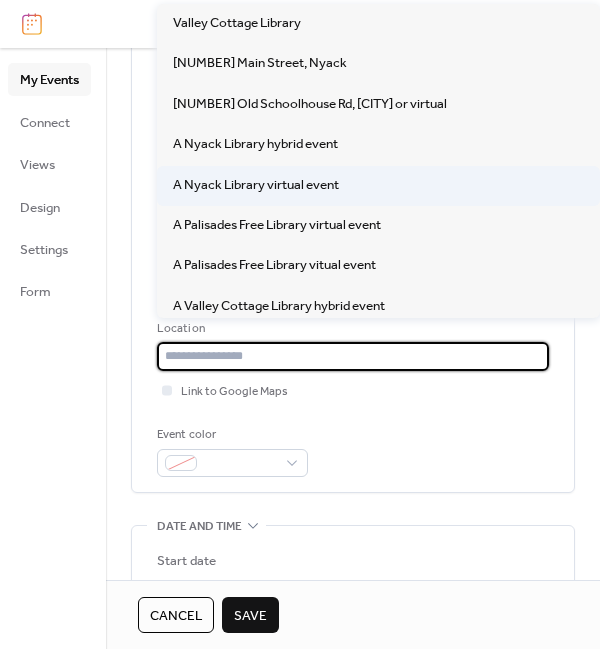 type on "**********" 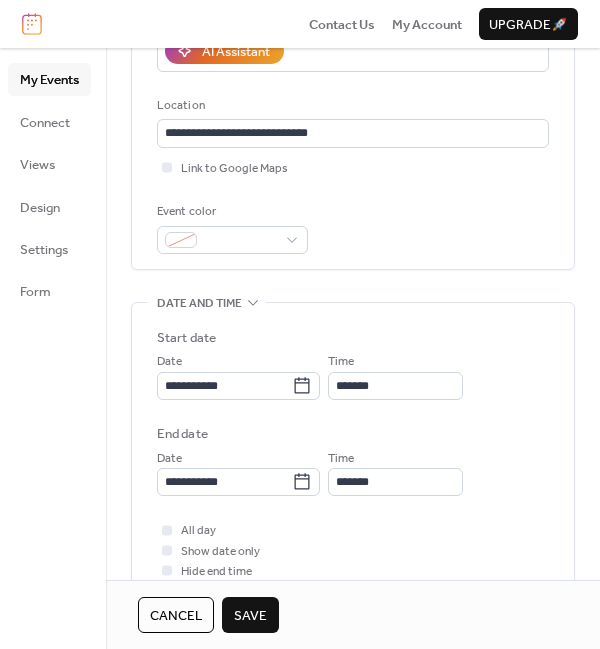 scroll, scrollTop: 380, scrollLeft: 0, axis: vertical 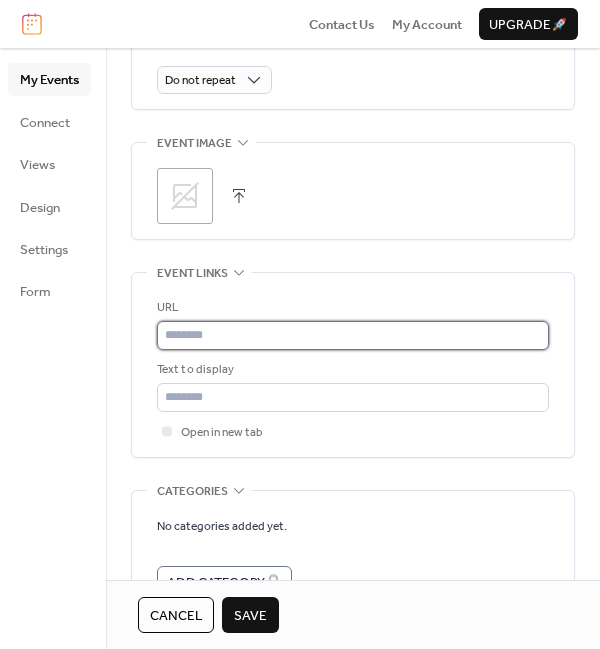 click at bounding box center (353, 335) 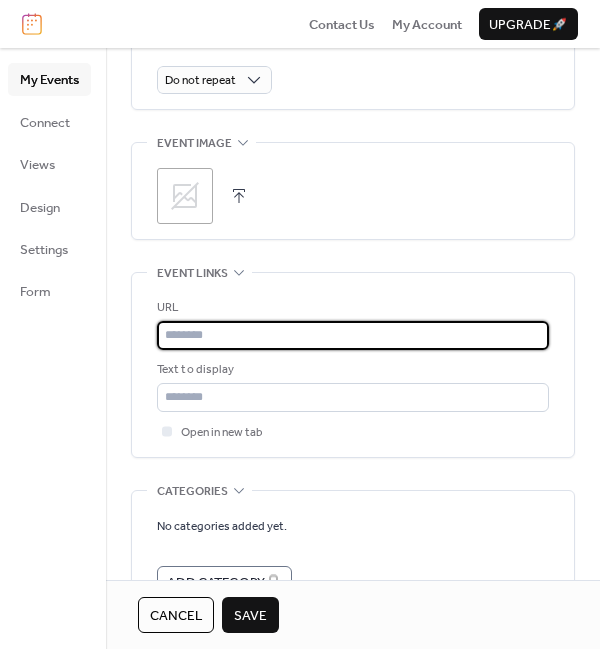 paste on "**********" 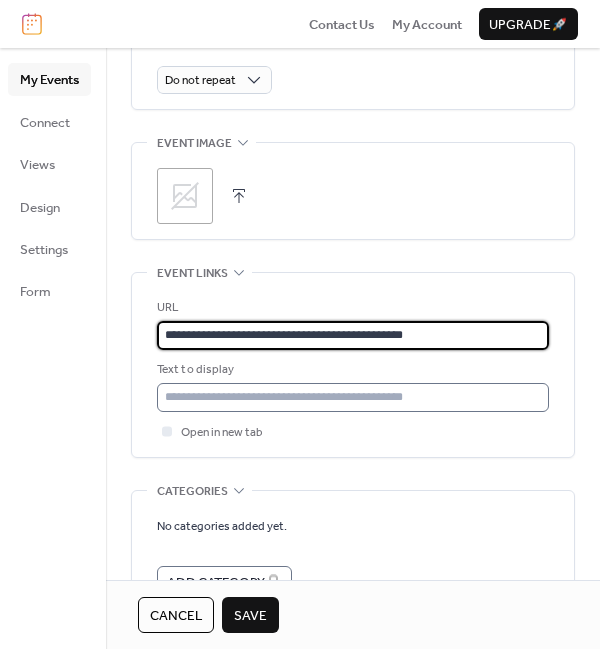 type on "**********" 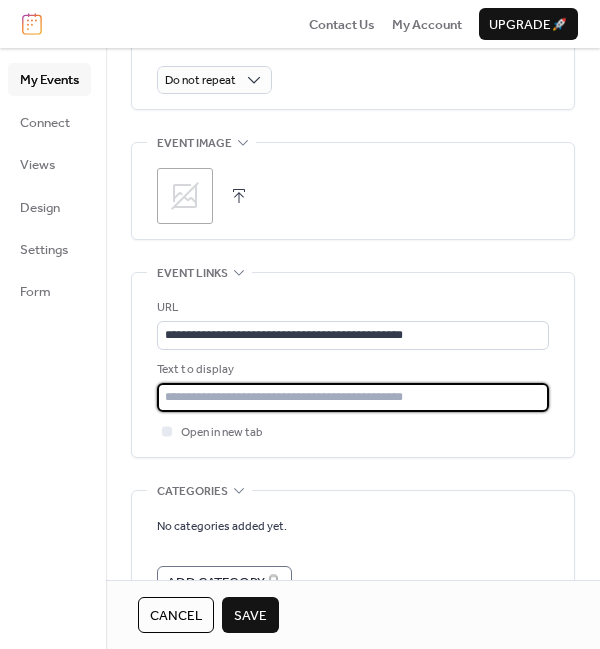 click at bounding box center [353, 397] 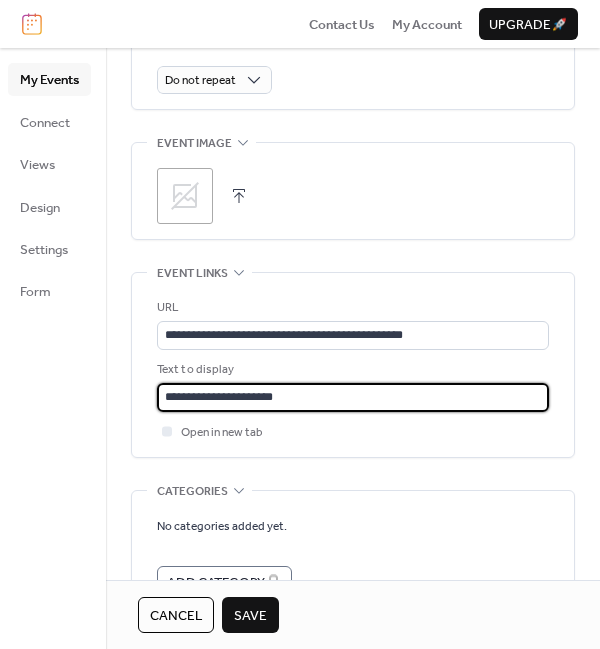 click on "Save" at bounding box center [250, 616] 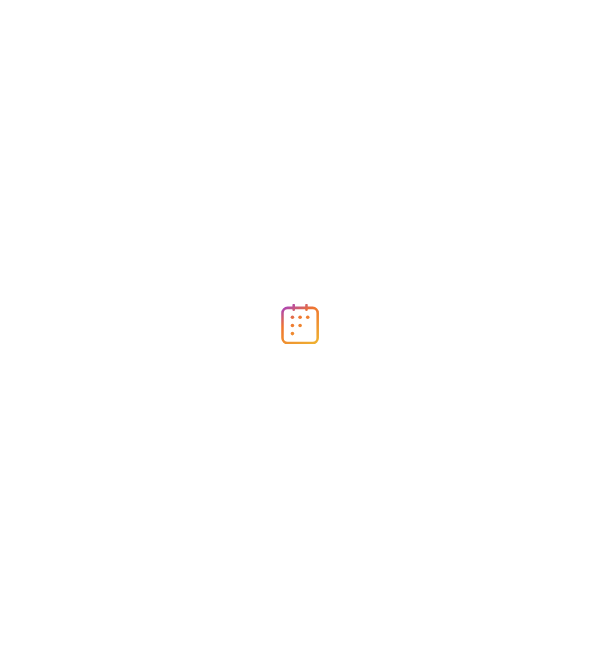 scroll, scrollTop: 0, scrollLeft: 0, axis: both 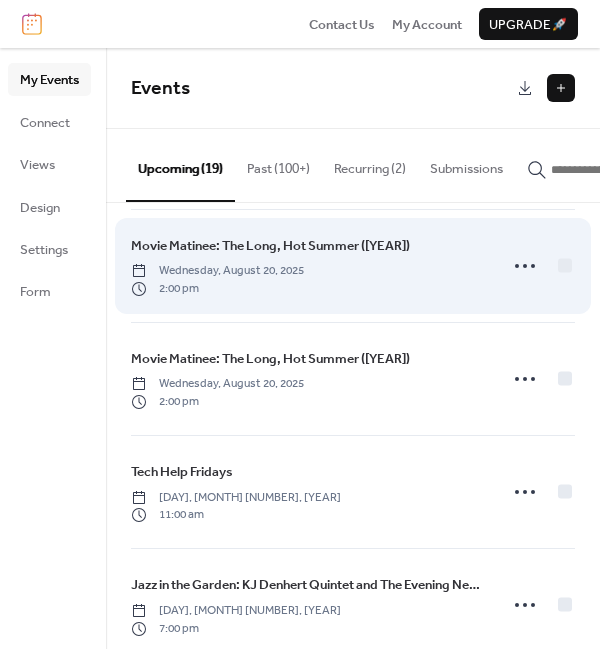 click on "Movie Matinee: The Long, Hot Summer ([YEAR])" at bounding box center [270, 246] 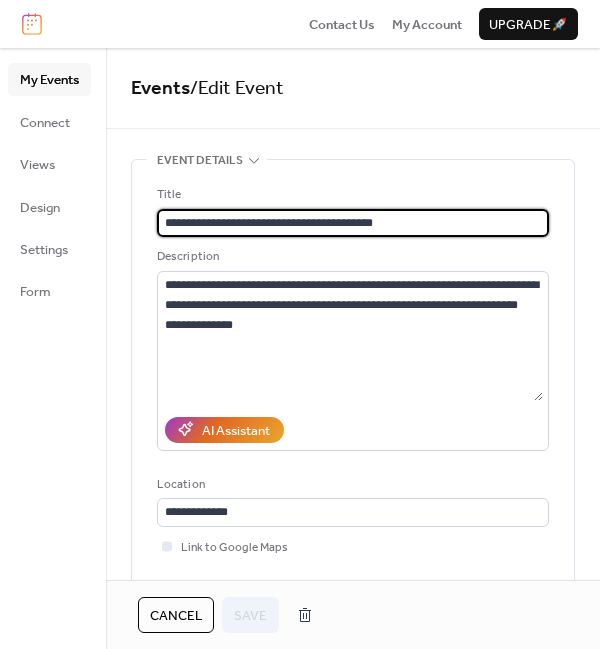 click on "Cancel" at bounding box center [176, 616] 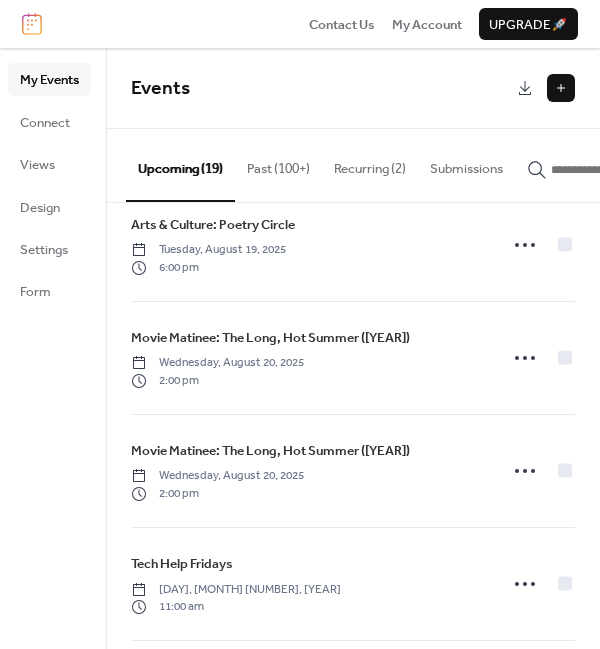 scroll, scrollTop: 940, scrollLeft: 0, axis: vertical 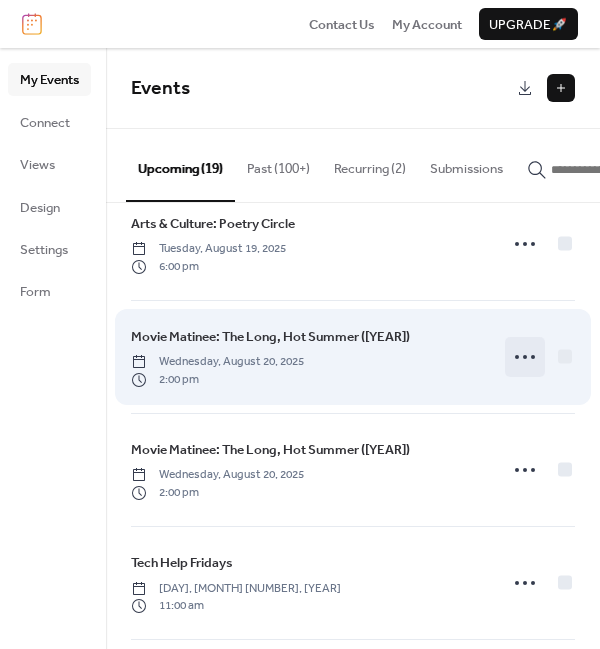 click 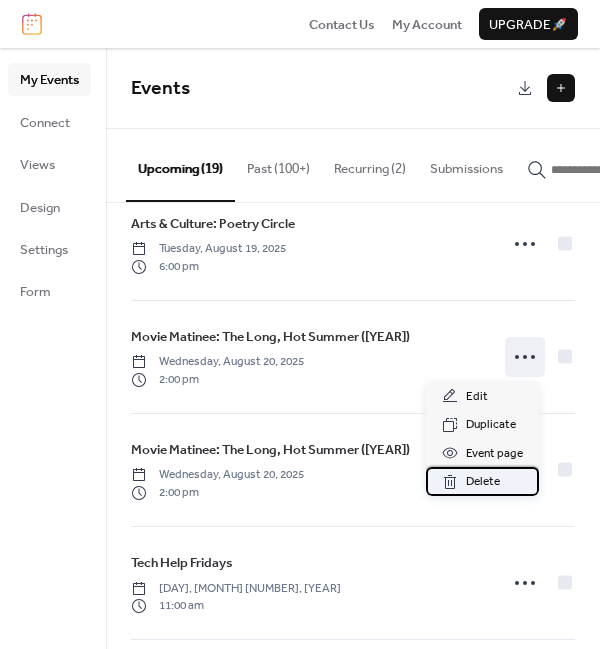 click on "Delete" at bounding box center (483, 482) 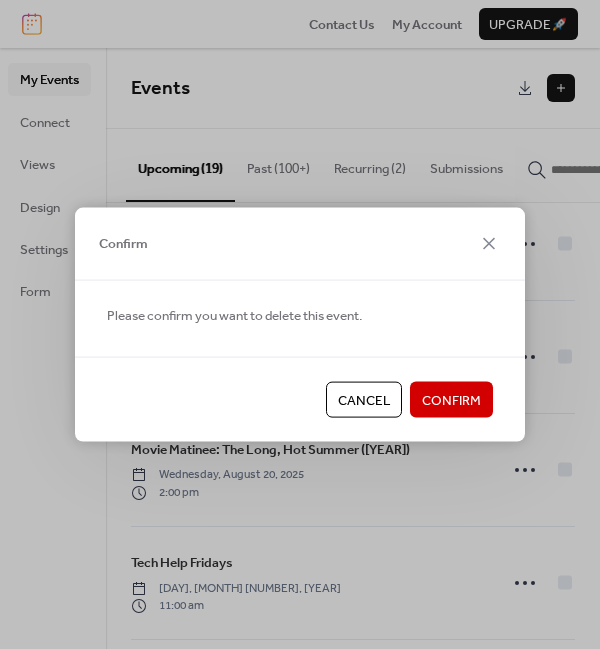 click on "Confirm" at bounding box center (451, 401) 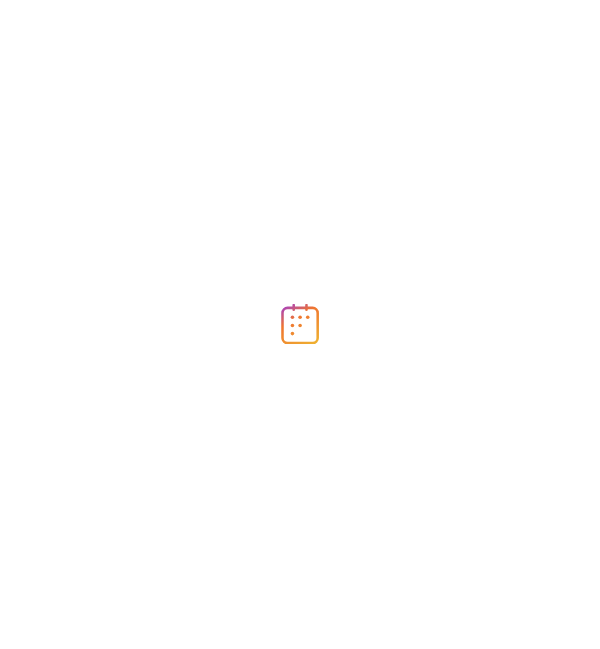 scroll, scrollTop: 0, scrollLeft: 0, axis: both 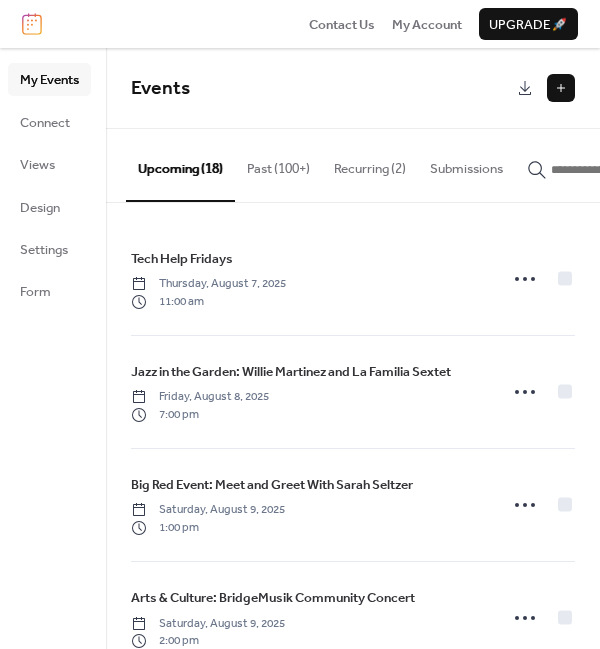 click at bounding box center [561, 88] 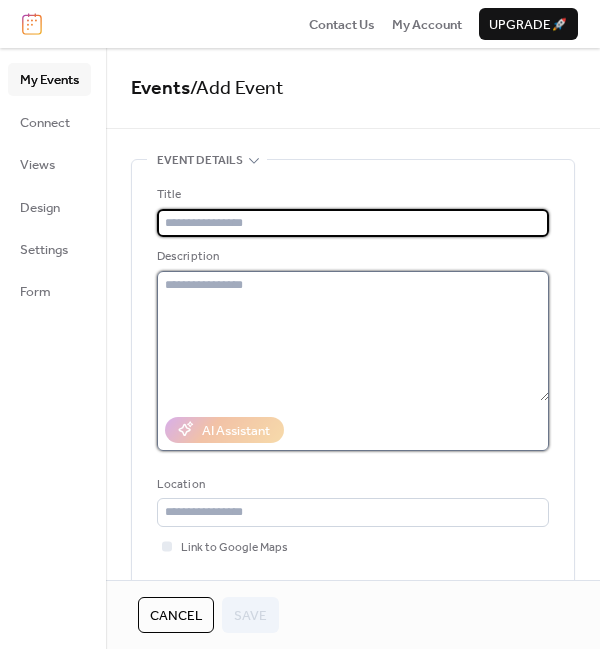 click at bounding box center [353, 336] 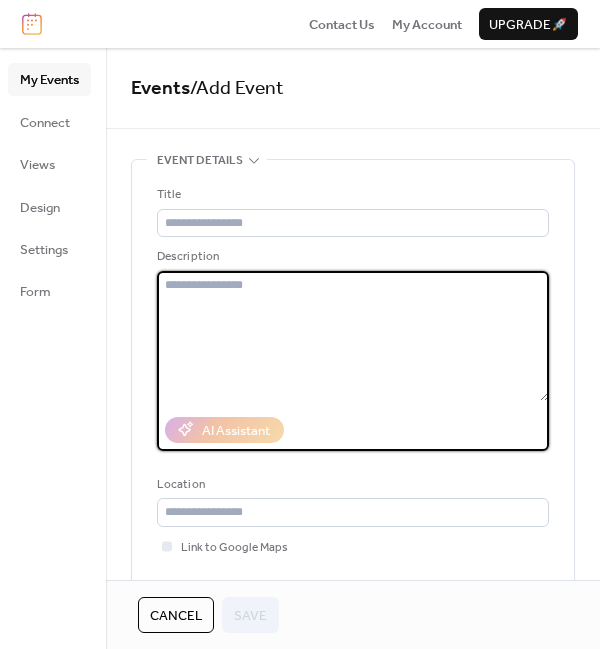 paste on "**********" 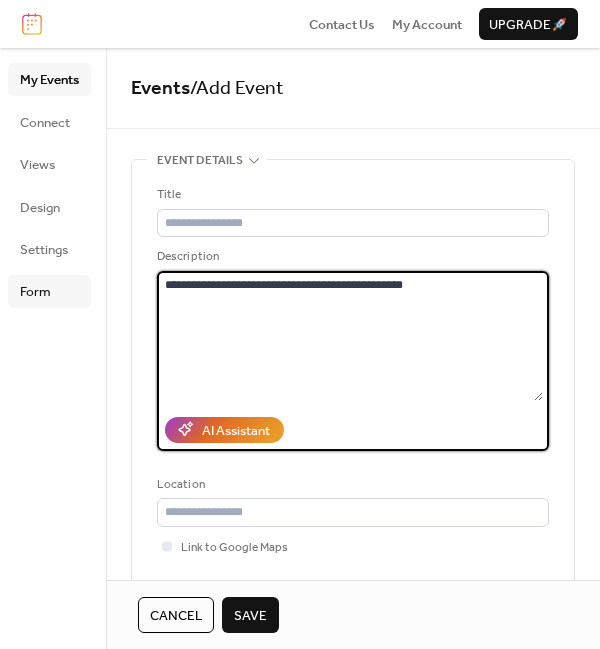 drag, startPoint x: 412, startPoint y: 277, endPoint x: 57, endPoint y: 280, distance: 355.01266 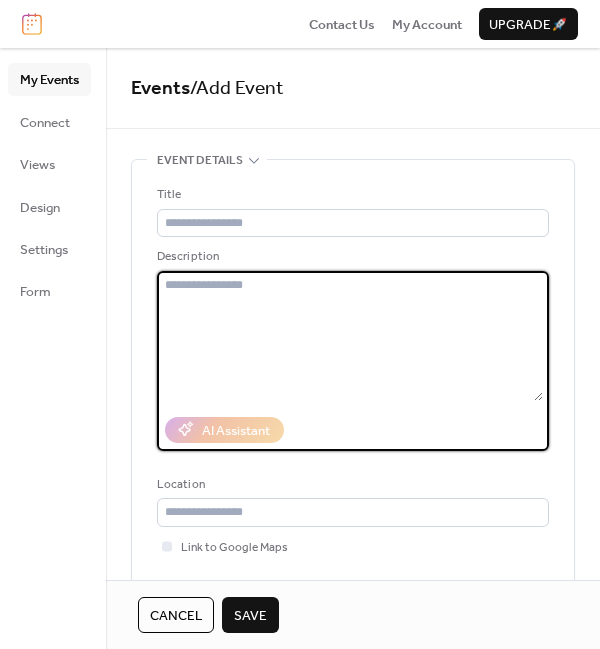 click at bounding box center [350, 336] 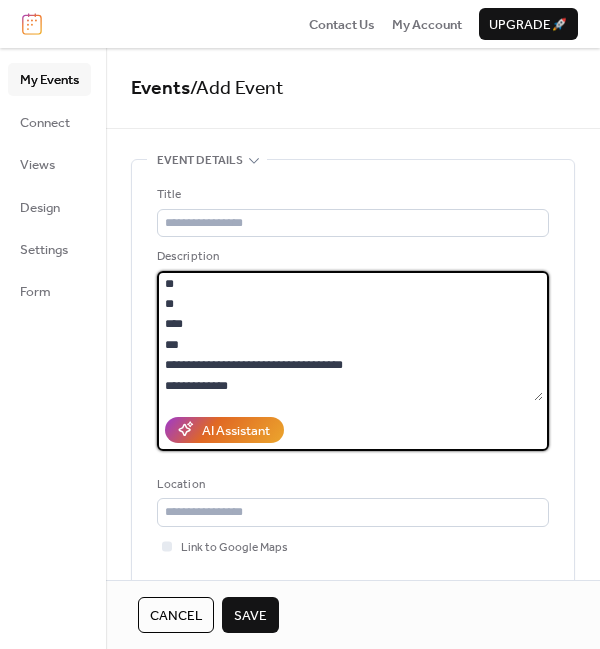scroll, scrollTop: 0, scrollLeft: 0, axis: both 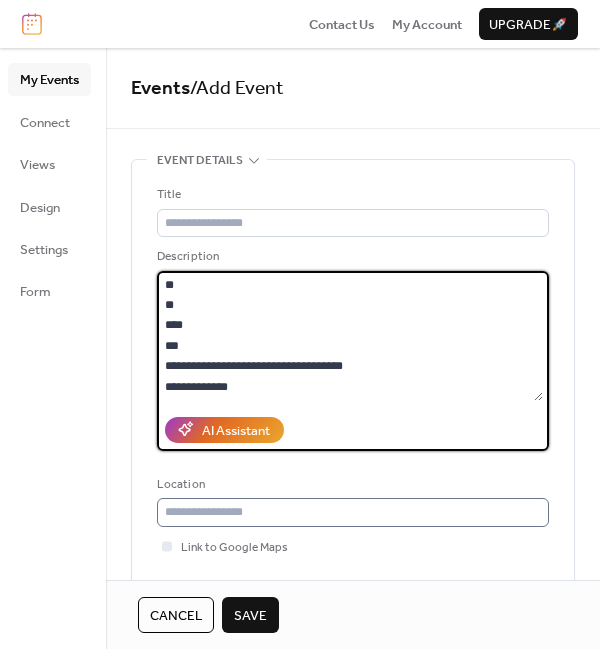 type on "**********" 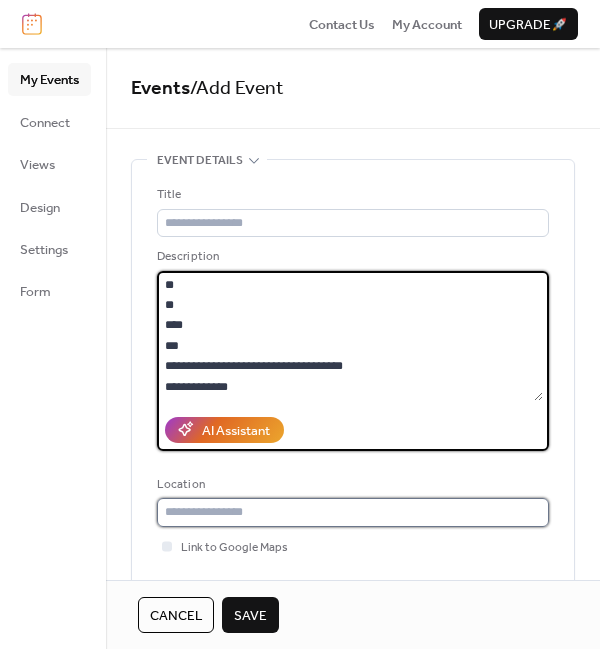 click at bounding box center [353, 512] 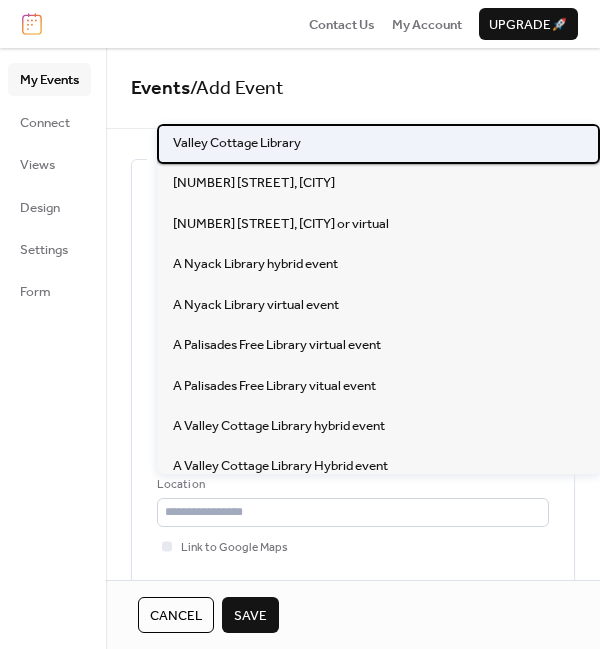 click on "Valley Cottage Library" at bounding box center [237, 143] 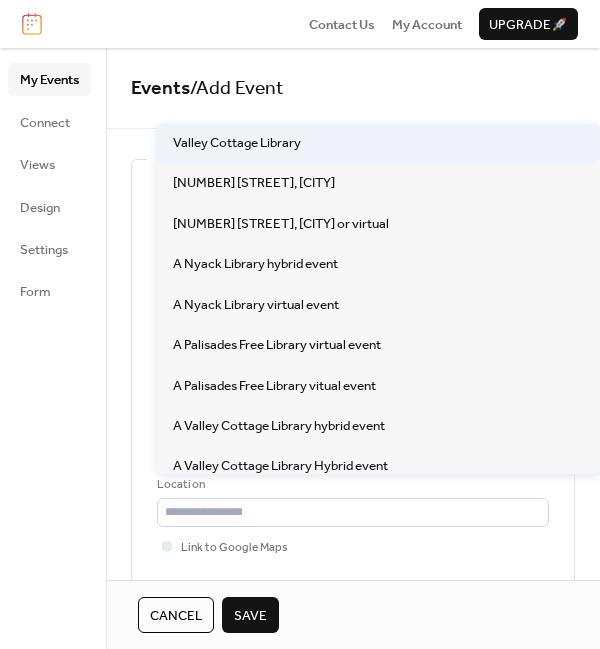 type on "**********" 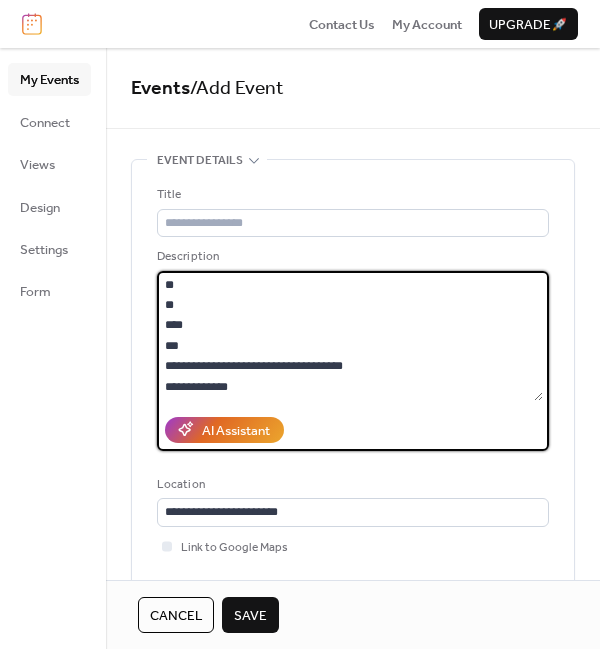 drag, startPoint x: 363, startPoint y: 364, endPoint x: 141, endPoint y: 368, distance: 222.03603 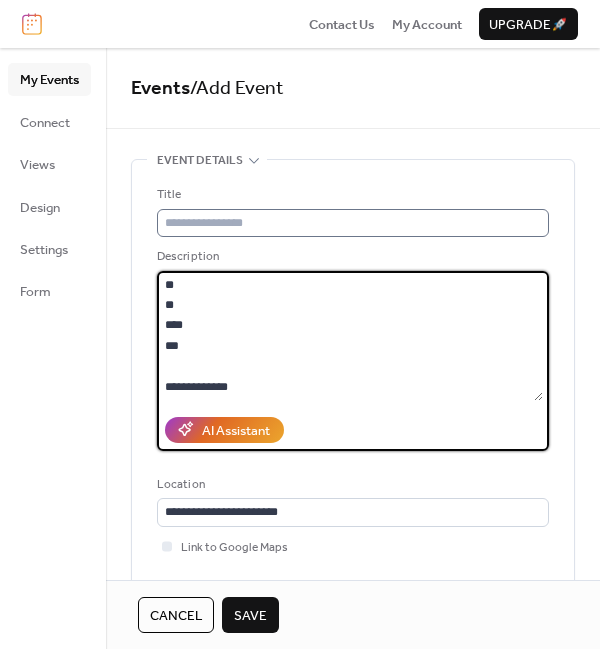 type on "**********" 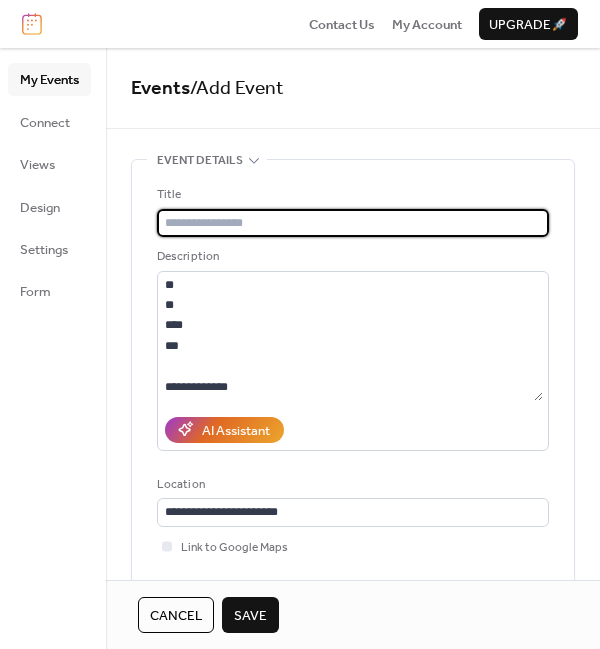click at bounding box center (353, 223) 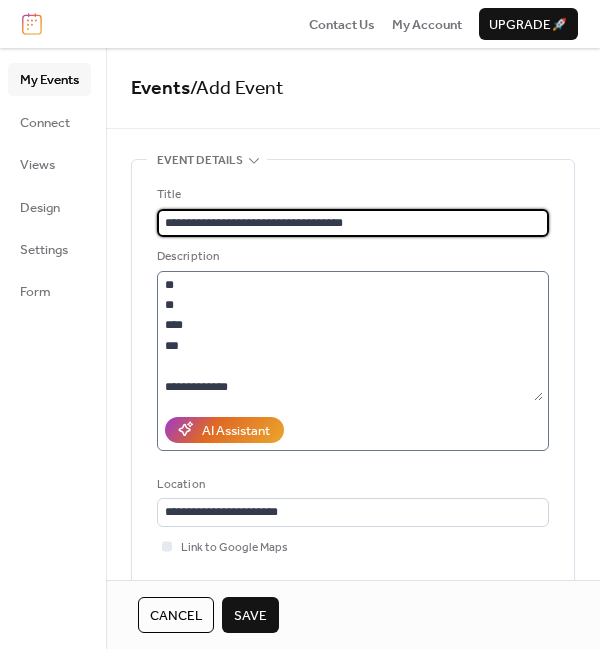 scroll, scrollTop: 183, scrollLeft: 0, axis: vertical 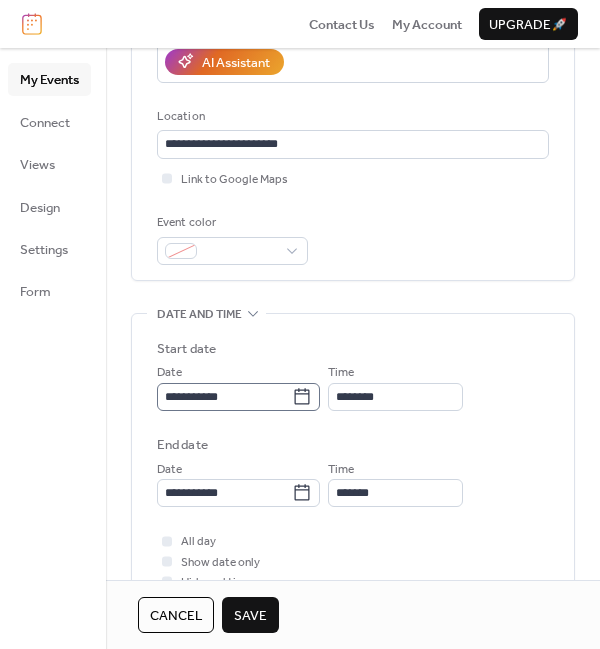 type on "**********" 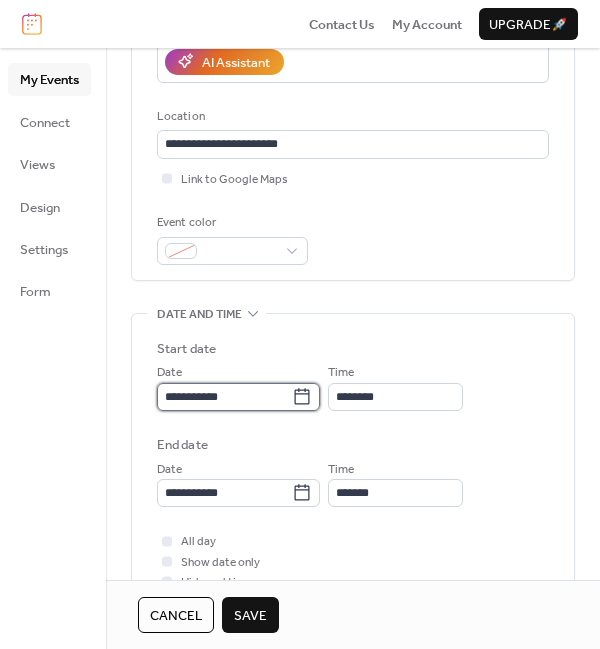 click on "**********" at bounding box center [224, 397] 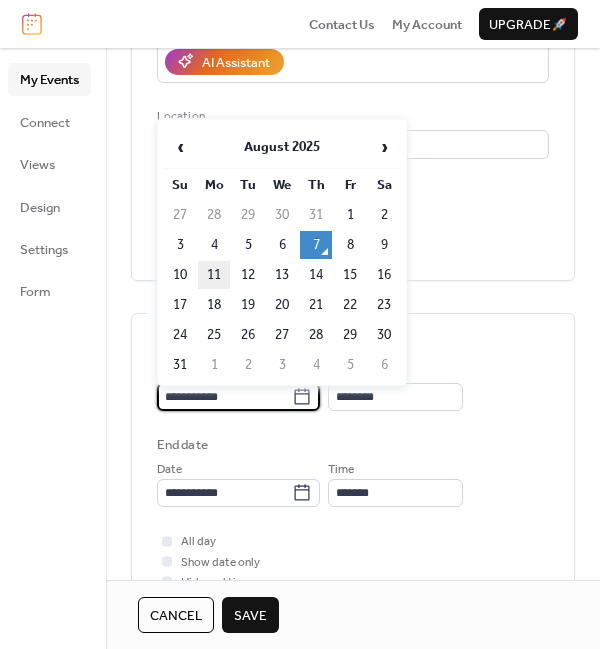 click on "11" at bounding box center (214, 275) 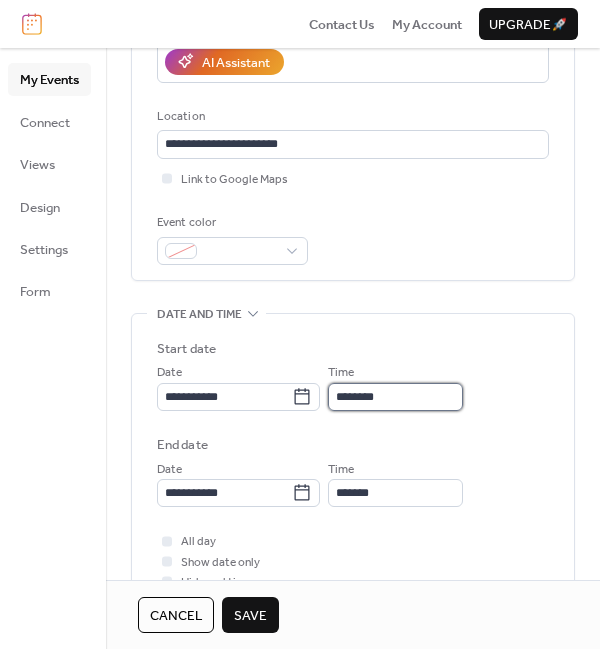 click on "********" at bounding box center (395, 397) 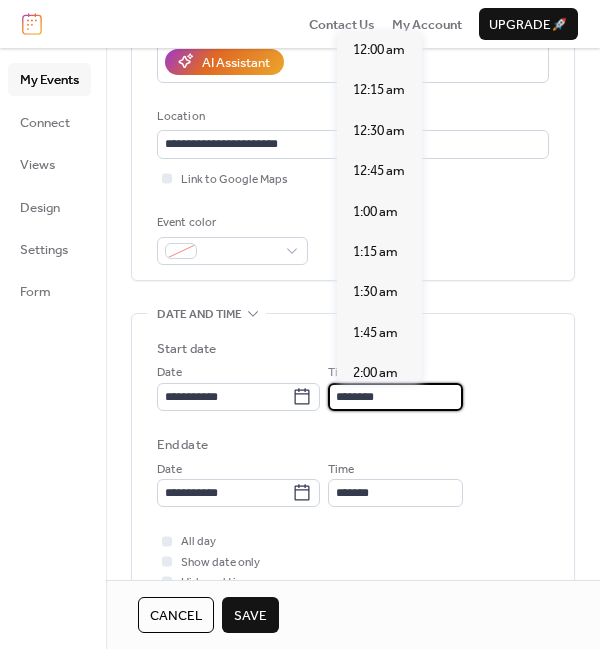 scroll, scrollTop: 1926, scrollLeft: 0, axis: vertical 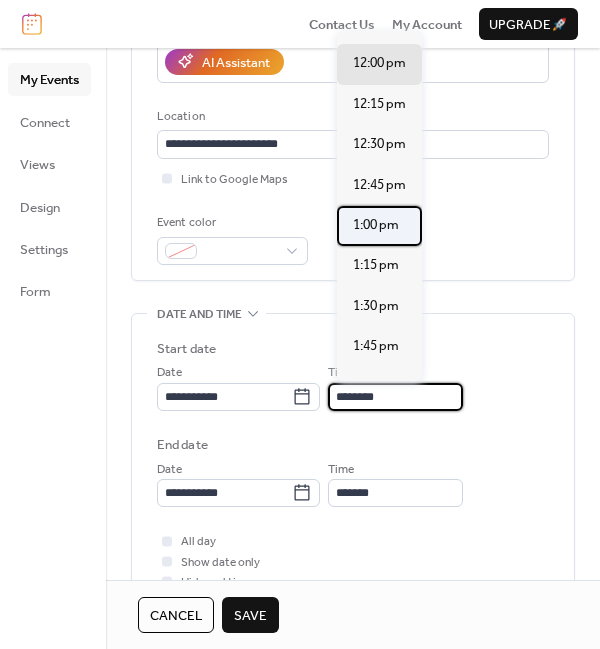 click on "1:00 pm" at bounding box center (376, 225) 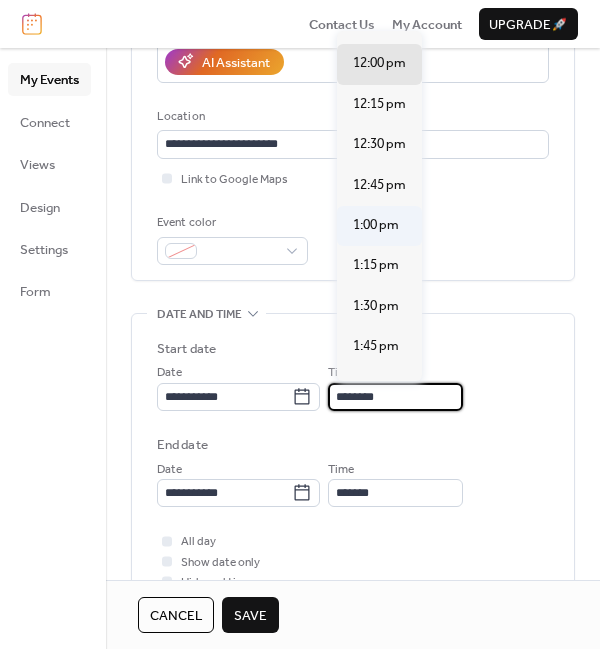 type on "*******" 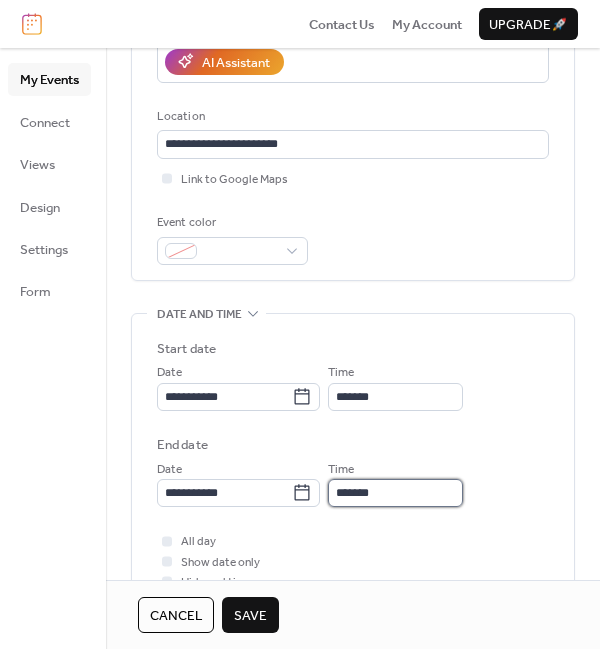 click on "*******" at bounding box center (395, 493) 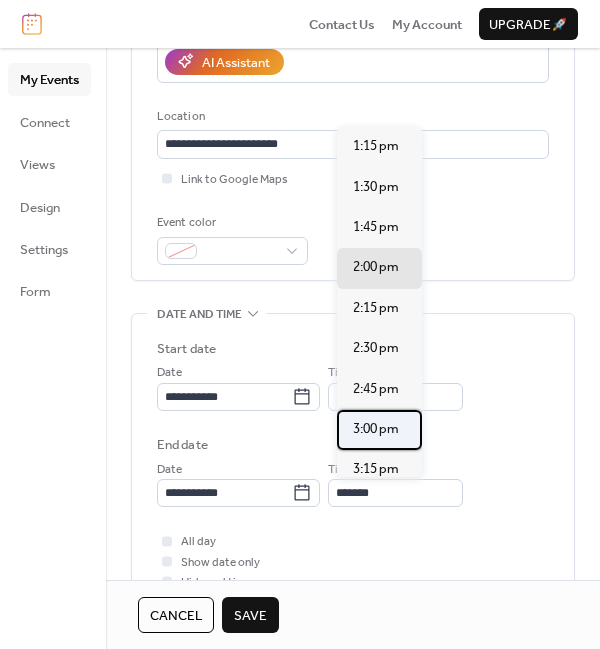 click on "3:00 pm" at bounding box center [376, 429] 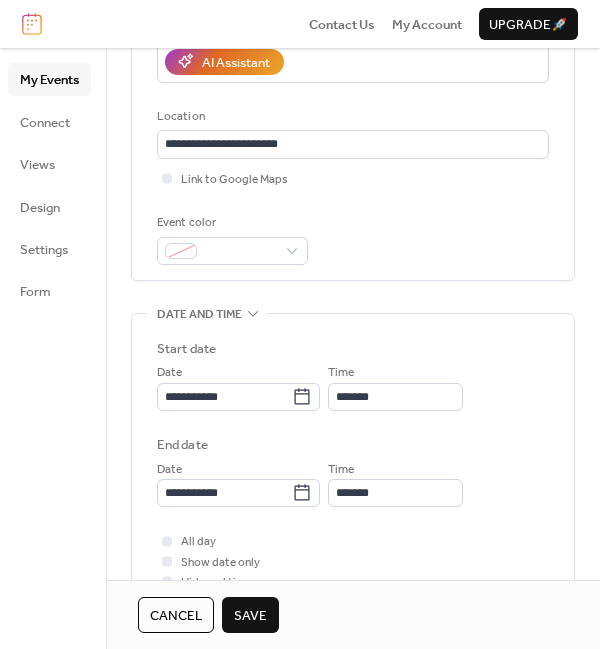 scroll, scrollTop: 483, scrollLeft: 0, axis: vertical 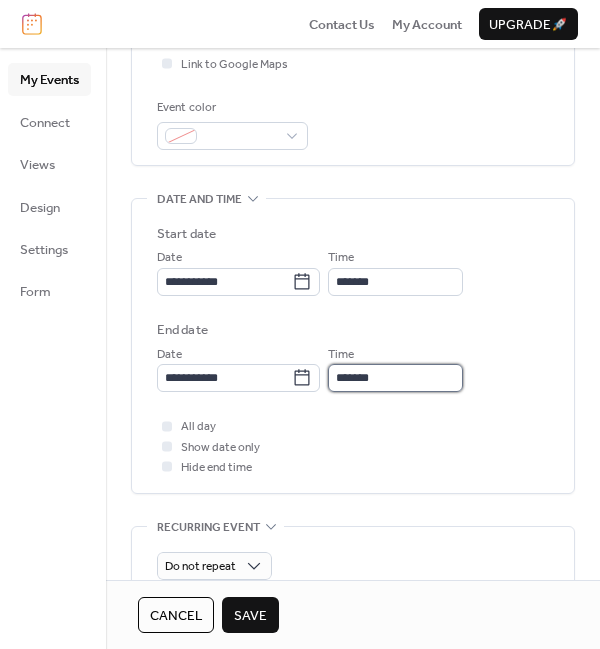 click on "*******" at bounding box center [395, 378] 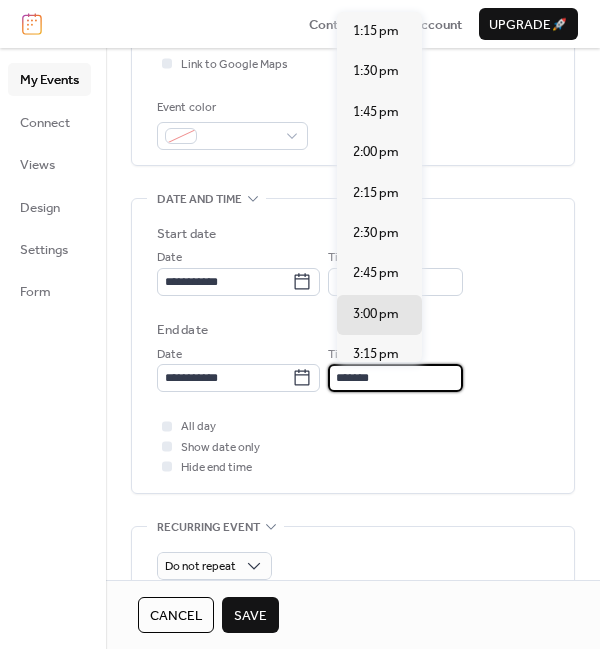 scroll, scrollTop: 1, scrollLeft: 0, axis: vertical 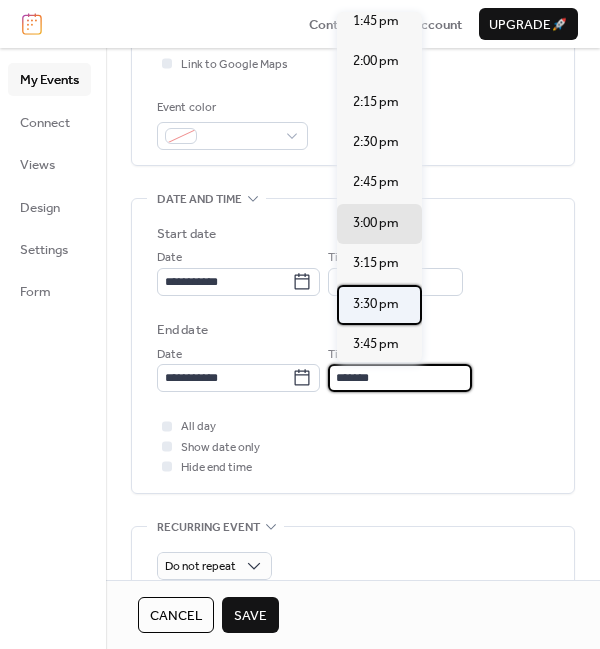click on "3:30 pm" at bounding box center [376, 304] 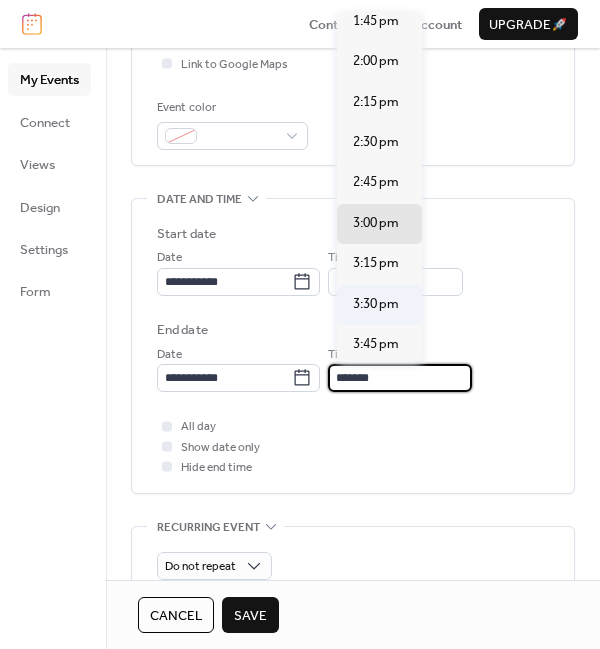 type on "*******" 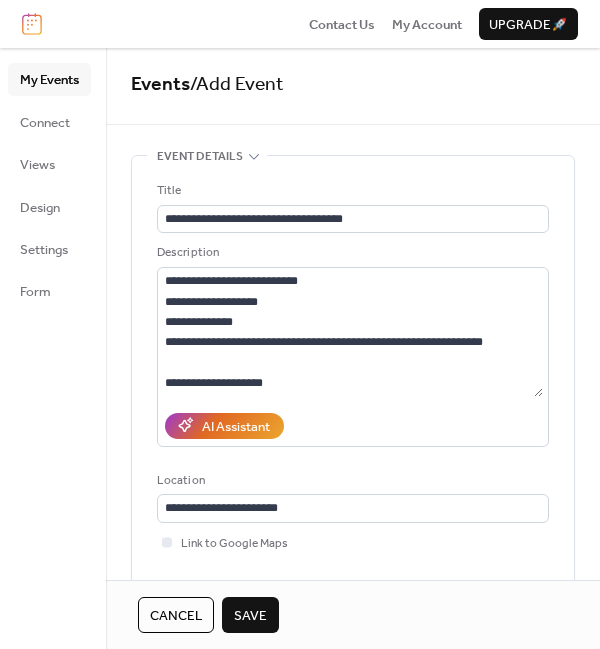 scroll, scrollTop: 0, scrollLeft: 0, axis: both 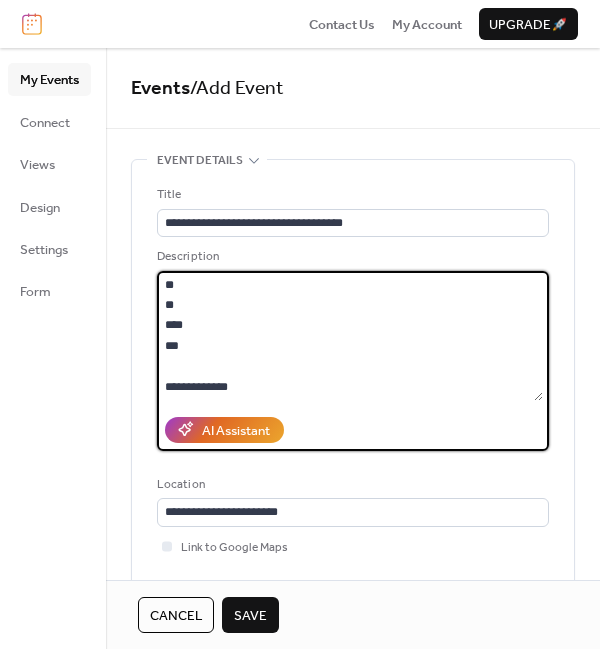 drag, startPoint x: 244, startPoint y: 320, endPoint x: 137, endPoint y: 258, distance: 123.66487 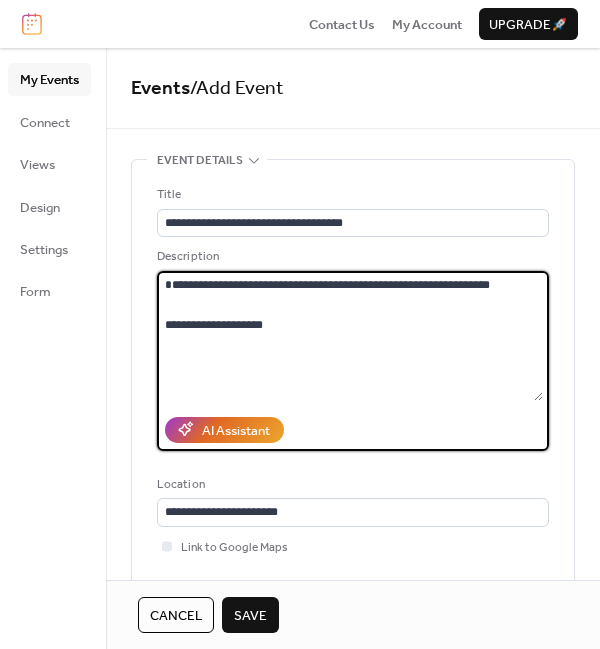 click on "**********" at bounding box center [350, 336] 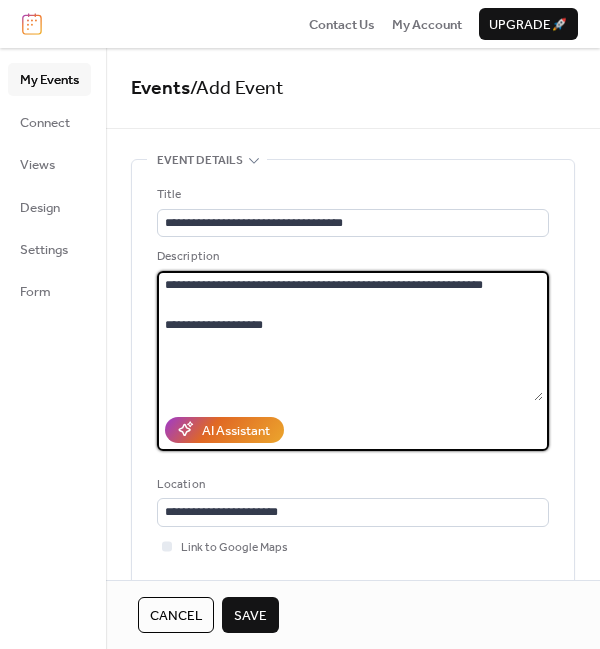 click on "**********" at bounding box center (350, 336) 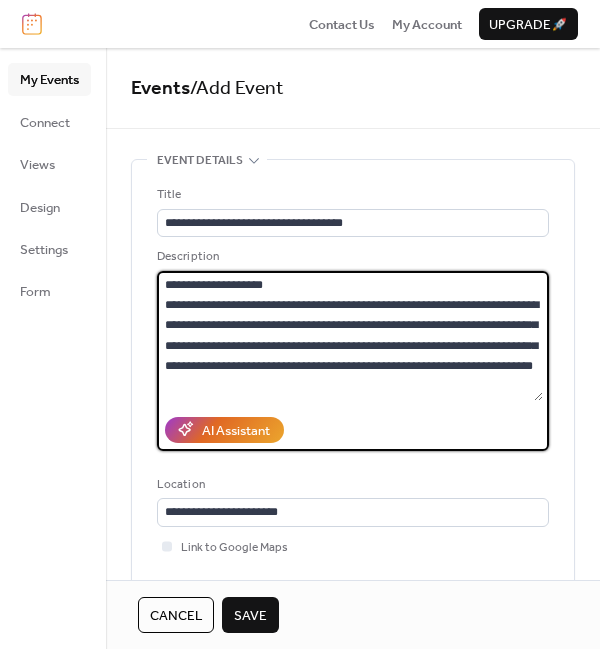 click on "**********" at bounding box center [350, 336] 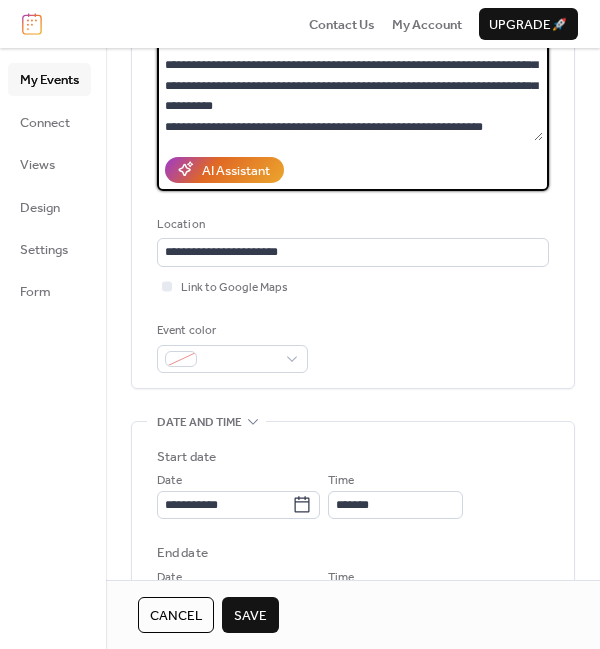 scroll, scrollTop: 260, scrollLeft: 0, axis: vertical 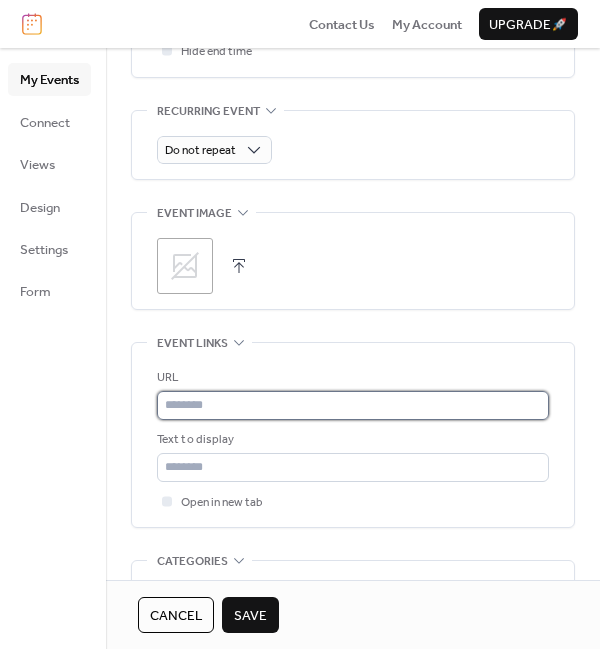 click at bounding box center [353, 405] 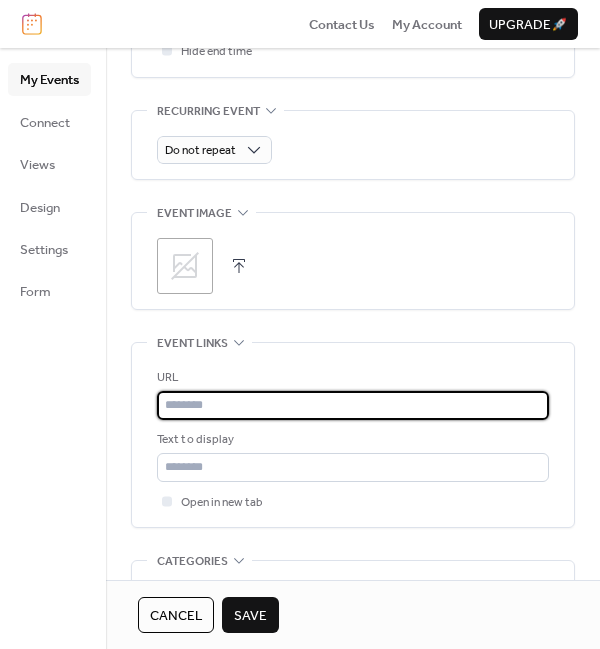 paste on "**********" 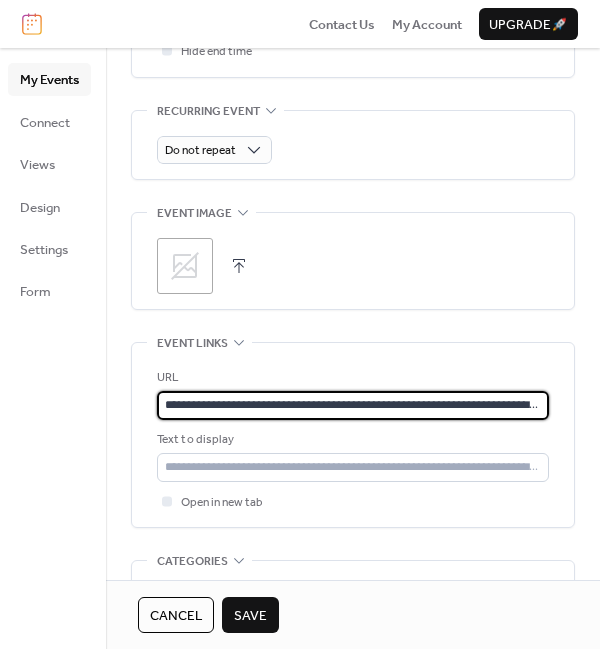 scroll, scrollTop: 0, scrollLeft: 62, axis: horizontal 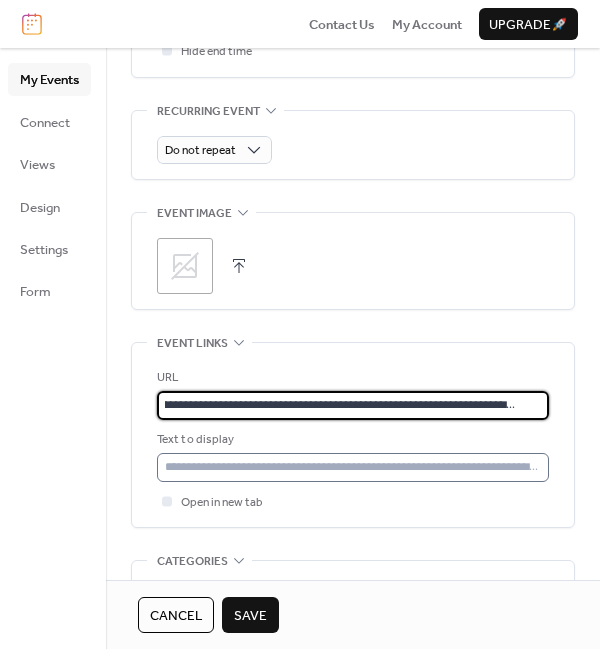 type on "**********" 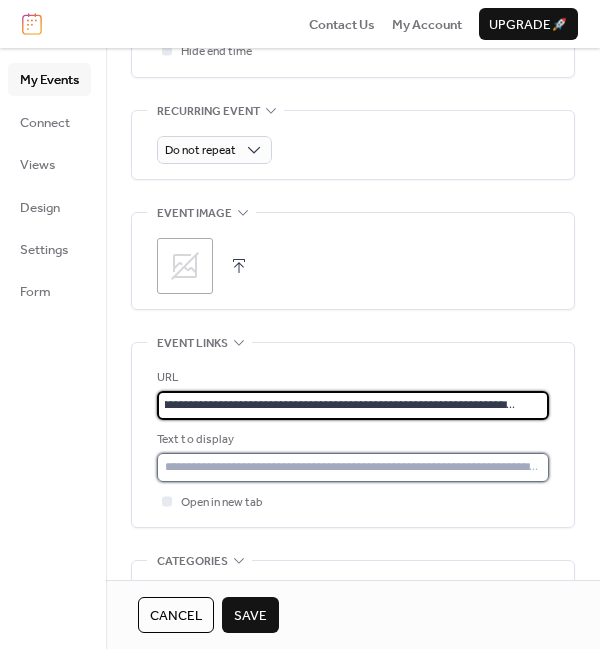 click at bounding box center (353, 467) 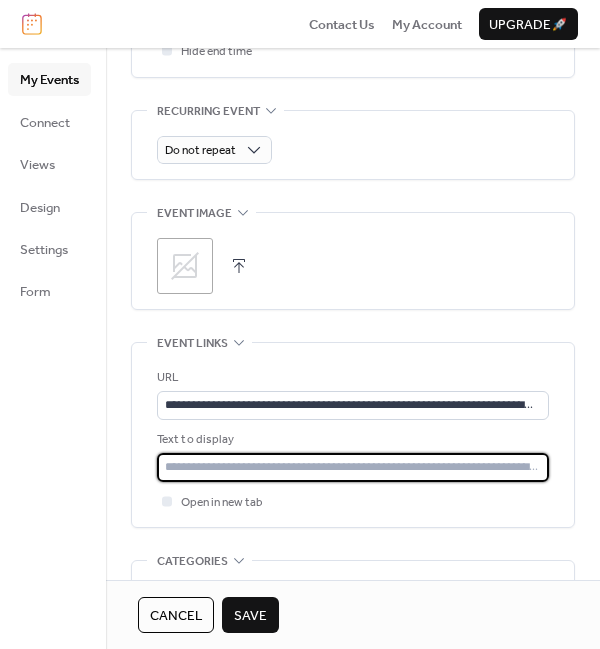 type on "**********" 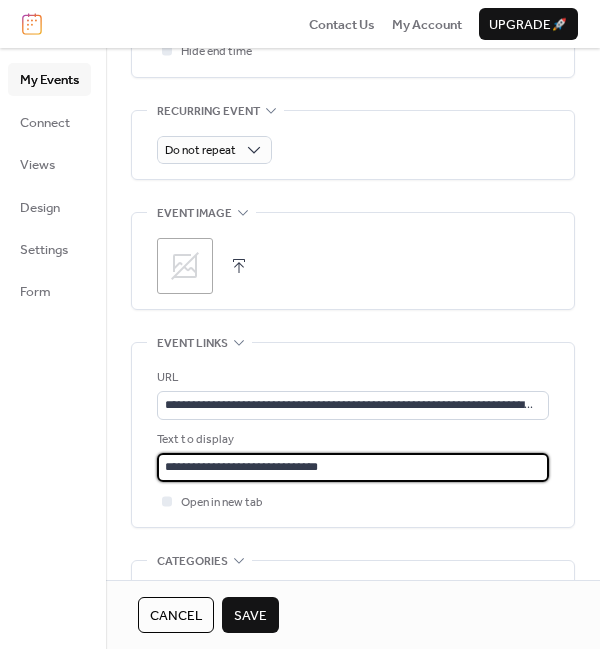 click on "Save" at bounding box center [250, 616] 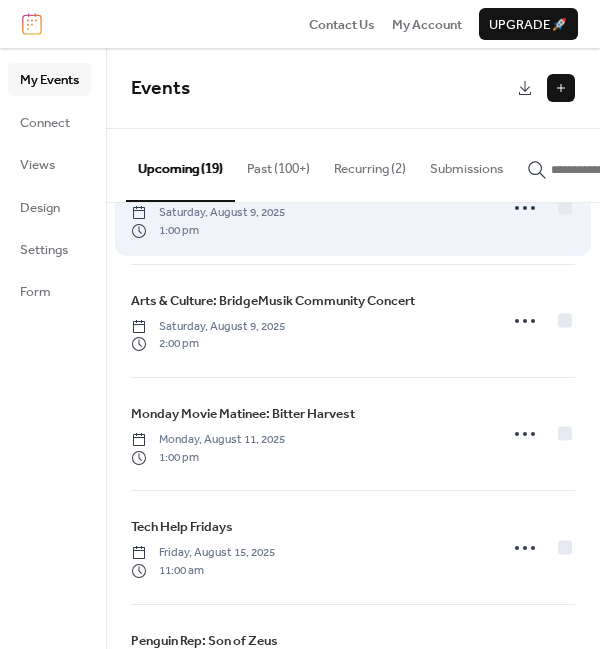 scroll, scrollTop: 296, scrollLeft: 0, axis: vertical 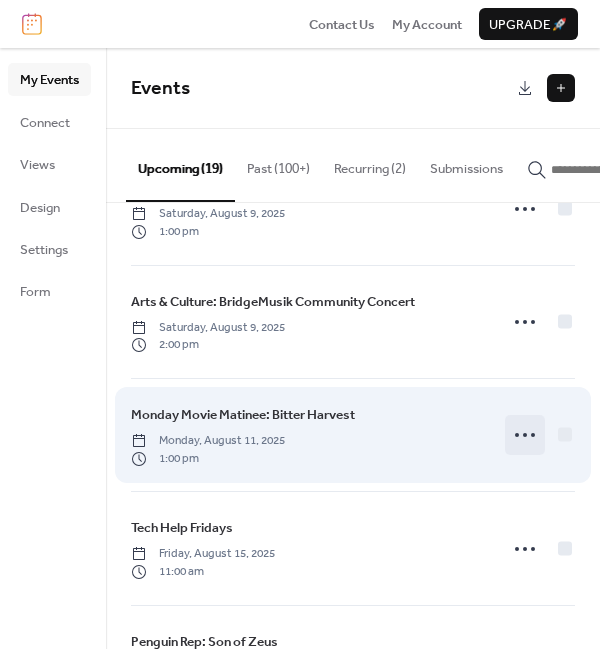 click 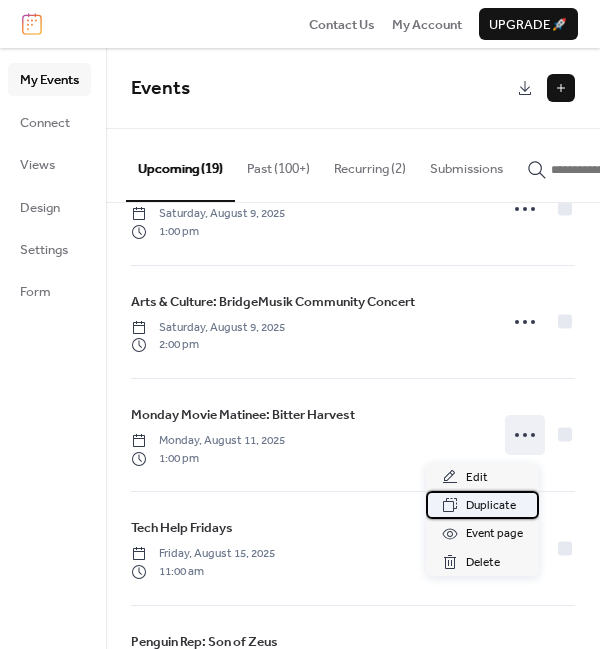 click on "Duplicate" at bounding box center (491, 506) 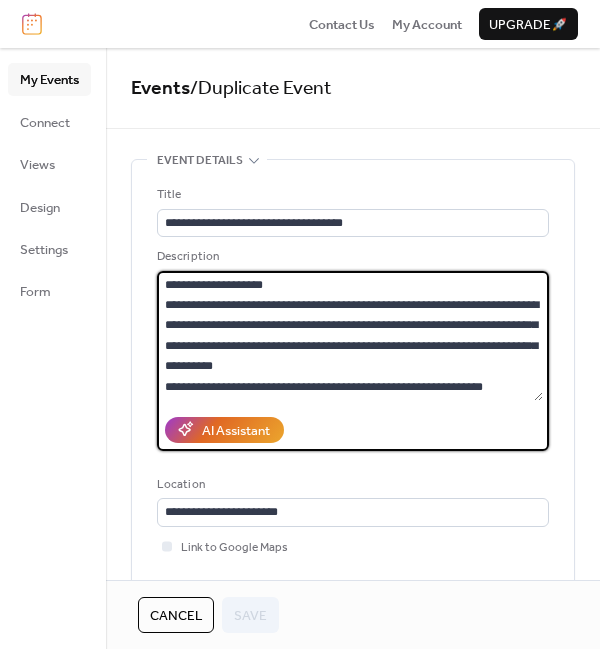 drag, startPoint x: 290, startPoint y: 364, endPoint x: 128, endPoint y: 261, distance: 191.97136 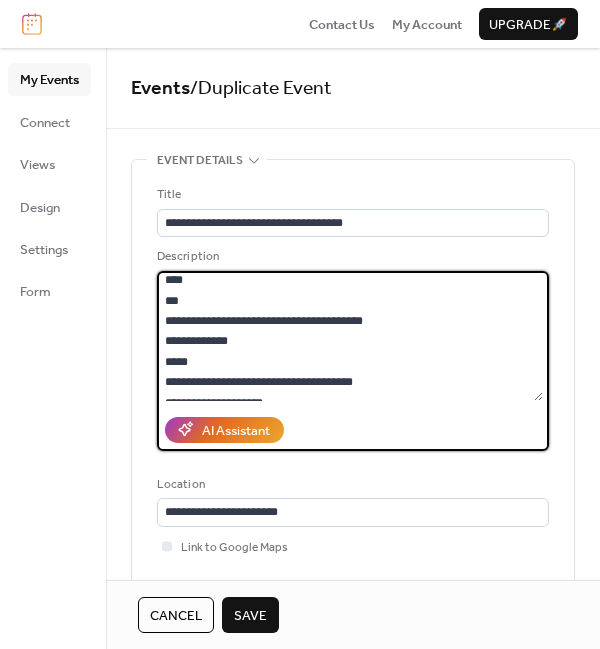 scroll, scrollTop: 84, scrollLeft: 0, axis: vertical 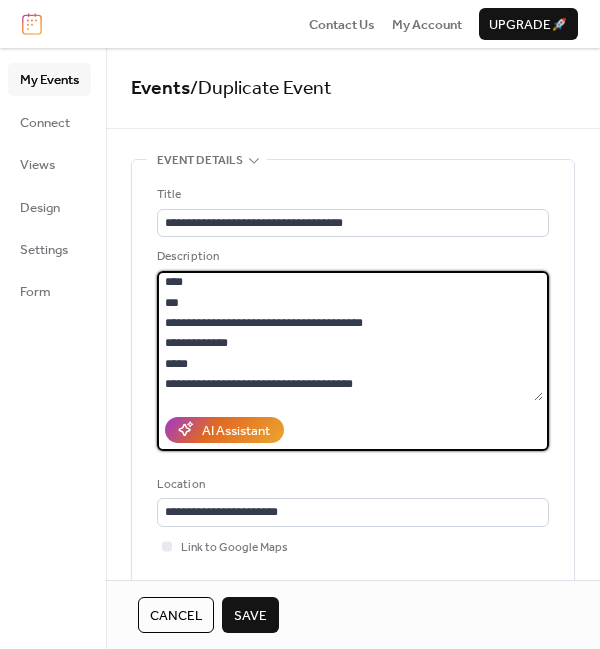 drag, startPoint x: 394, startPoint y: 318, endPoint x: 141, endPoint y: 323, distance: 253.04941 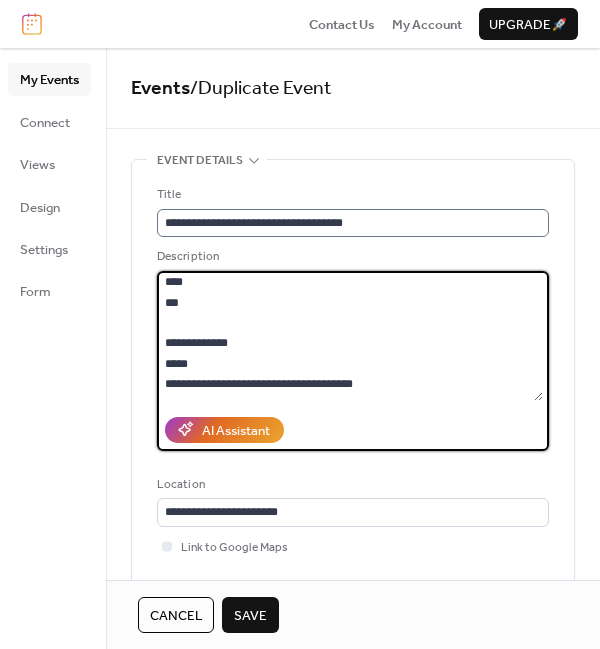 type on "**********" 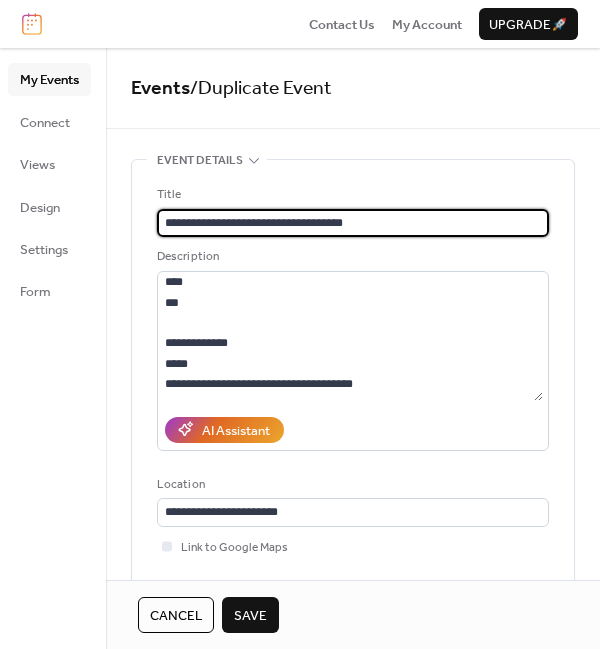 scroll, scrollTop: 1, scrollLeft: 0, axis: vertical 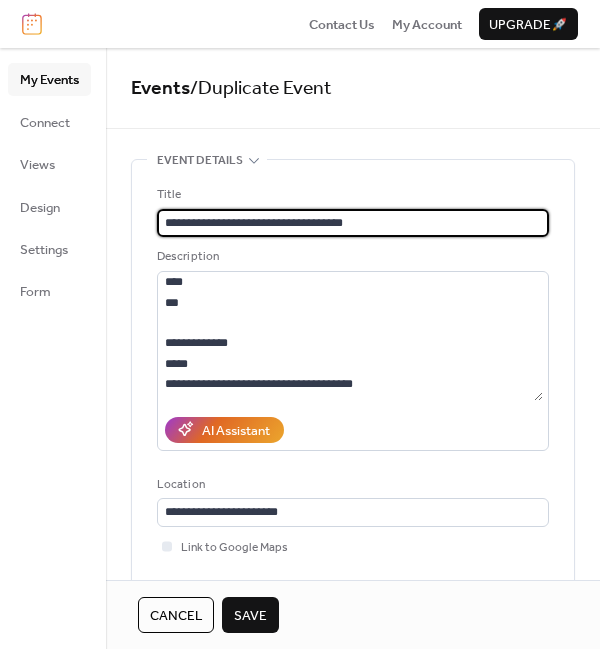 drag, startPoint x: 374, startPoint y: 220, endPoint x: 126, endPoint y: 228, distance: 248.129 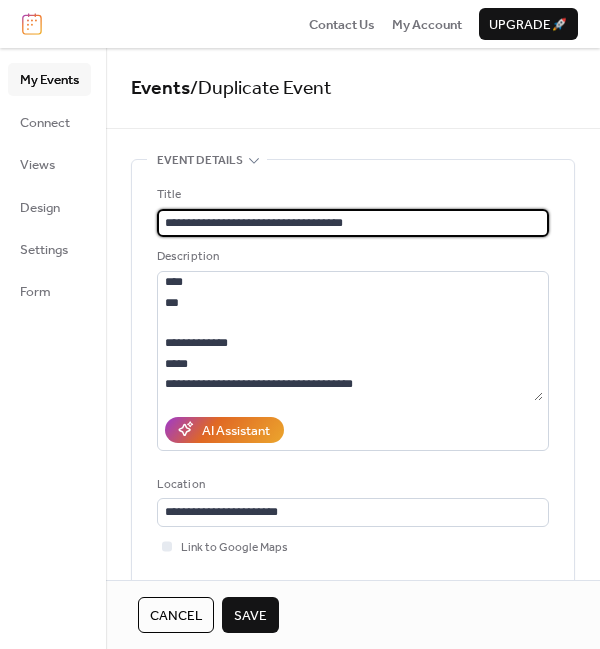 paste on "****" 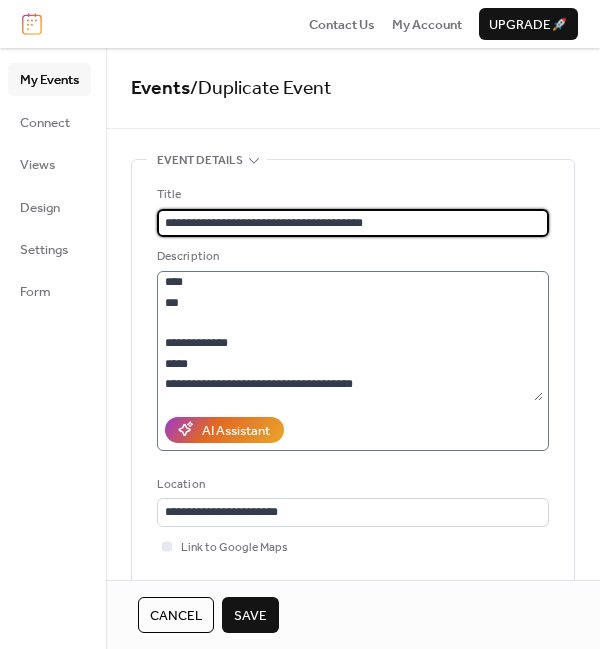 type on "**********" 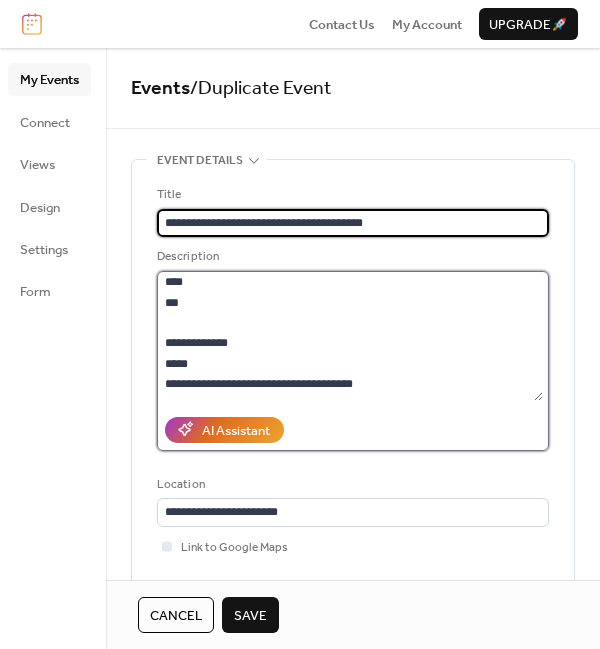 scroll, scrollTop: 0, scrollLeft: 0, axis: both 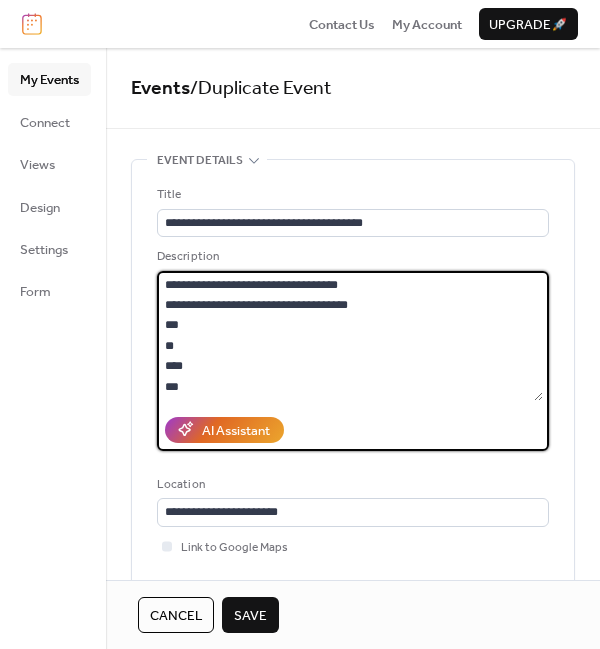 drag, startPoint x: 355, startPoint y: 384, endPoint x: 118, endPoint y: 240, distance: 277.3175 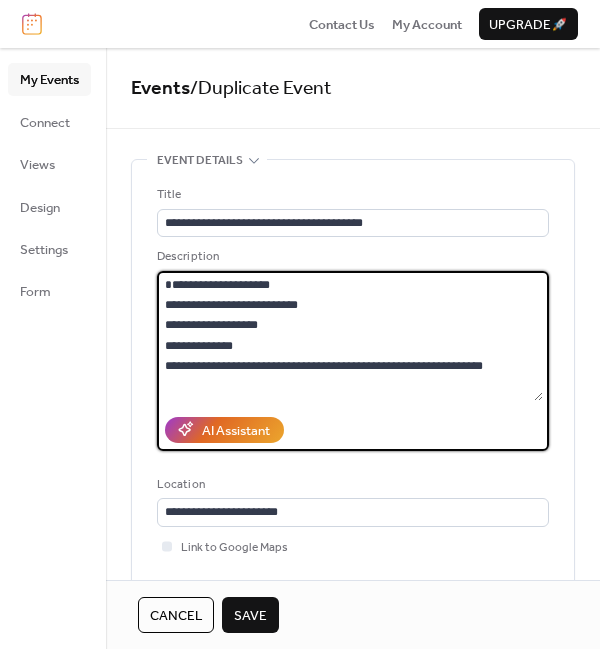 drag, startPoint x: 242, startPoint y: 359, endPoint x: 141, endPoint y: 236, distance: 159.154 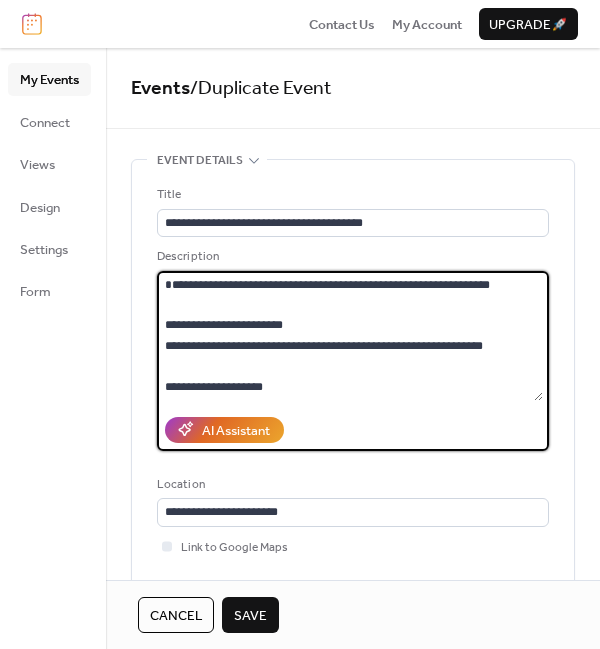 drag, startPoint x: 504, startPoint y: 358, endPoint x: 137, endPoint y: 318, distance: 369.1734 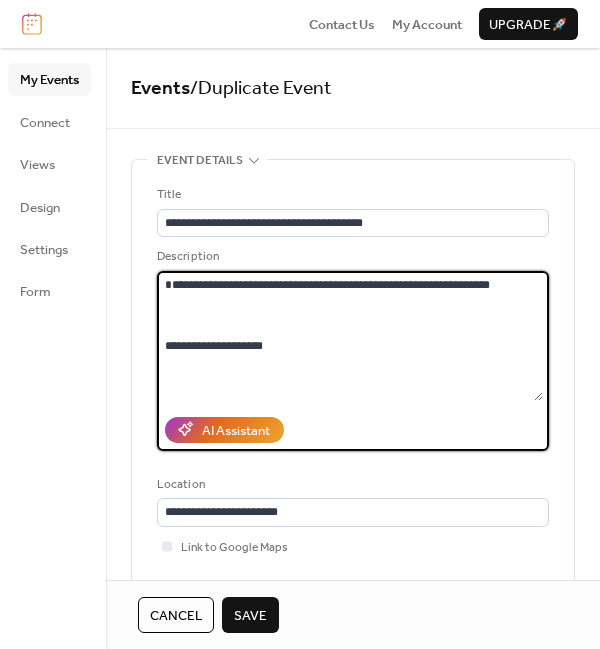click on "**********" at bounding box center [350, 336] 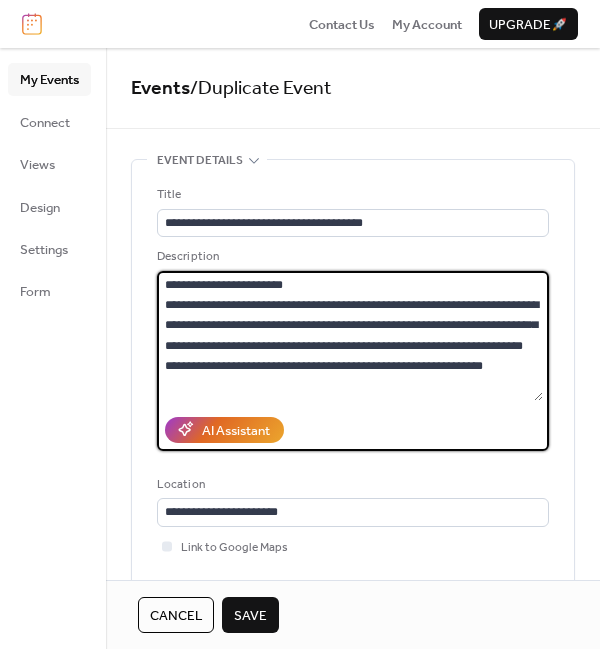 scroll, scrollTop: 60, scrollLeft: 0, axis: vertical 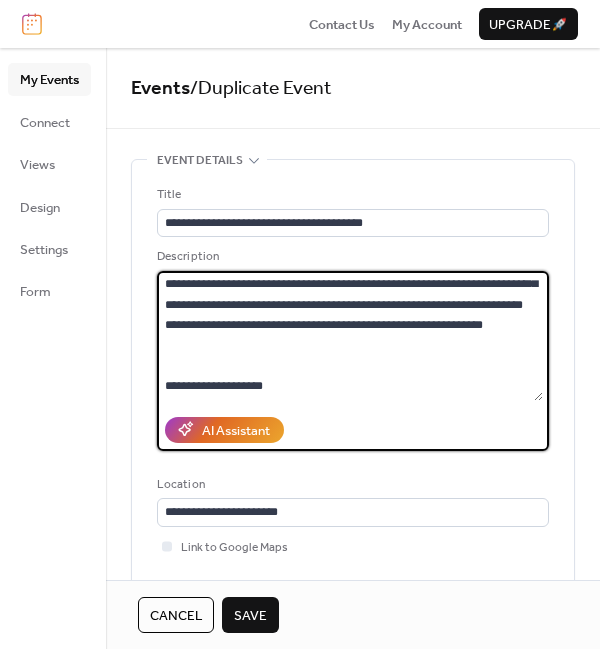 drag, startPoint x: 274, startPoint y: 385, endPoint x: 136, endPoint y: 341, distance: 144.84474 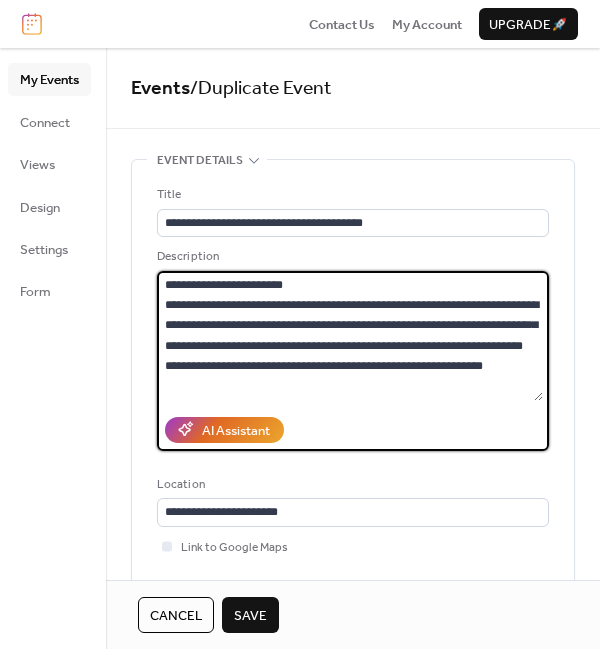 scroll, scrollTop: 0, scrollLeft: 0, axis: both 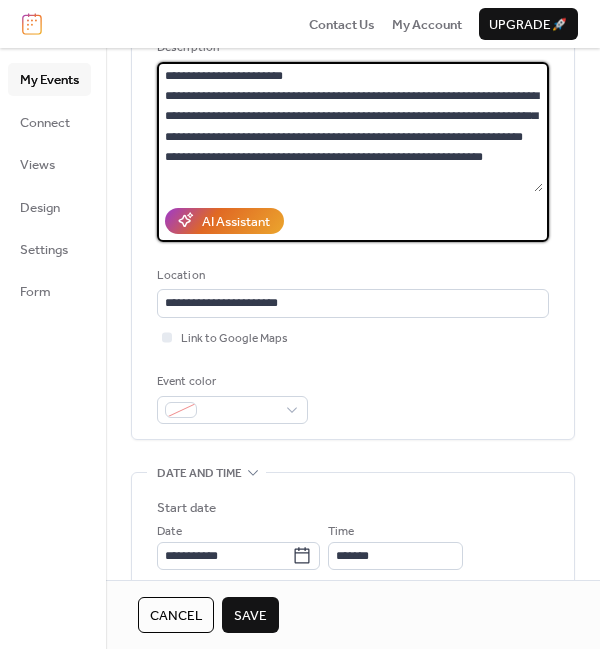 type on "**********" 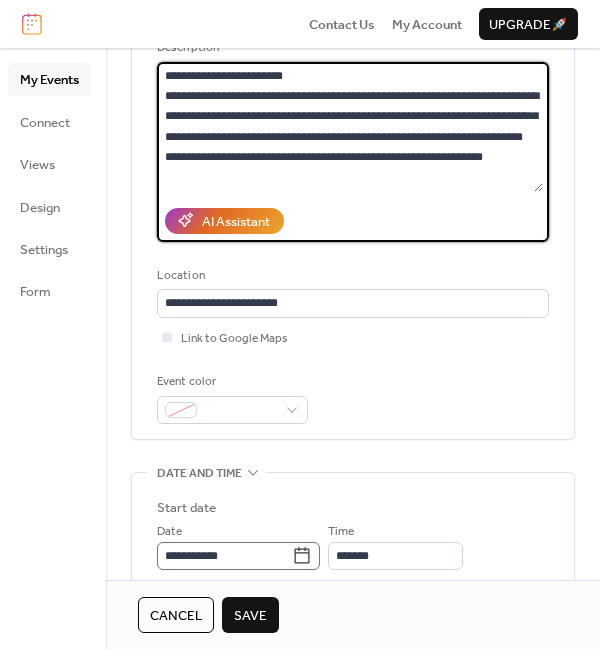 click 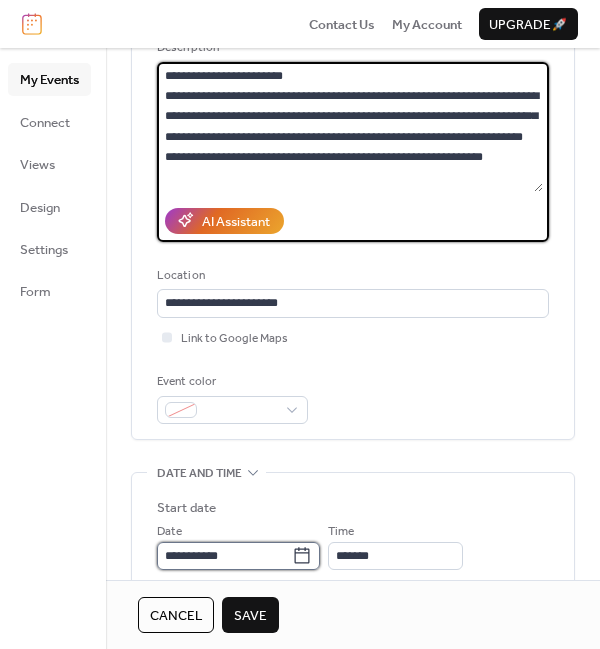 click on "**********" at bounding box center [224, 556] 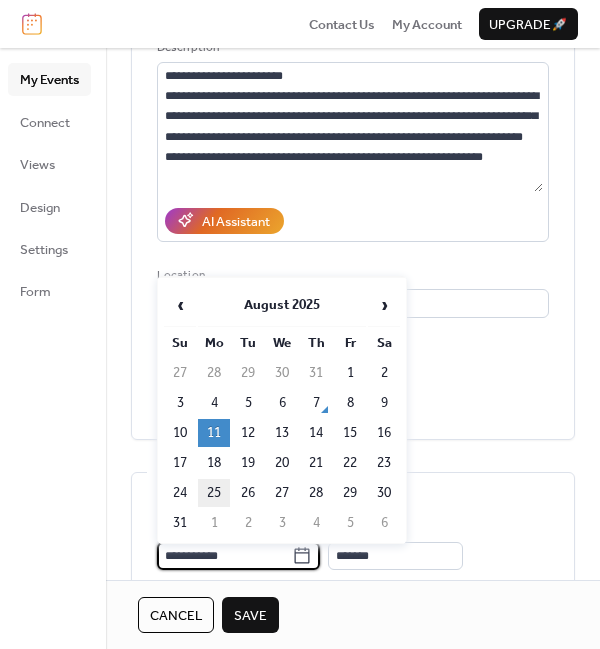 click on "25" at bounding box center [214, 493] 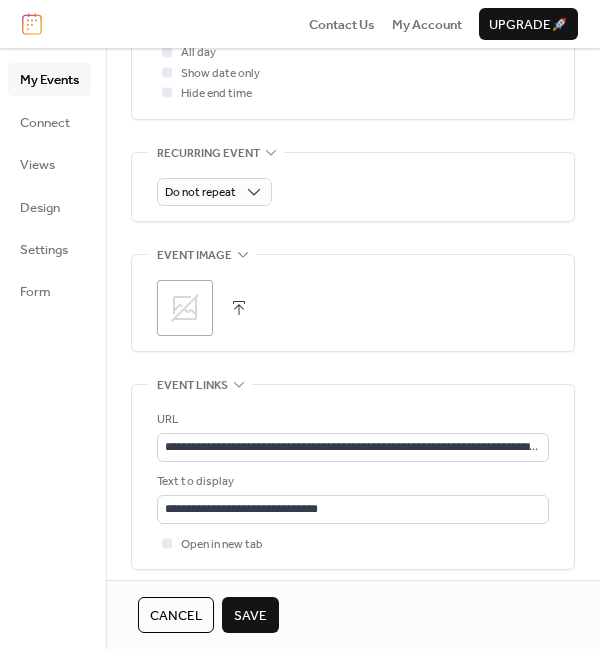 scroll, scrollTop: 857, scrollLeft: 0, axis: vertical 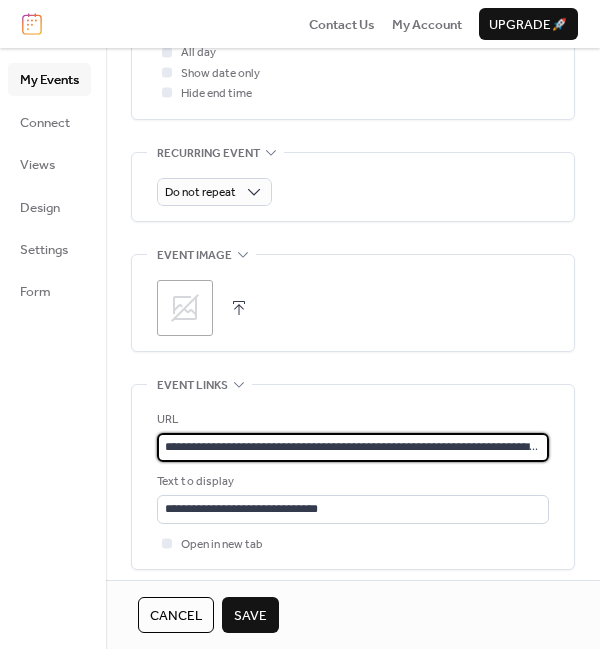 click on "**********" at bounding box center (353, 447) 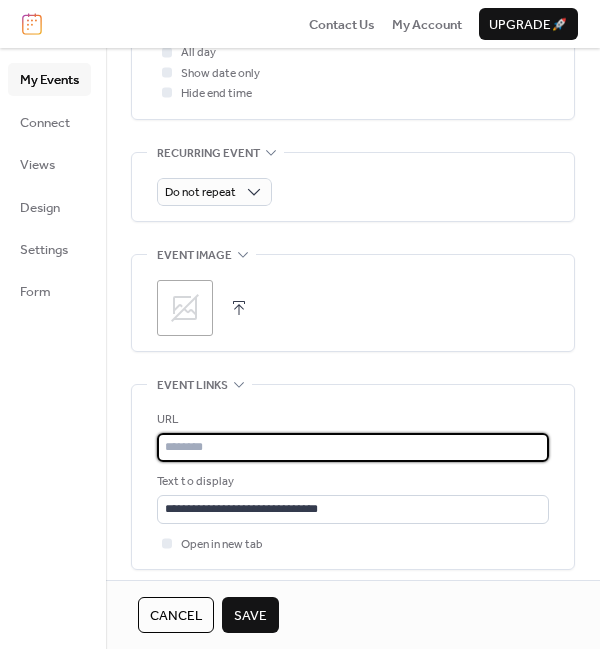 paste on "**********" 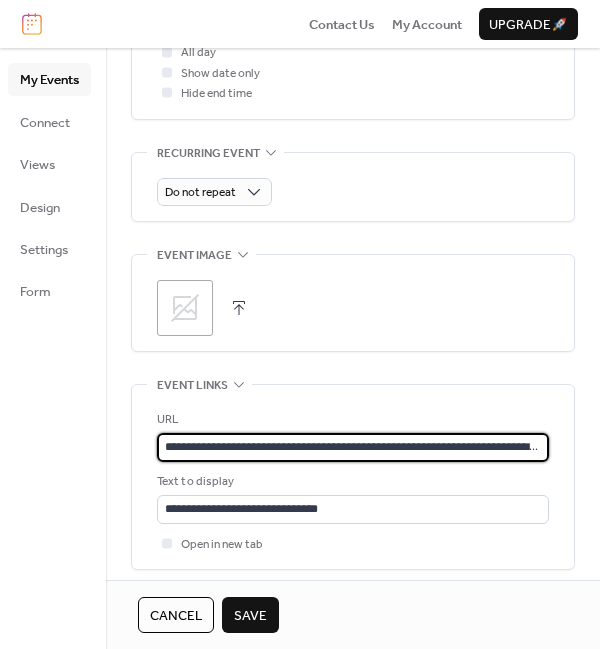 scroll, scrollTop: 0, scrollLeft: 62, axis: horizontal 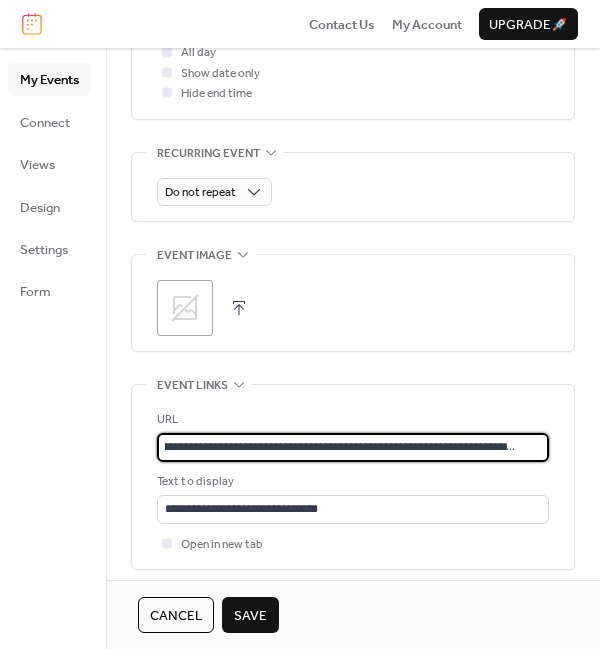 type on "**********" 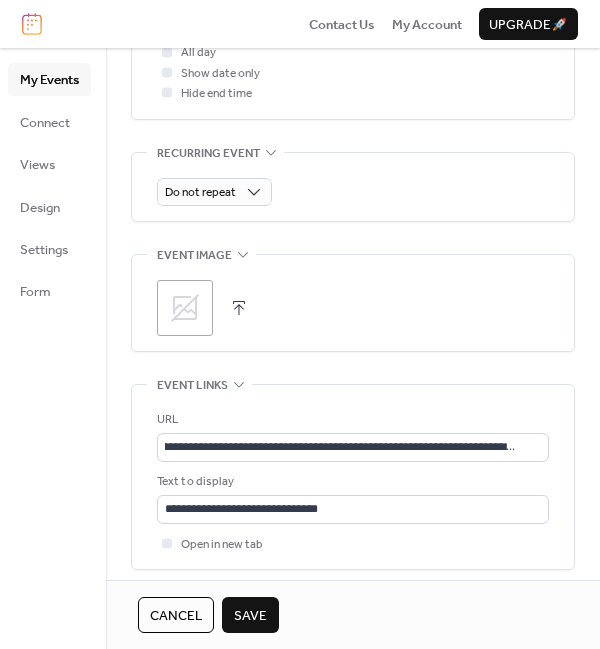 click on "Save" at bounding box center (250, 616) 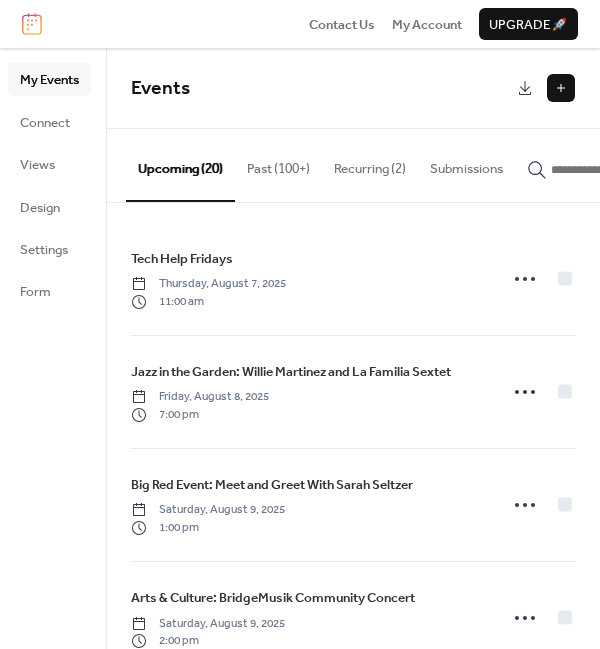 click at bounding box center (561, 88) 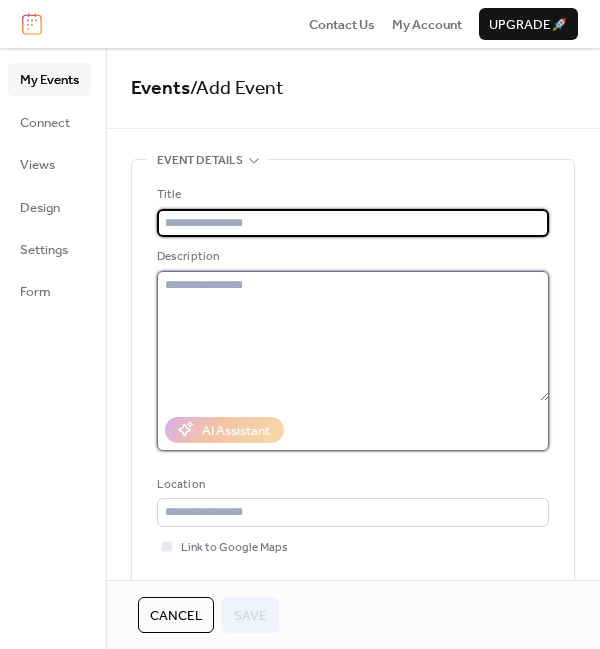 click at bounding box center [353, 336] 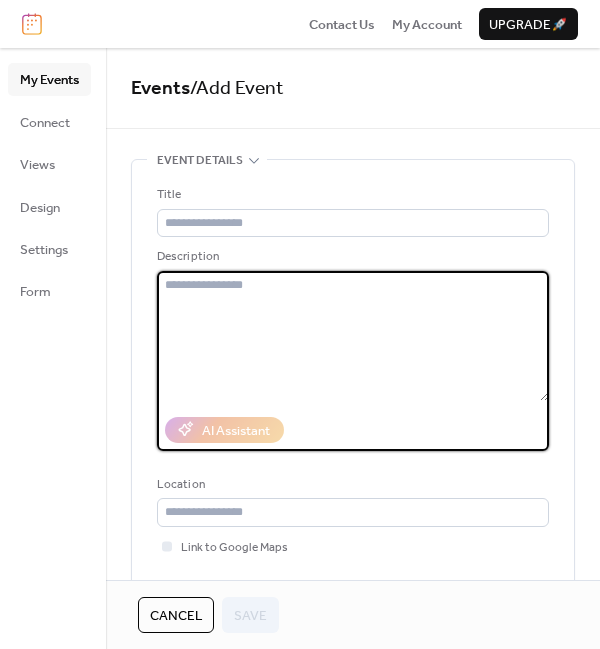 paste on "**********" 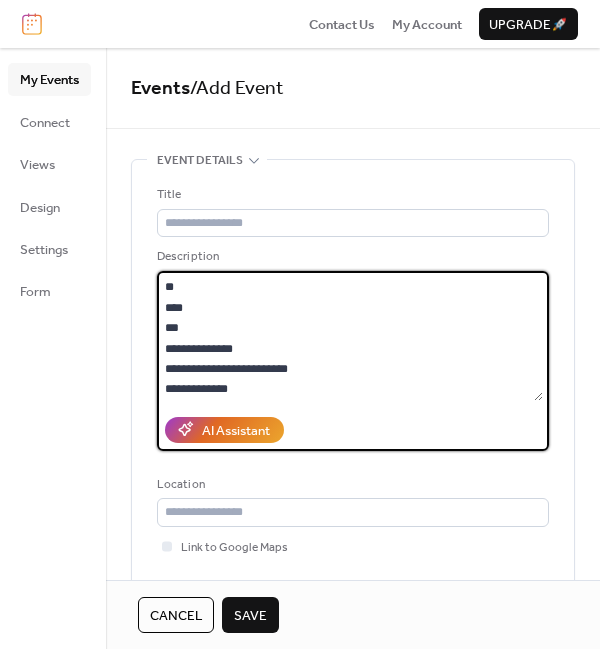 scroll, scrollTop: 142, scrollLeft: 0, axis: vertical 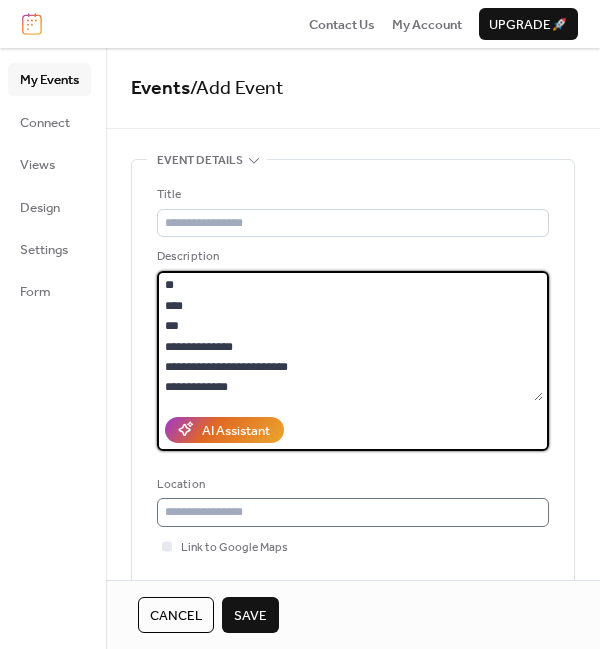 type on "**********" 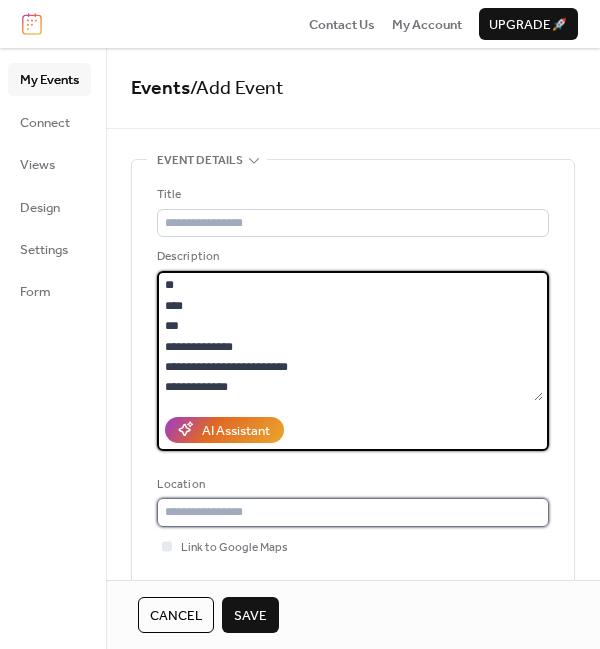 click at bounding box center (353, 512) 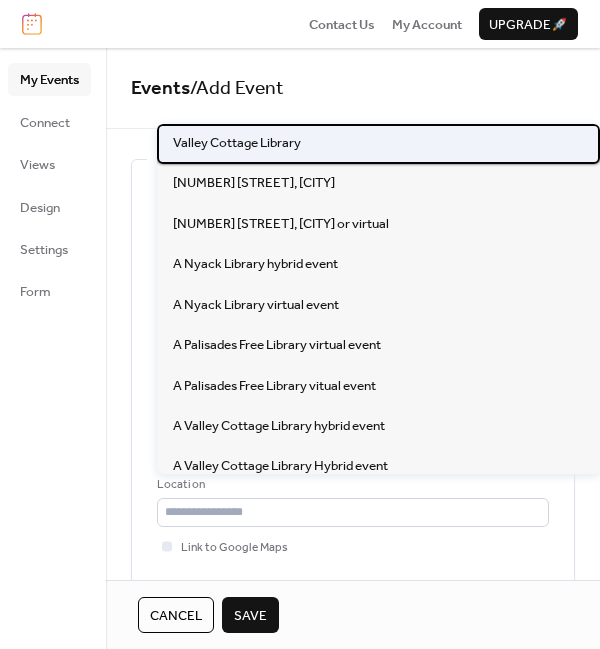 click on "Valley Cottage Library" at bounding box center (237, 143) 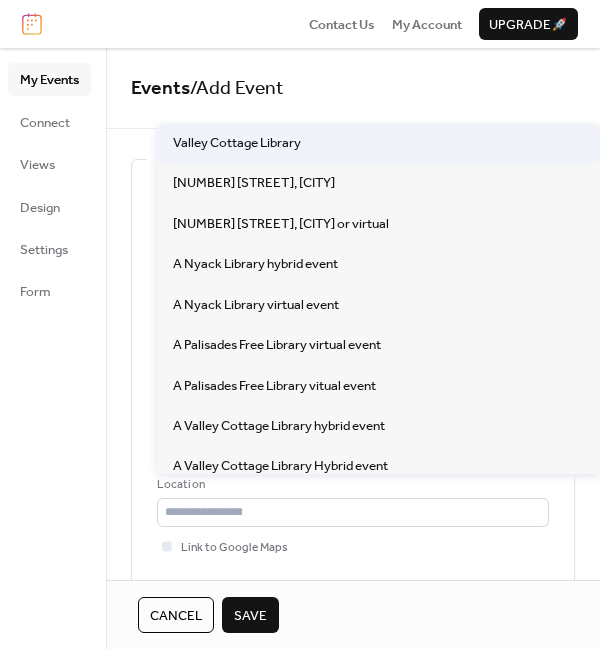 type on "**********" 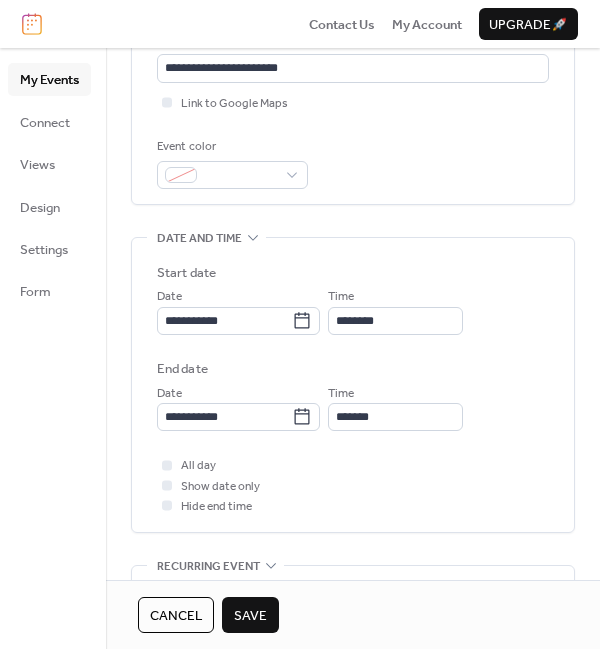 scroll, scrollTop: 446, scrollLeft: 0, axis: vertical 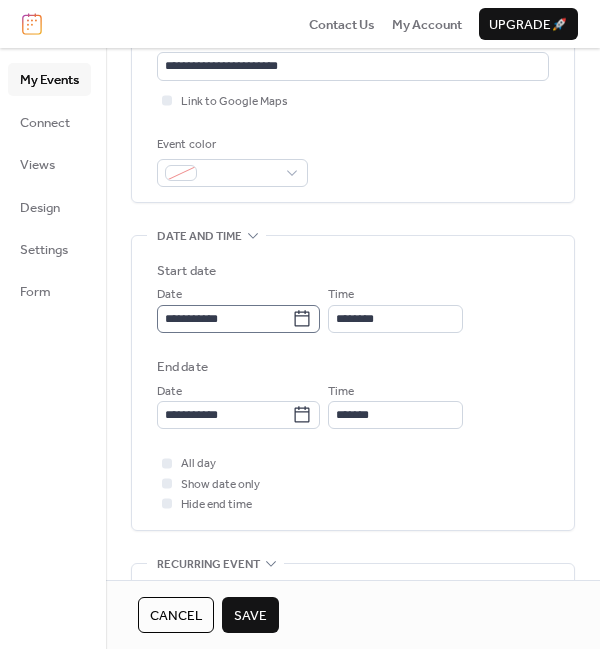 click 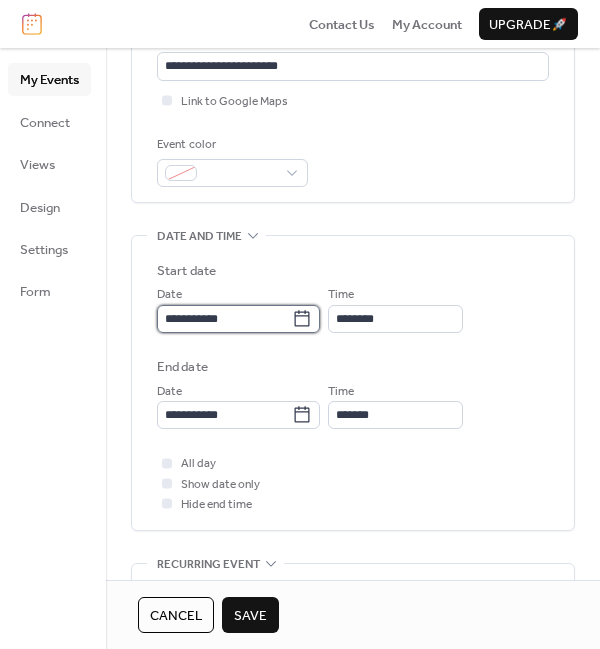 click on "**********" at bounding box center (224, 319) 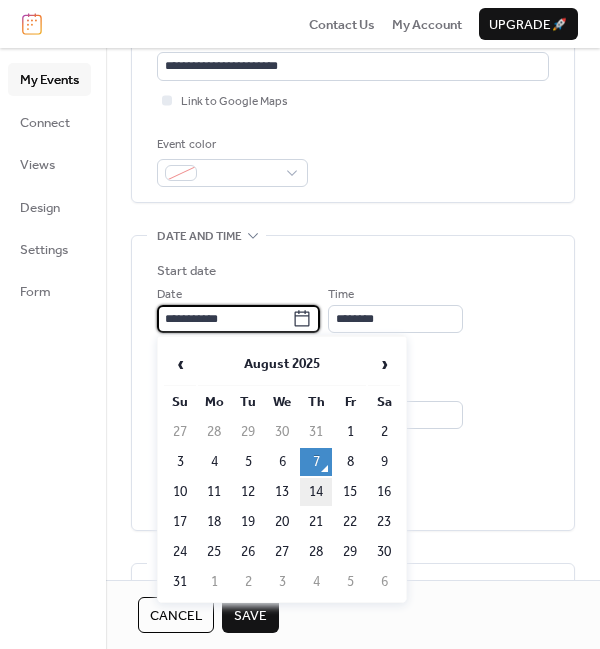 click on "14" at bounding box center [316, 492] 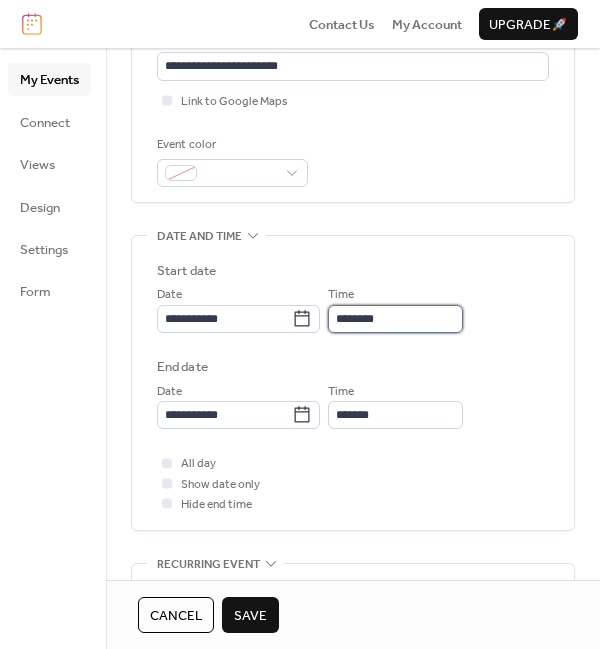 click on "********" at bounding box center [395, 319] 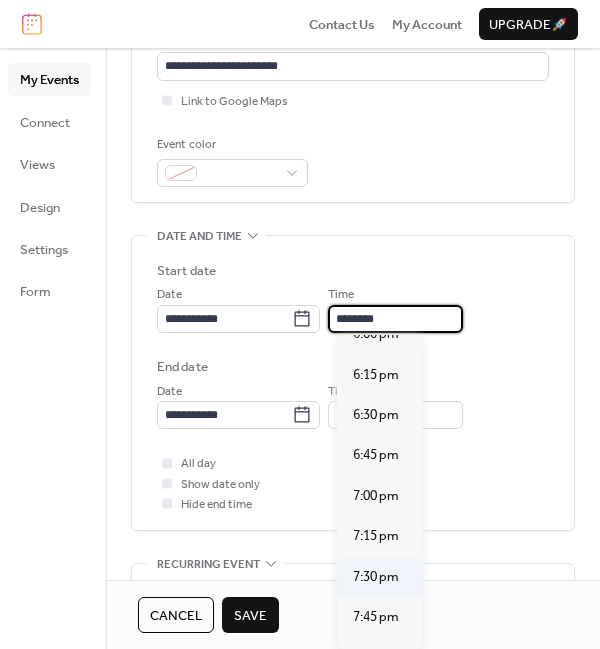 scroll, scrollTop: 2930, scrollLeft: 0, axis: vertical 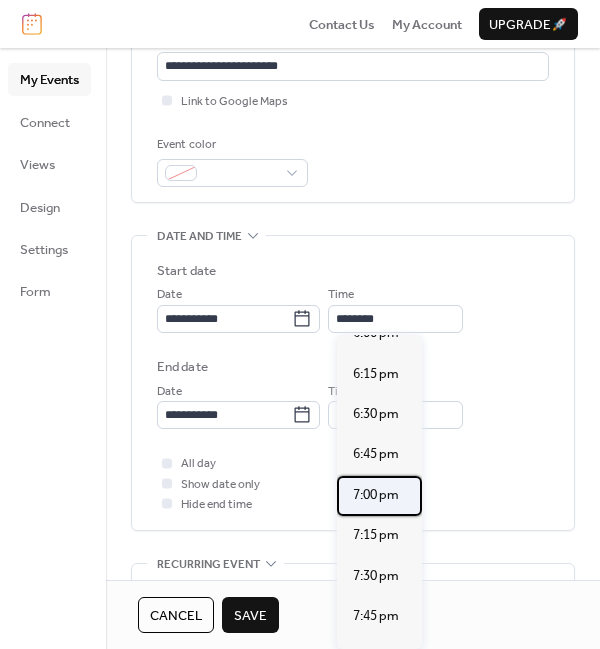 click on "7:00 pm" at bounding box center [376, 495] 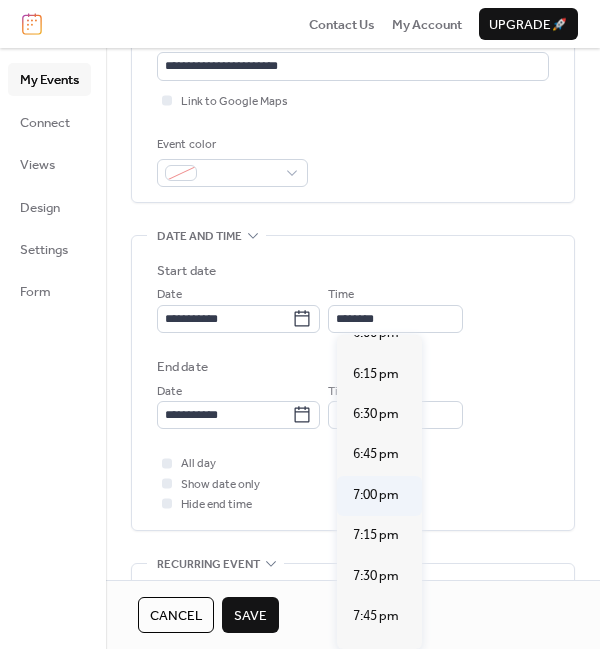 type on "*******" 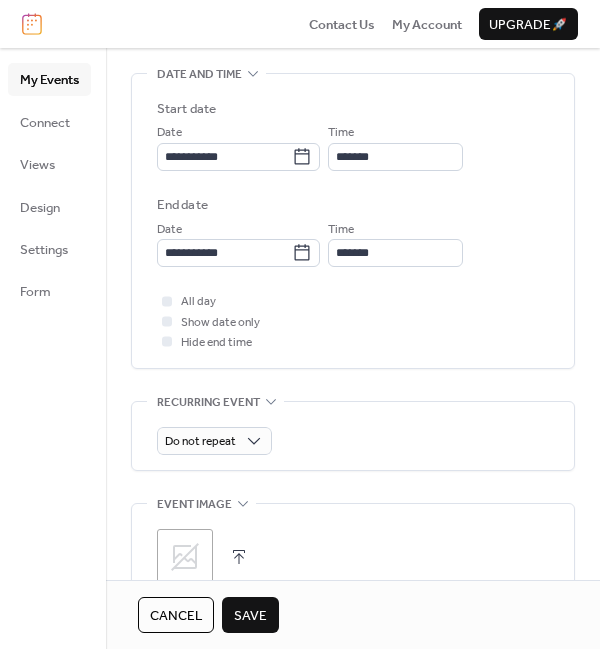 scroll, scrollTop: 609, scrollLeft: 0, axis: vertical 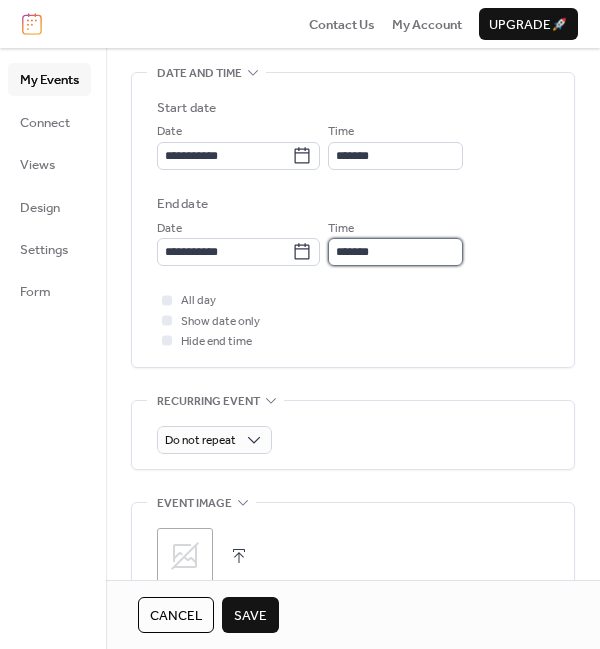 click on "*******" at bounding box center [395, 252] 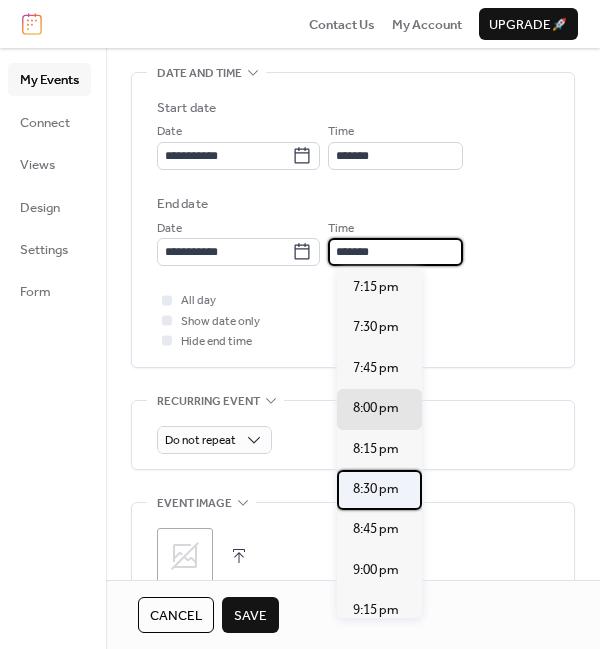 click on "8:30 pm" at bounding box center [376, 489] 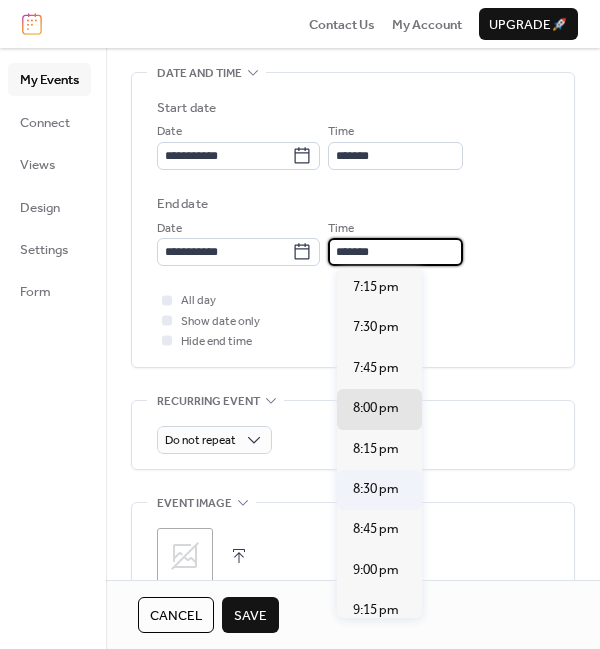 type on "*******" 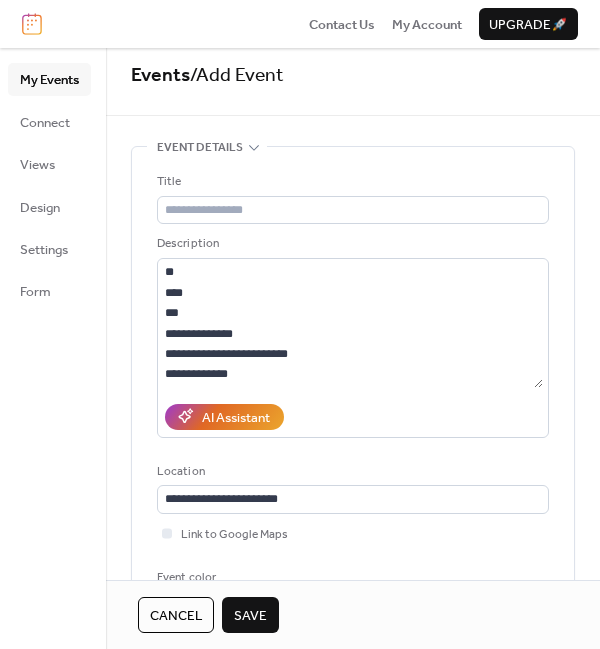 scroll, scrollTop: 0, scrollLeft: 0, axis: both 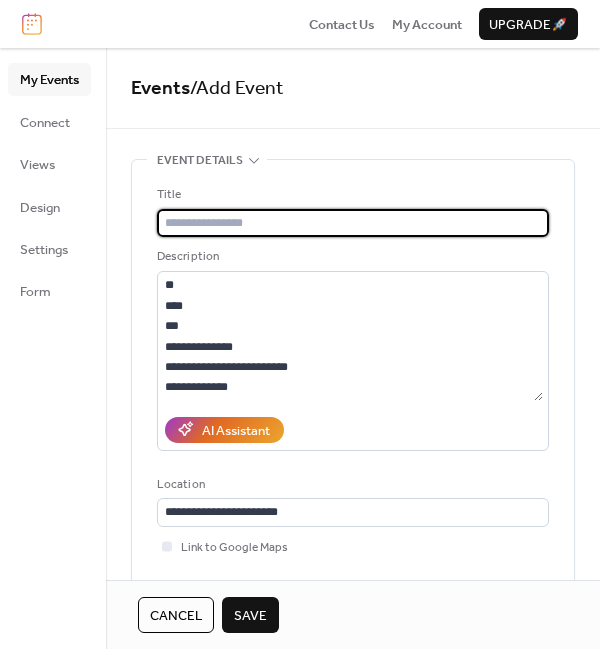 click at bounding box center [353, 223] 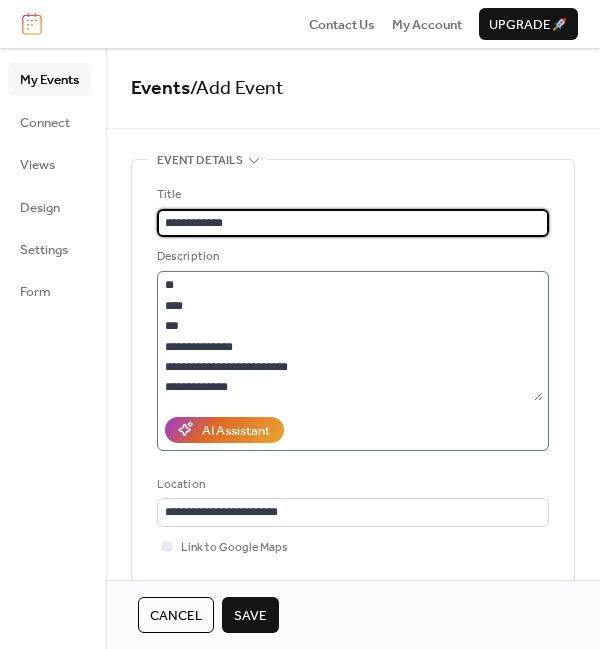 type on "**********" 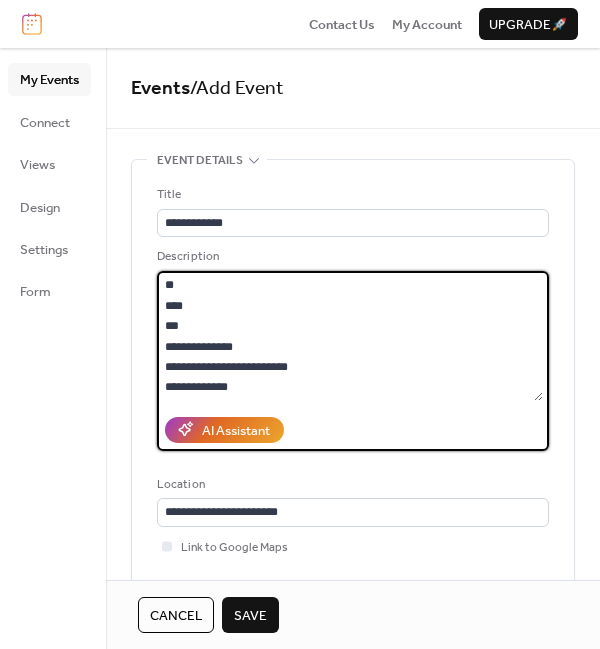 drag, startPoint x: 253, startPoint y: 382, endPoint x: 143, endPoint y: 281, distance: 149.33519 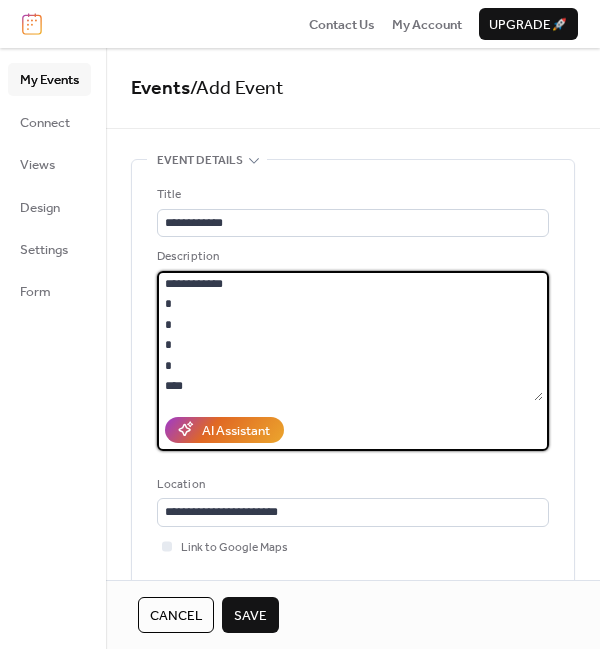 scroll, scrollTop: 40, scrollLeft: 0, axis: vertical 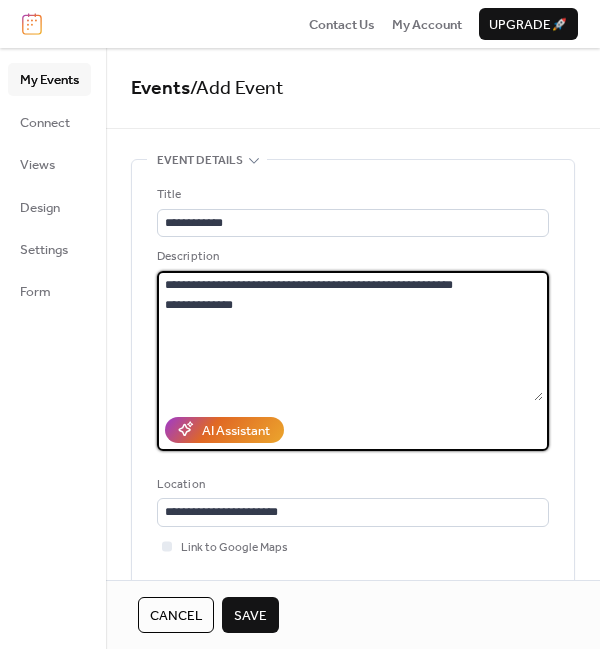 drag, startPoint x: 489, startPoint y: 279, endPoint x: 149, endPoint y: 280, distance: 340.00146 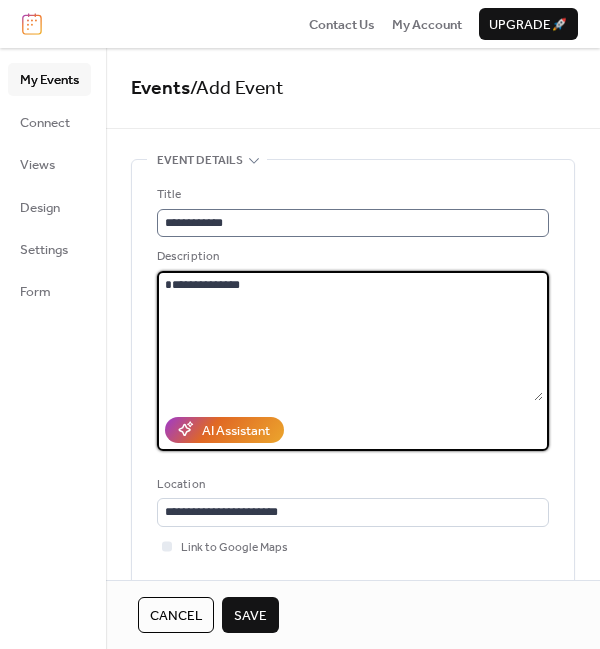 type on "**********" 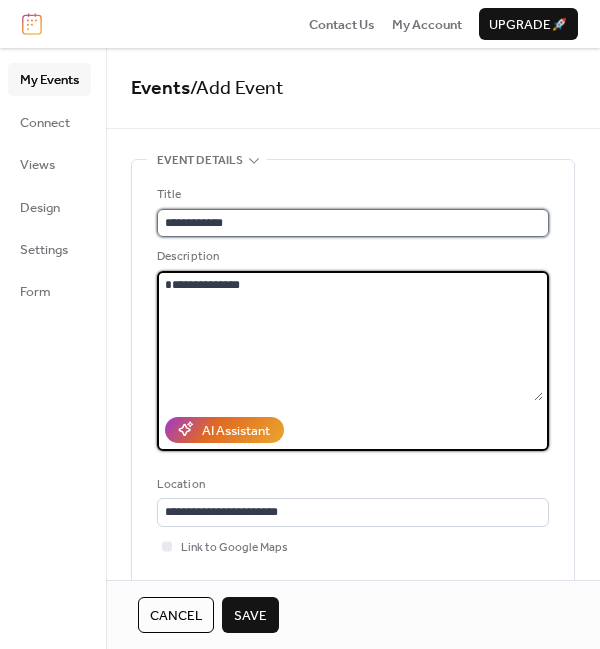 click on "**********" at bounding box center [353, 223] 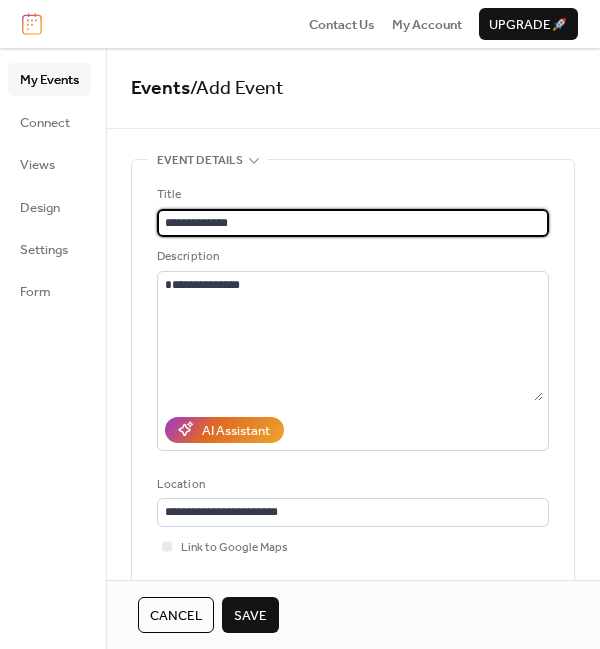 paste on "**********" 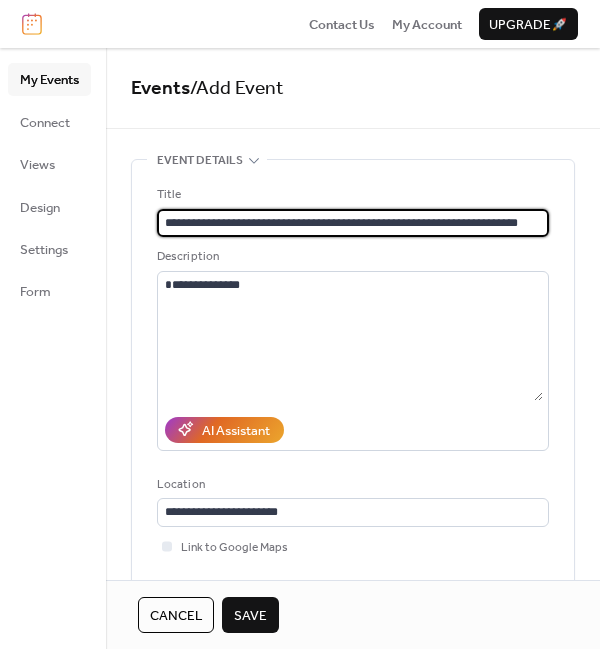 scroll, scrollTop: 0, scrollLeft: 17, axis: horizontal 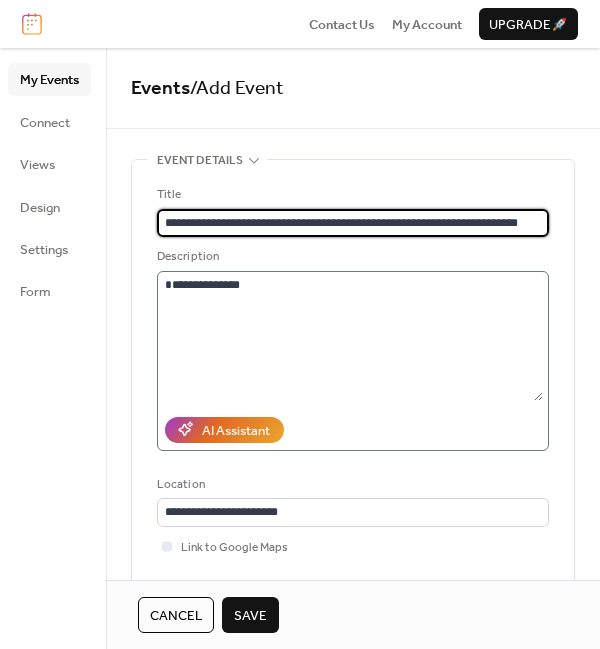 type on "**********" 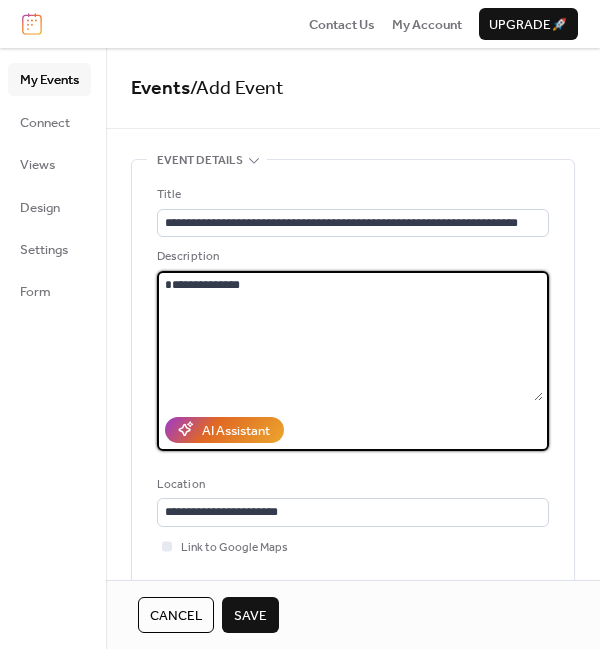 scroll, scrollTop: 0, scrollLeft: 0, axis: both 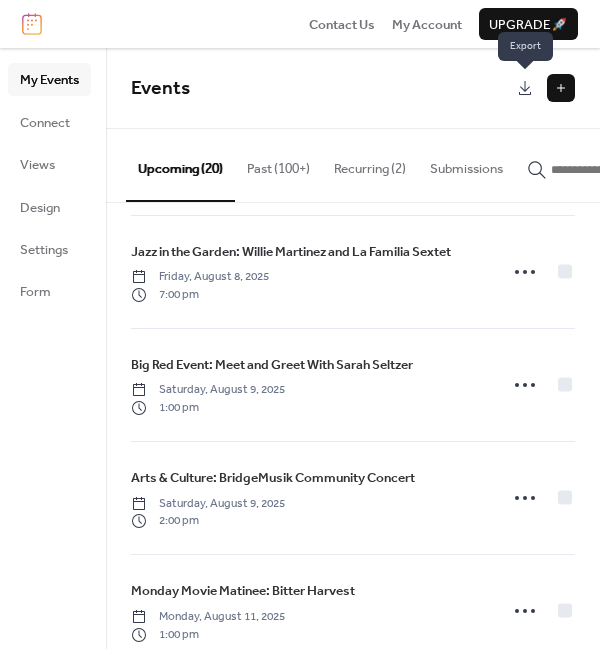 click at bounding box center [525, 88] 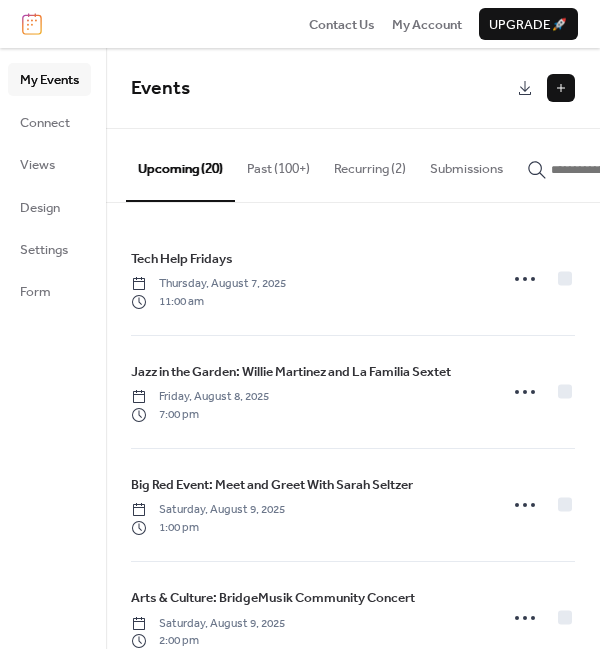 click at bounding box center [561, 88] 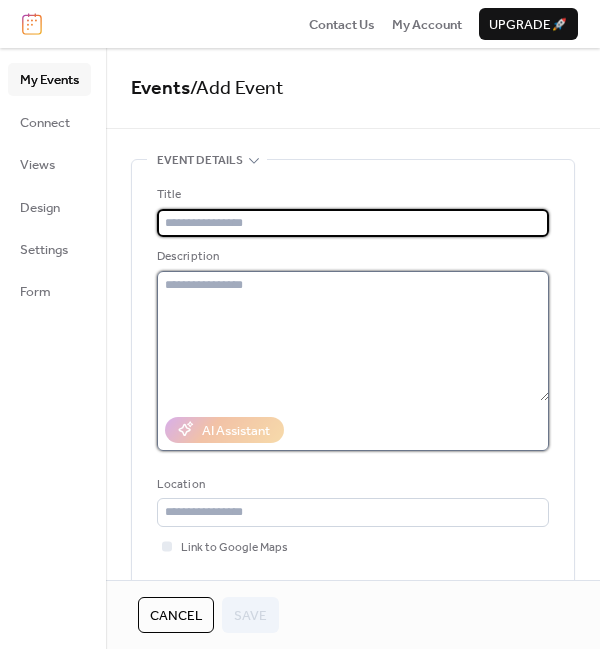 click at bounding box center [353, 336] 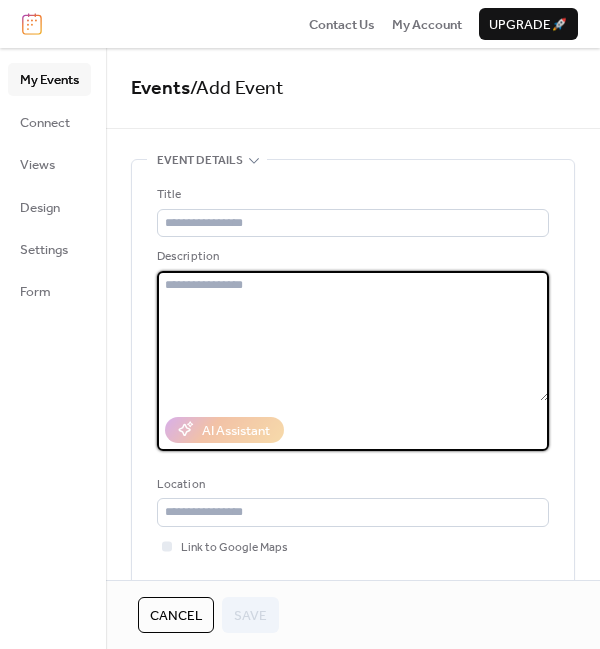 paste on "**********" 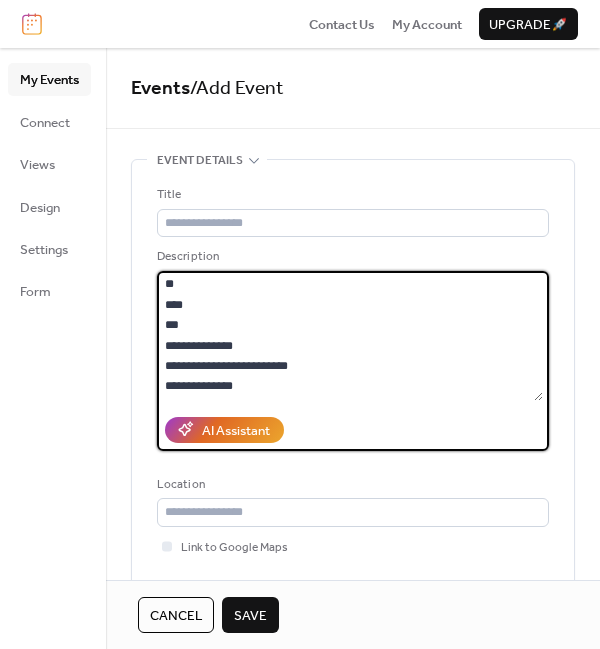 scroll, scrollTop: 162, scrollLeft: 0, axis: vertical 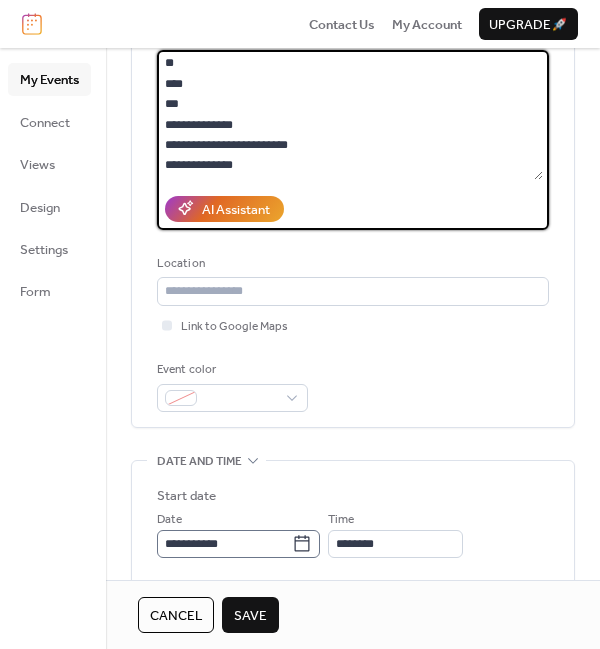 type on "**********" 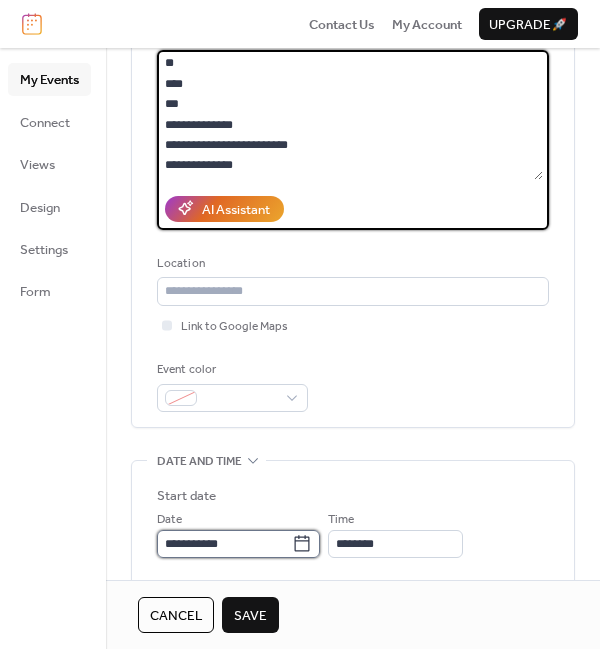 click on "**********" at bounding box center (224, 544) 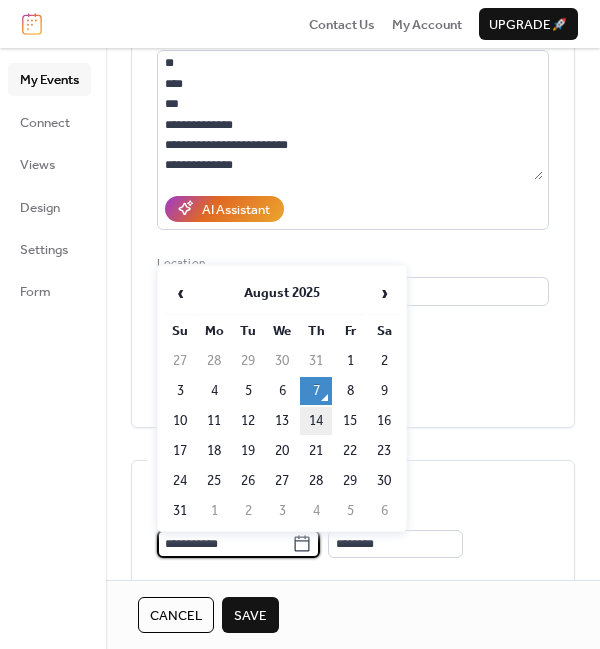 click on "14" at bounding box center (316, 421) 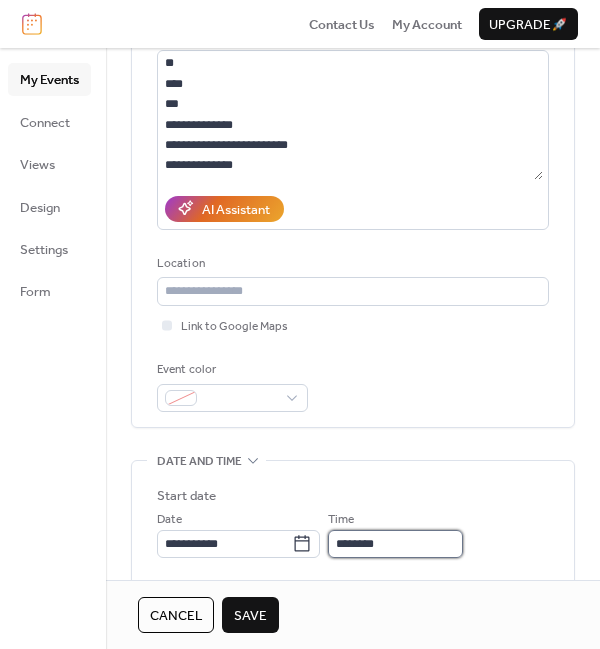 click on "********" at bounding box center [395, 544] 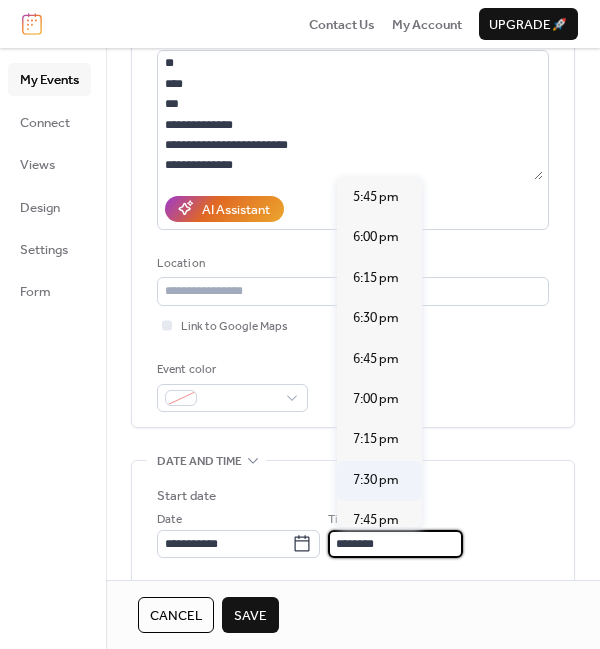 scroll, scrollTop: 2868, scrollLeft: 0, axis: vertical 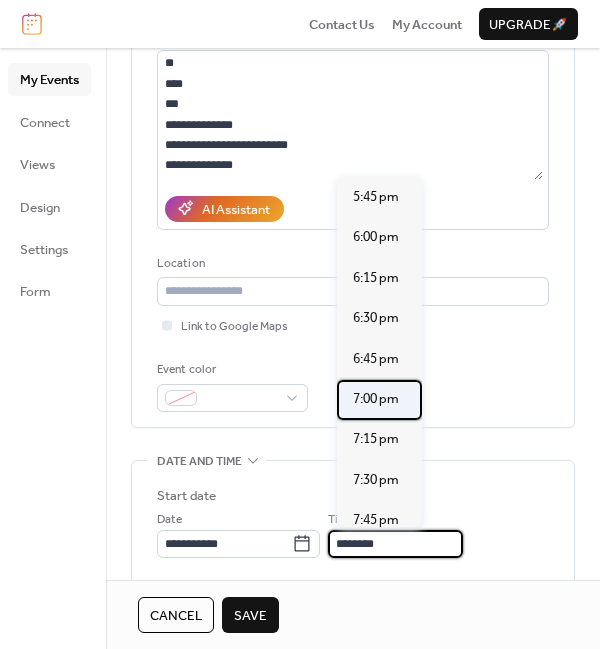 click on "7:00 pm" at bounding box center [376, 399] 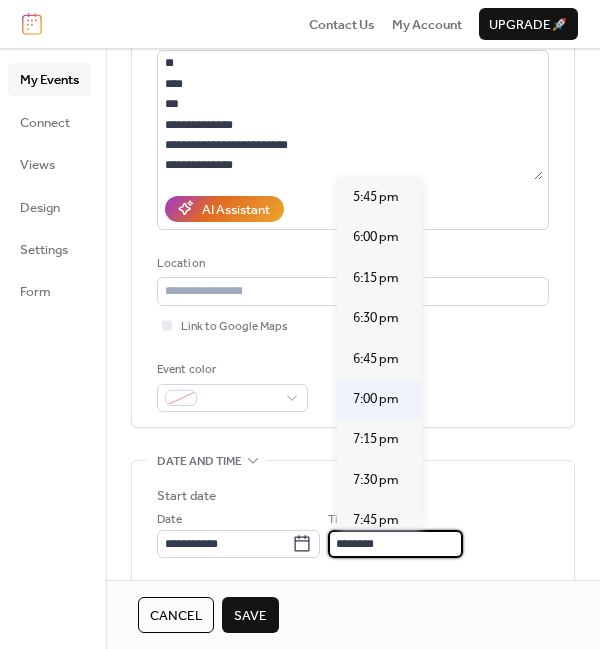 type on "*******" 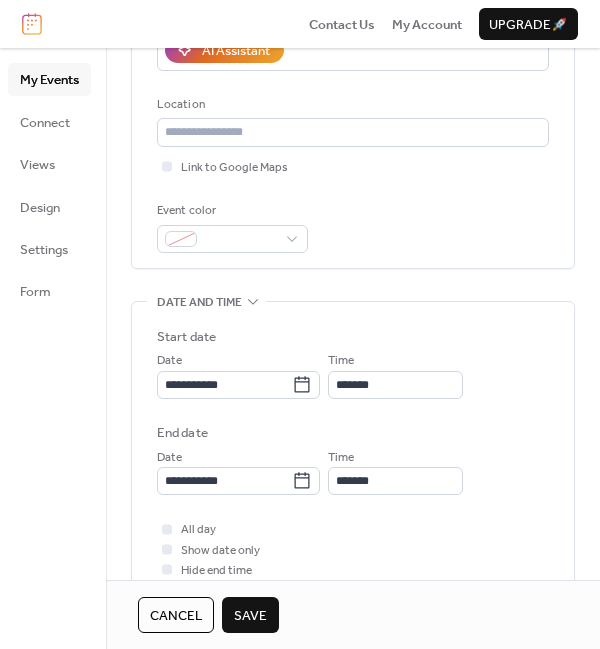 scroll, scrollTop: 382, scrollLeft: 0, axis: vertical 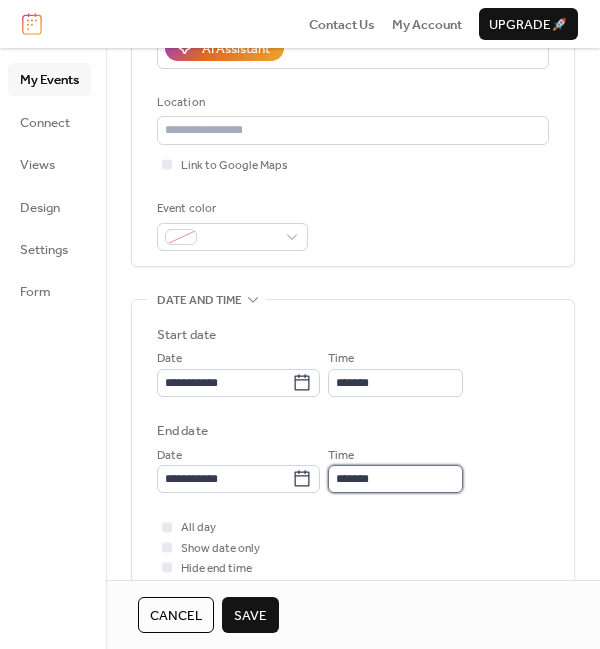 click on "*******" at bounding box center [395, 479] 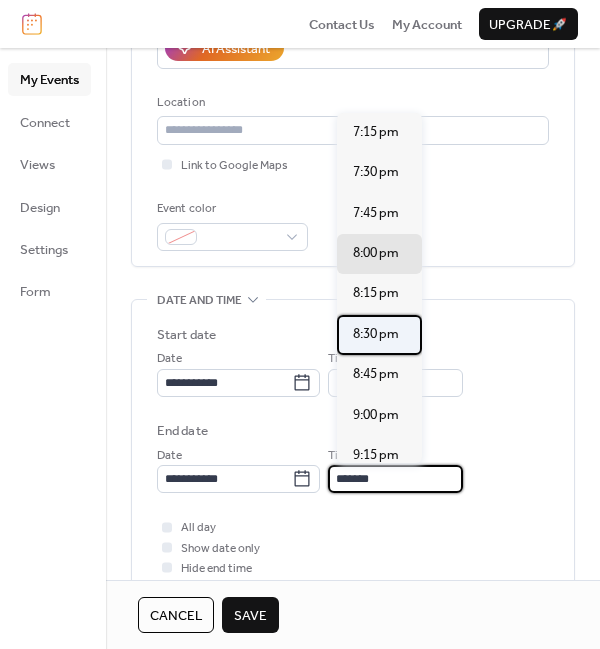click on "8:30 pm" at bounding box center (376, 334) 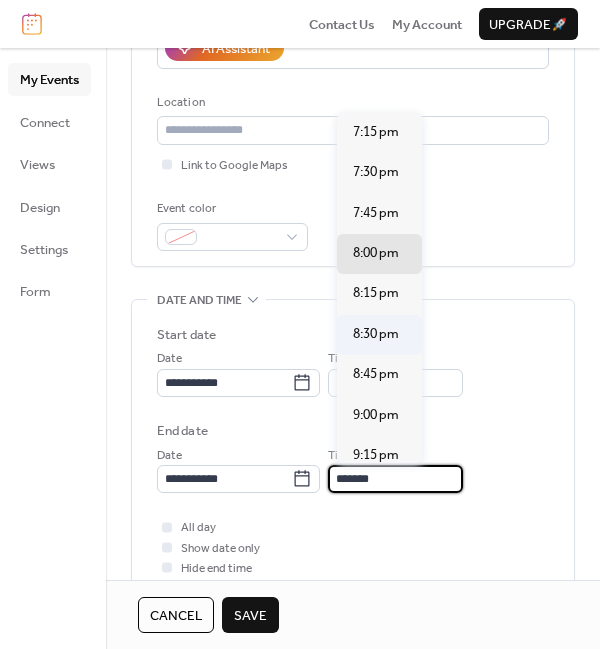 type on "*******" 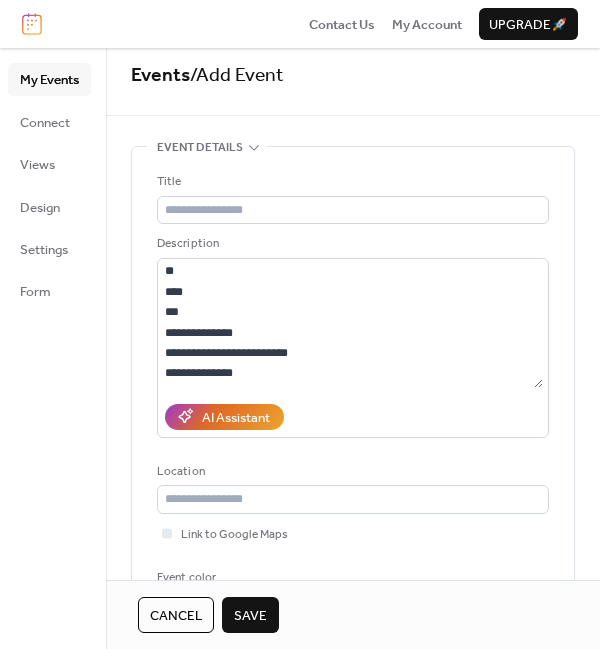 scroll, scrollTop: 12, scrollLeft: 0, axis: vertical 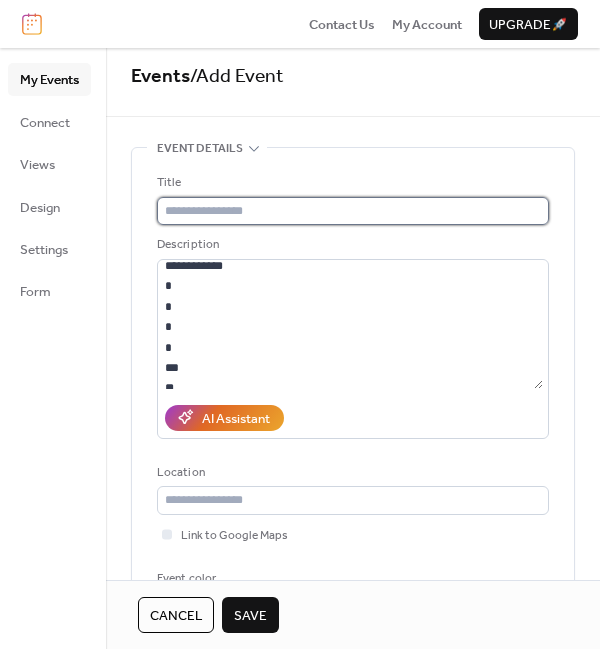 click at bounding box center [353, 211] 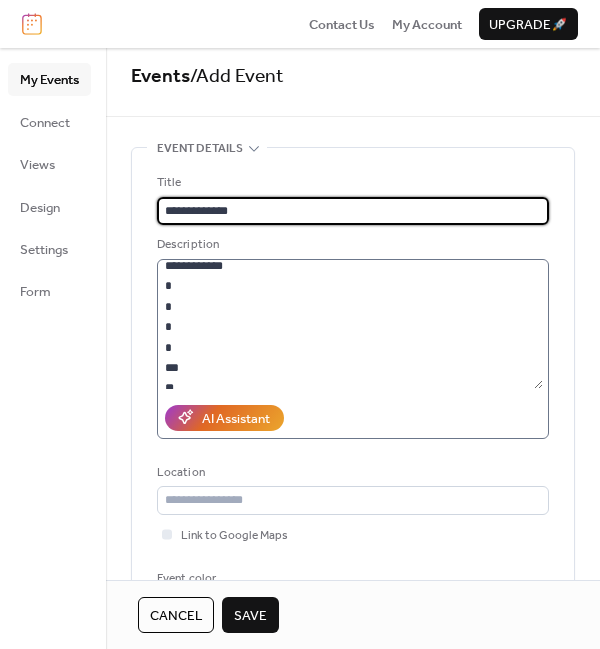 type on "**********" 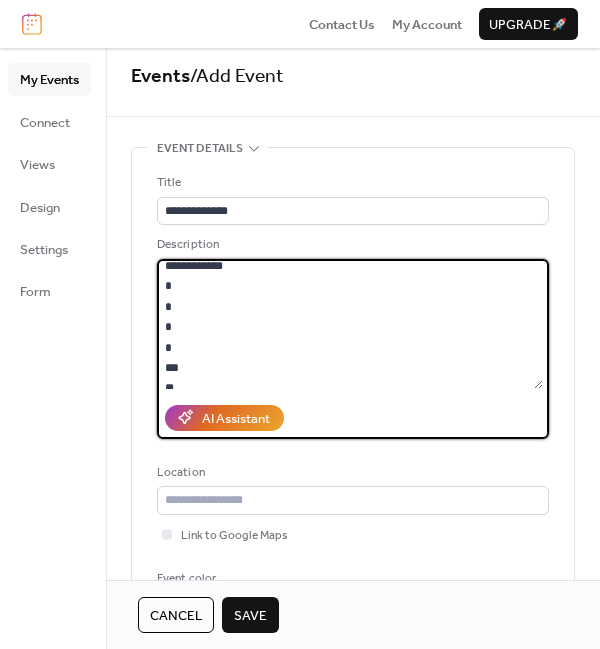scroll, scrollTop: 0, scrollLeft: 0, axis: both 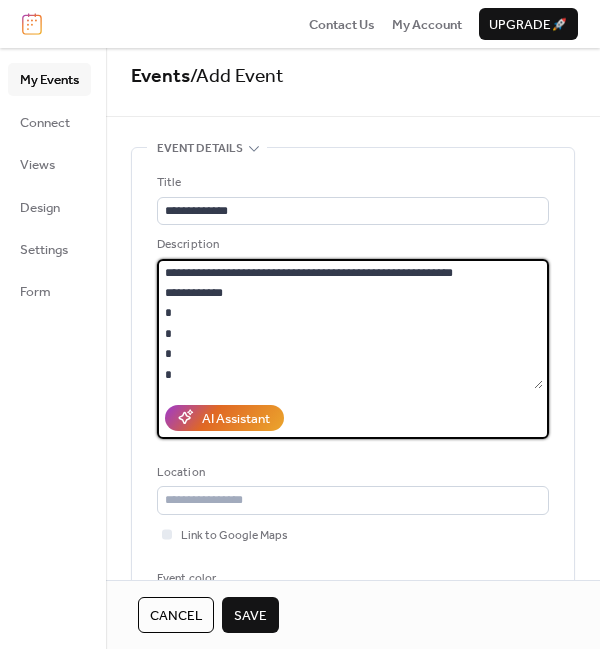drag, startPoint x: 200, startPoint y: 376, endPoint x: 150, endPoint y: 293, distance: 96.89685 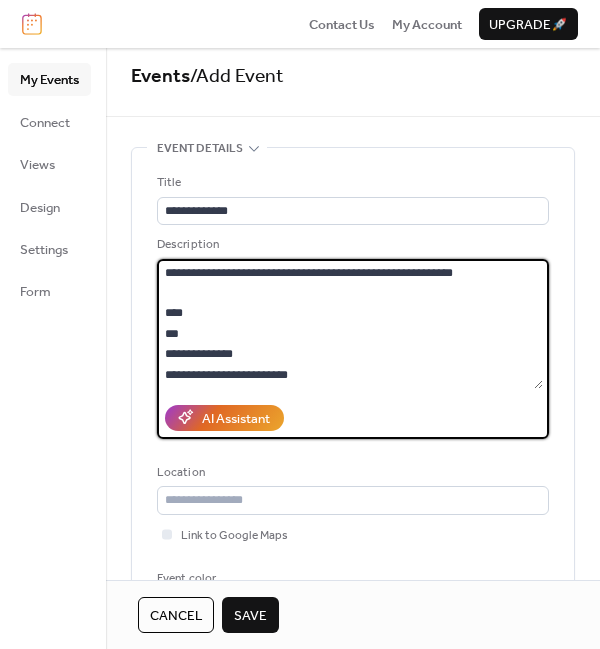 drag, startPoint x: 485, startPoint y: 266, endPoint x: 154, endPoint y: 273, distance: 331.074 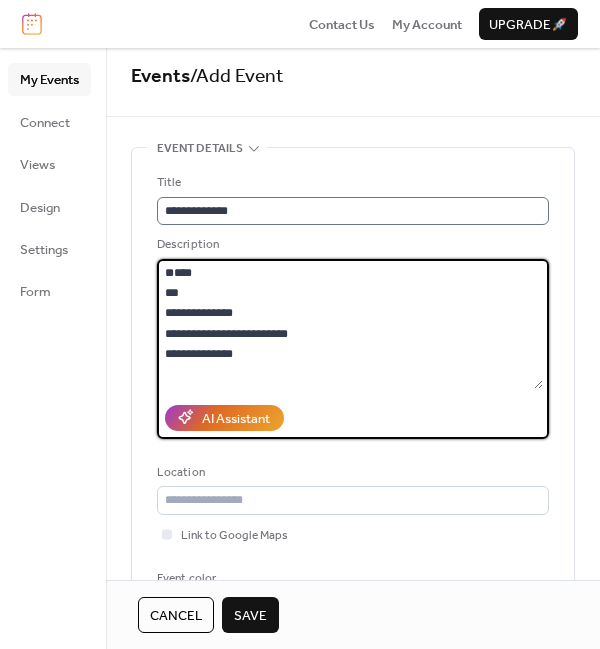 type on "**********" 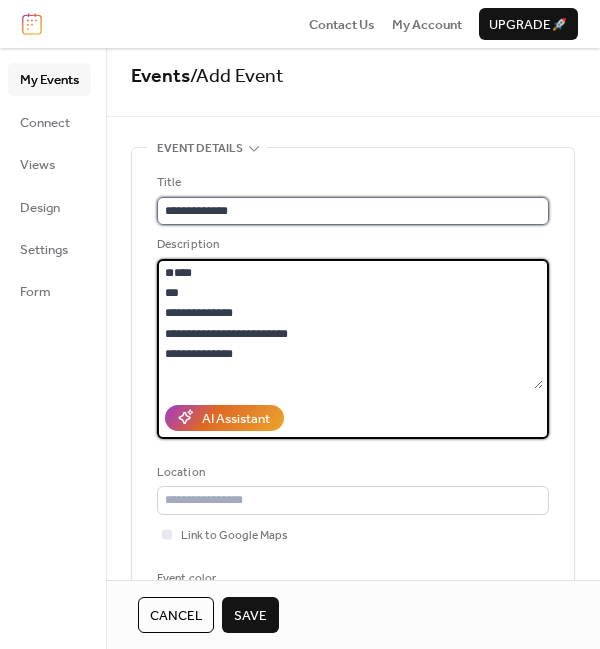 click on "**********" at bounding box center [353, 211] 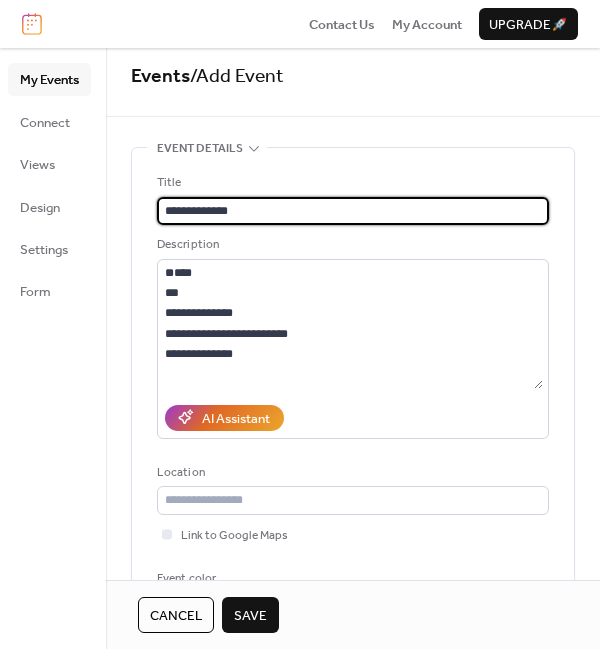 paste on "**********" 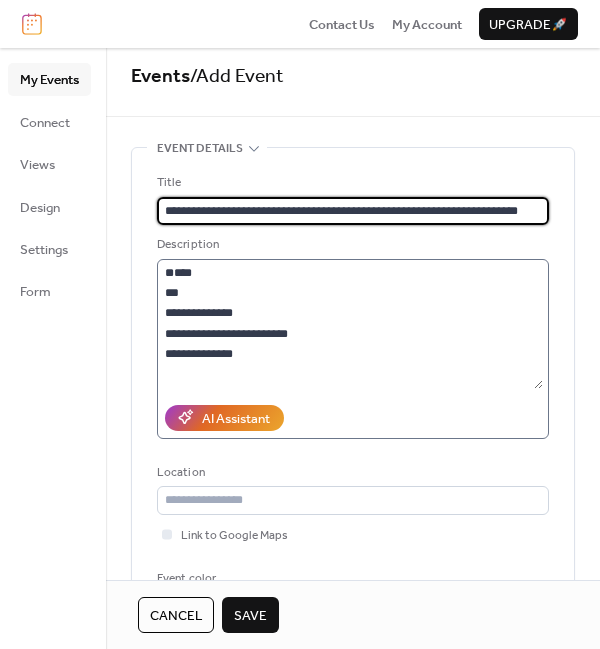 scroll, scrollTop: 0, scrollLeft: 17, axis: horizontal 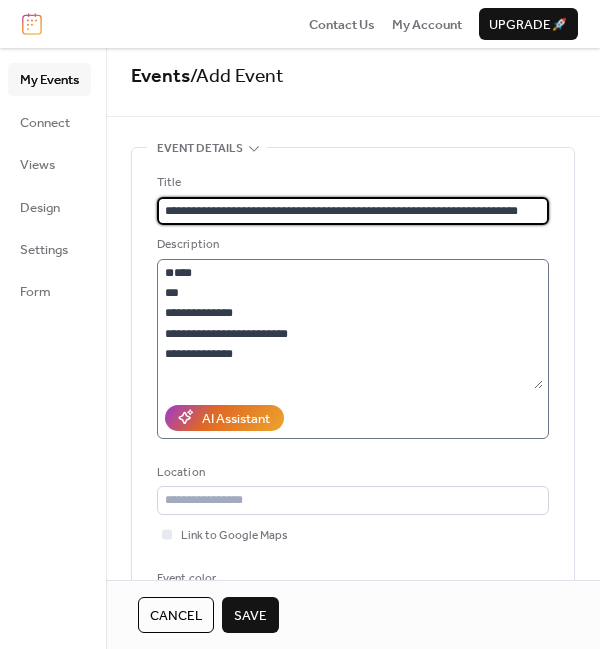 type on "**********" 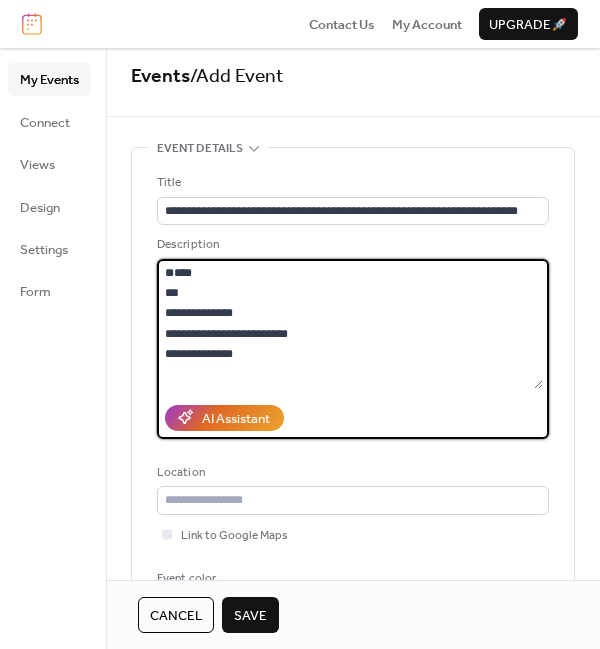 scroll, scrollTop: 0, scrollLeft: 0, axis: both 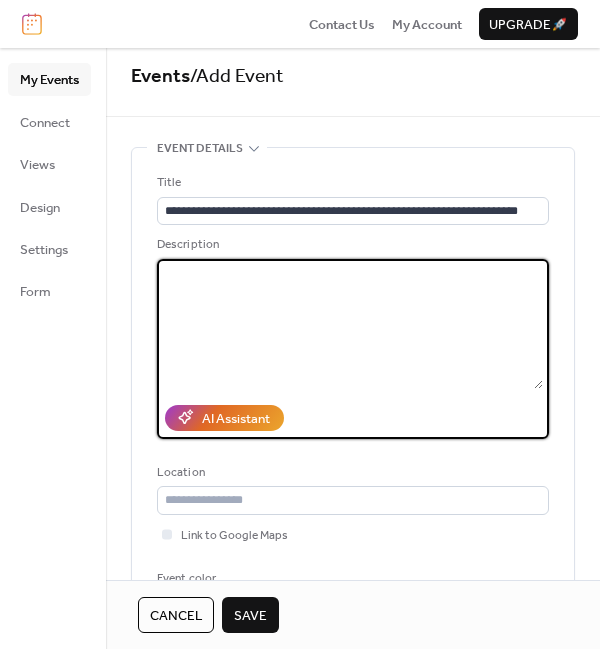 type 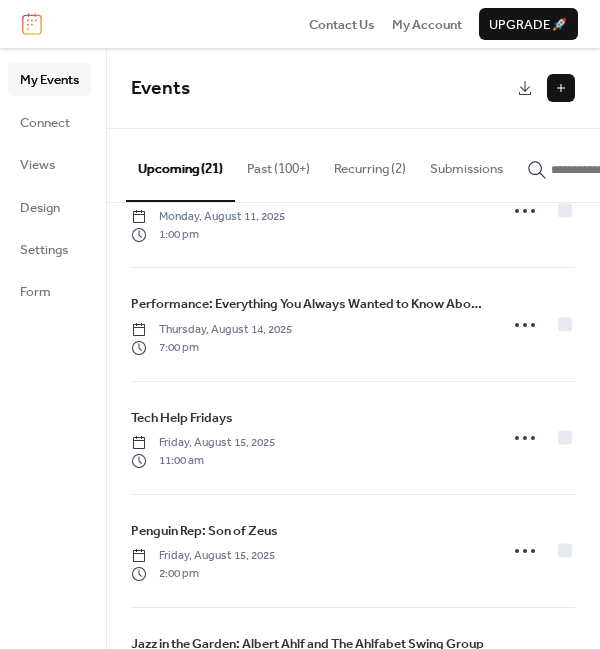 scroll, scrollTop: 521, scrollLeft: 0, axis: vertical 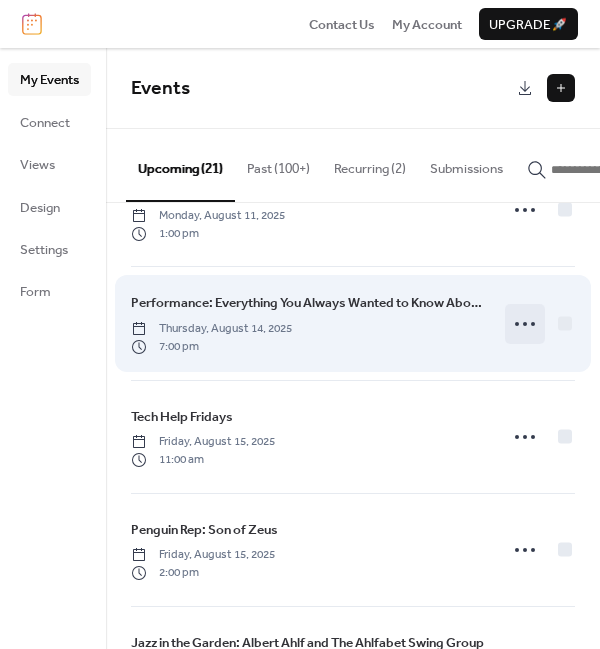 click 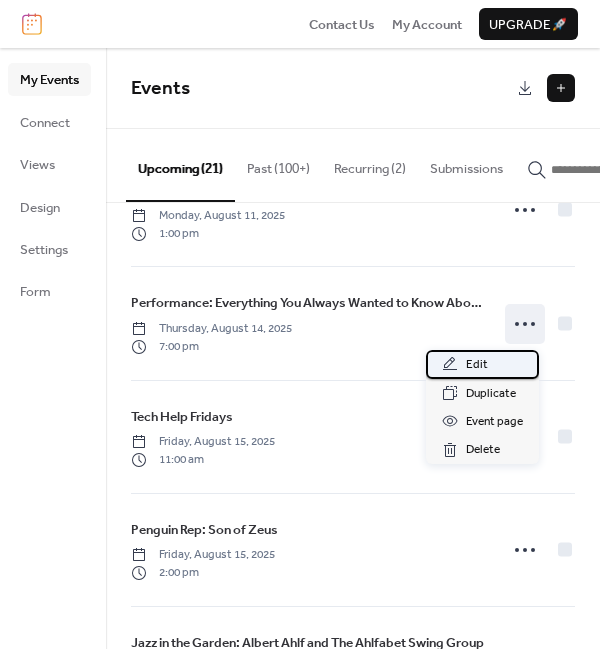 click on "Edit" at bounding box center [477, 365] 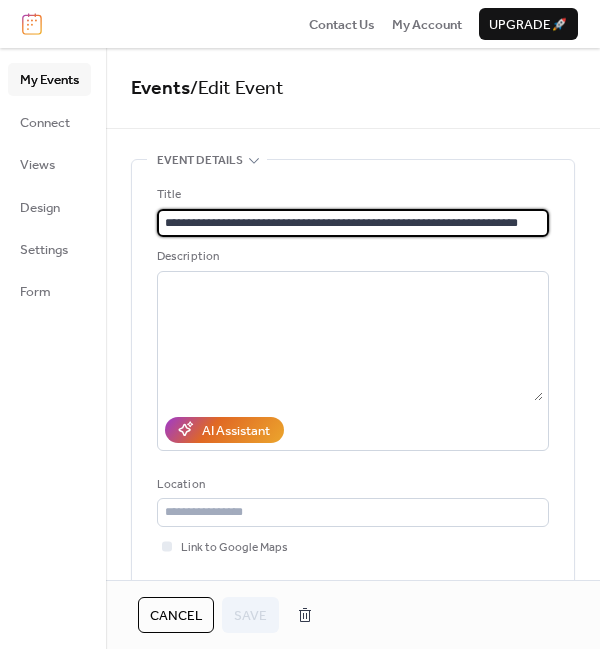 scroll, scrollTop: 0, scrollLeft: 17, axis: horizontal 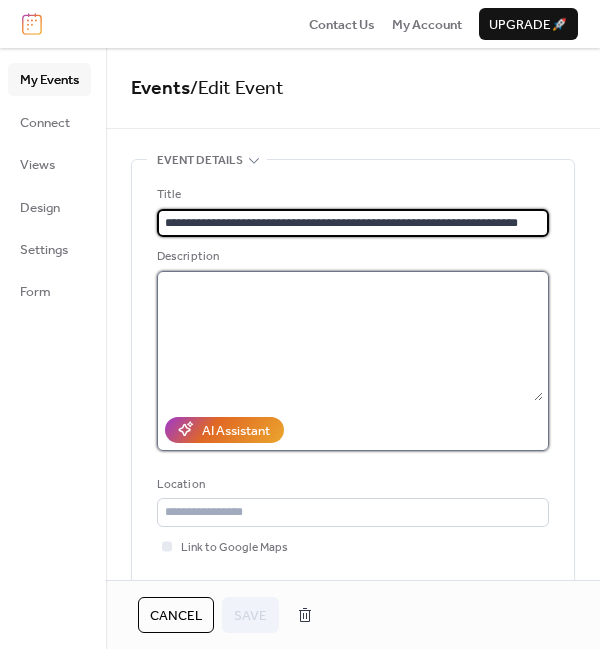 click at bounding box center [350, 336] 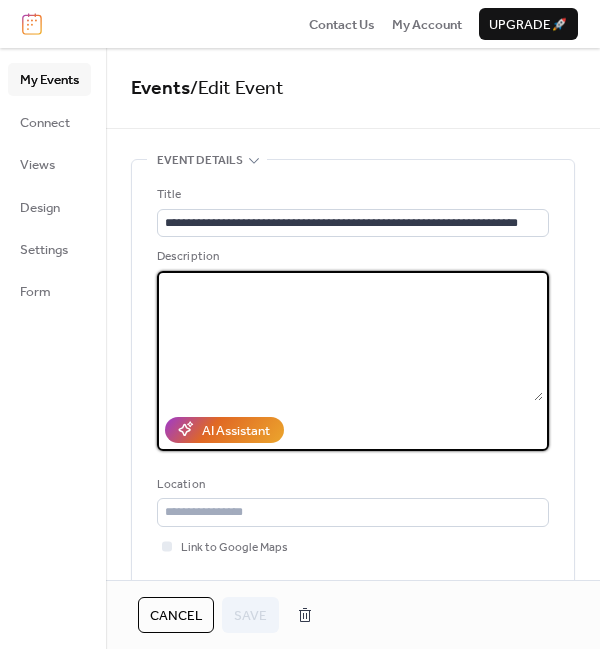 paste on "**********" 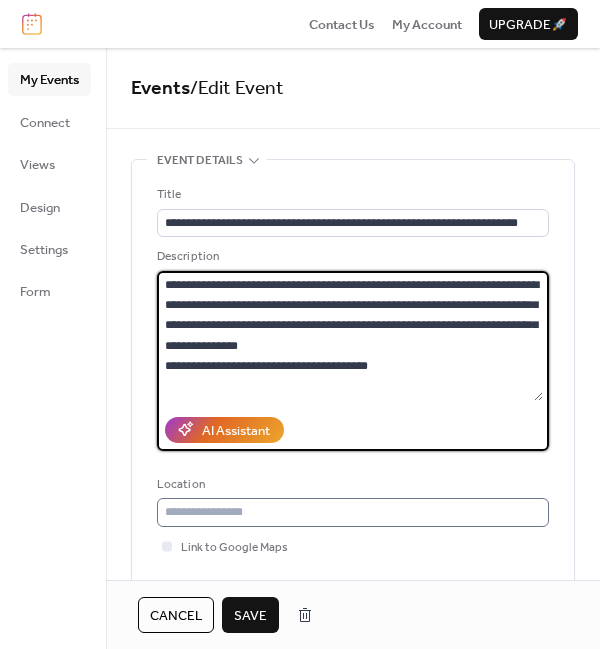 type on "**********" 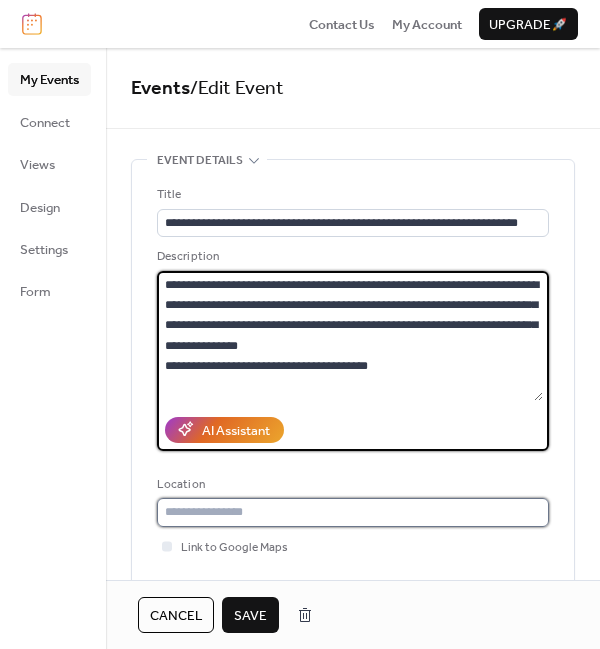 click at bounding box center [353, 512] 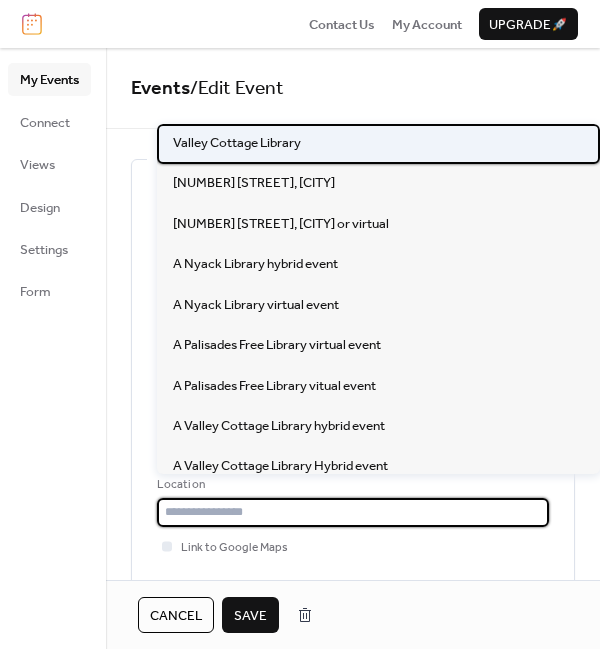 click on "Valley Cottage Library" at bounding box center (237, 143) 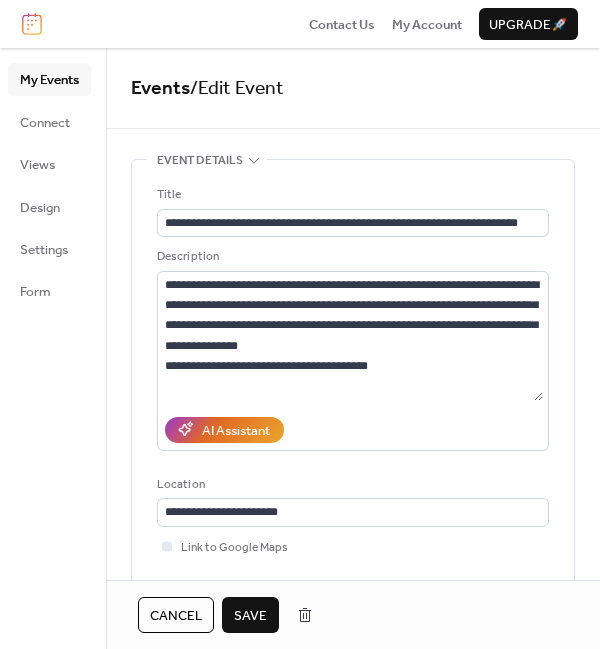 type on "**********" 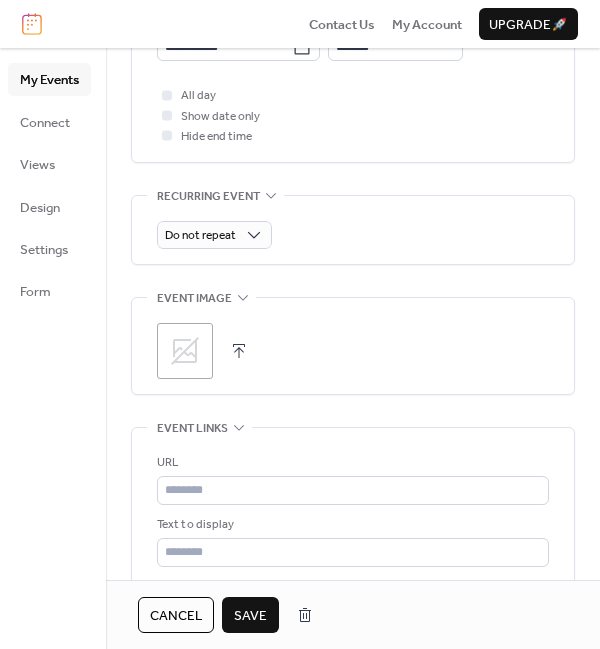 scroll, scrollTop: 815, scrollLeft: 0, axis: vertical 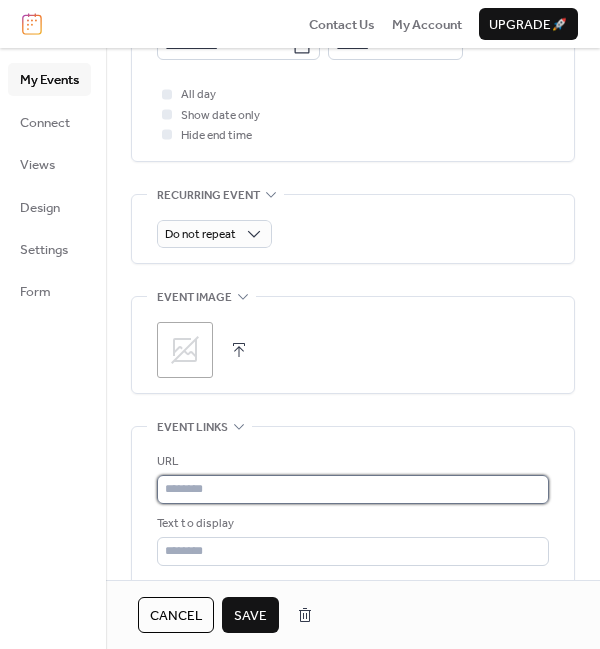 click at bounding box center [353, 489] 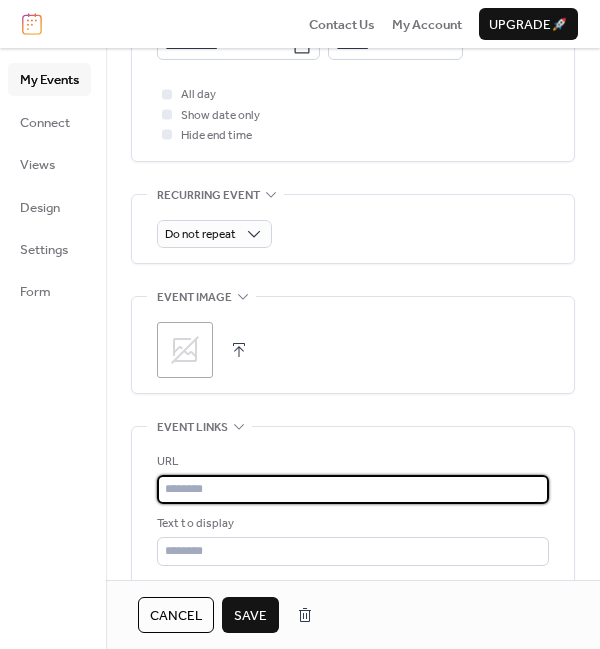 paste on "**********" 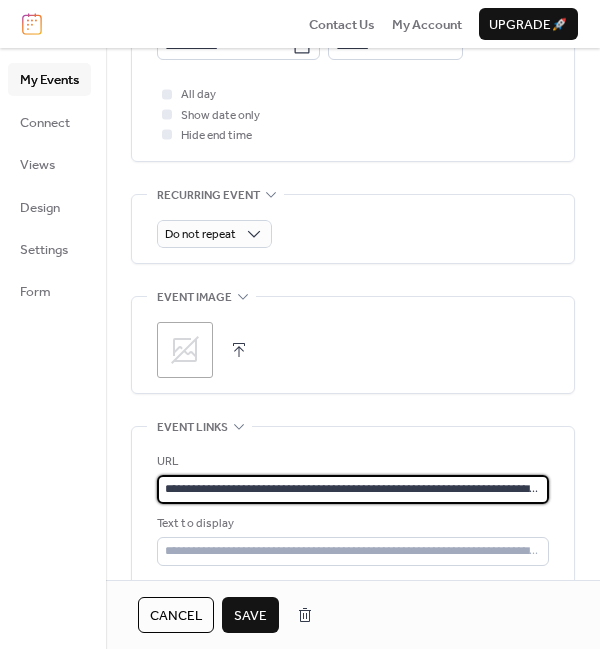 scroll, scrollTop: 0, scrollLeft: 227, axis: horizontal 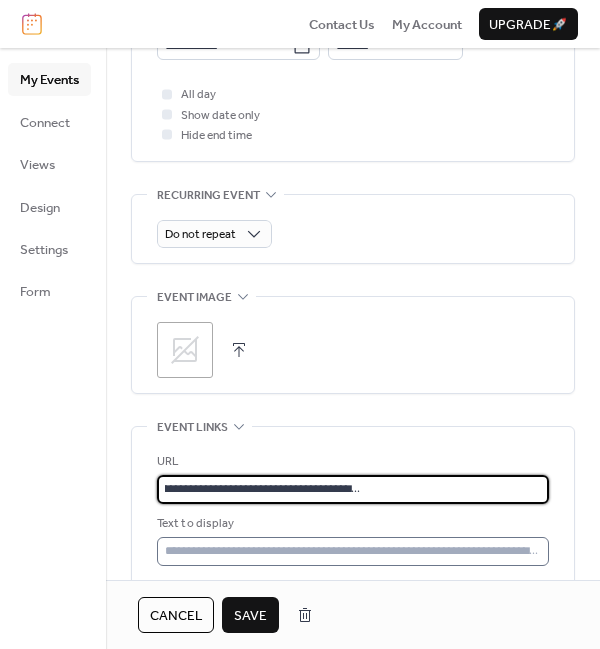 type on "**********" 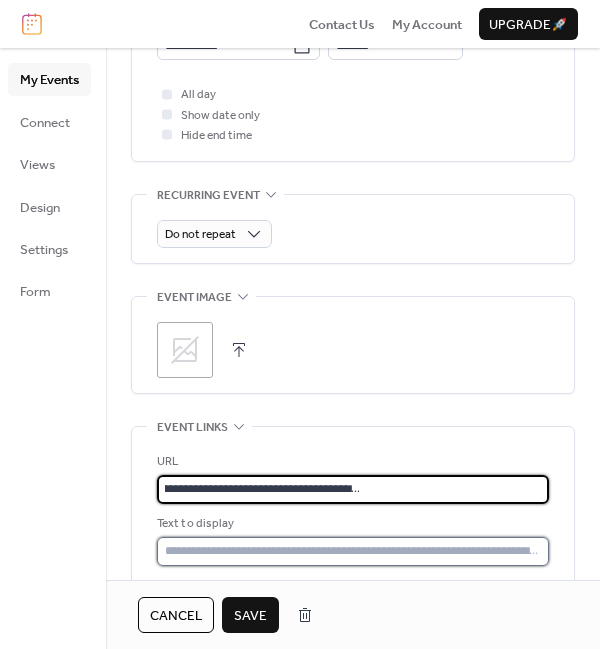 scroll, scrollTop: 0, scrollLeft: 0, axis: both 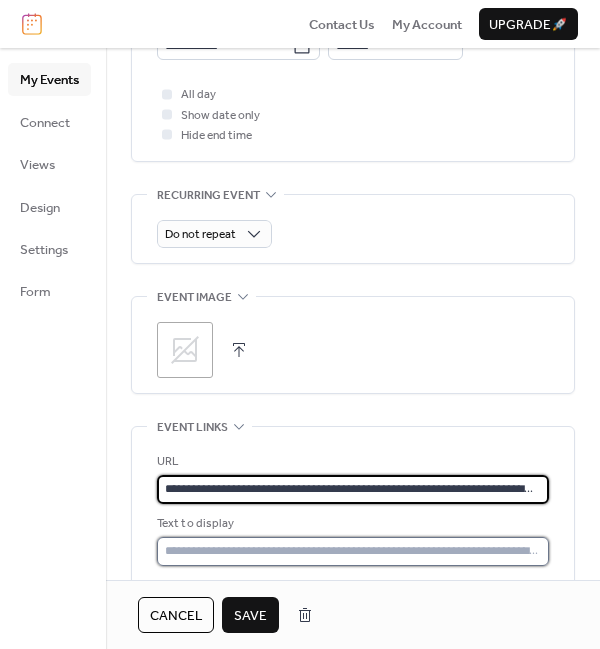 click at bounding box center [353, 551] 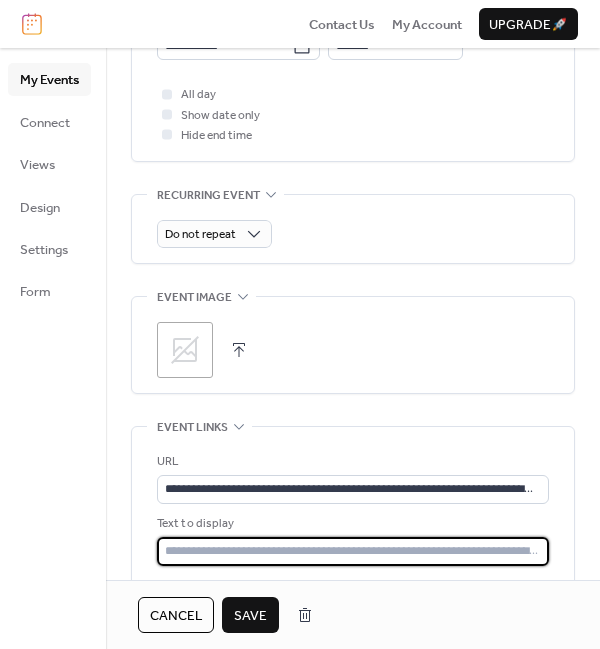 type on "**********" 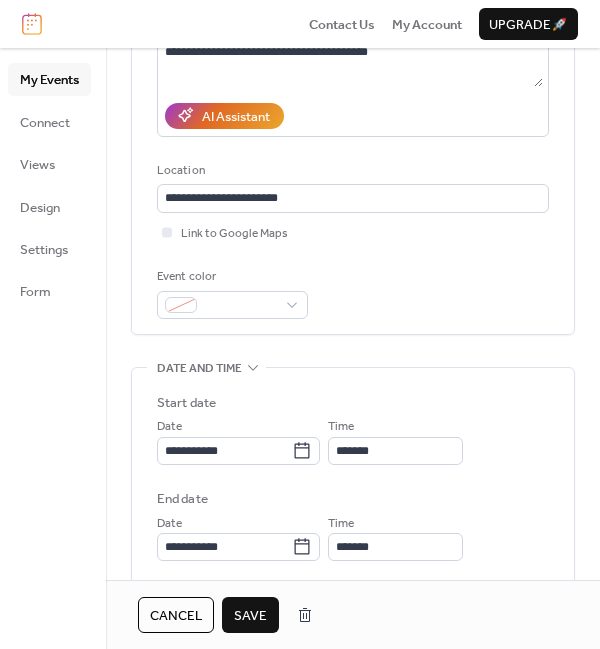 scroll, scrollTop: 313, scrollLeft: 0, axis: vertical 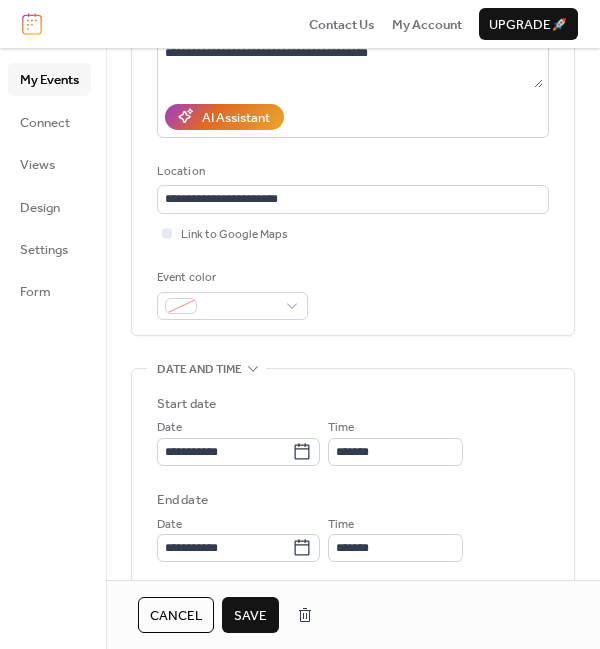 click on "Save" at bounding box center (250, 616) 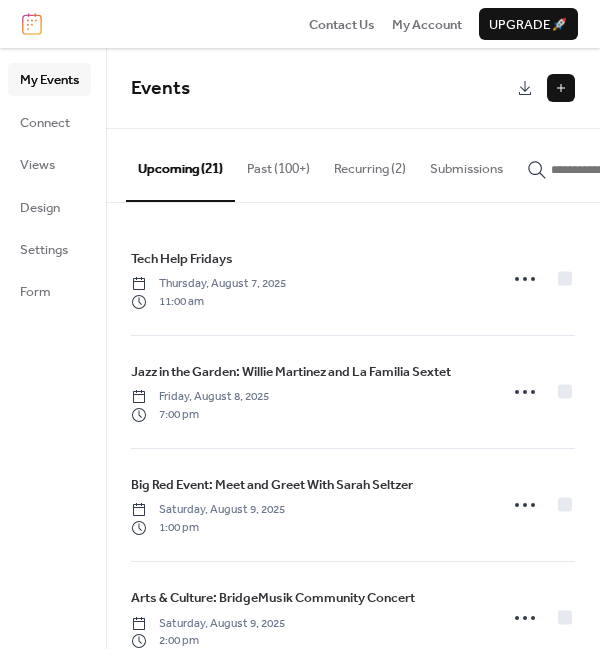 click at bounding box center [561, 88] 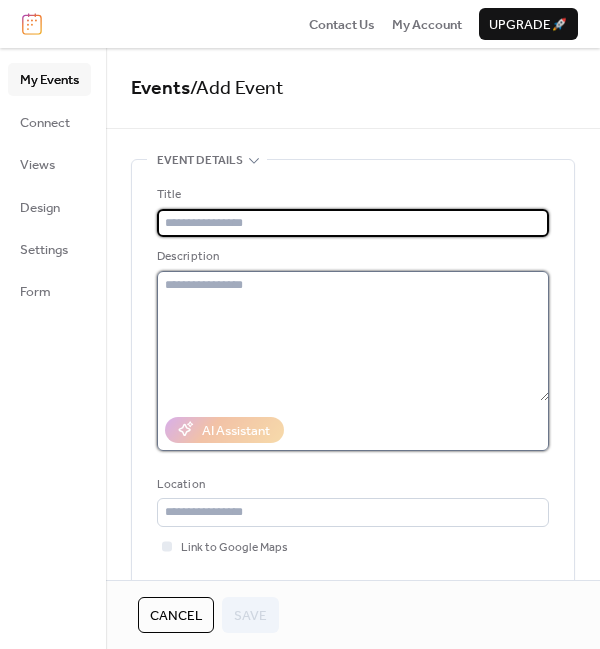 click at bounding box center [353, 336] 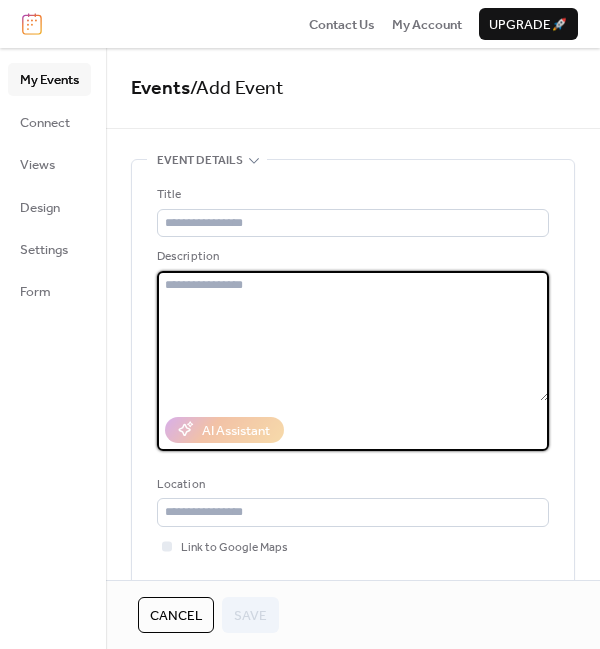 paste on "**********" 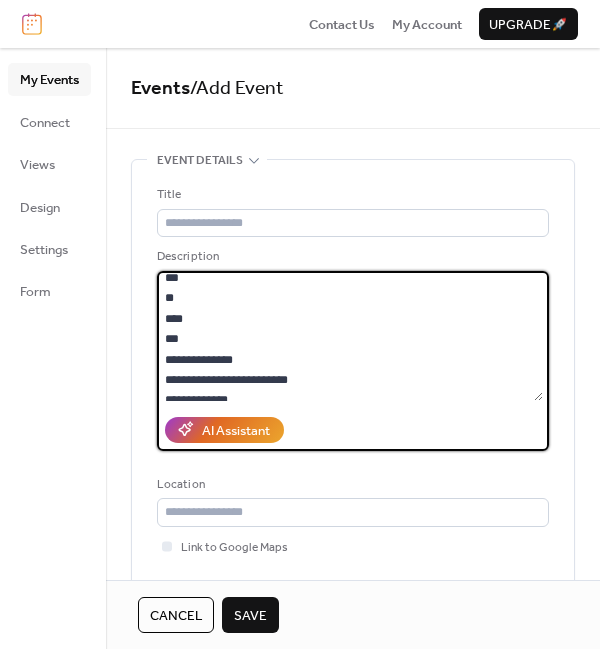 scroll, scrollTop: 142, scrollLeft: 0, axis: vertical 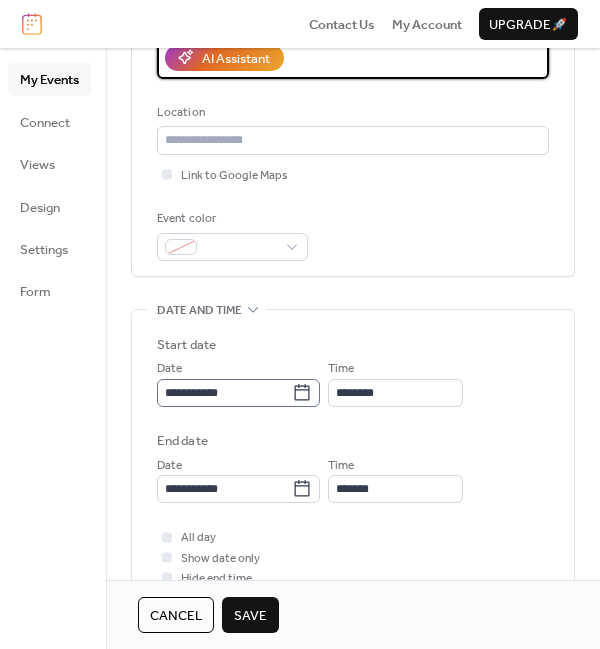 type on "**********" 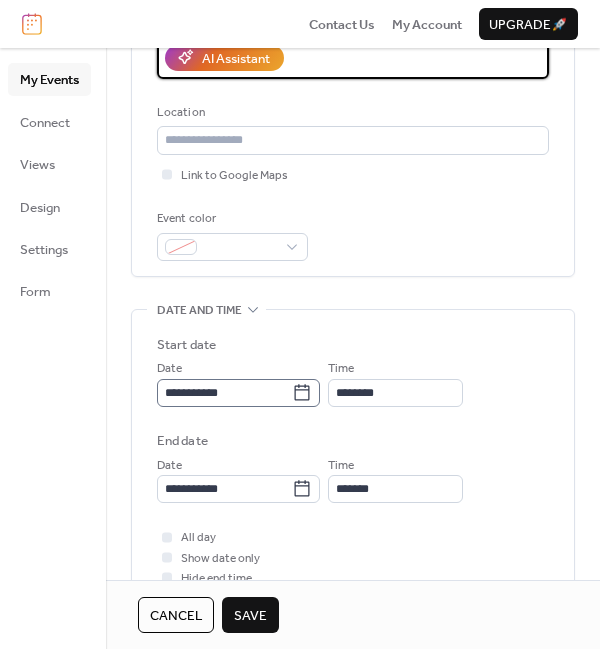 click 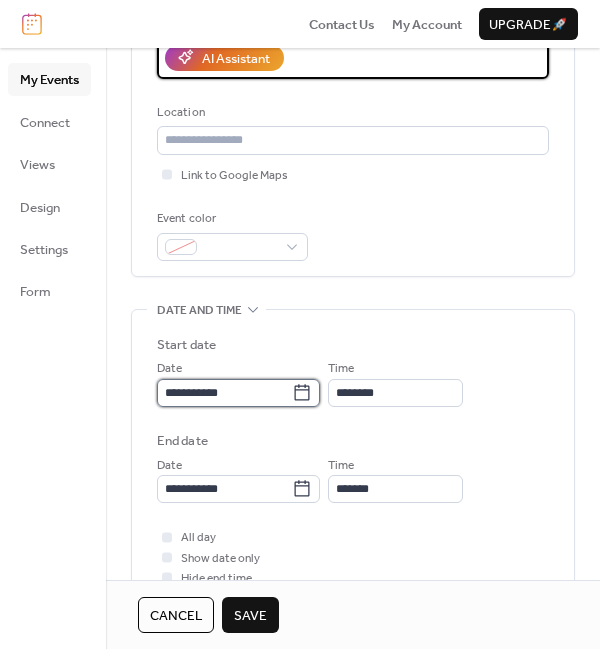 click on "**********" at bounding box center [224, 393] 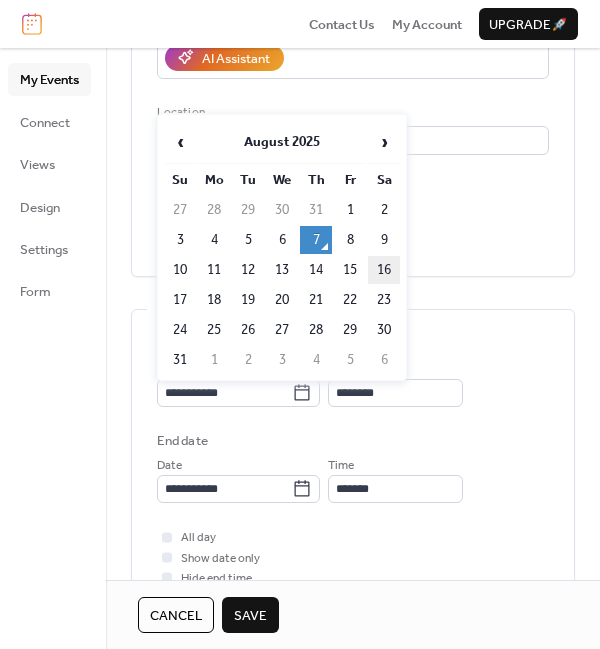 click on "16" at bounding box center (384, 270) 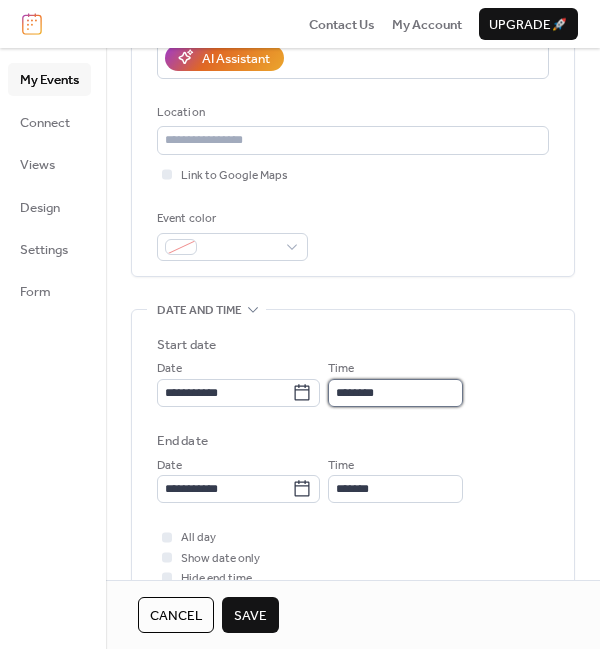 click on "********" at bounding box center (395, 393) 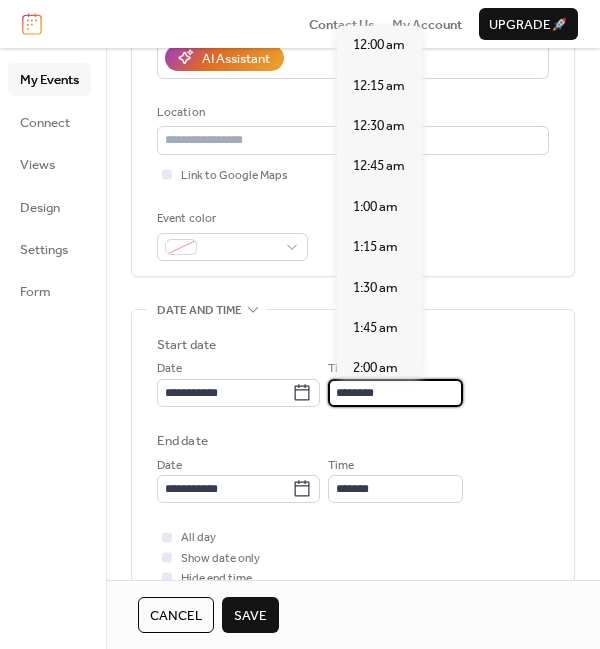 scroll, scrollTop: 1926, scrollLeft: 0, axis: vertical 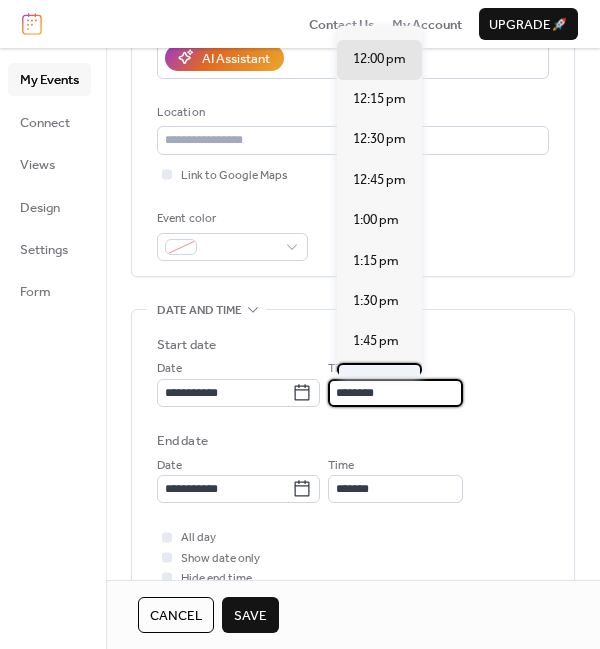click on "2:00 pm" at bounding box center (376, 382) 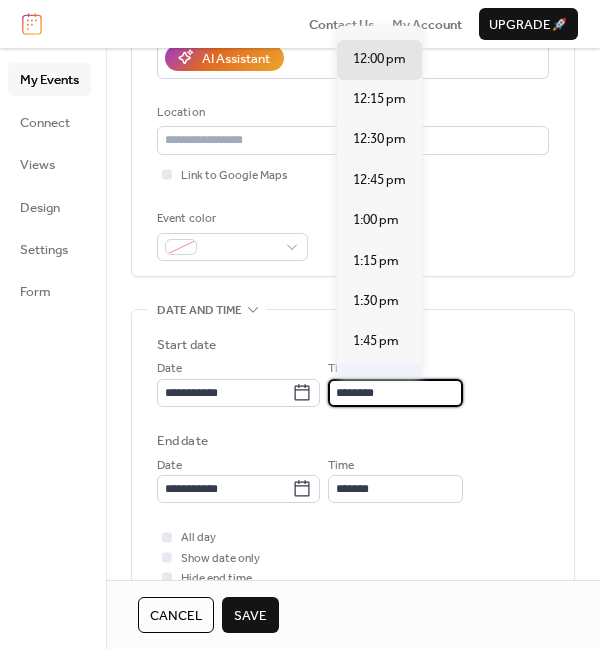 type on "*******" 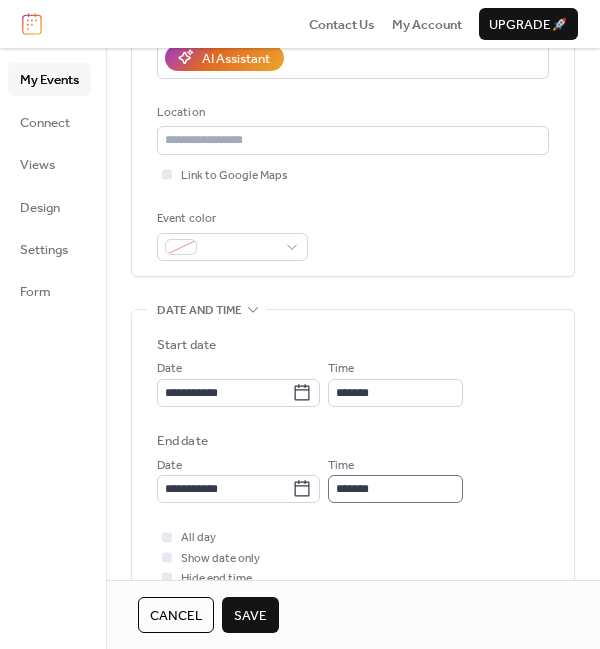 scroll, scrollTop: 1, scrollLeft: 0, axis: vertical 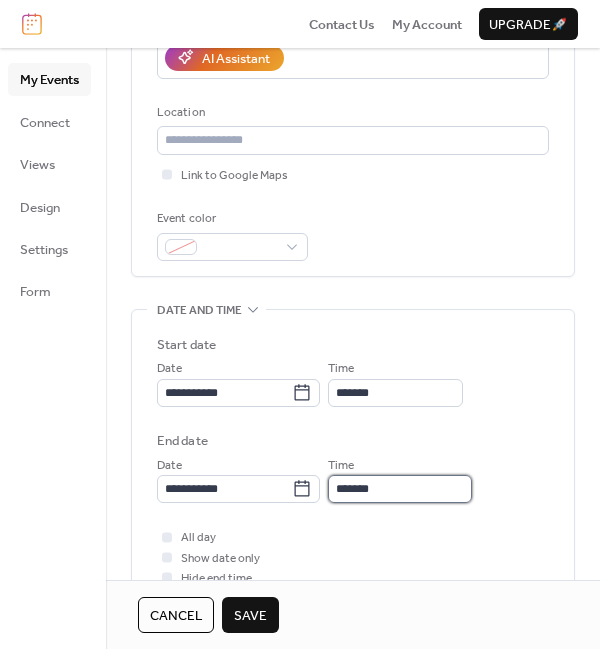 click on "*******" at bounding box center (400, 489) 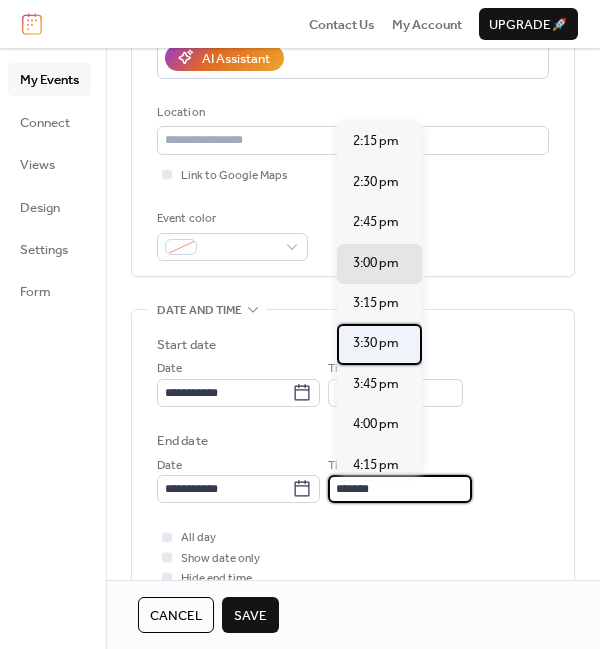scroll, scrollTop: 0, scrollLeft: 0, axis: both 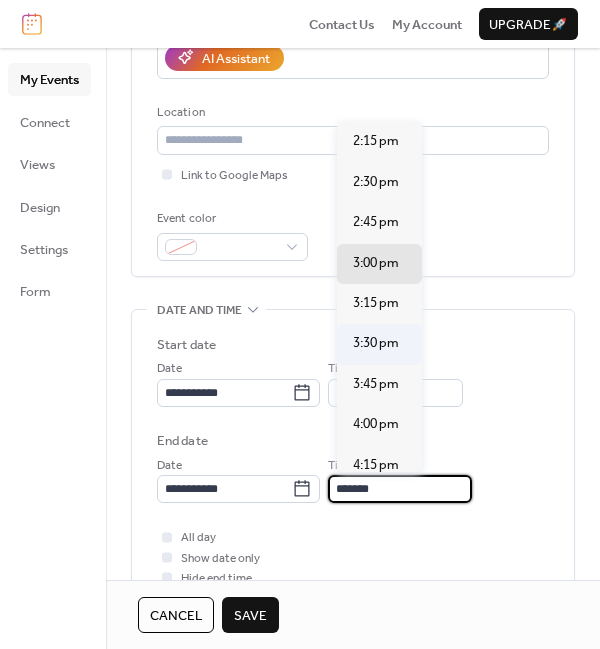 type on "*******" 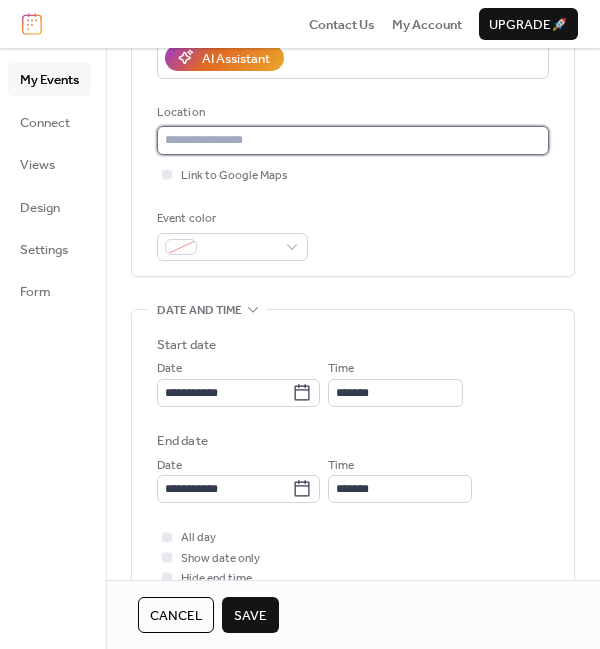 click at bounding box center [353, 140] 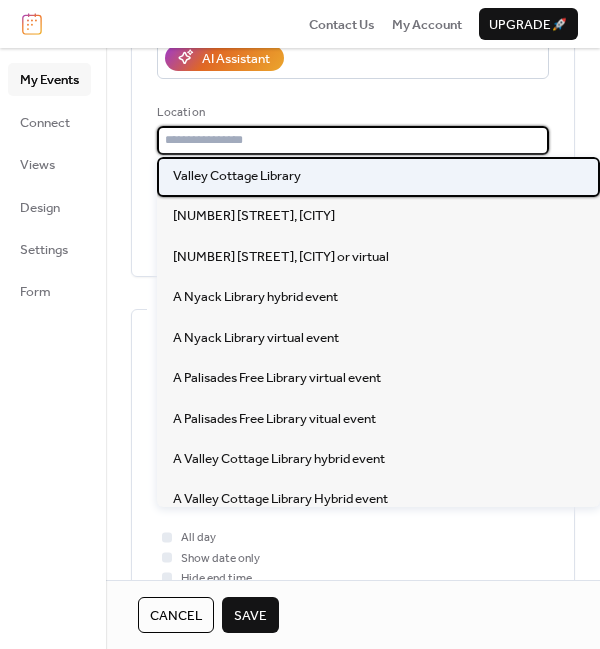 click on "Valley Cottage Library" at bounding box center (237, 176) 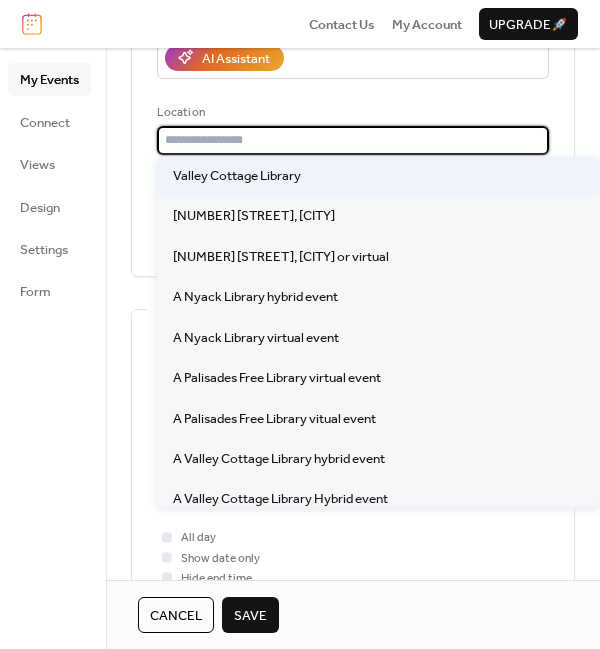 type on "**********" 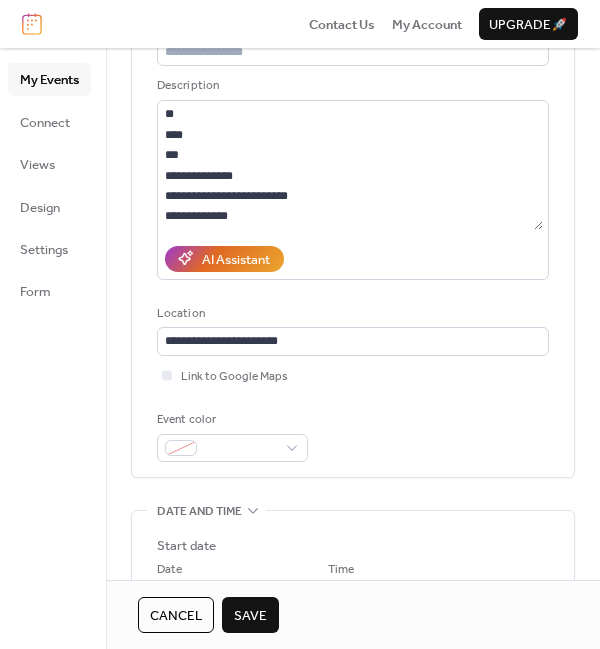 scroll, scrollTop: 170, scrollLeft: 0, axis: vertical 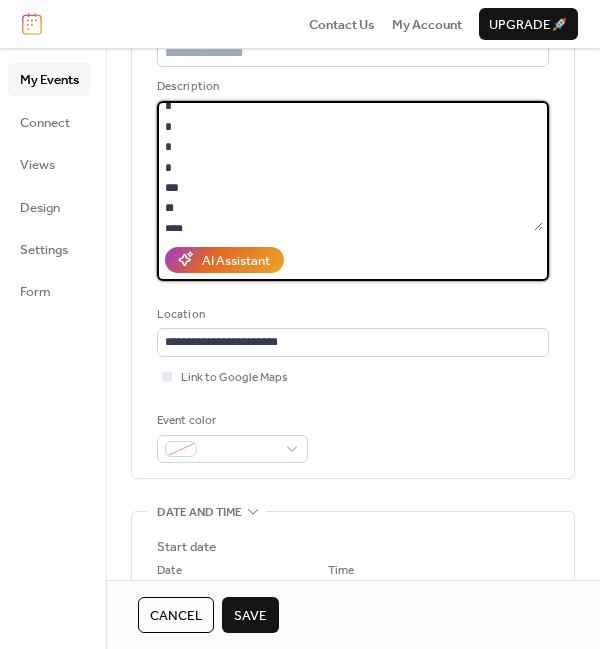 drag, startPoint x: 260, startPoint y: 219, endPoint x: 136, endPoint y: 90, distance: 178.93295 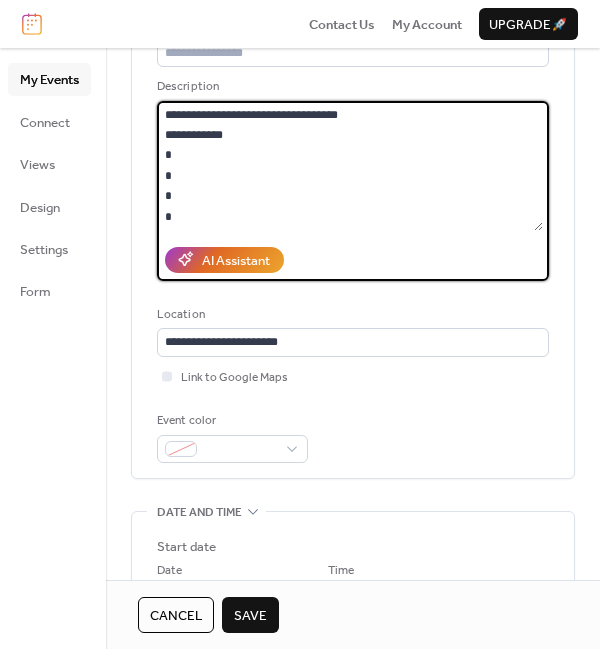 click on "**********" at bounding box center [350, 166] 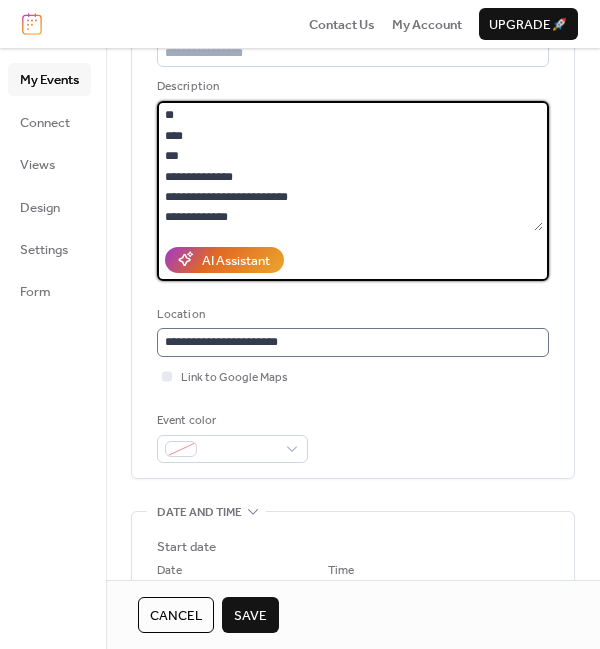 drag, startPoint x: 167, startPoint y: 132, endPoint x: 279, endPoint y: 326, distance: 224.00893 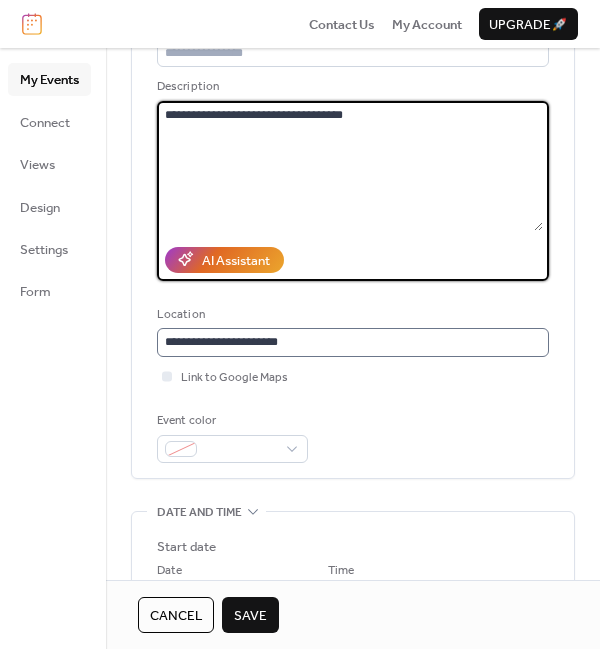 scroll, scrollTop: 0, scrollLeft: 0, axis: both 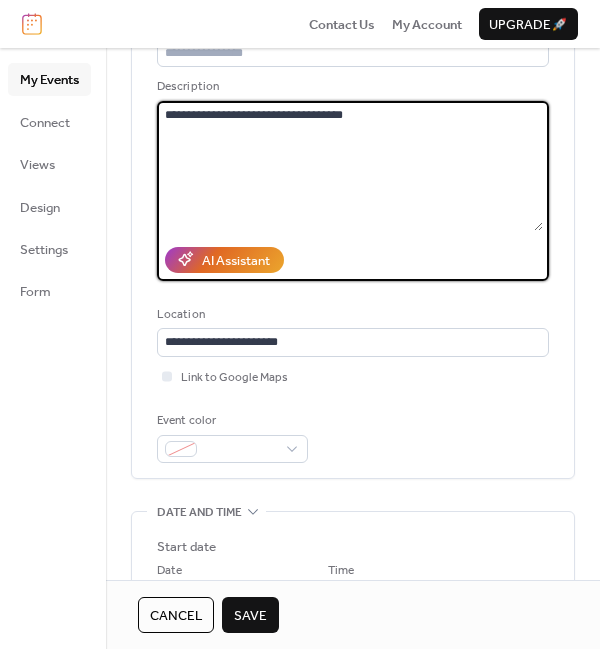 drag, startPoint x: 375, startPoint y: 107, endPoint x: 159, endPoint y: 117, distance: 216.23135 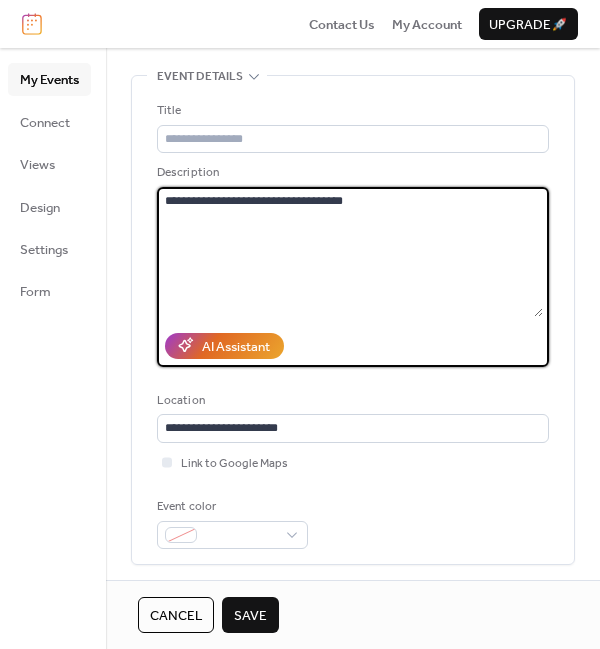 scroll, scrollTop: 83, scrollLeft: 0, axis: vertical 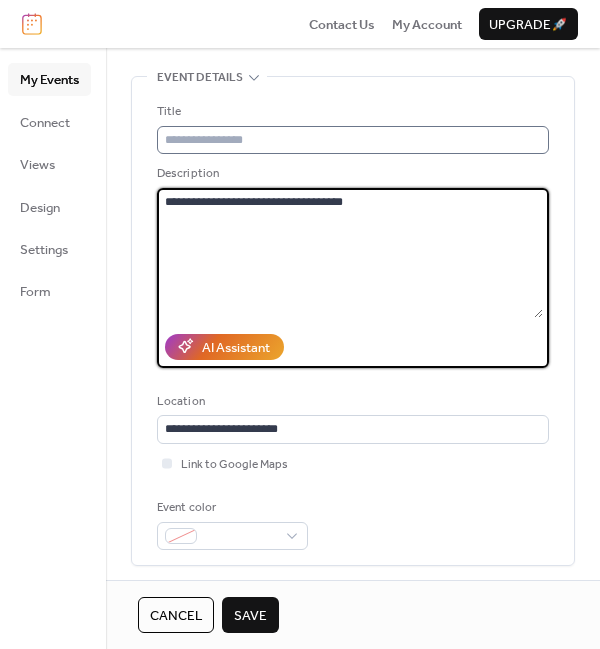 type on "**********" 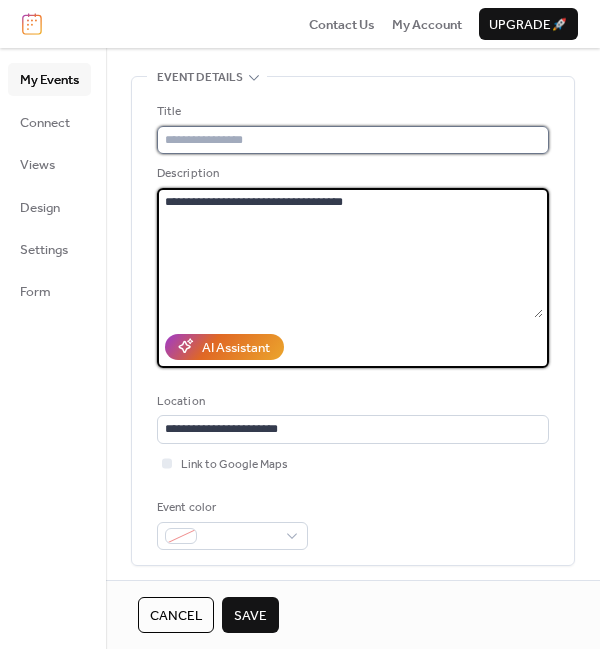 click at bounding box center [353, 140] 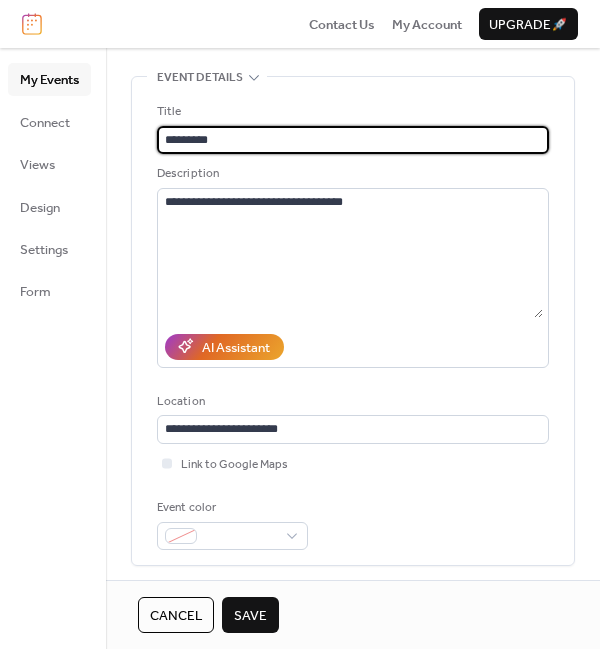 paste on "**********" 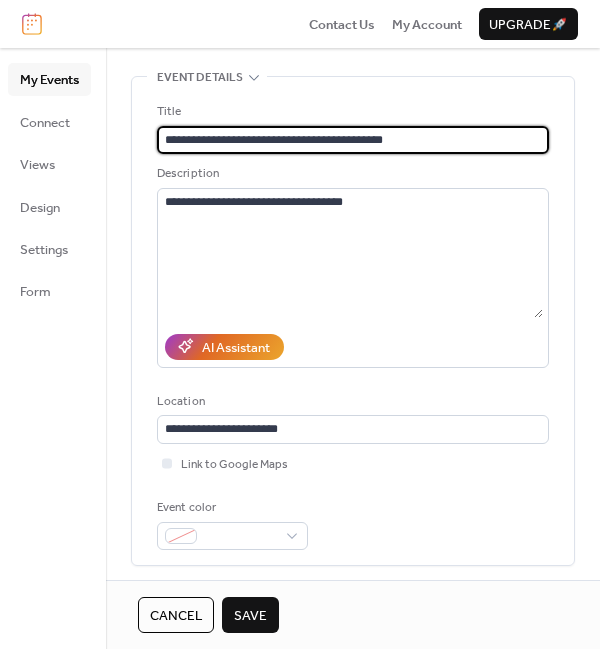 type on "**********" 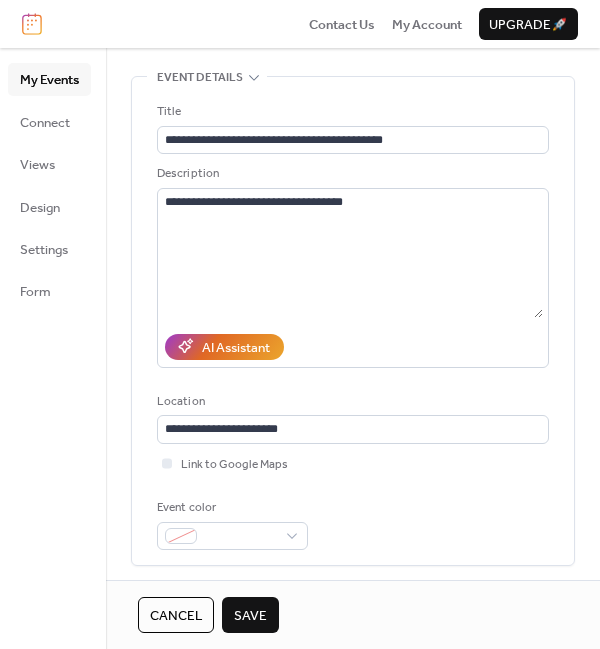 click on "Save" at bounding box center [250, 616] 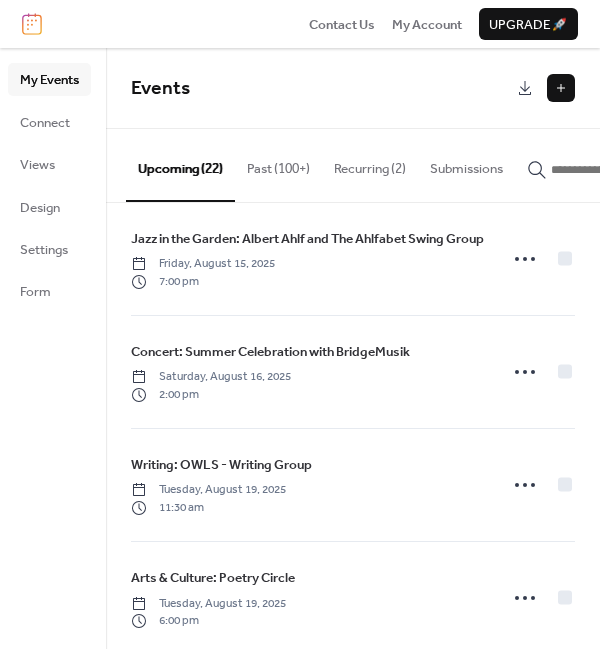 scroll, scrollTop: 936, scrollLeft: 0, axis: vertical 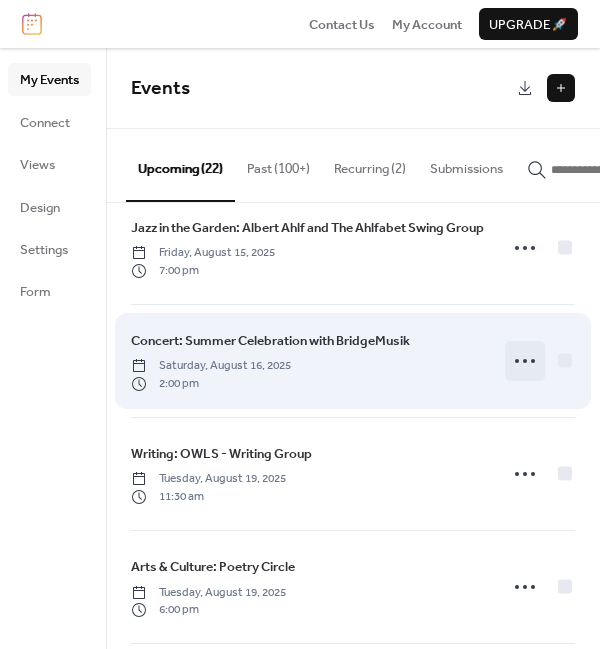click 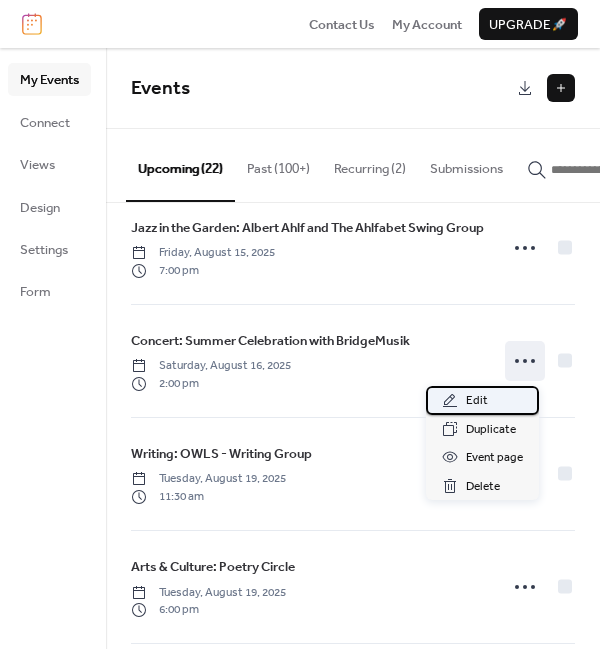 click on "Edit" at bounding box center (477, 401) 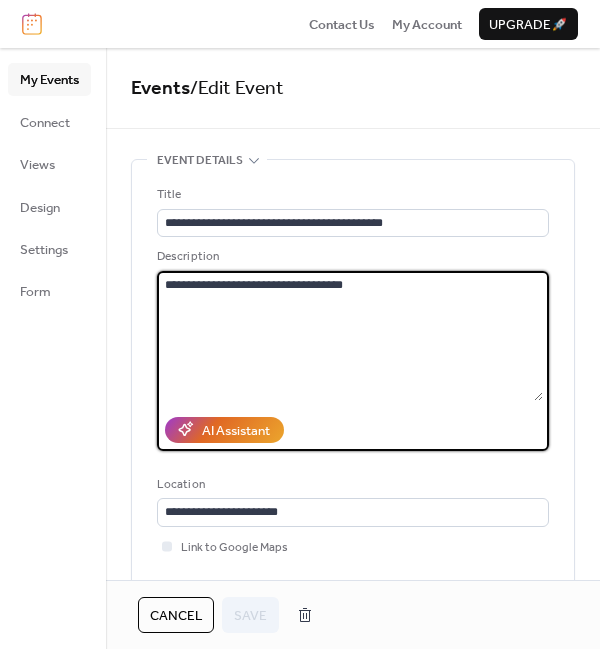 drag, startPoint x: 396, startPoint y: 284, endPoint x: 139, endPoint y: 283, distance: 257.00195 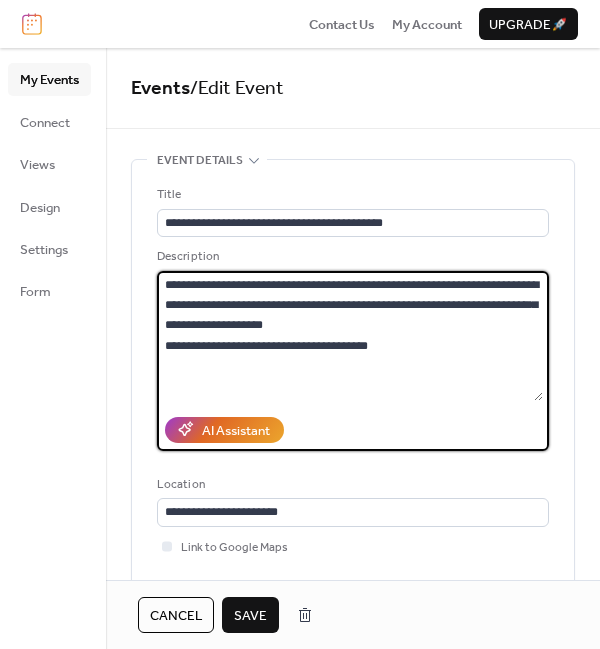 type on "**********" 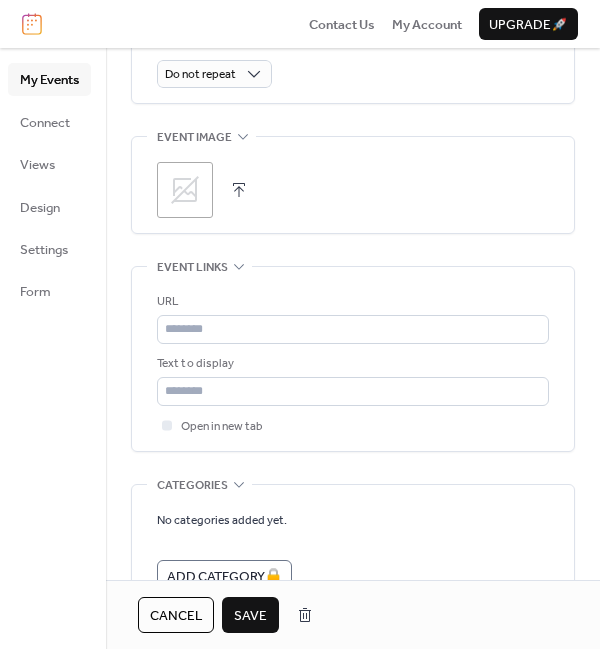 scroll, scrollTop: 978, scrollLeft: 0, axis: vertical 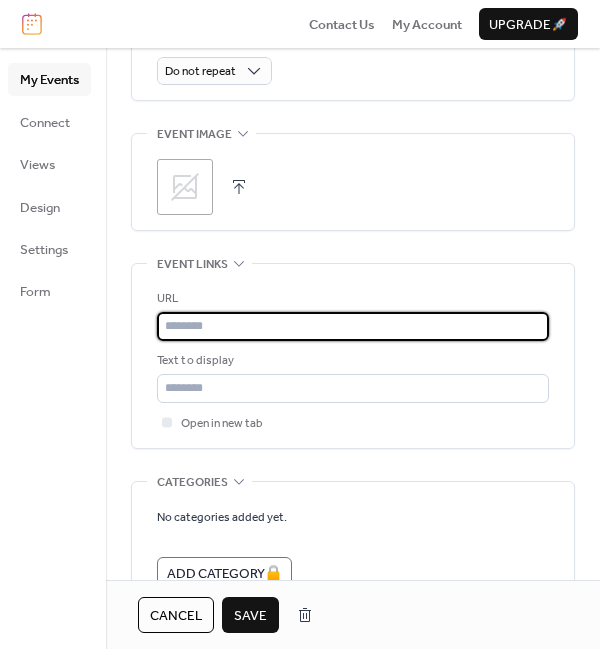 click at bounding box center (353, 326) 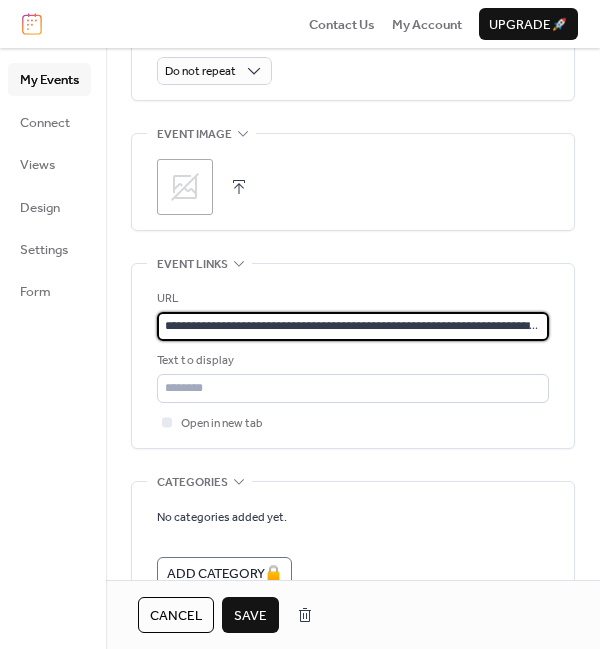scroll, scrollTop: 0, scrollLeft: 67, axis: horizontal 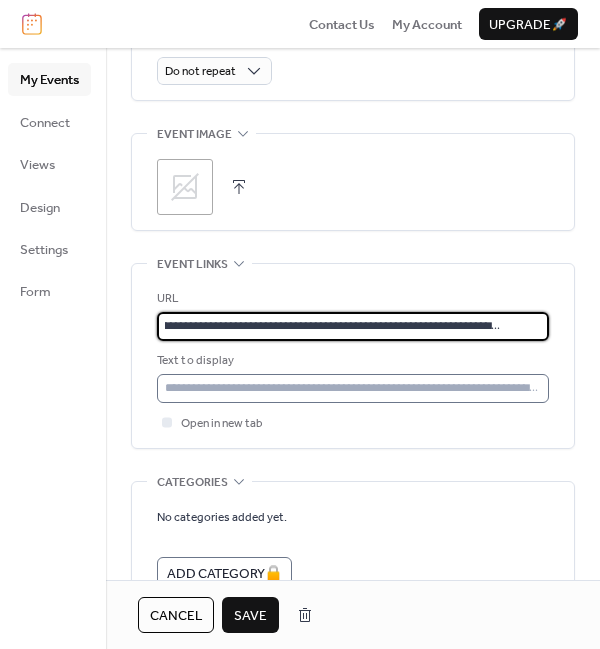 type on "**********" 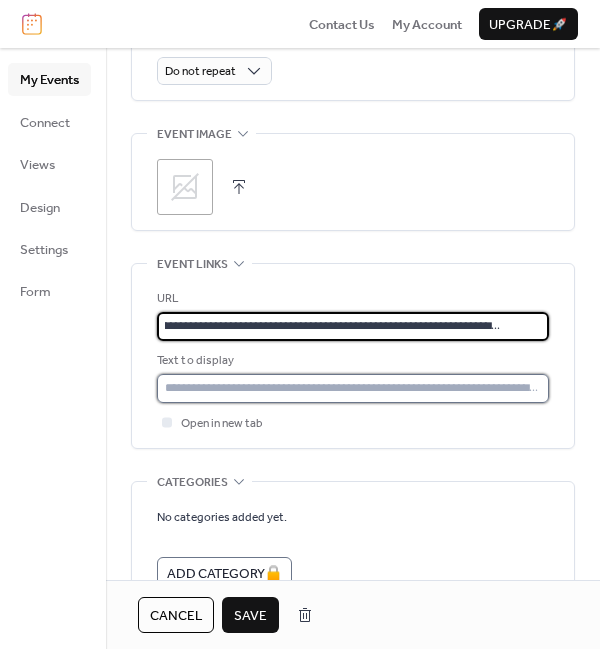 scroll, scrollTop: 0, scrollLeft: 0, axis: both 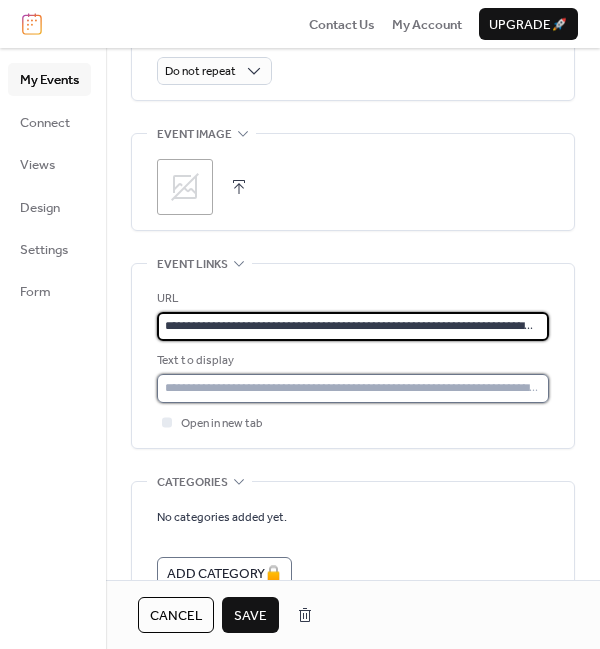 click at bounding box center (353, 388) 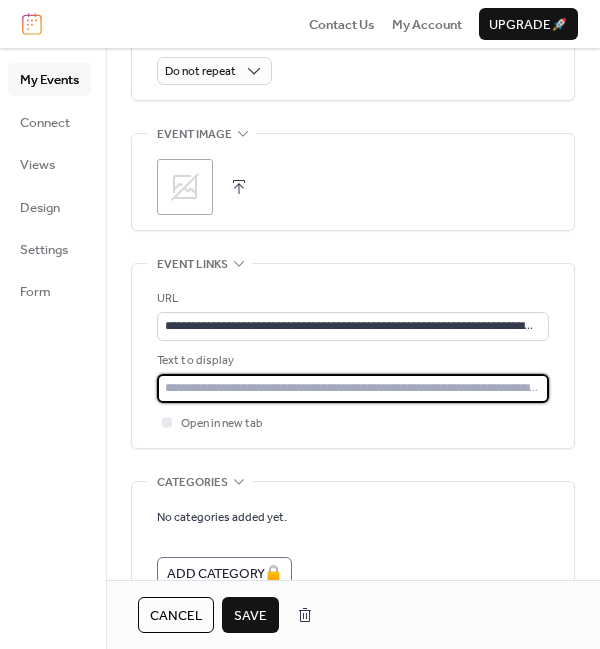 type on "**********" 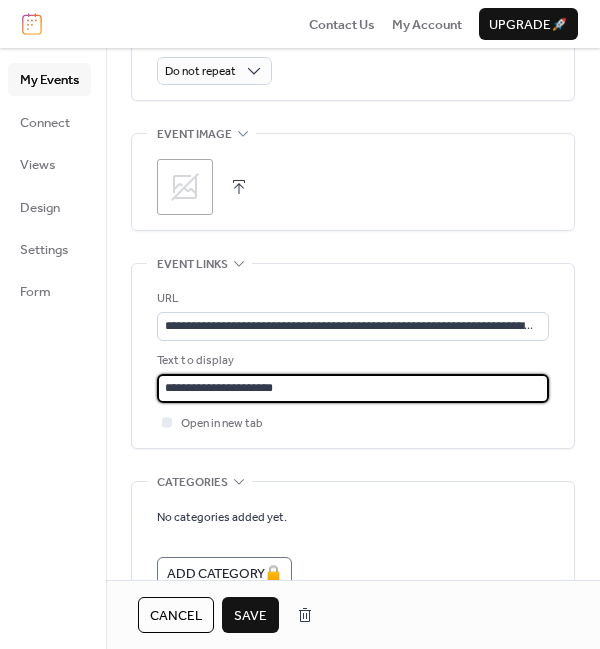 click on "Save" at bounding box center [250, 616] 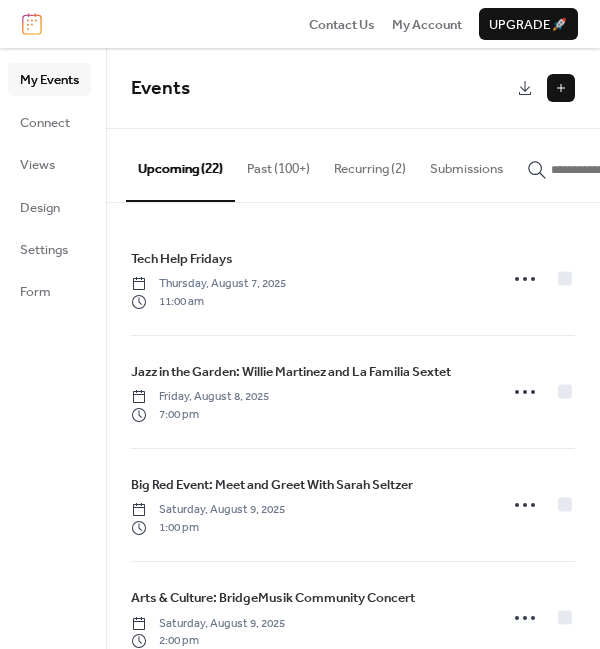 click at bounding box center [561, 88] 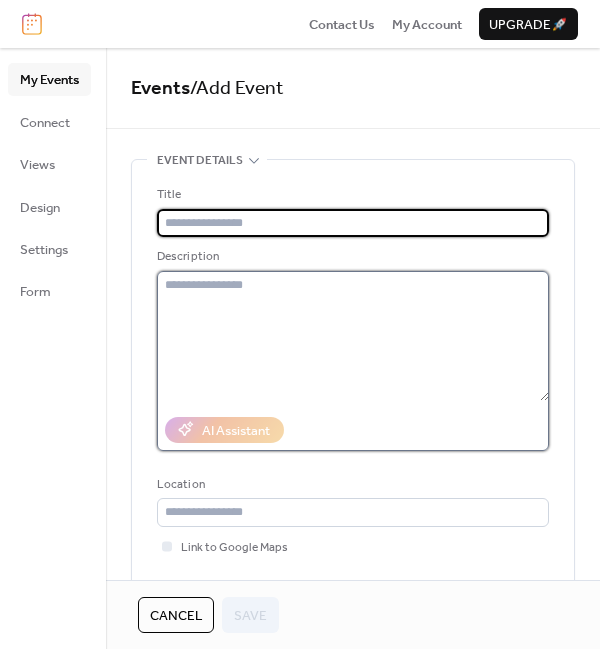 click at bounding box center [353, 336] 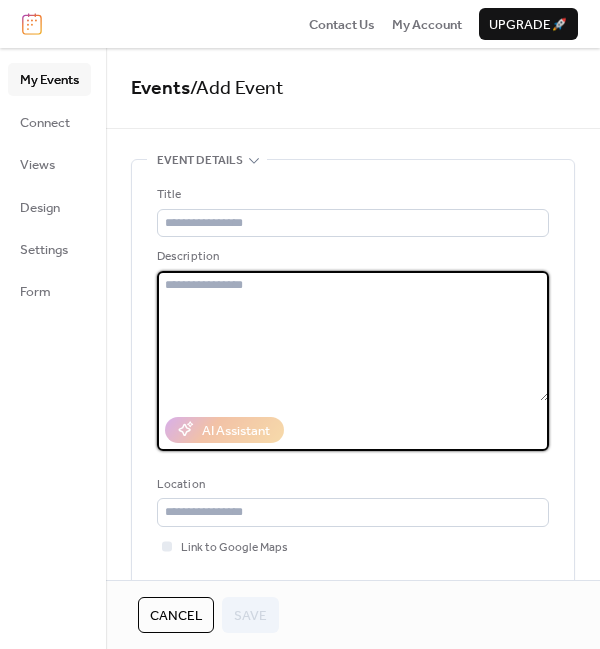 paste on "**********" 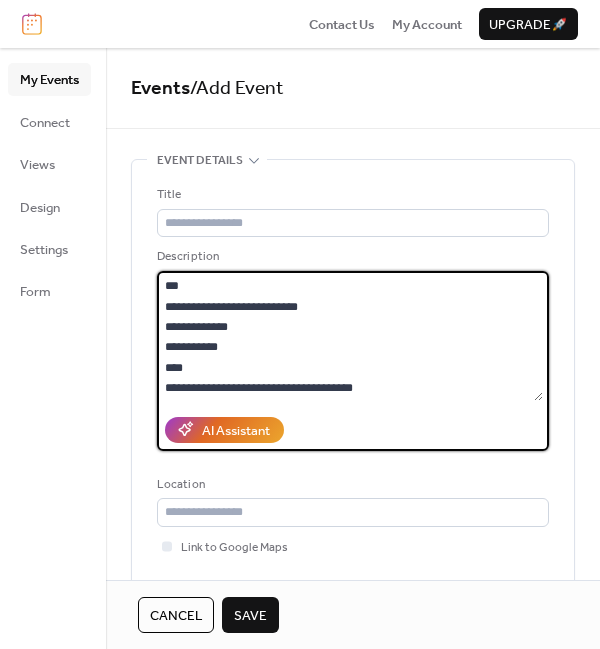scroll, scrollTop: 79, scrollLeft: 0, axis: vertical 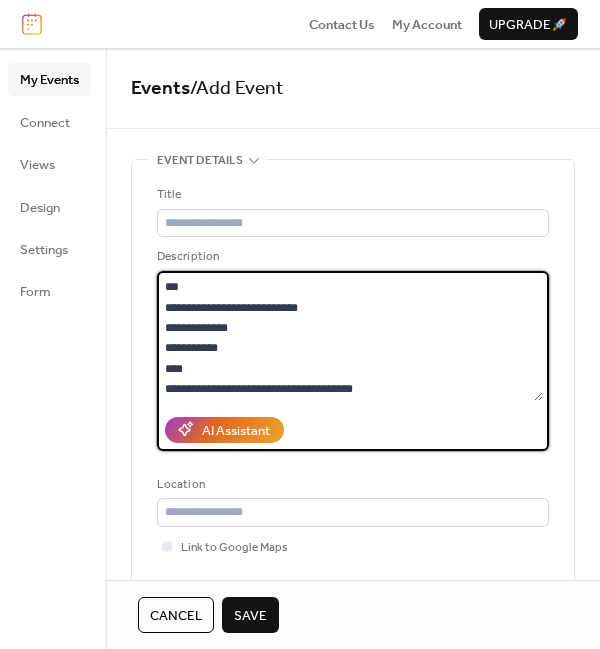 drag, startPoint x: 316, startPoint y: 300, endPoint x: 146, endPoint y: 304, distance: 170.04706 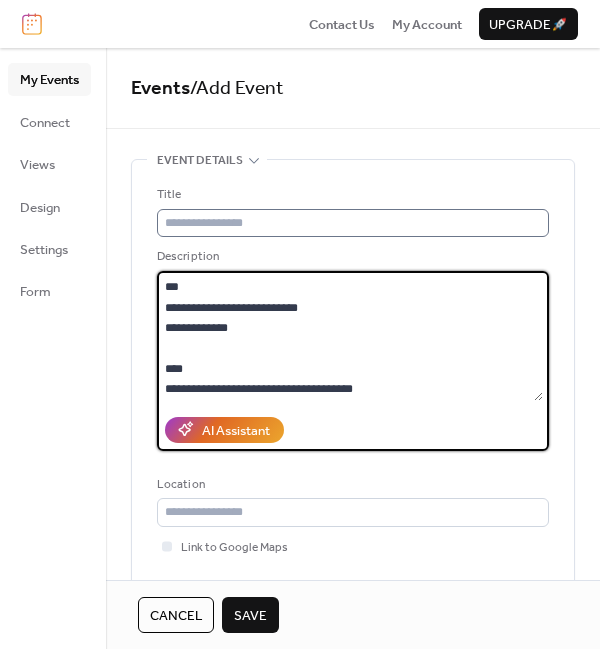type on "**********" 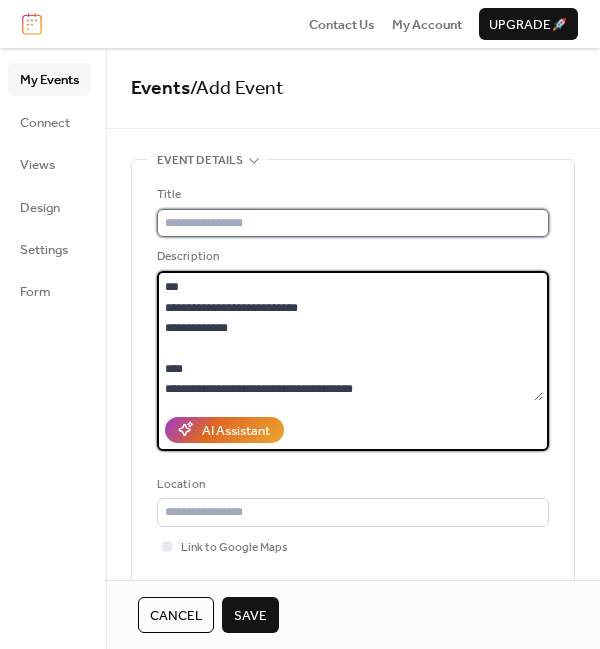 click at bounding box center [353, 223] 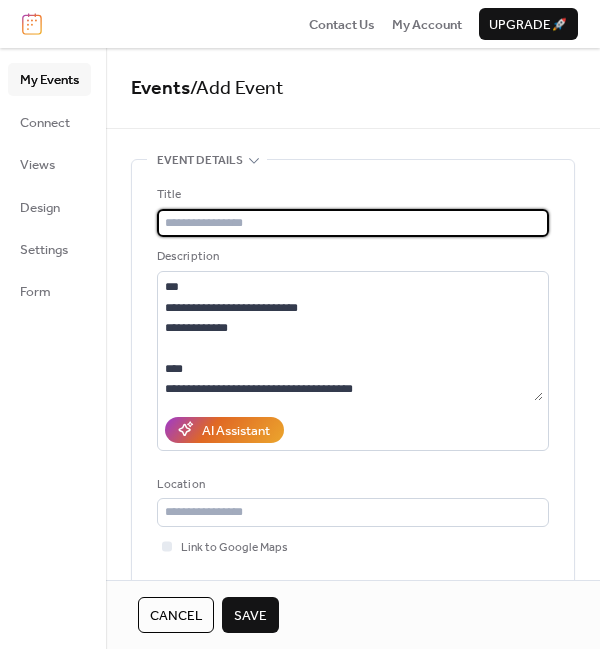 paste on "**********" 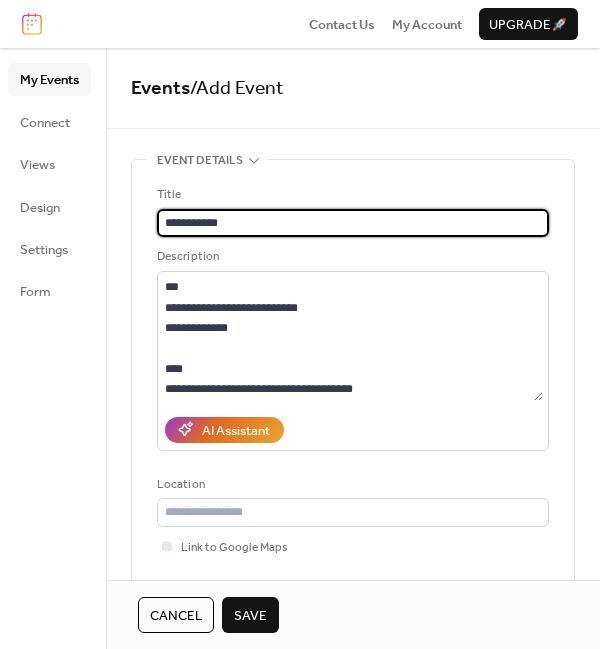 click on "**********" at bounding box center [353, 223] 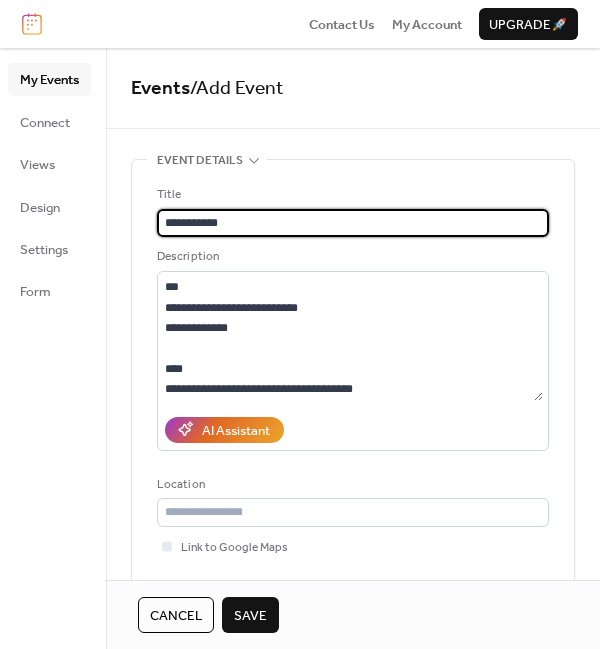 click on "**********" at bounding box center (353, 223) 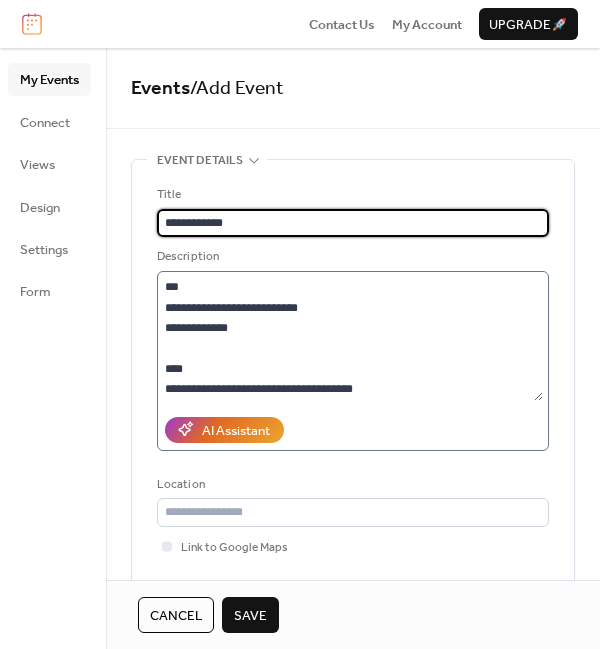 type on "**********" 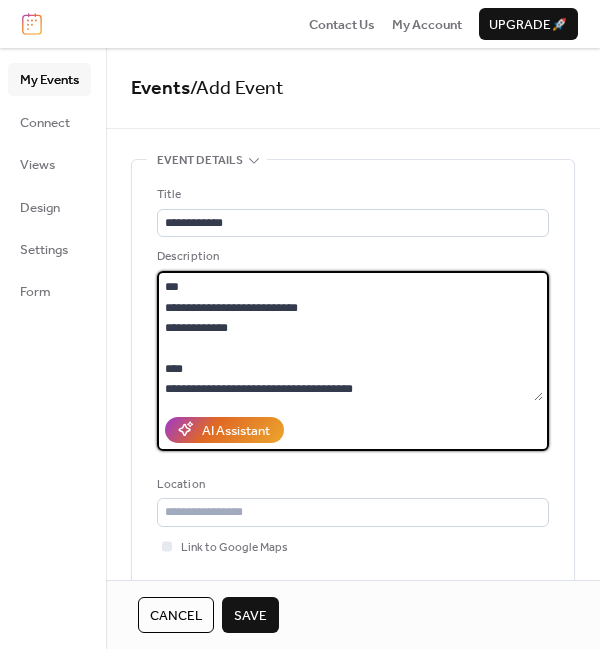 drag, startPoint x: 283, startPoint y: 309, endPoint x: 135, endPoint y: 308, distance: 148.00337 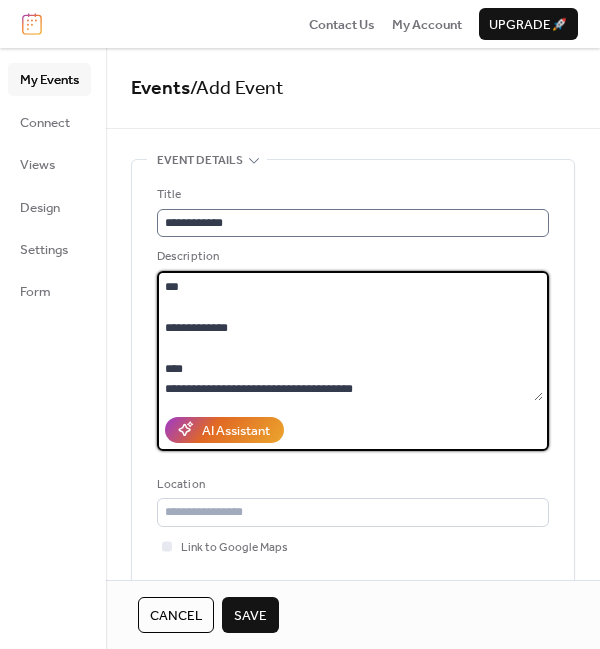 type on "**********" 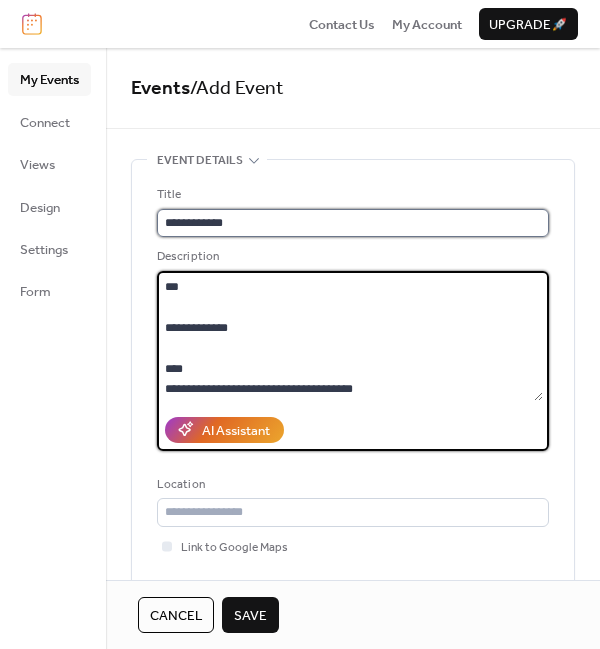 click on "**********" at bounding box center (353, 223) 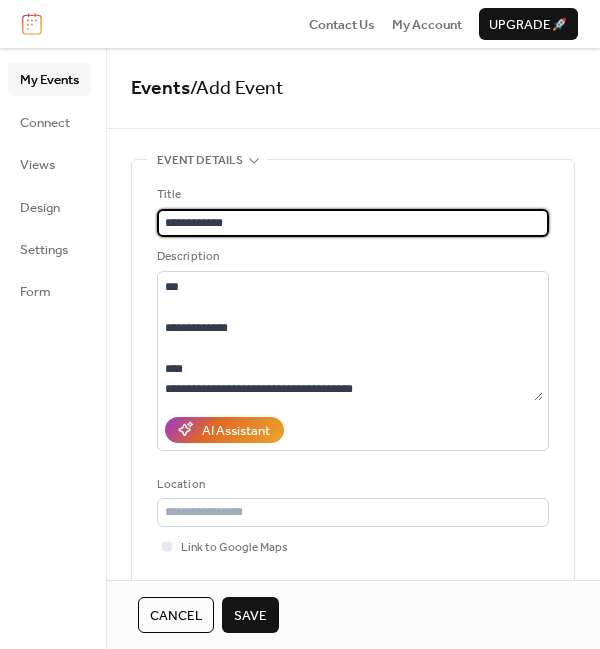 paste on "**********" 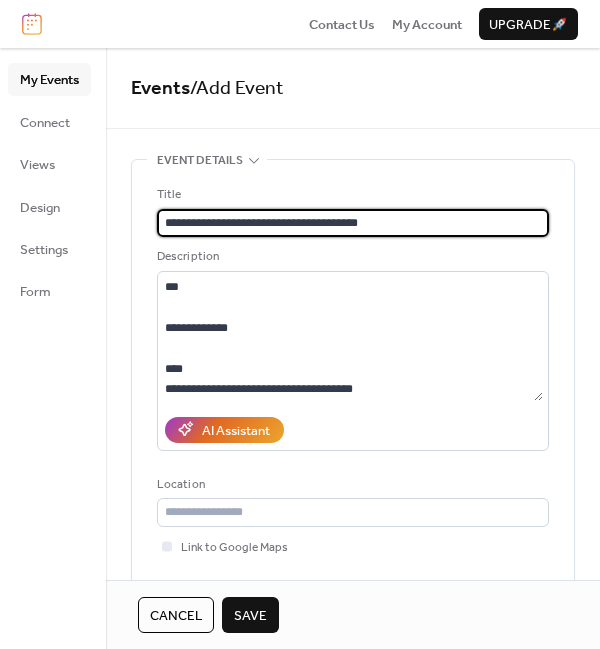 click on "**********" at bounding box center [353, 223] 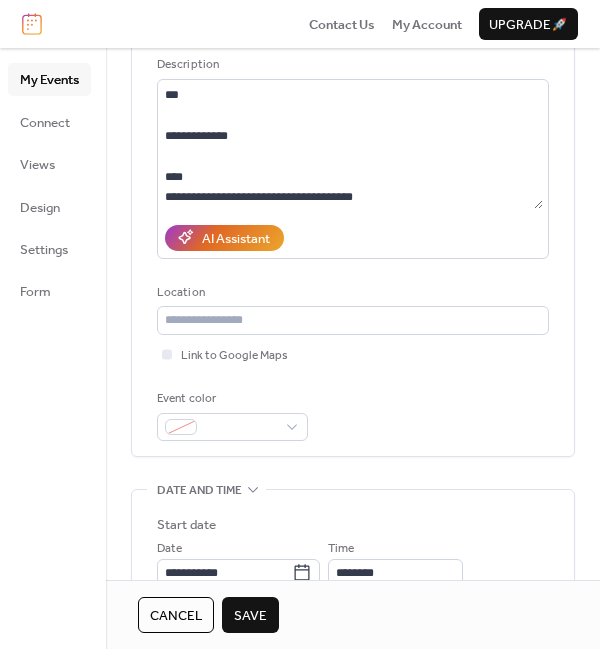 scroll, scrollTop: 0, scrollLeft: 0, axis: both 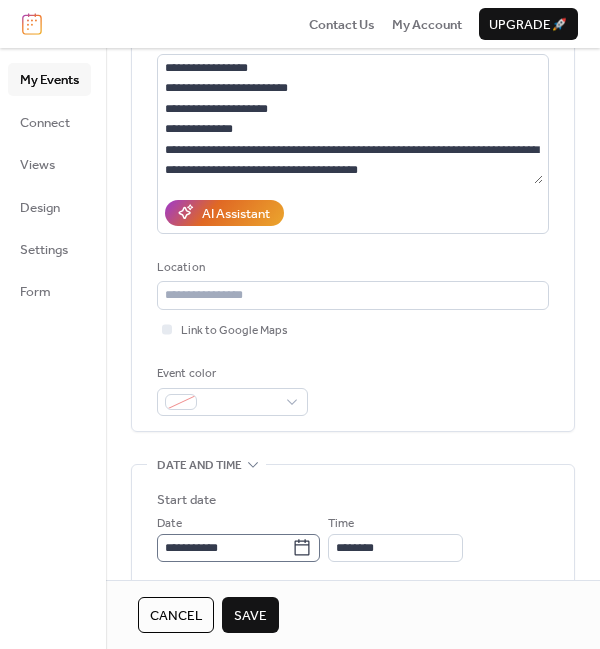 type on "**********" 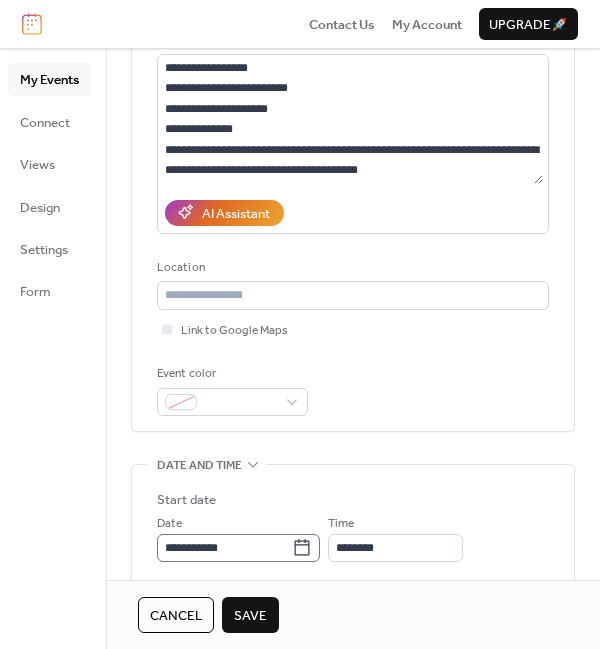 click 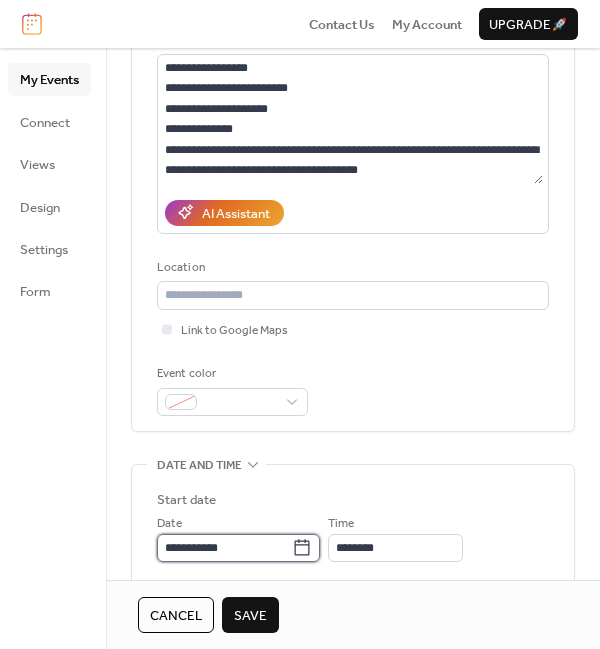 click on "**********" at bounding box center [224, 548] 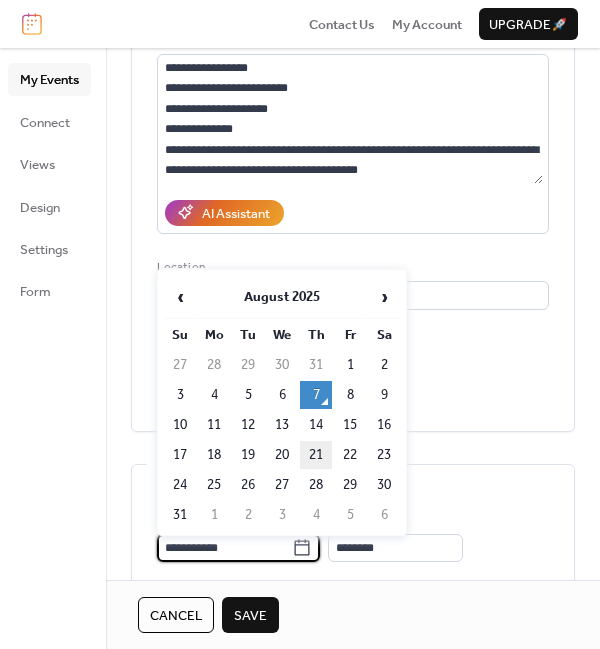 click on "21" at bounding box center [316, 455] 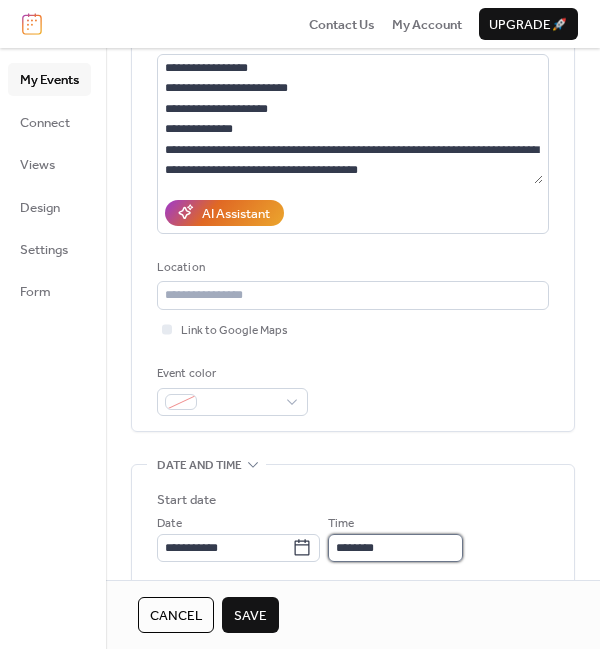 click on "********" at bounding box center [395, 548] 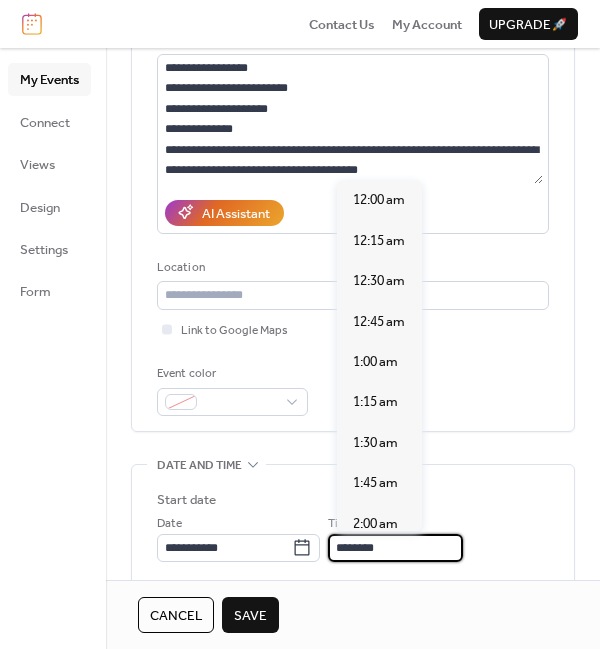 scroll, scrollTop: 1926, scrollLeft: 0, axis: vertical 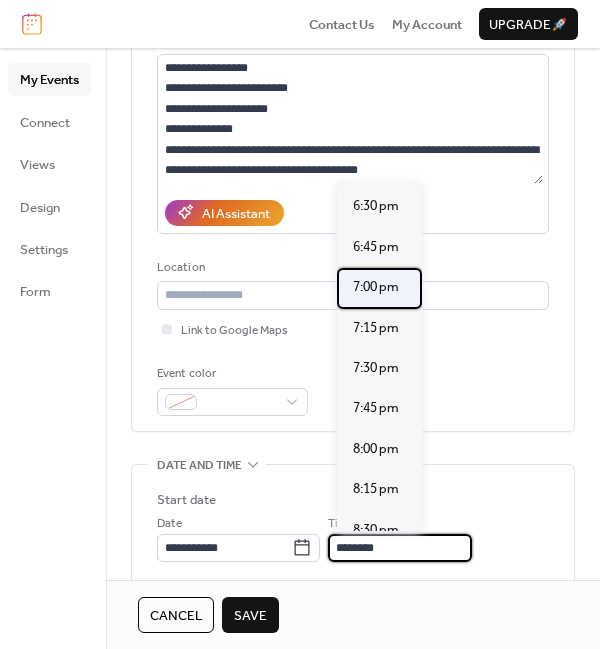 click on "7:00 pm" at bounding box center [376, 287] 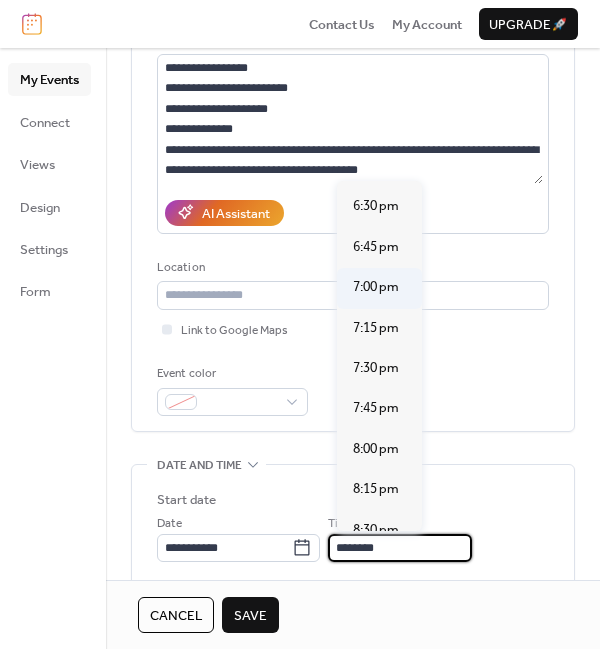type on "*******" 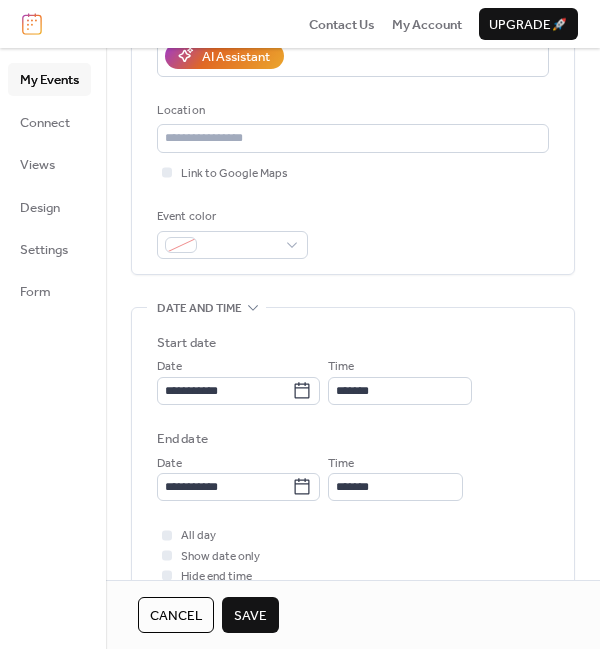 scroll, scrollTop: 377, scrollLeft: 0, axis: vertical 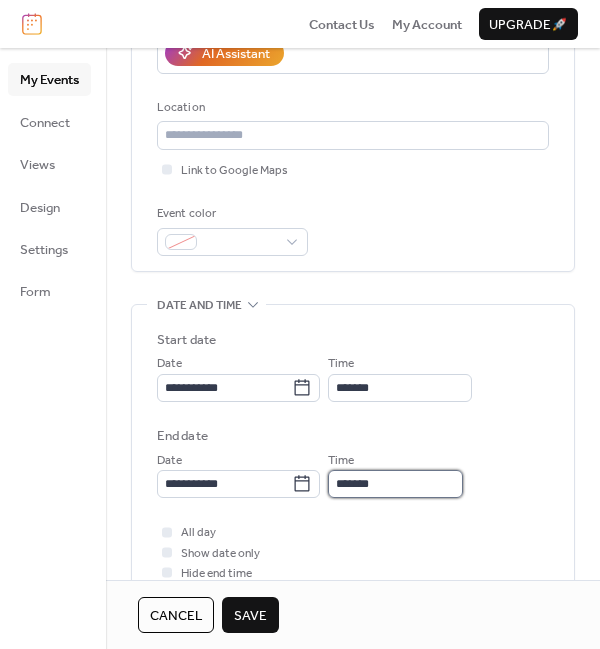 click on "*******" at bounding box center [395, 484] 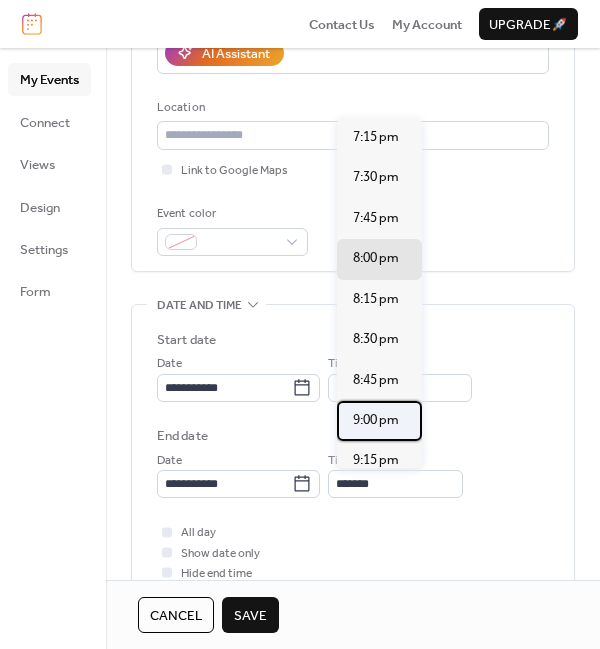 click on "9:00 pm" at bounding box center (376, 420) 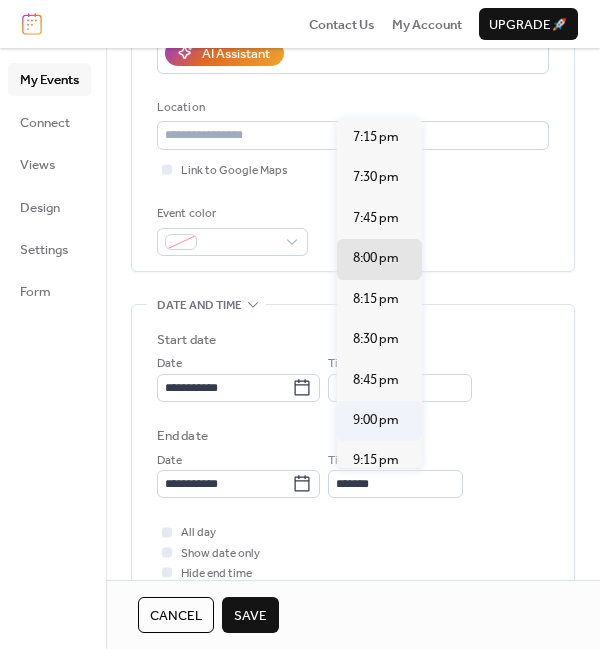 type on "*******" 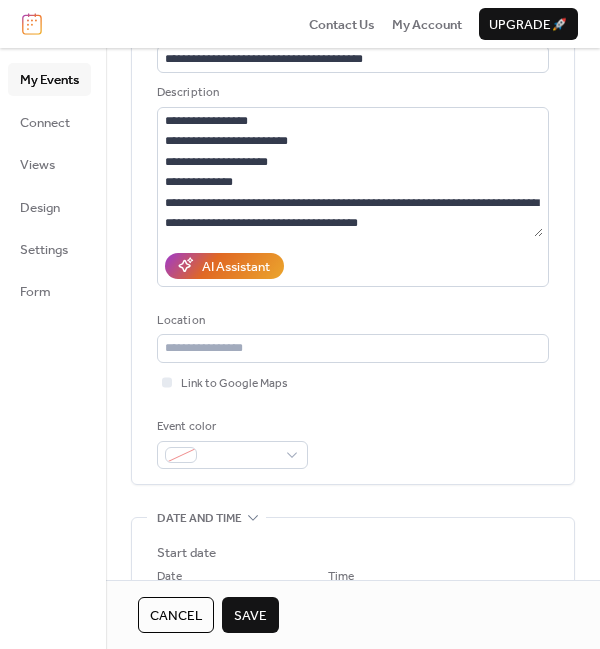 scroll, scrollTop: 163, scrollLeft: 0, axis: vertical 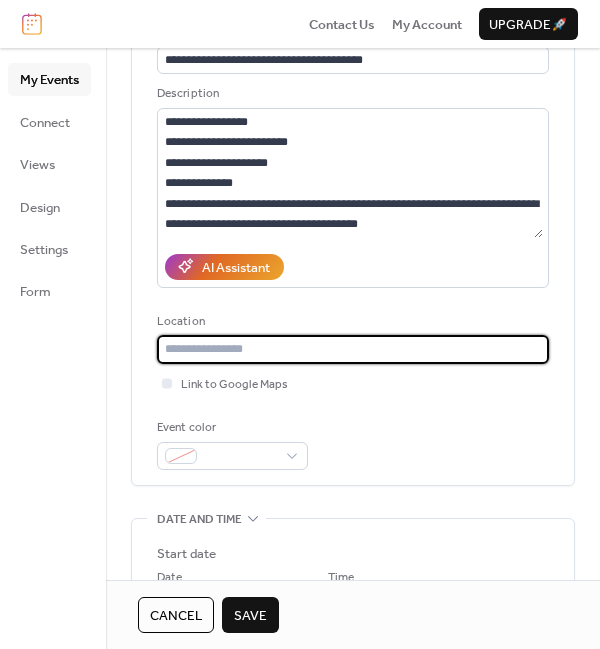 click at bounding box center (353, 349) 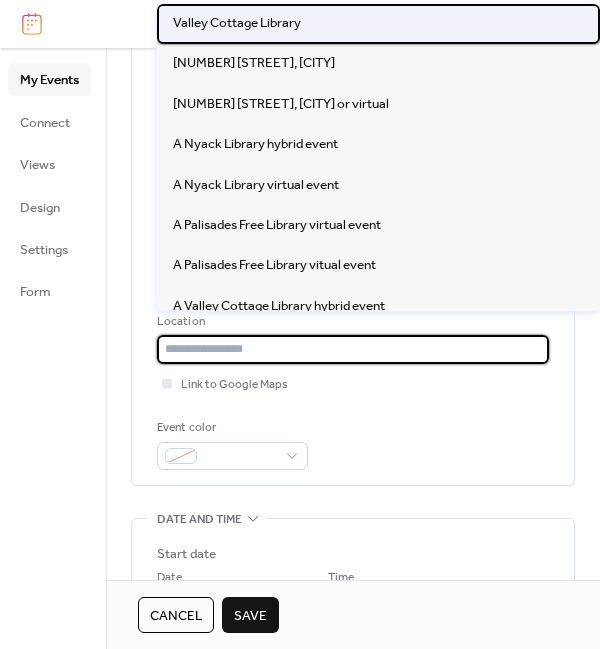 click on "Valley Cottage Library" at bounding box center [237, 23] 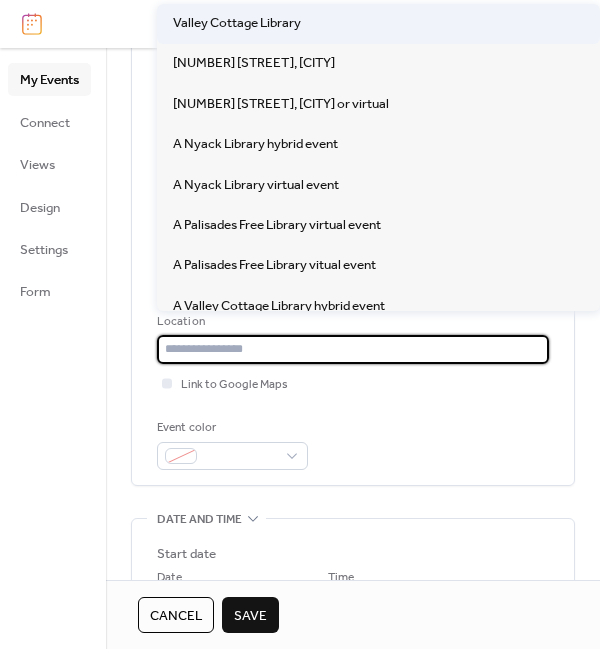 type on "**********" 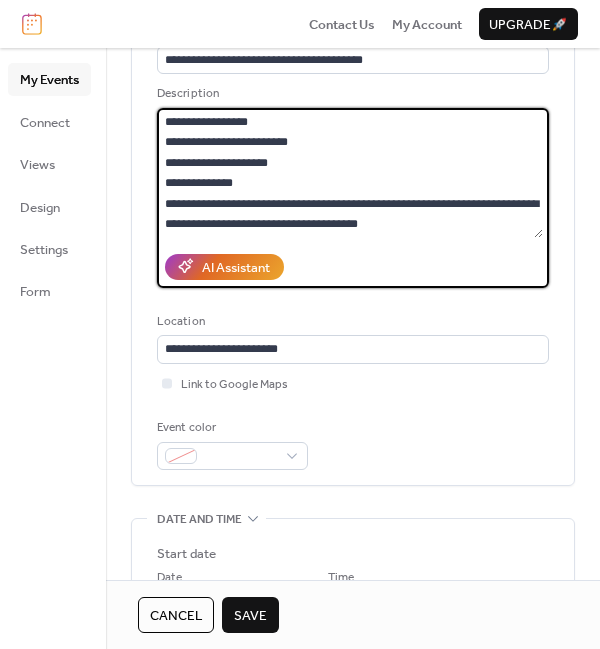 drag, startPoint x: 247, startPoint y: 180, endPoint x: 158, endPoint y: 122, distance: 106.23088 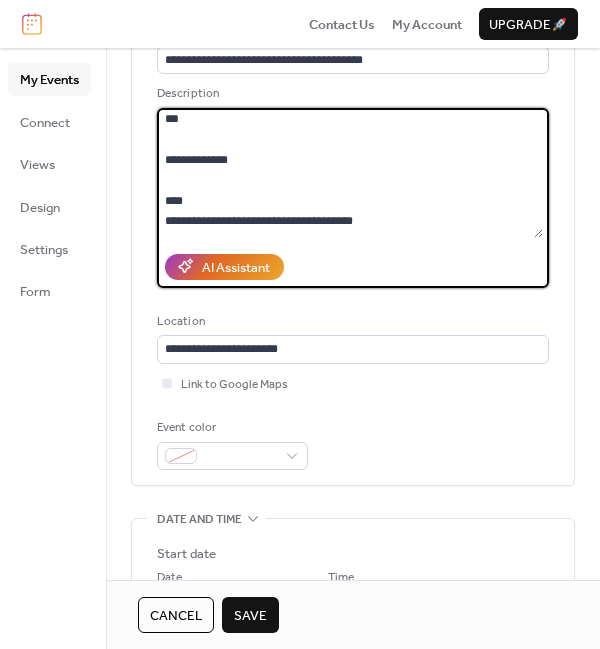 scroll, scrollTop: 0, scrollLeft: 0, axis: both 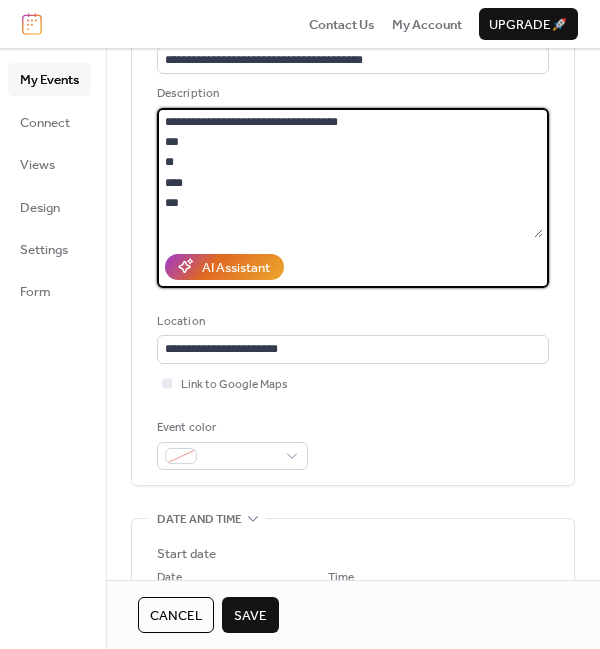 drag, startPoint x: 293, startPoint y: 169, endPoint x: 104, endPoint y: 86, distance: 206.4219 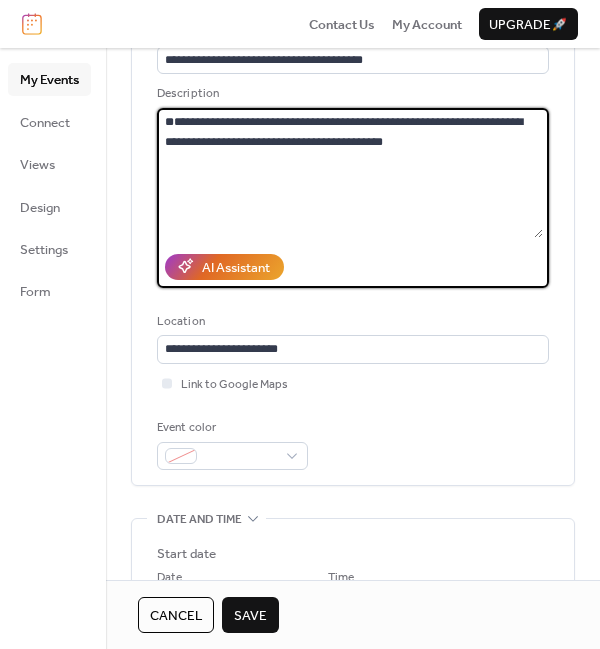 drag, startPoint x: 163, startPoint y: 159, endPoint x: 153, endPoint y: 89, distance: 70.71068 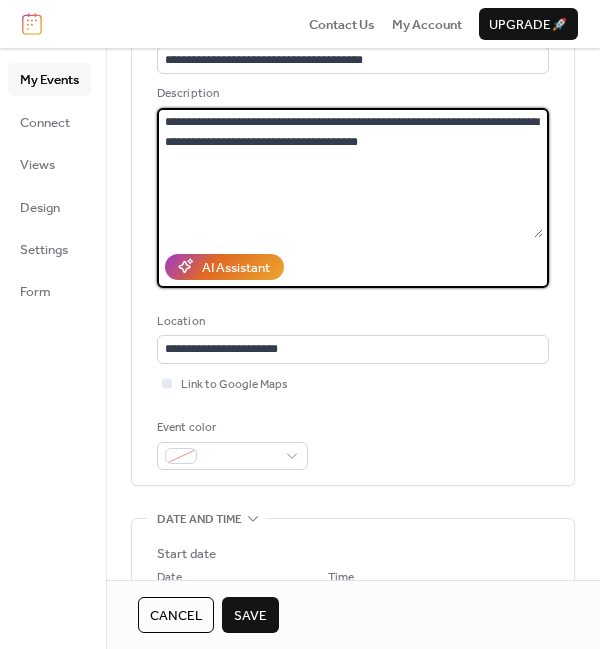 drag, startPoint x: 416, startPoint y: 137, endPoint x: 496, endPoint y: 325, distance: 204.31349 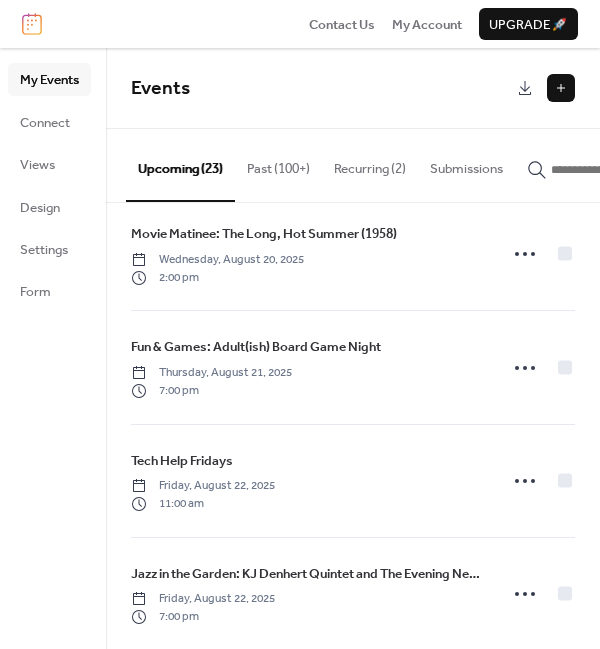 scroll, scrollTop: 1383, scrollLeft: 0, axis: vertical 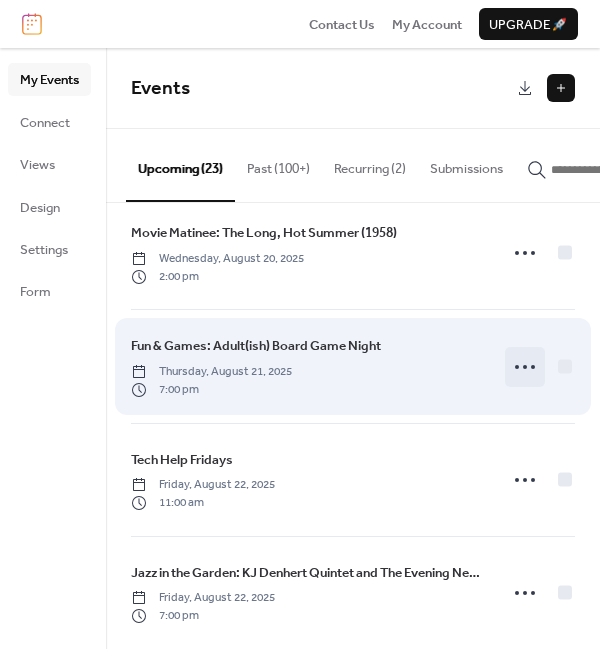 click 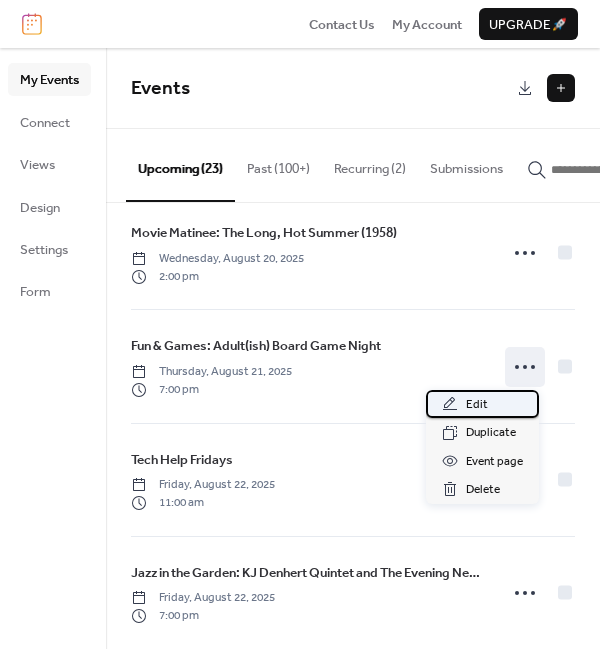 click on "Edit" at bounding box center (477, 405) 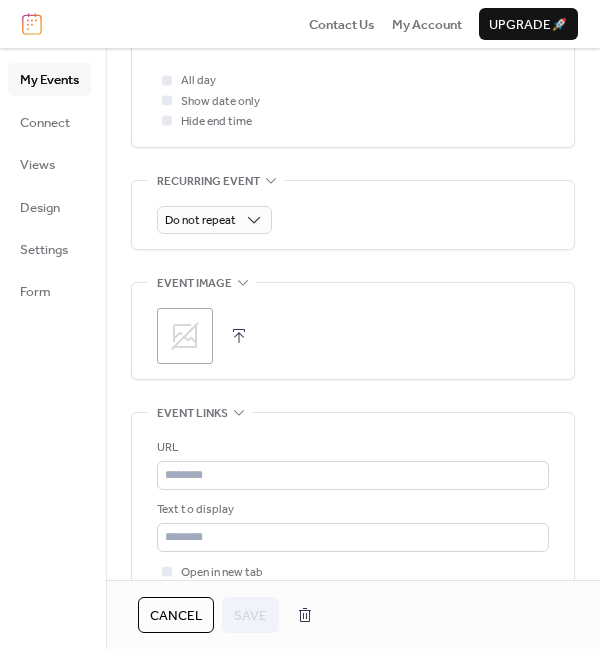 scroll, scrollTop: 831, scrollLeft: 0, axis: vertical 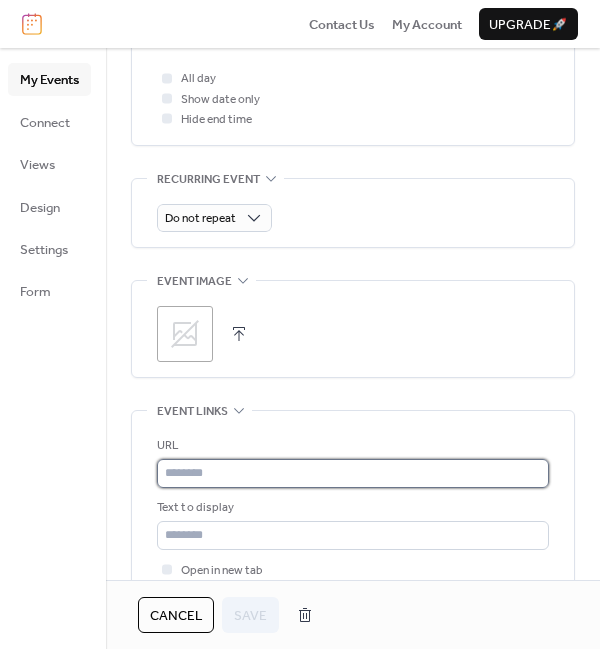 click at bounding box center (353, 473) 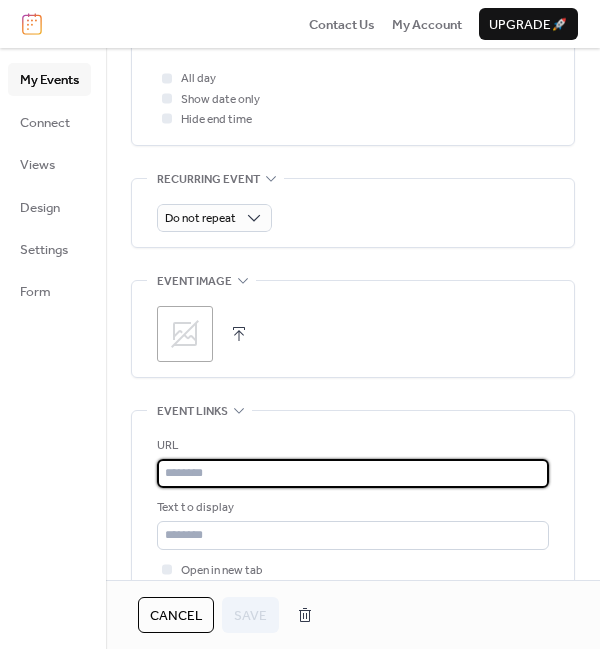 paste on "**********" 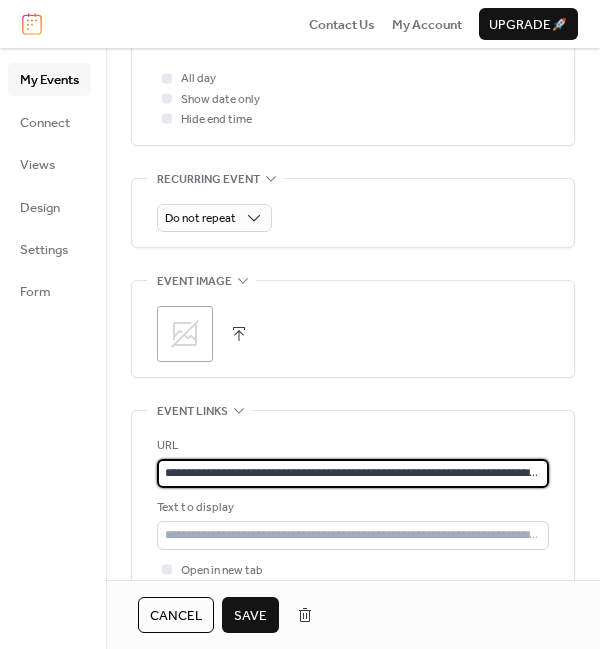 scroll, scrollTop: 0, scrollLeft: 55, axis: horizontal 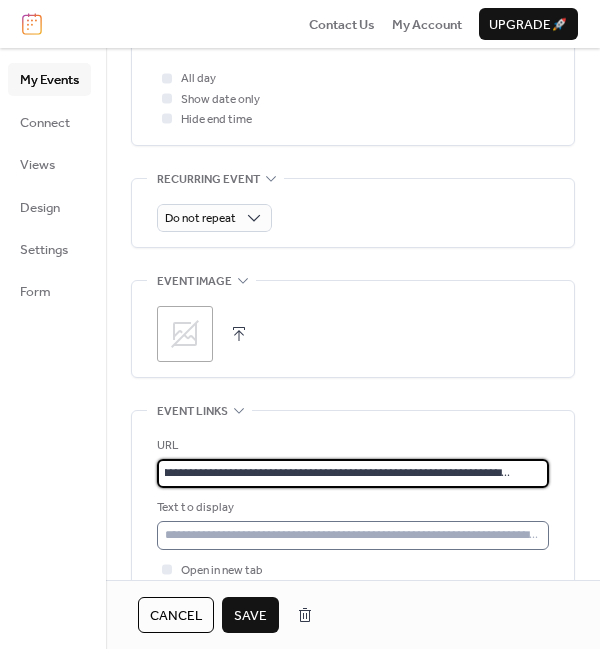 type on "**********" 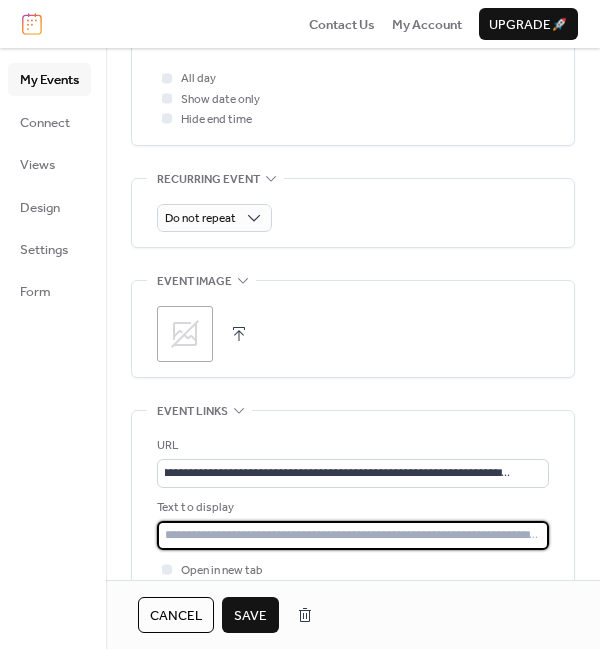 click at bounding box center [353, 535] 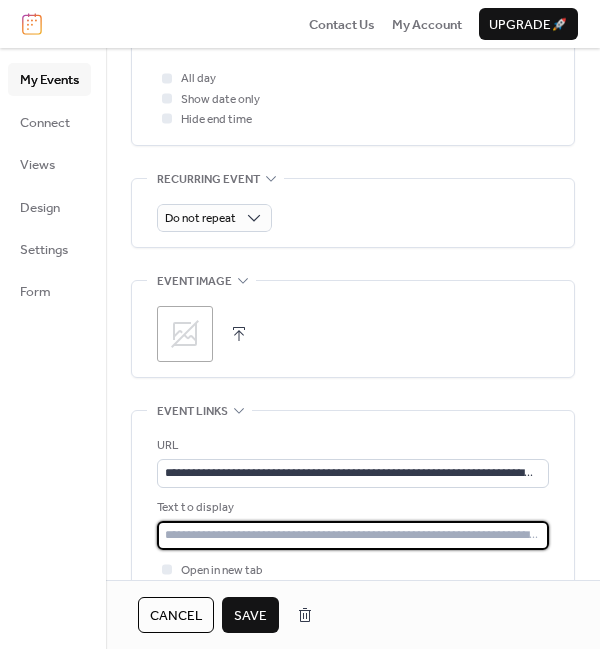 type on "**********" 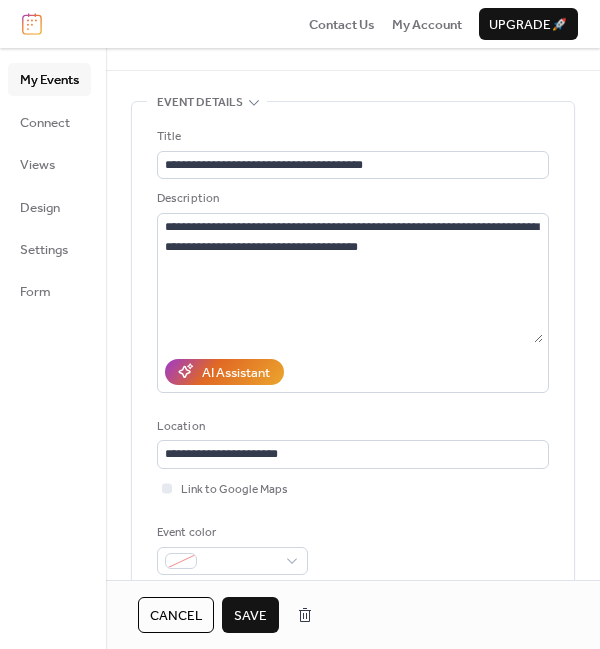 scroll, scrollTop: 58, scrollLeft: 0, axis: vertical 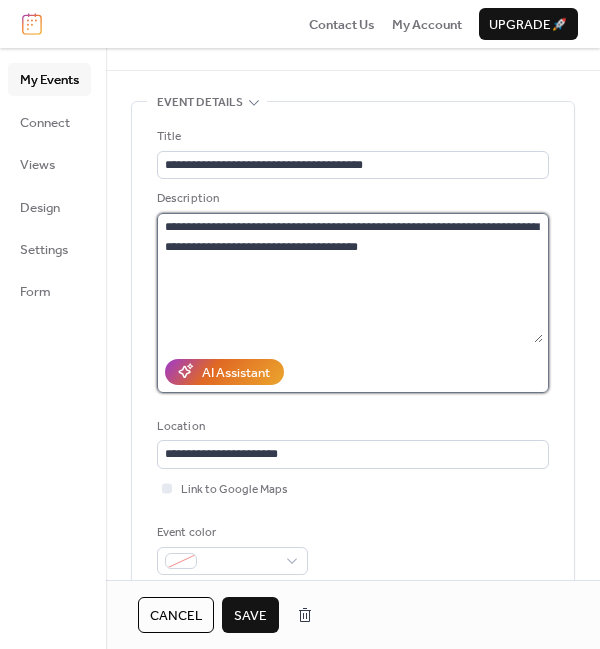 click on "**********" at bounding box center [350, 278] 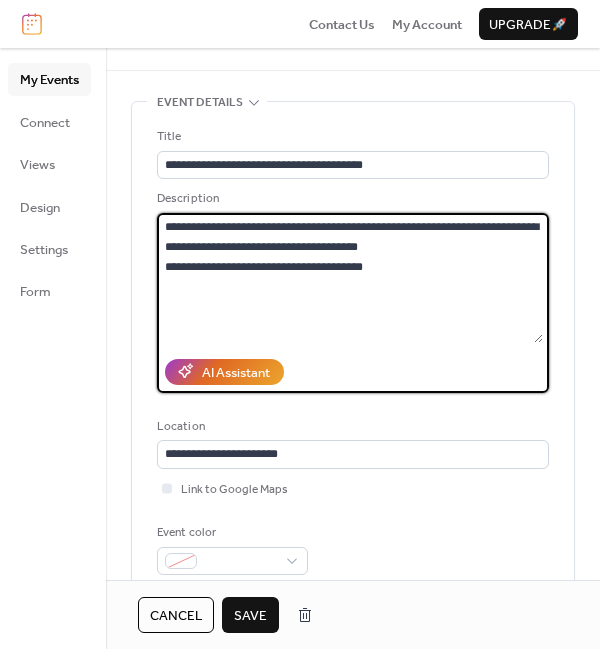 type on "**********" 